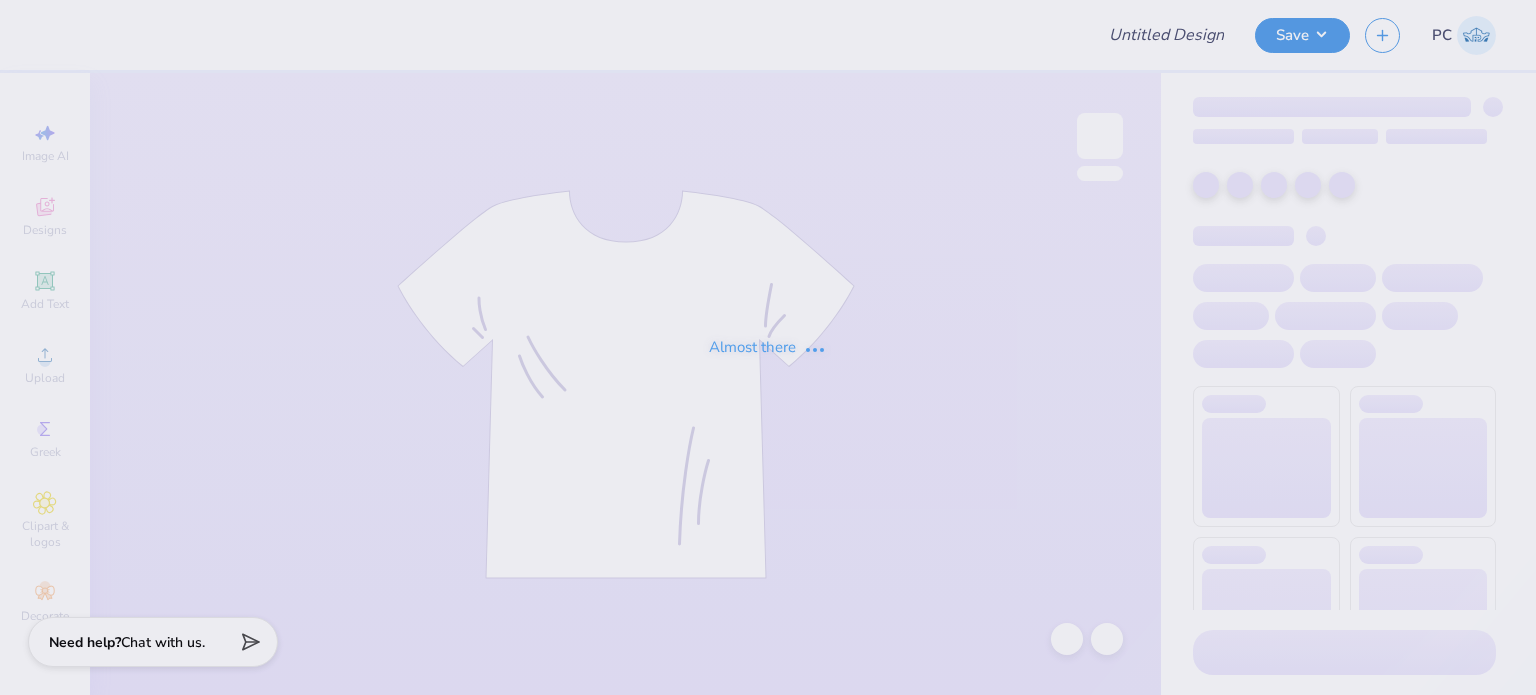 scroll, scrollTop: 0, scrollLeft: 0, axis: both 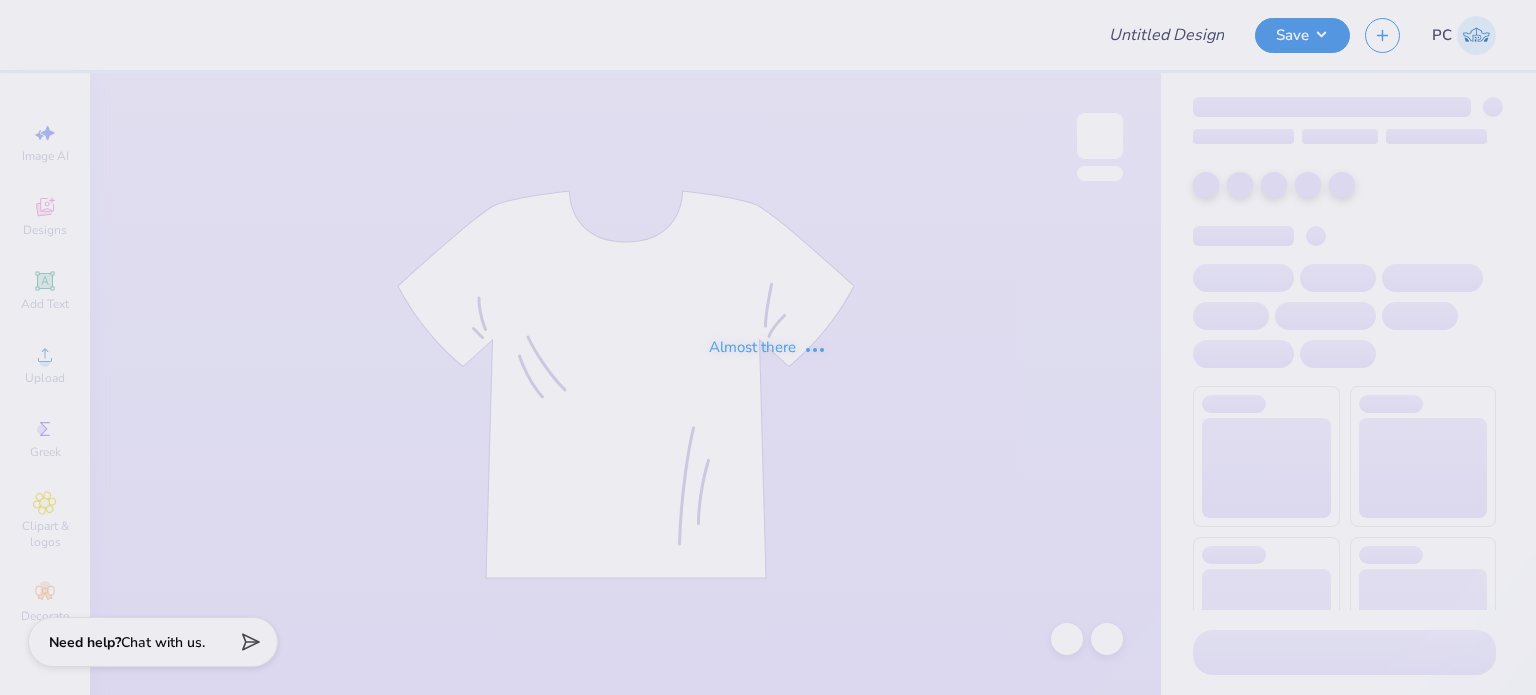type on "Phi Delta Theta Merch" 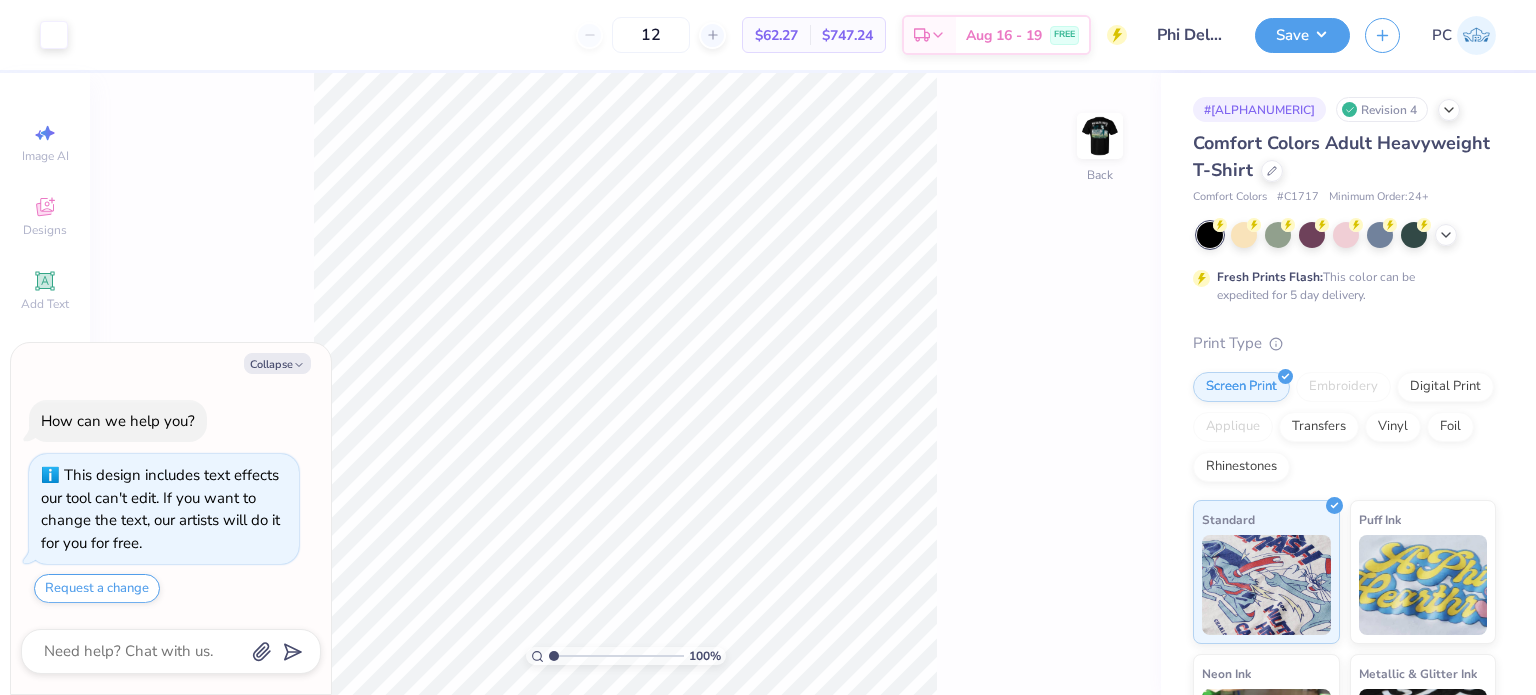 click at bounding box center [1100, 136] 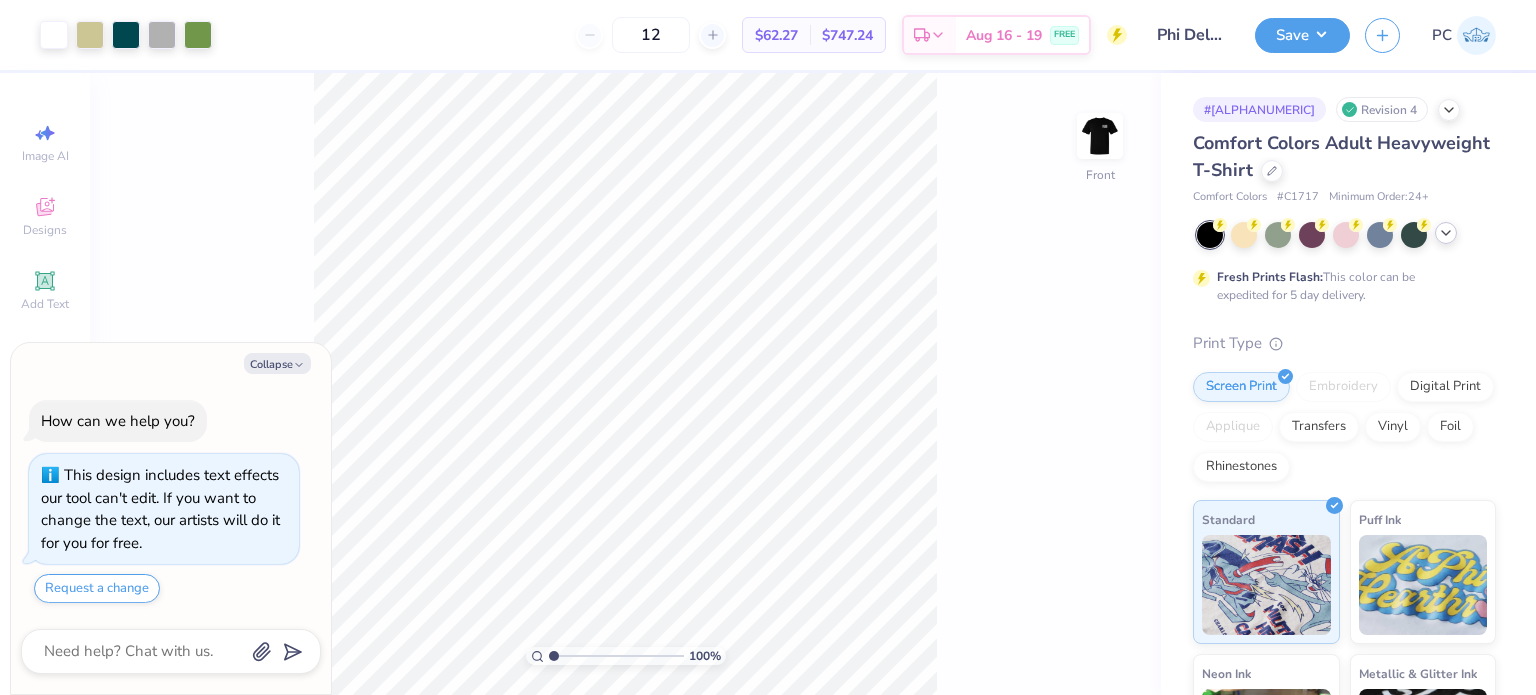 click at bounding box center [1446, 233] 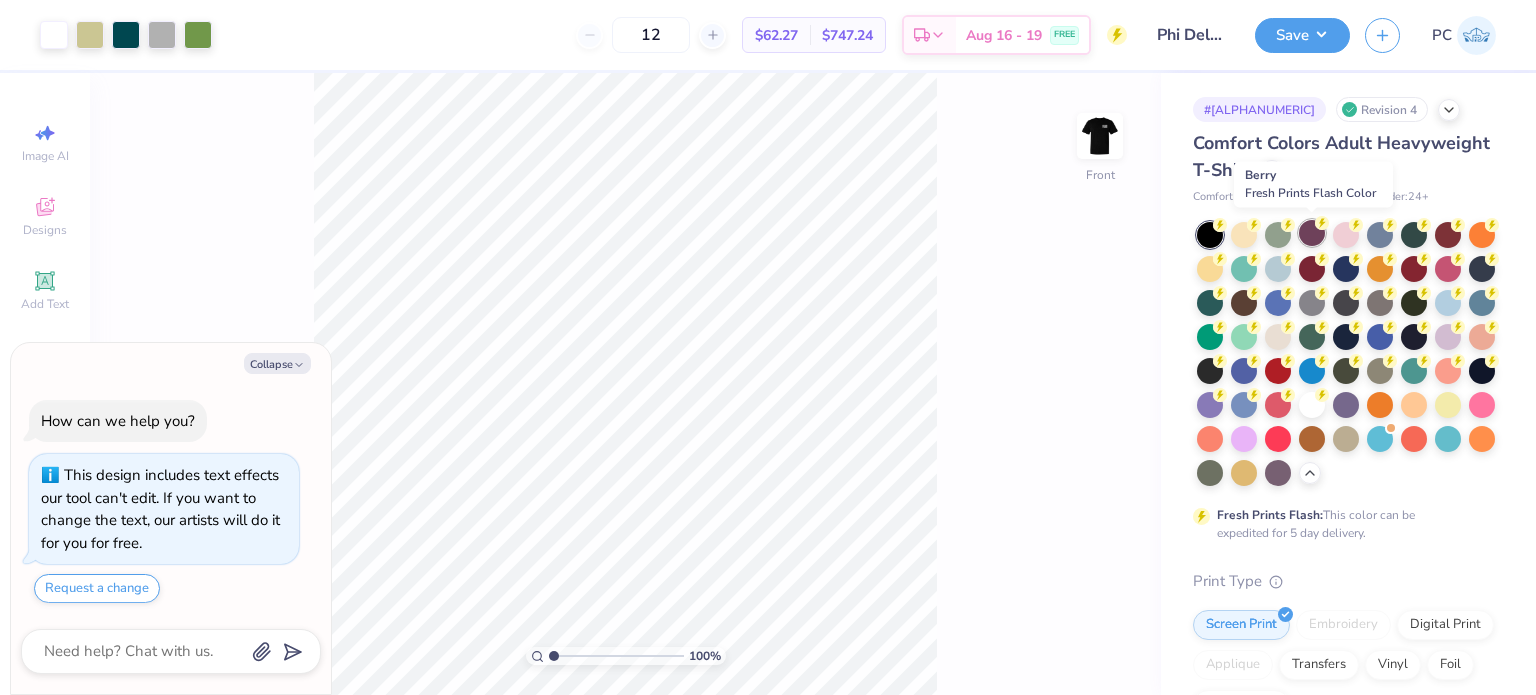 click at bounding box center [1312, 233] 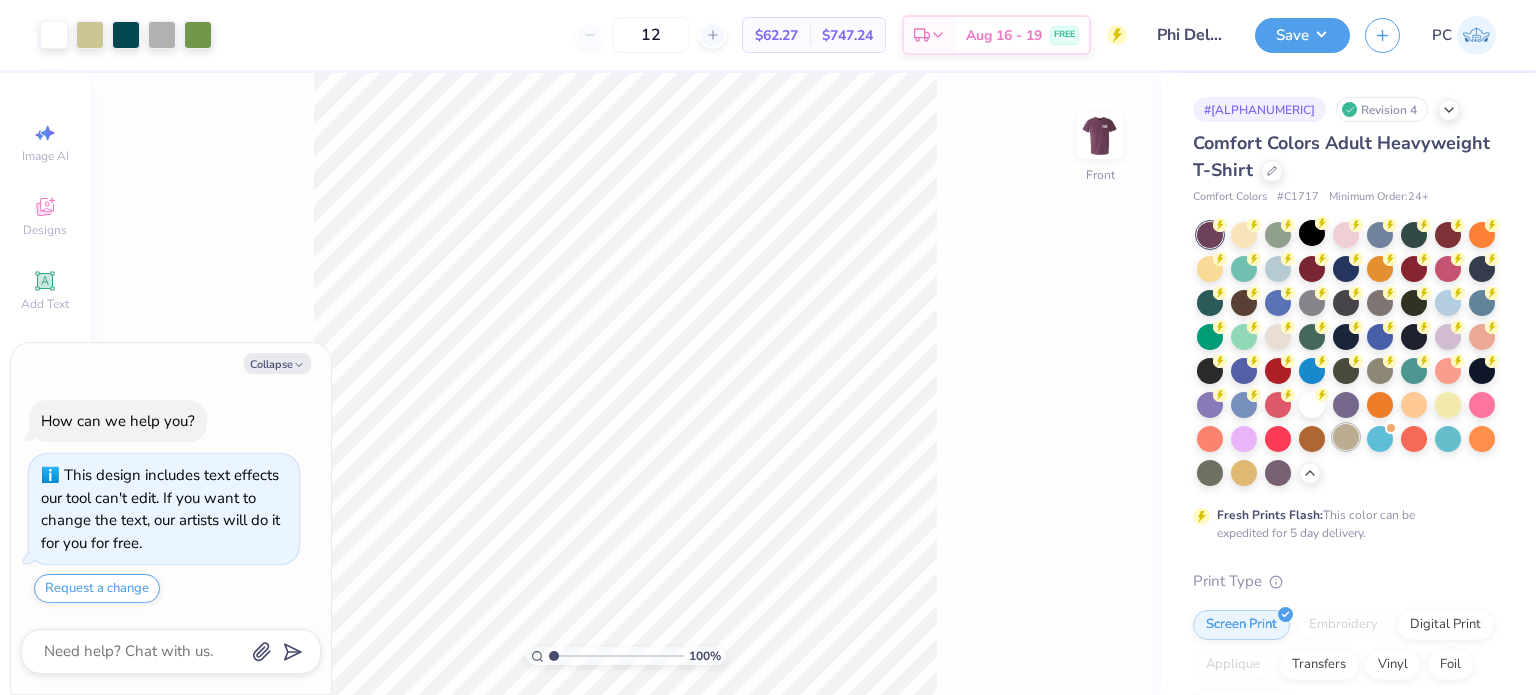 click at bounding box center [1346, 437] 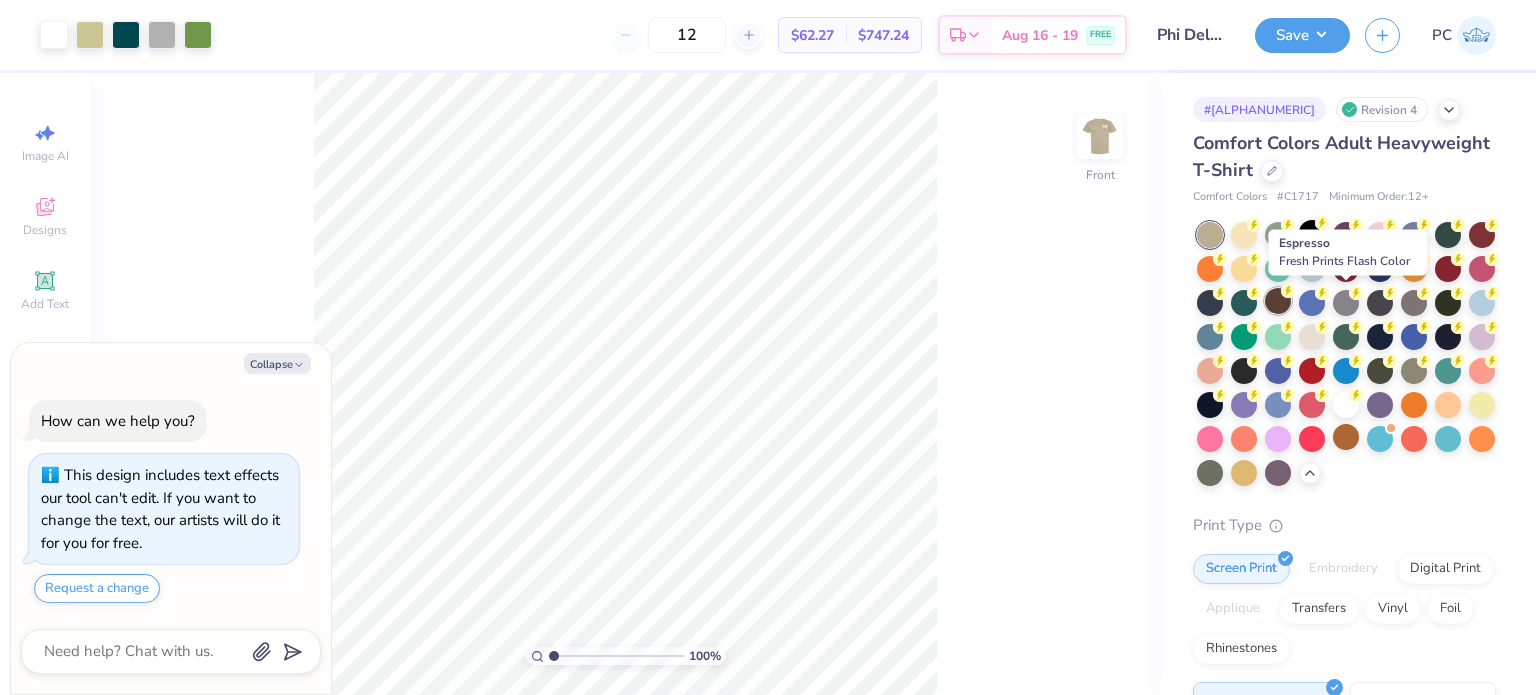 click at bounding box center (1278, 301) 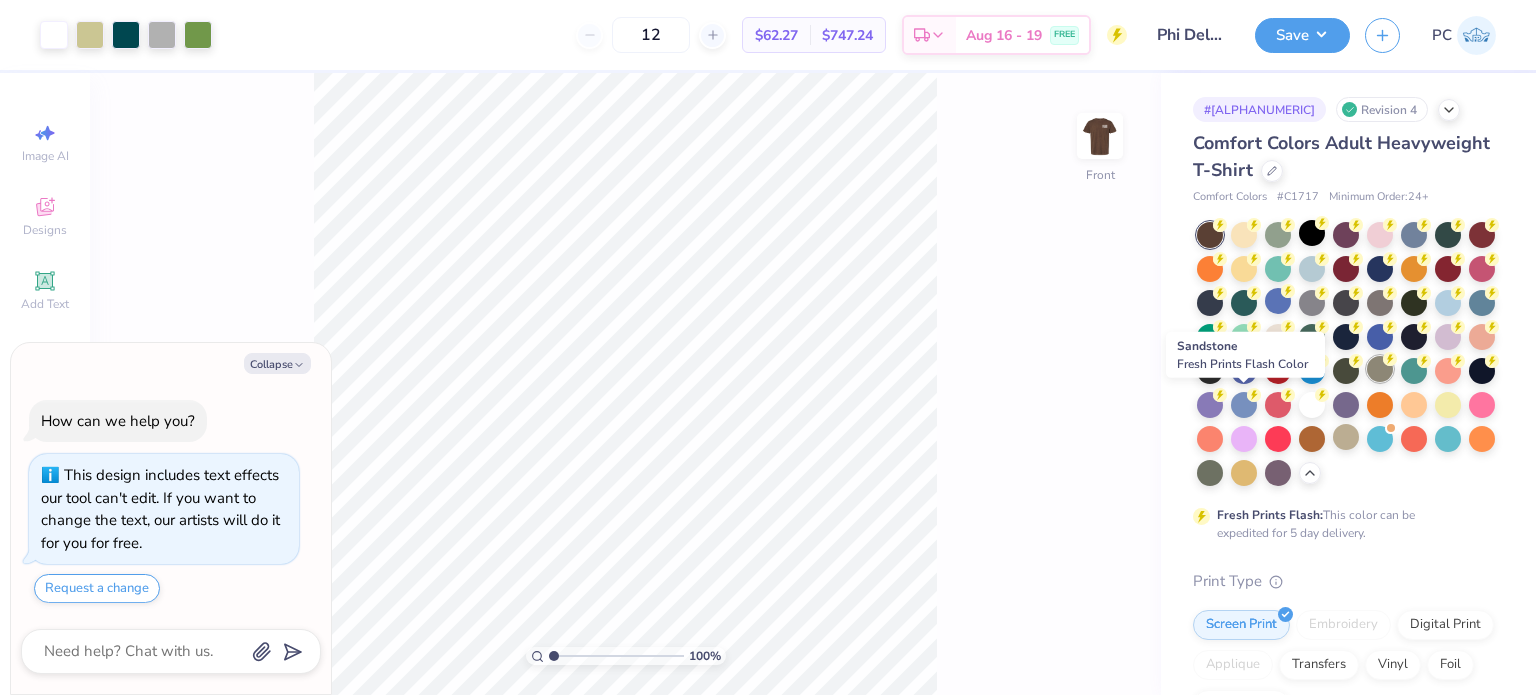 click at bounding box center (1380, 369) 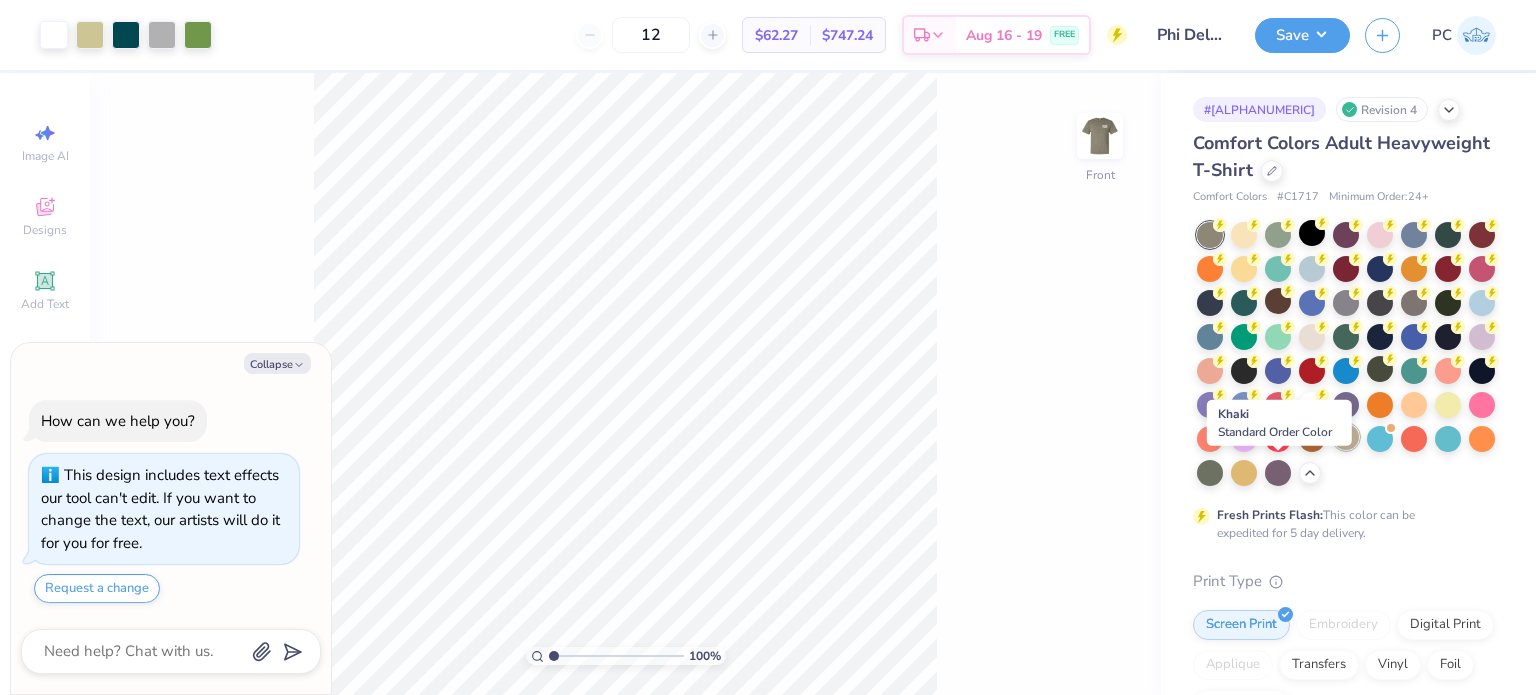 click at bounding box center (1346, 437) 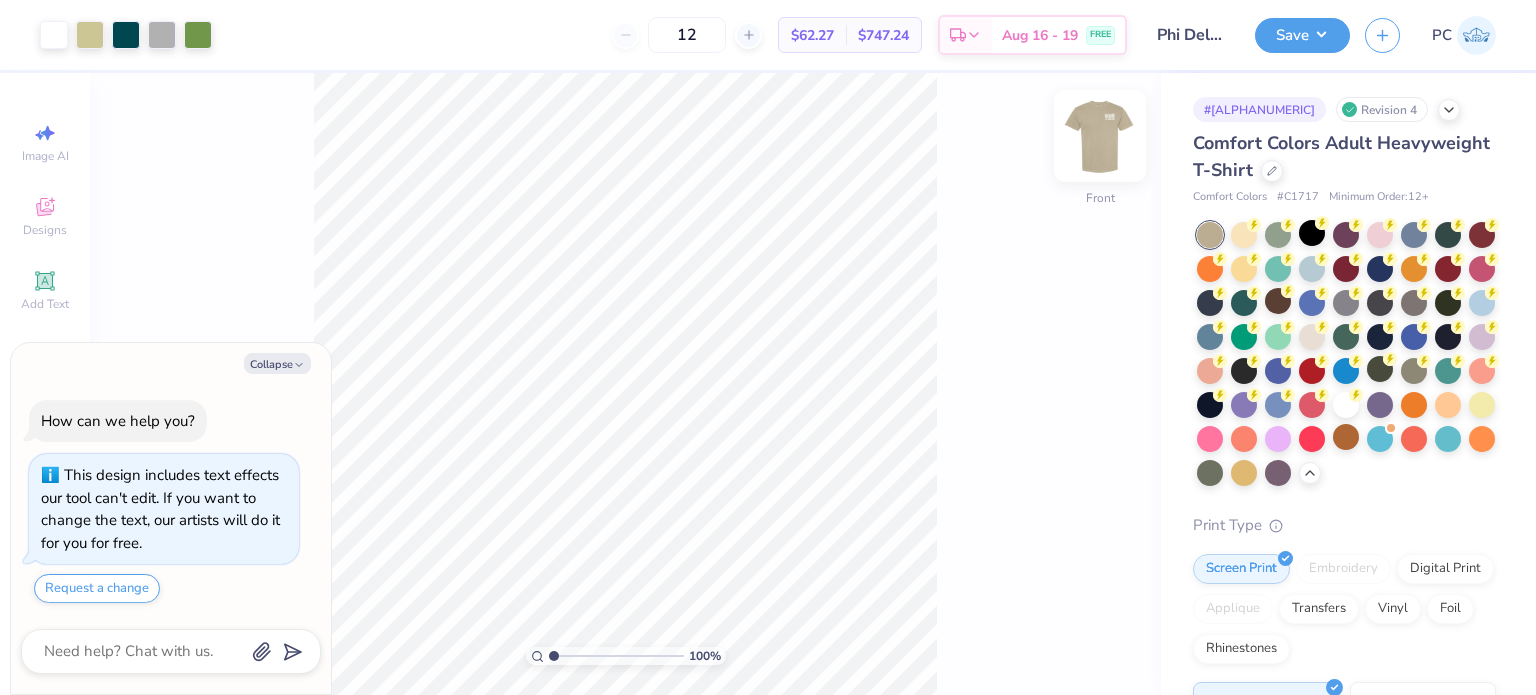 click at bounding box center (1100, 136) 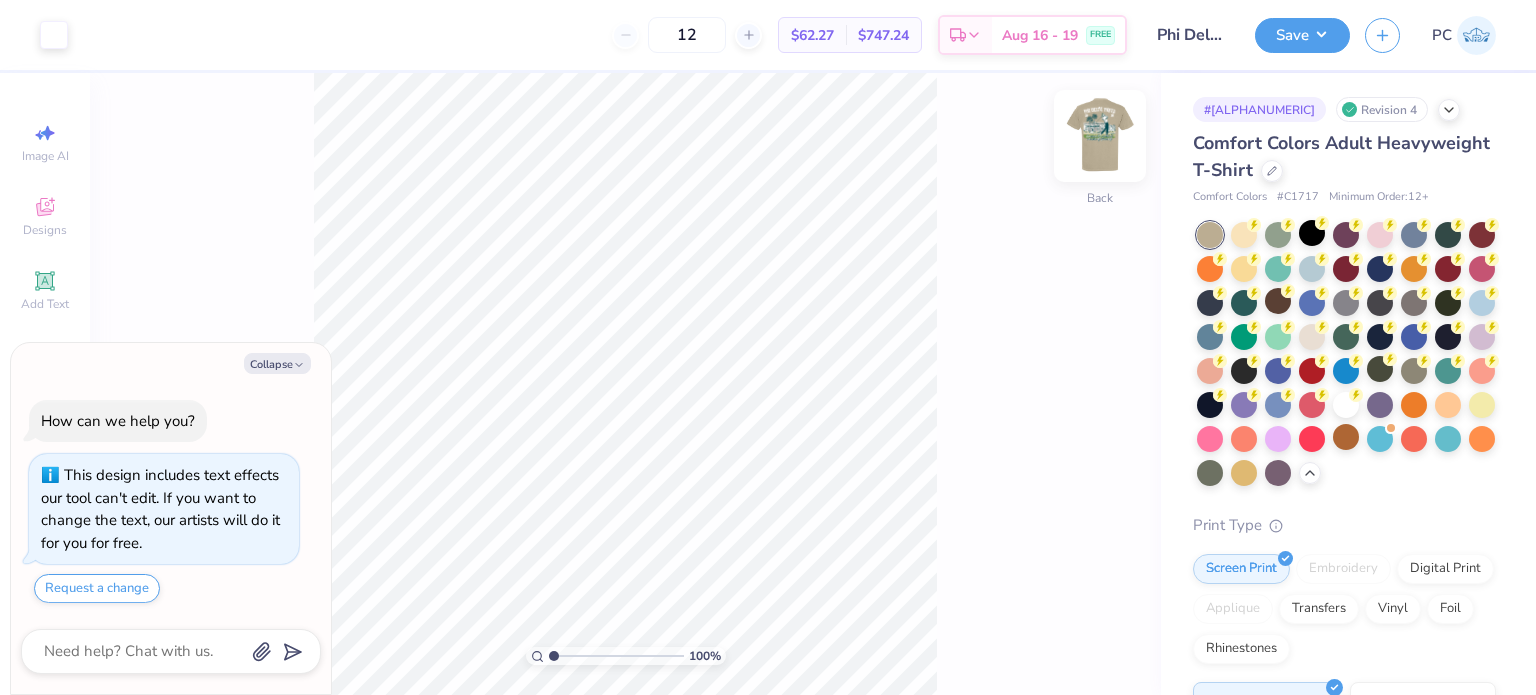 click at bounding box center (1100, 136) 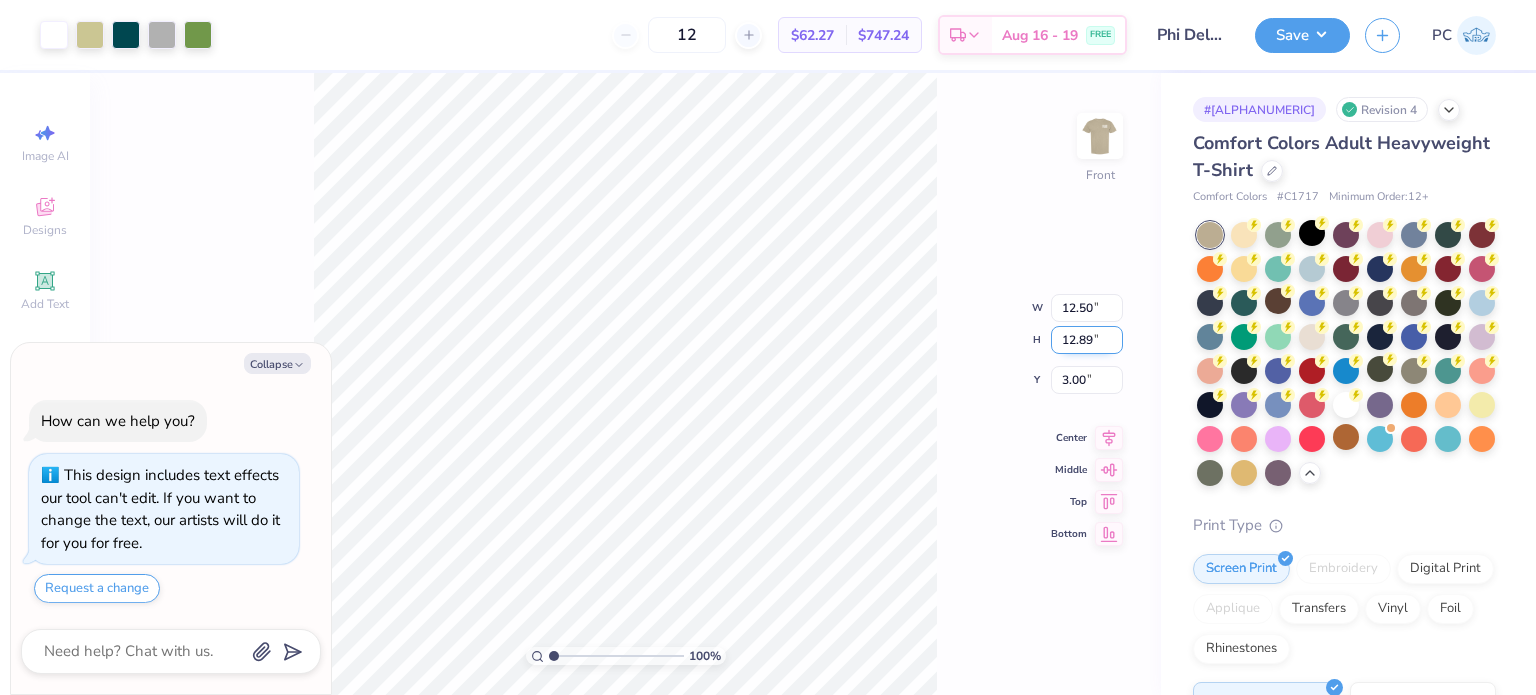 drag, startPoint x: 1098, startPoint y: 335, endPoint x: 1063, endPoint y: 336, distance: 35.014282 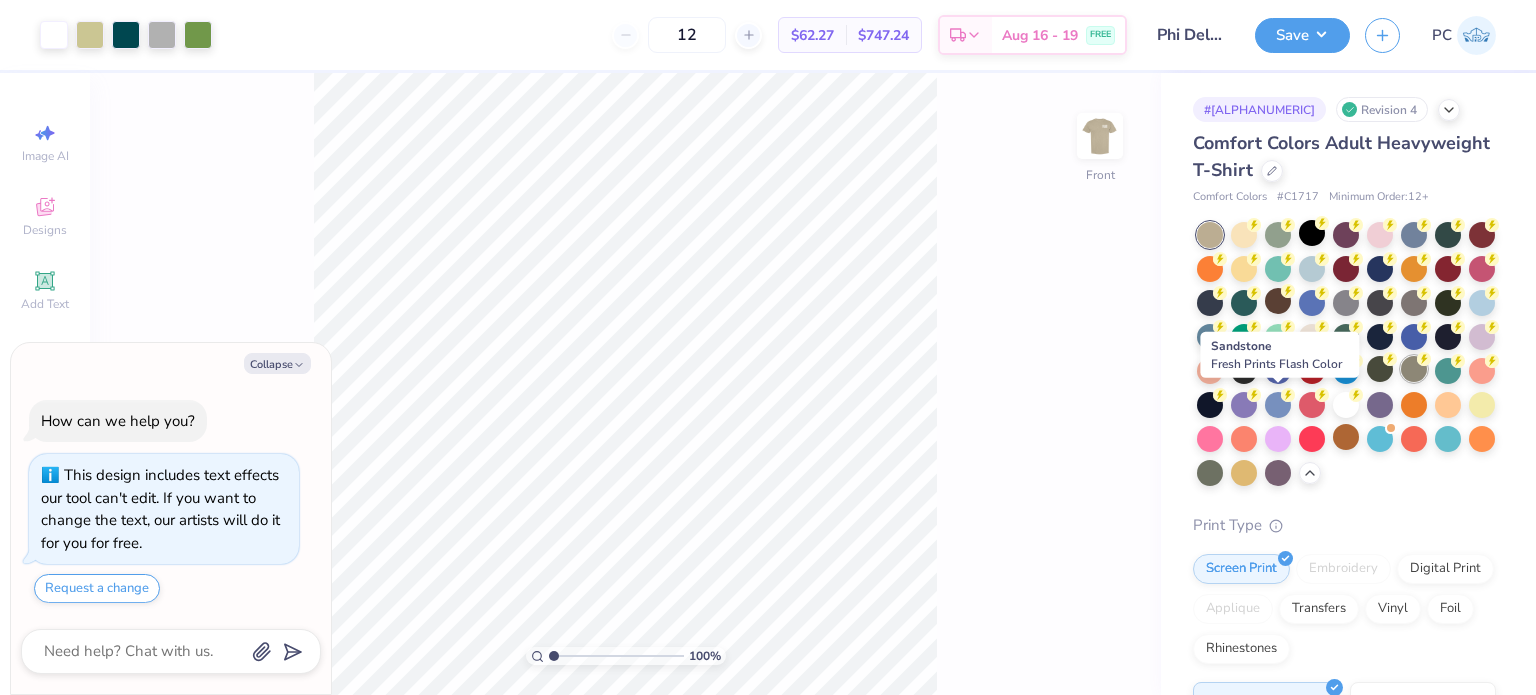 click at bounding box center (1414, 369) 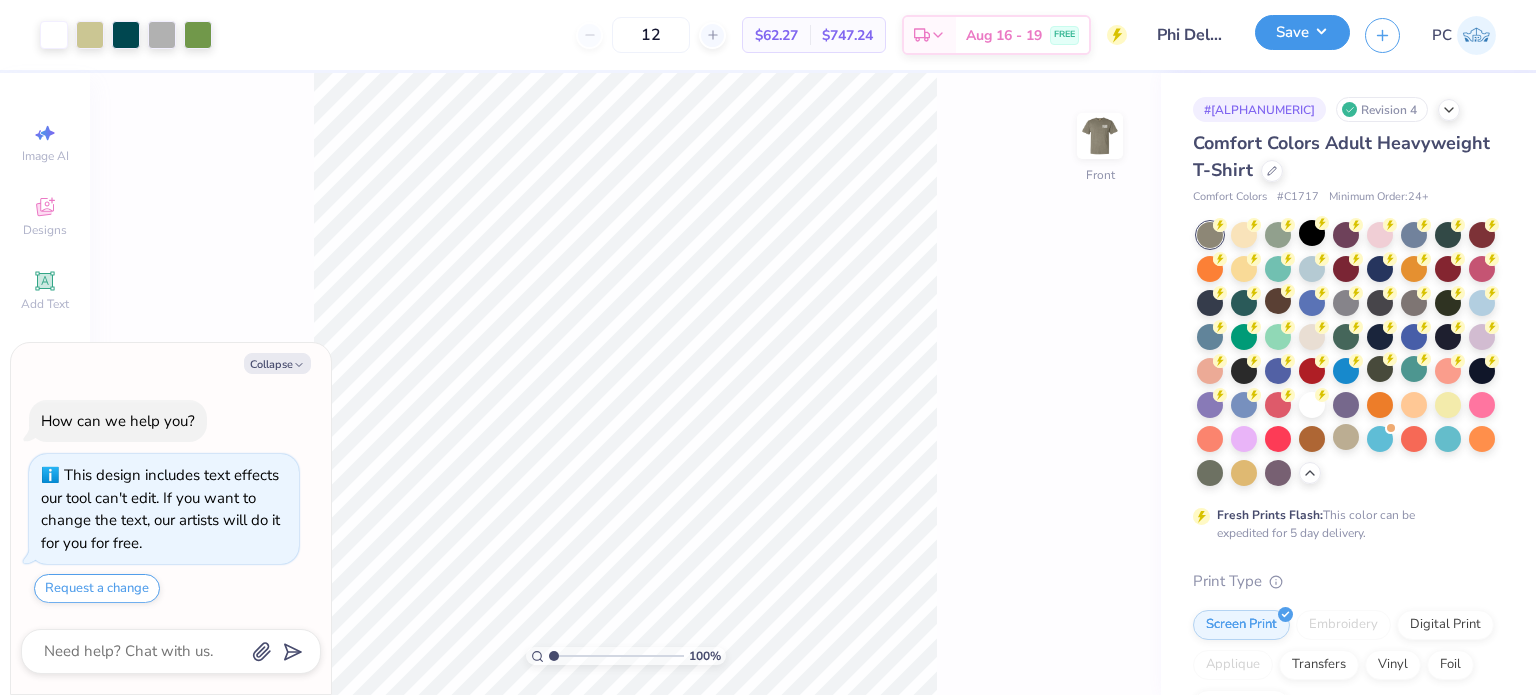 click on "Save" at bounding box center (1302, 32) 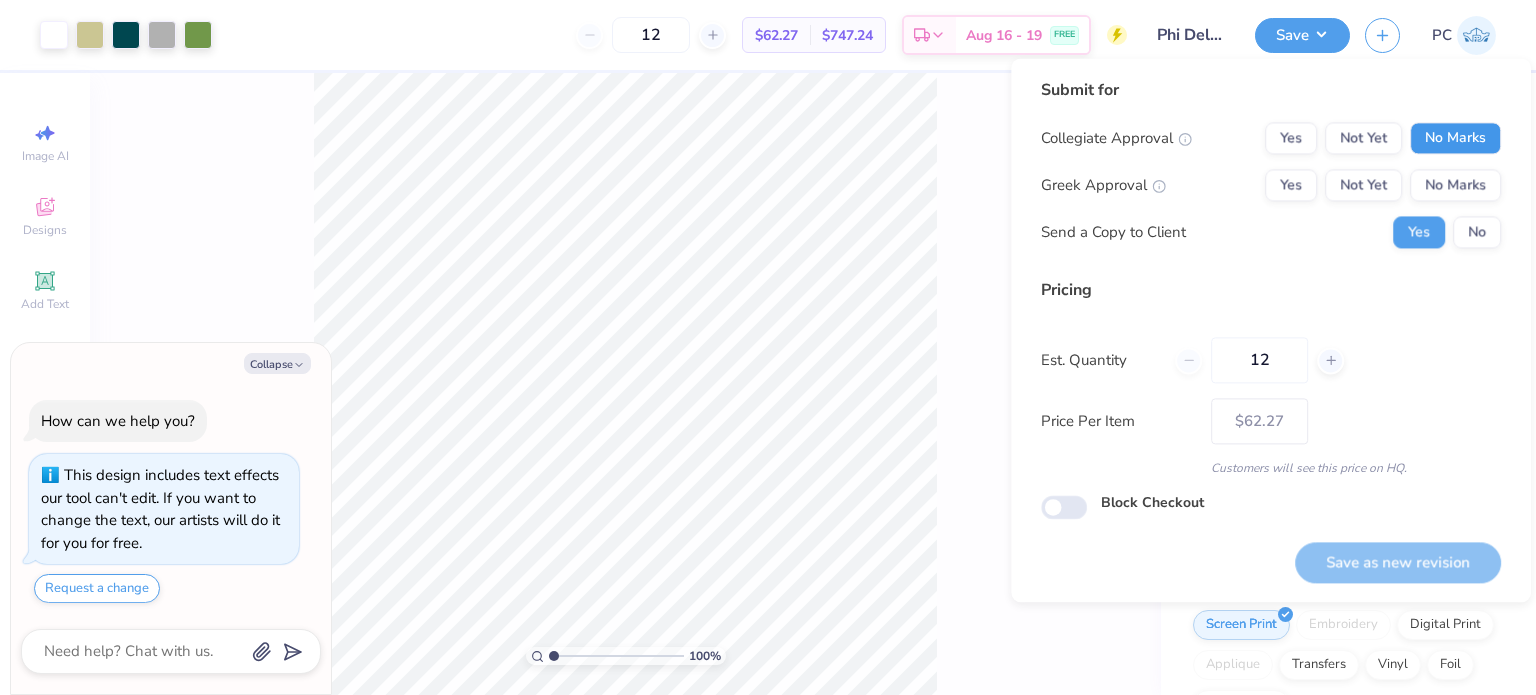 click on "No Marks" at bounding box center (1455, 138) 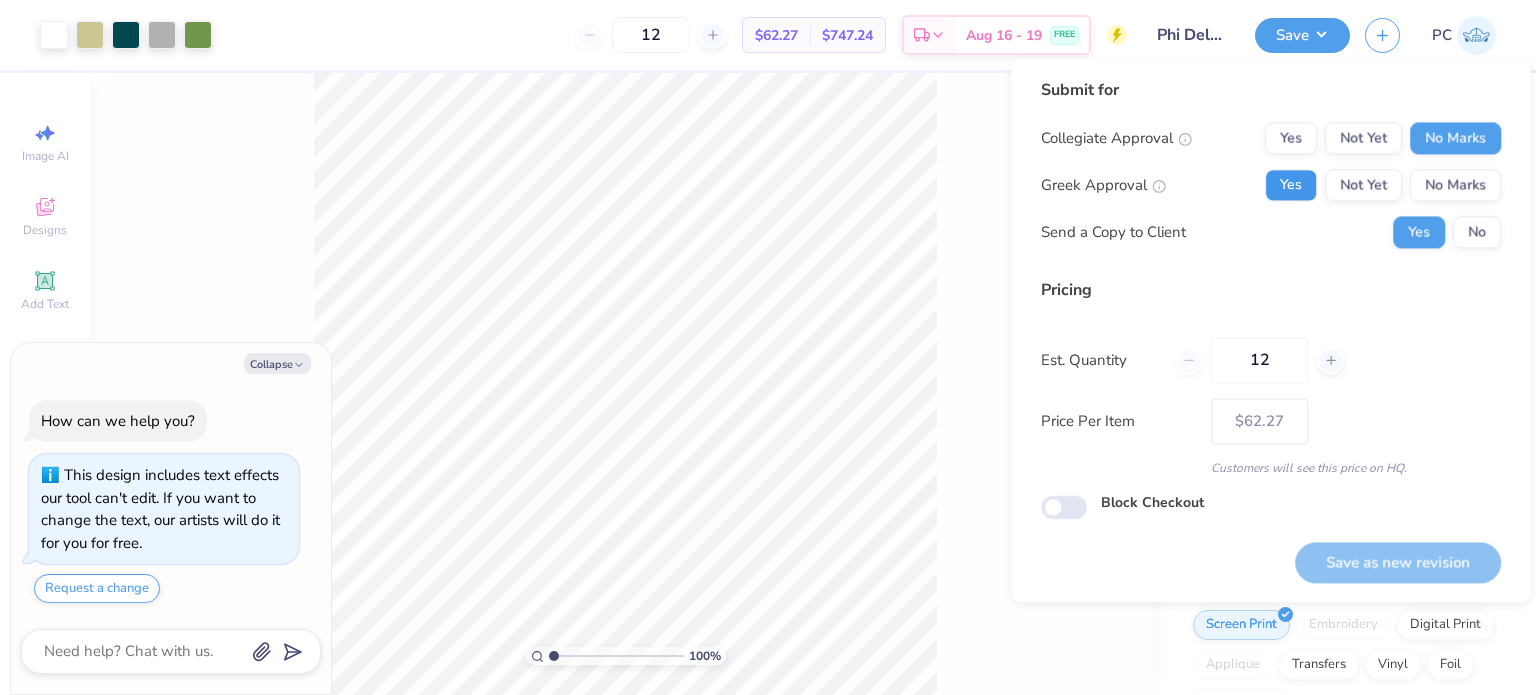 click on "Yes" at bounding box center (1291, 185) 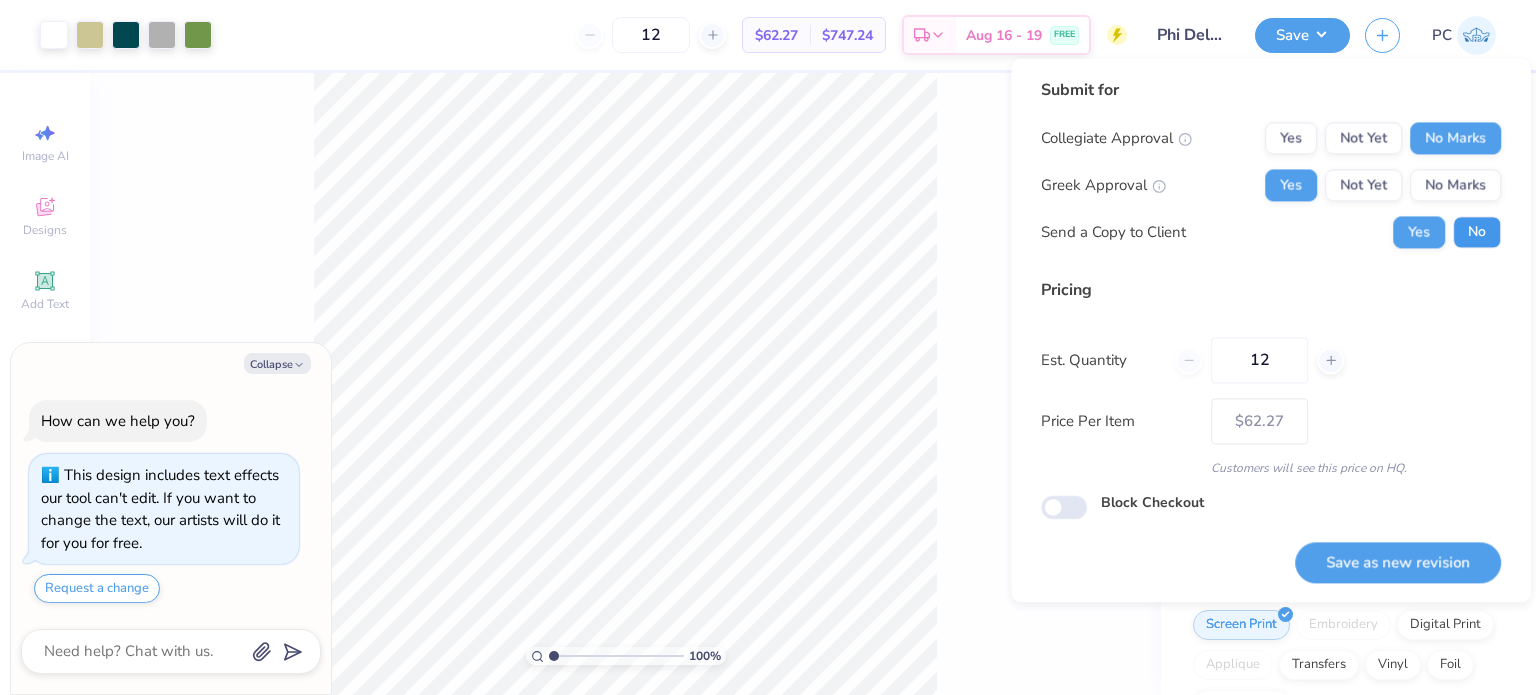 click on "No" at bounding box center [1477, 232] 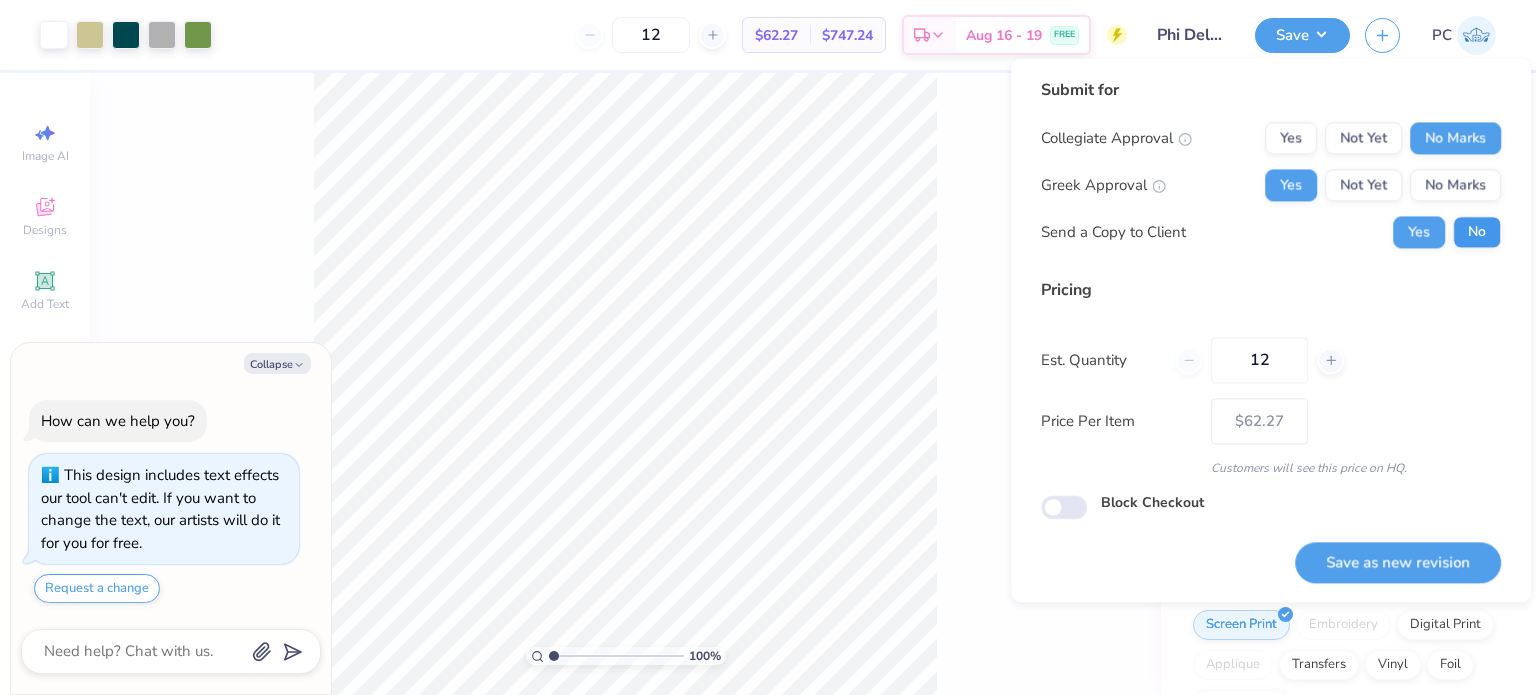 type on "x" 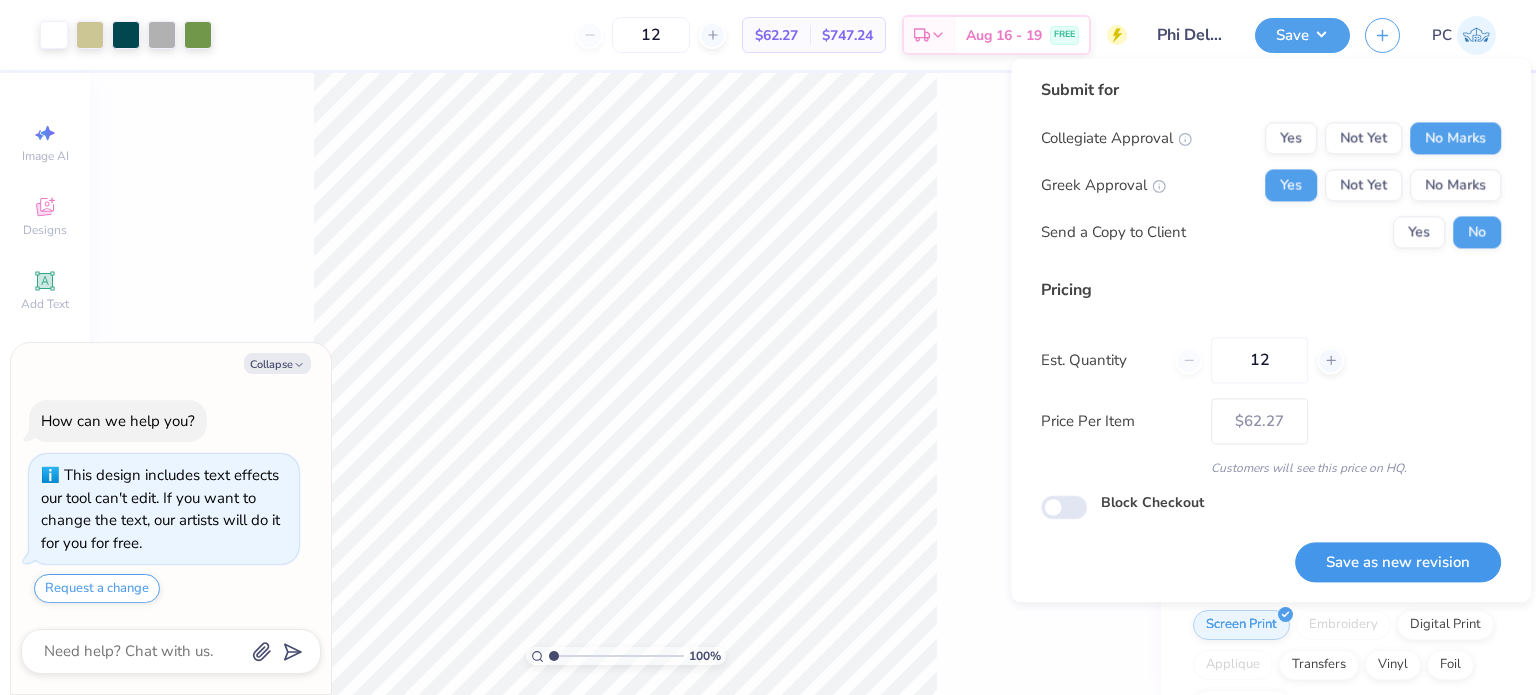 click on "Save as new revision" at bounding box center [1398, 562] 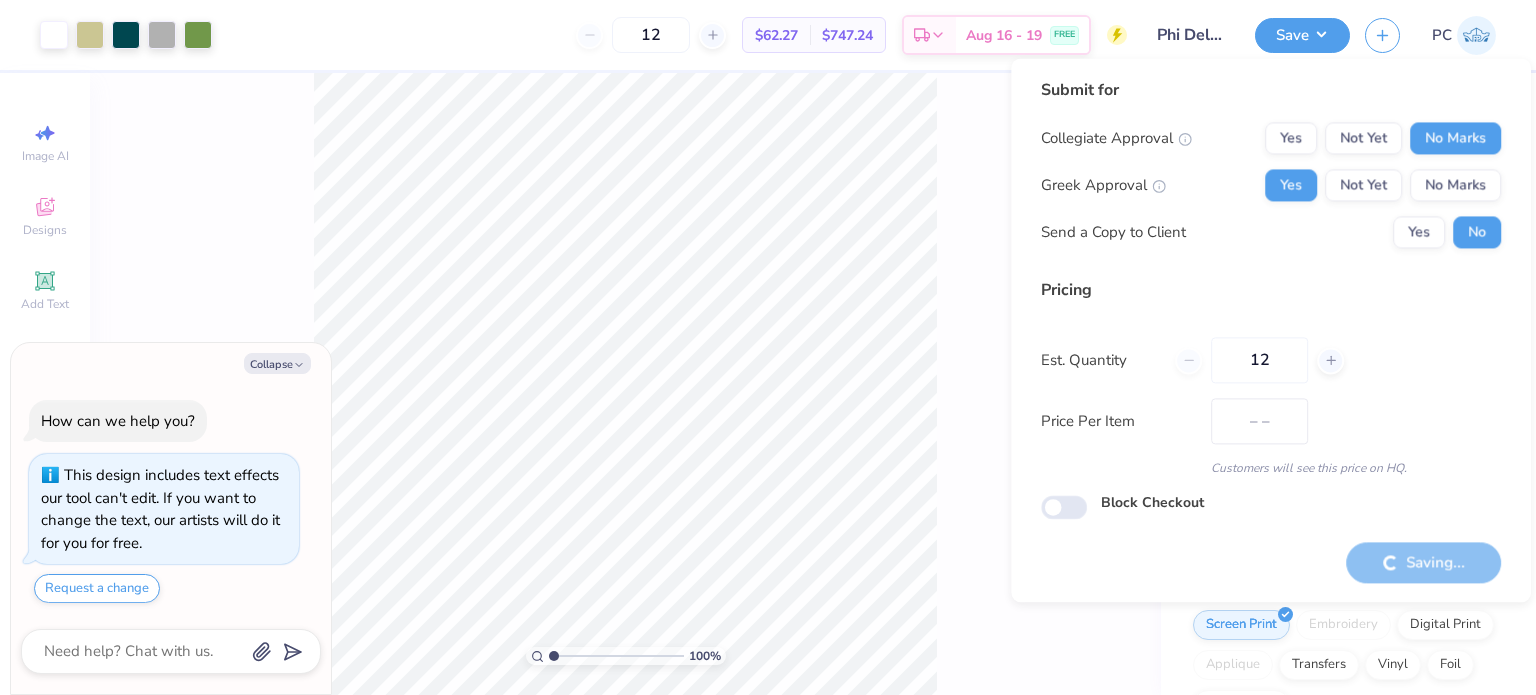 type on "$62.27" 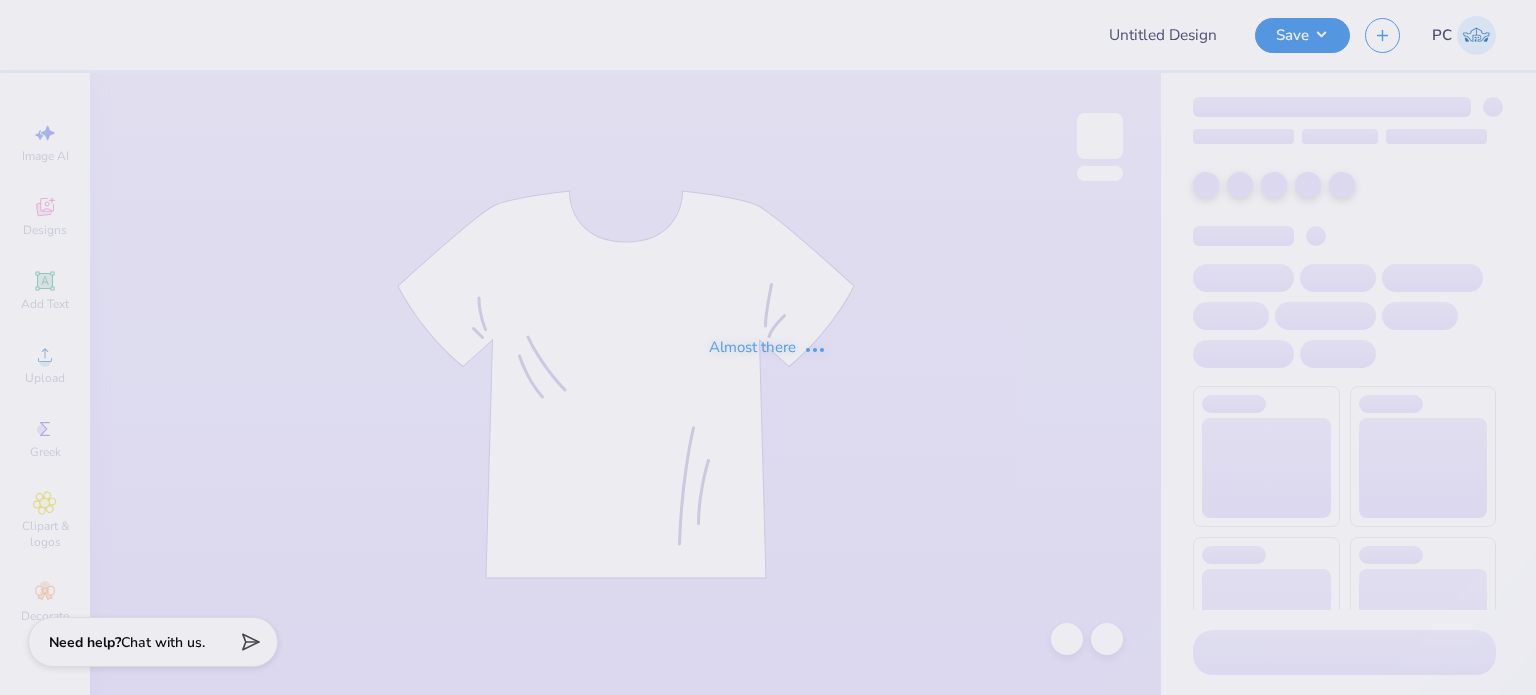 type on "Phi Delta Theta Merch" 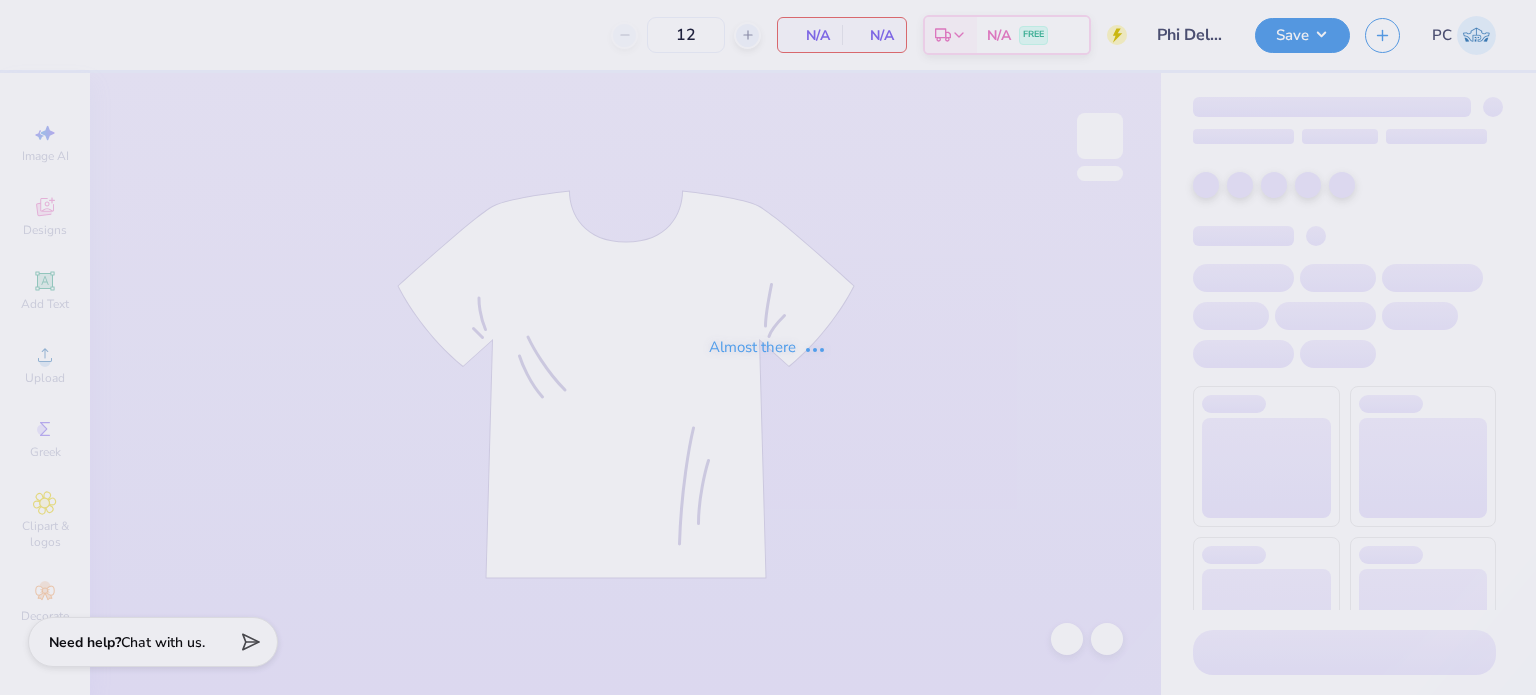 scroll, scrollTop: 0, scrollLeft: 0, axis: both 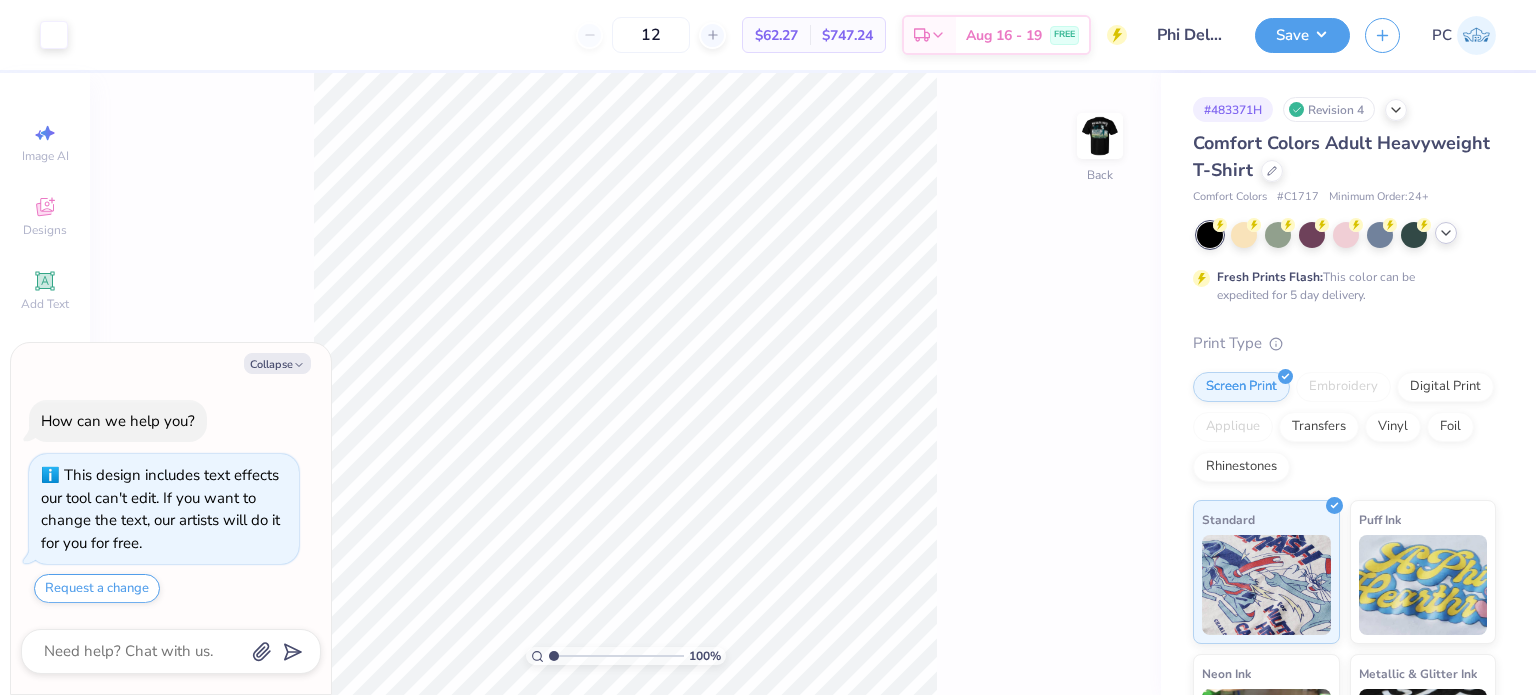 click 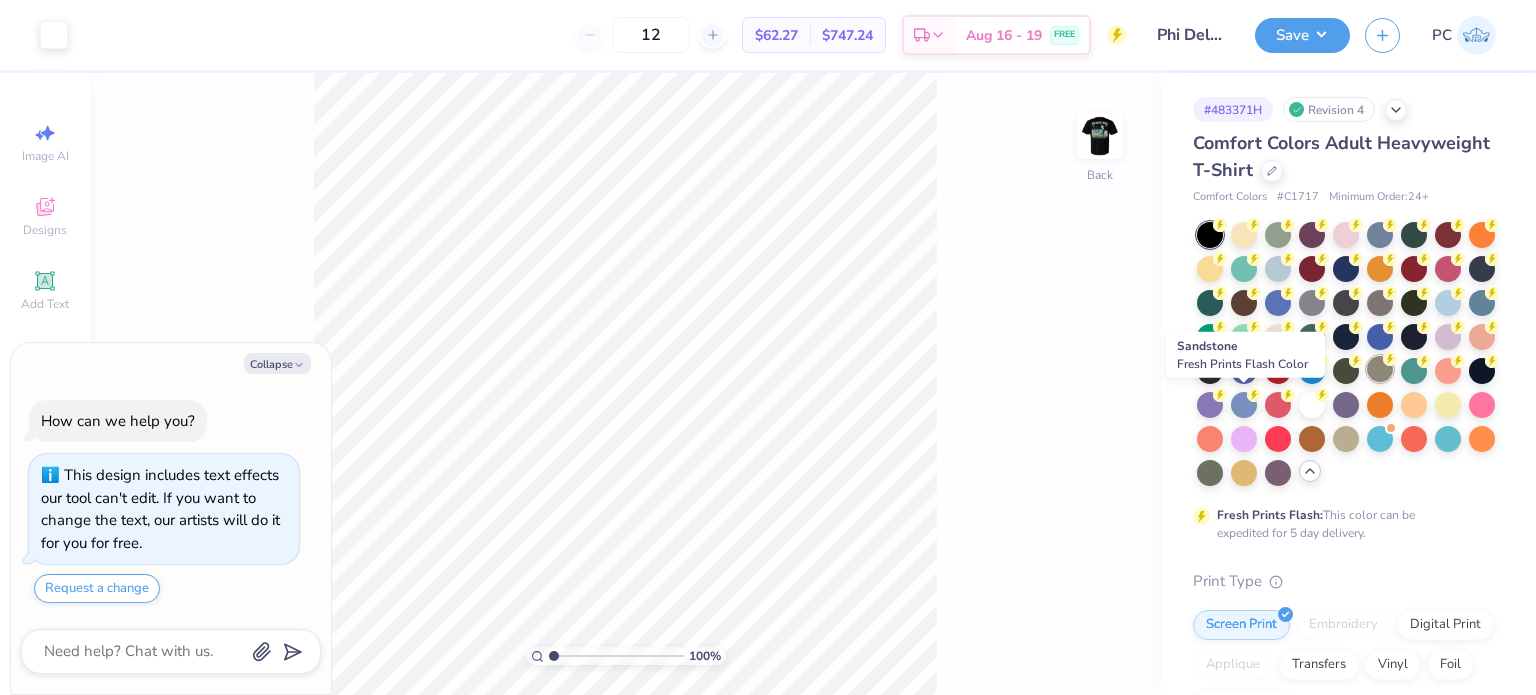 click at bounding box center (1380, 369) 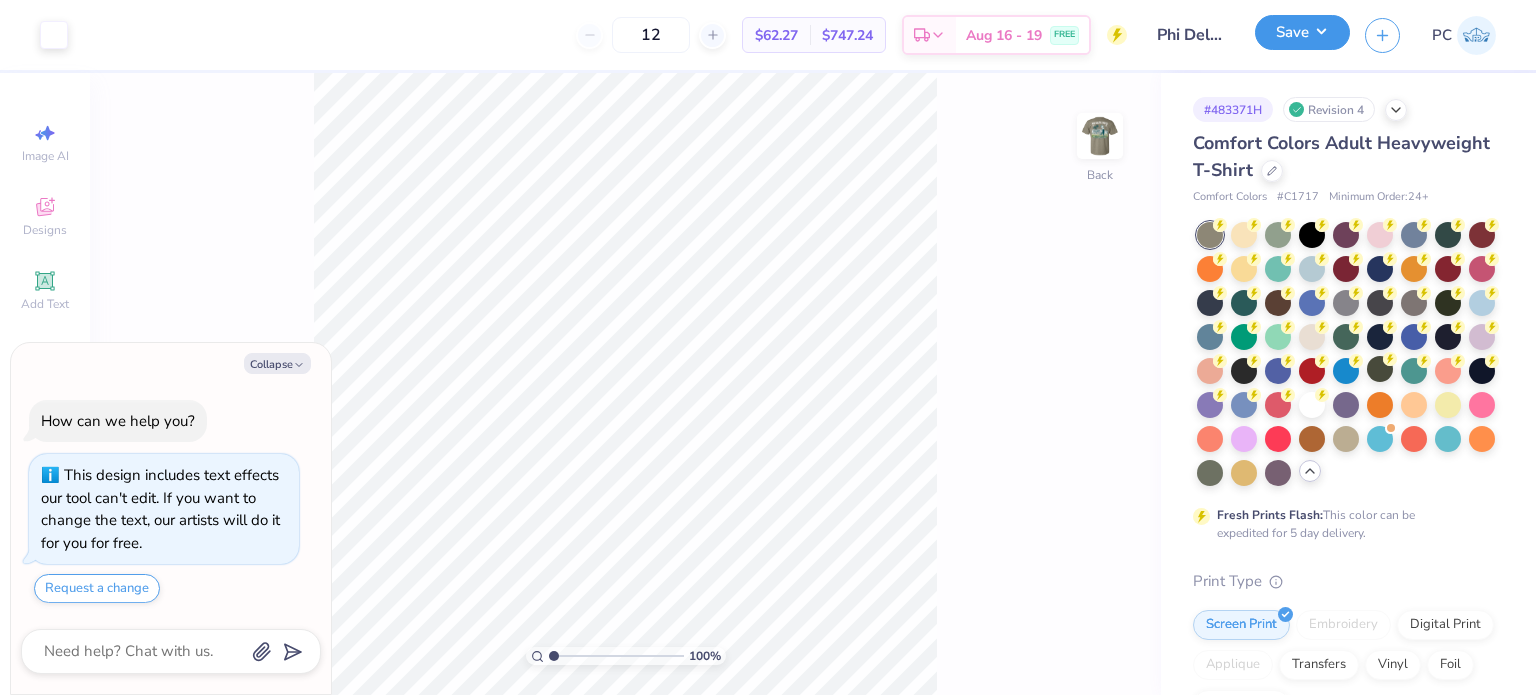 click on "Save" at bounding box center (1302, 32) 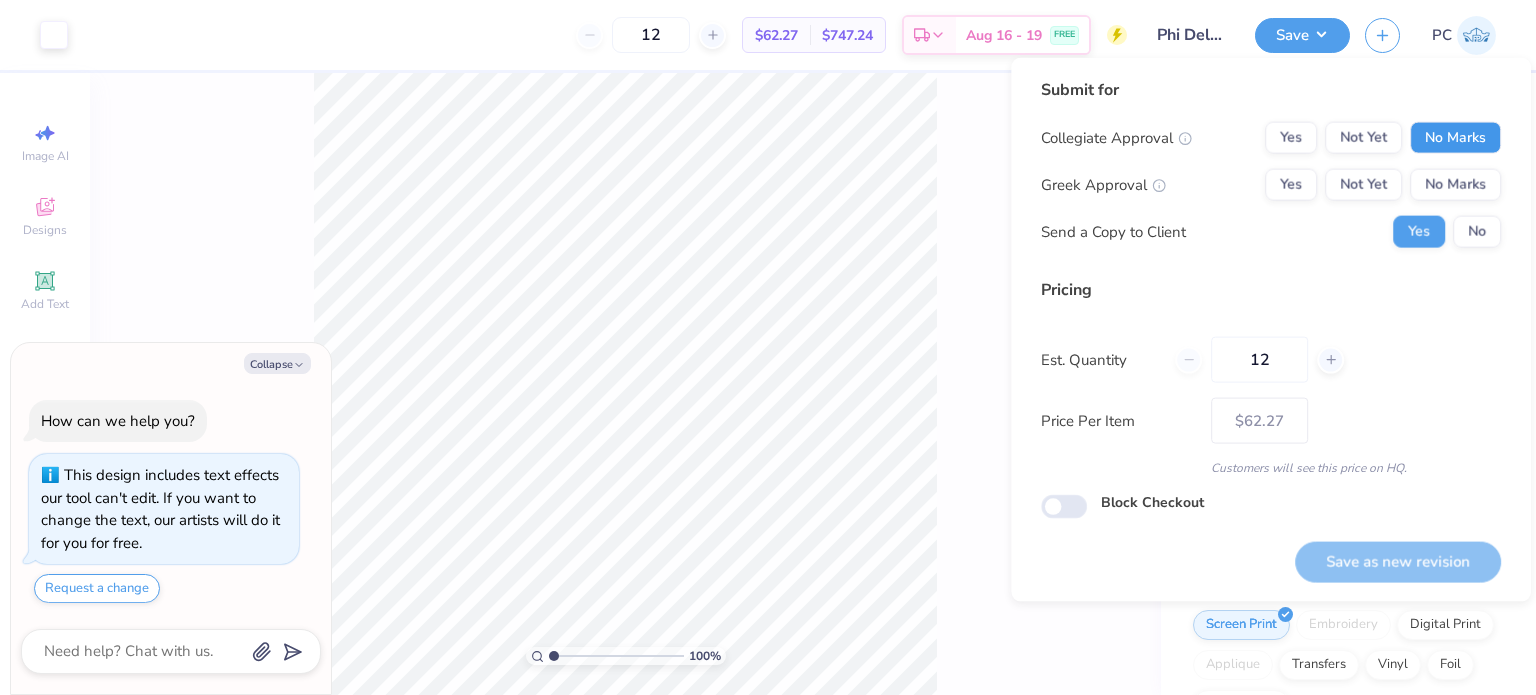 click on "No Marks" at bounding box center [1455, 138] 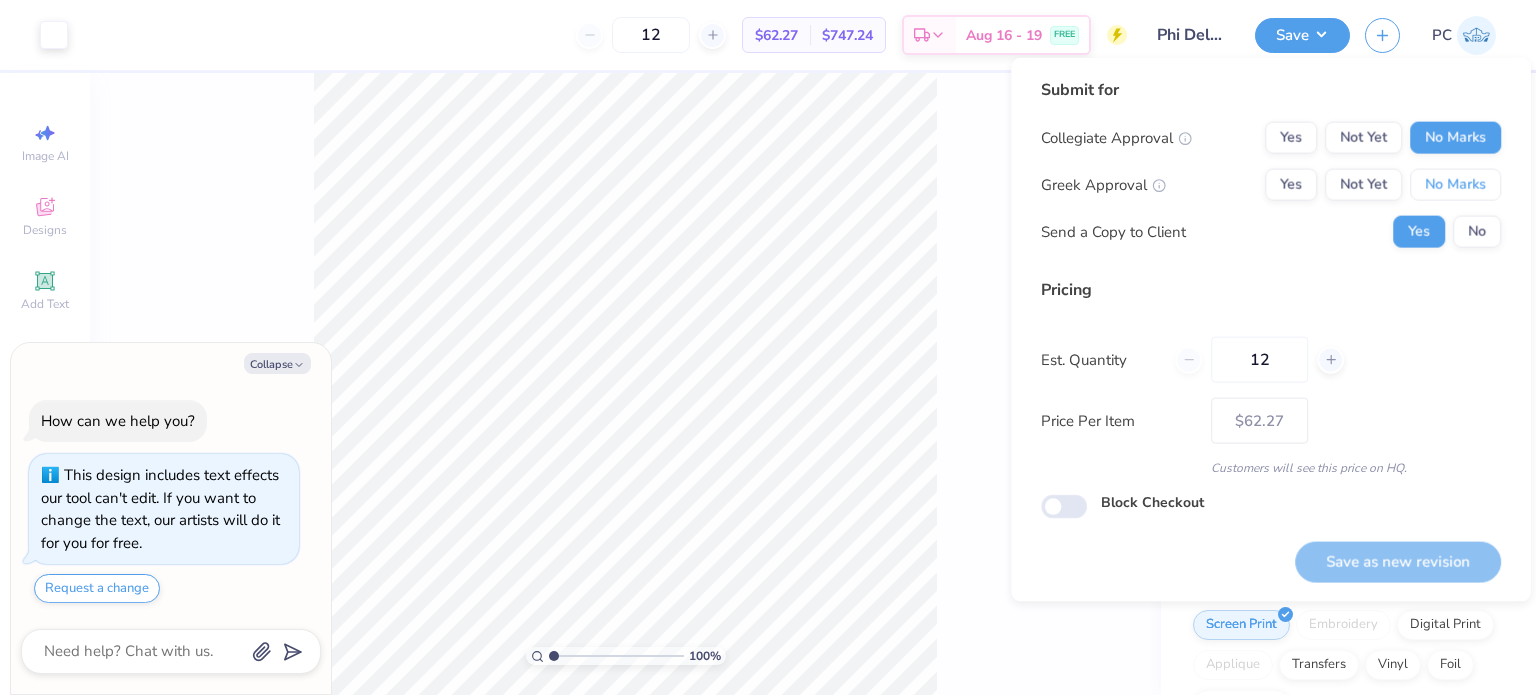 click on "No Marks" at bounding box center [1455, 185] 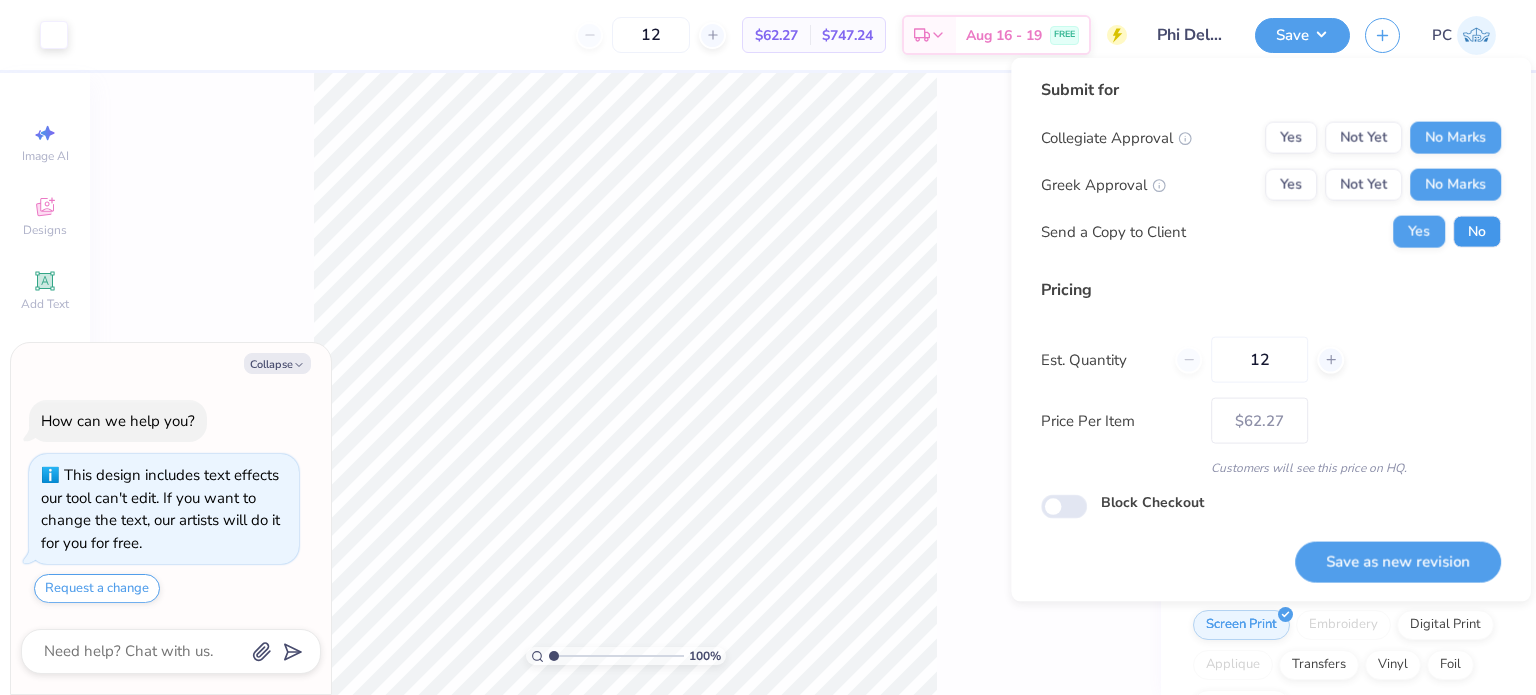 click on "No" at bounding box center (1477, 232) 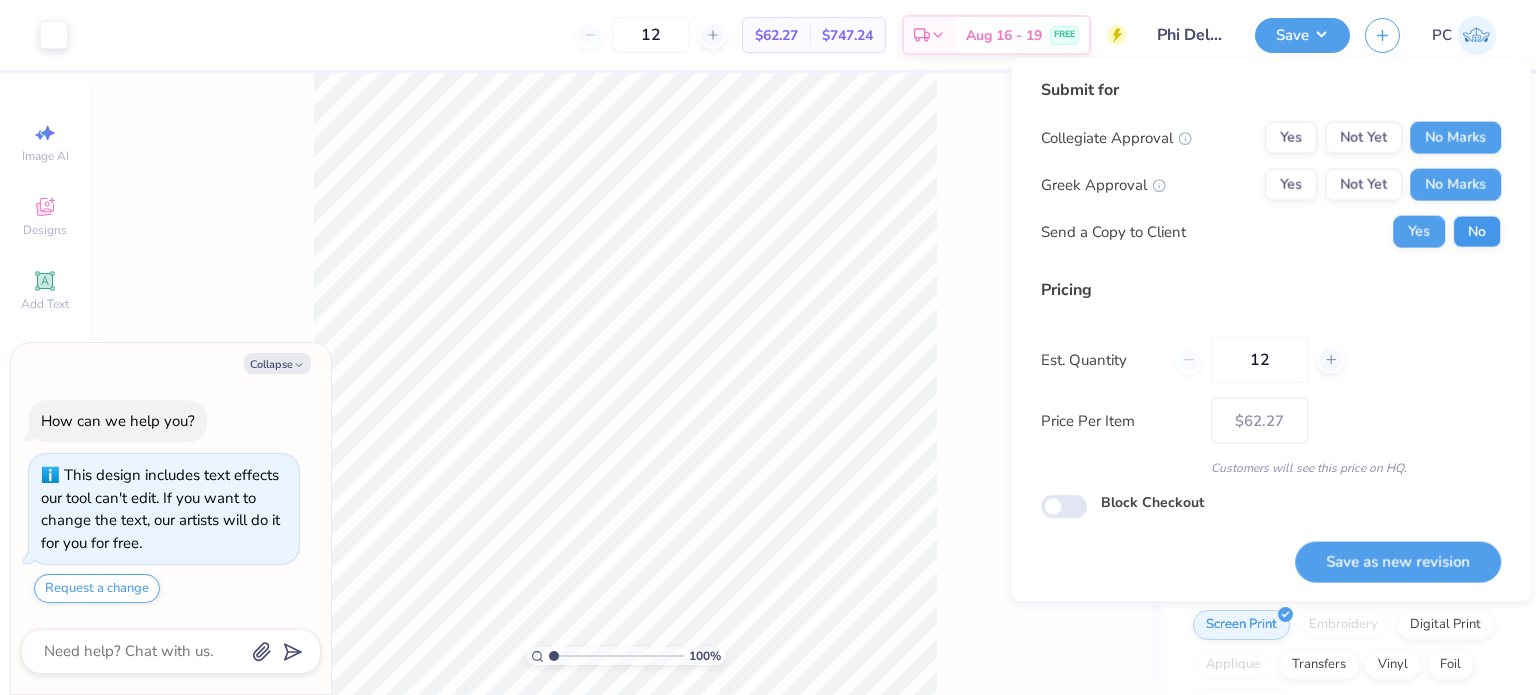 type on "x" 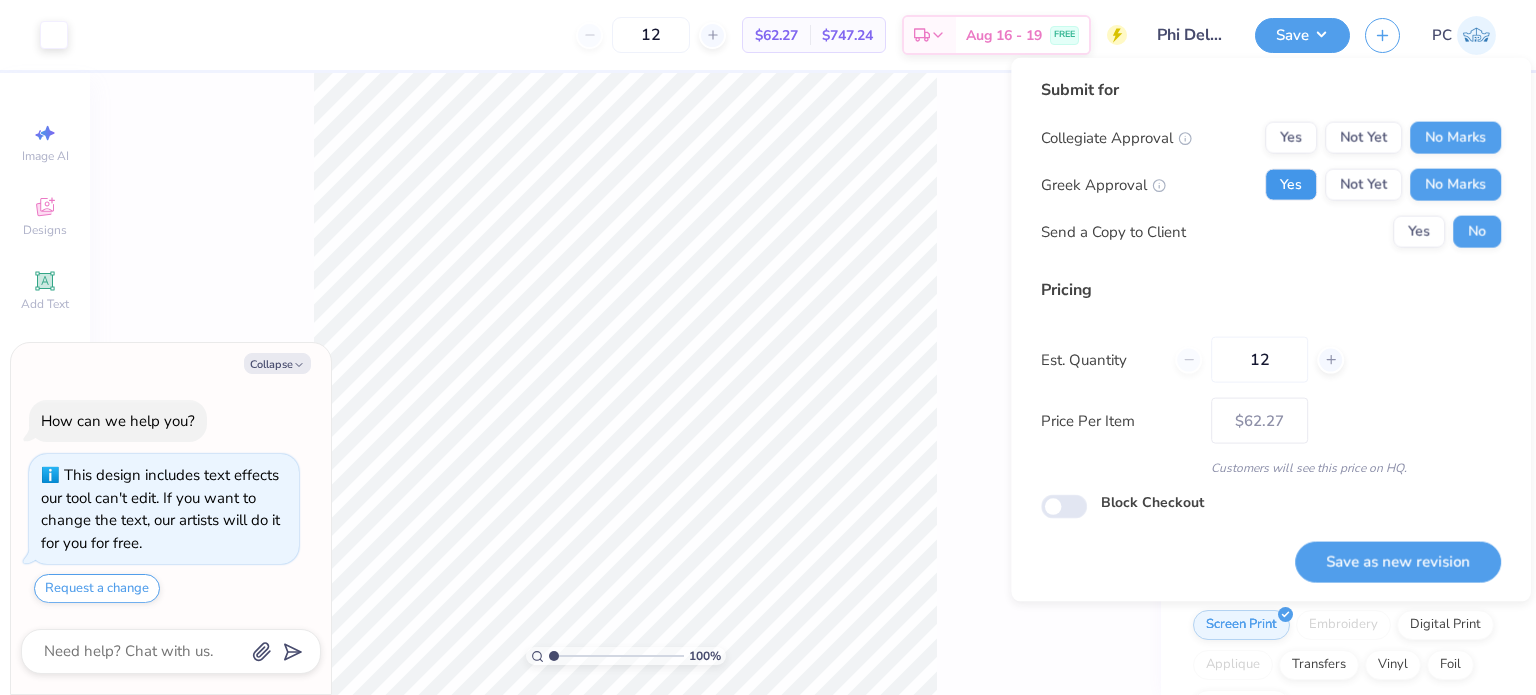 click on "Yes" at bounding box center (1291, 185) 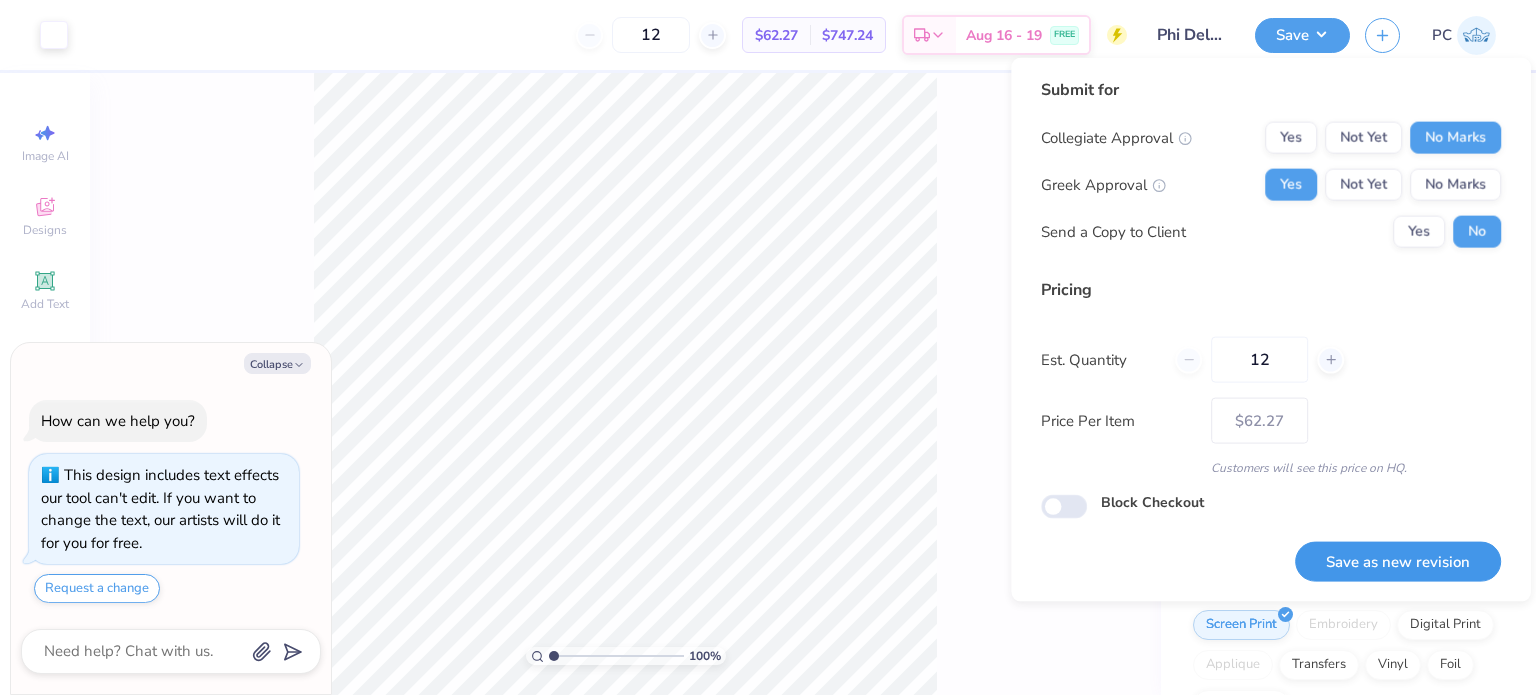 click on "Save as new revision" at bounding box center (1398, 561) 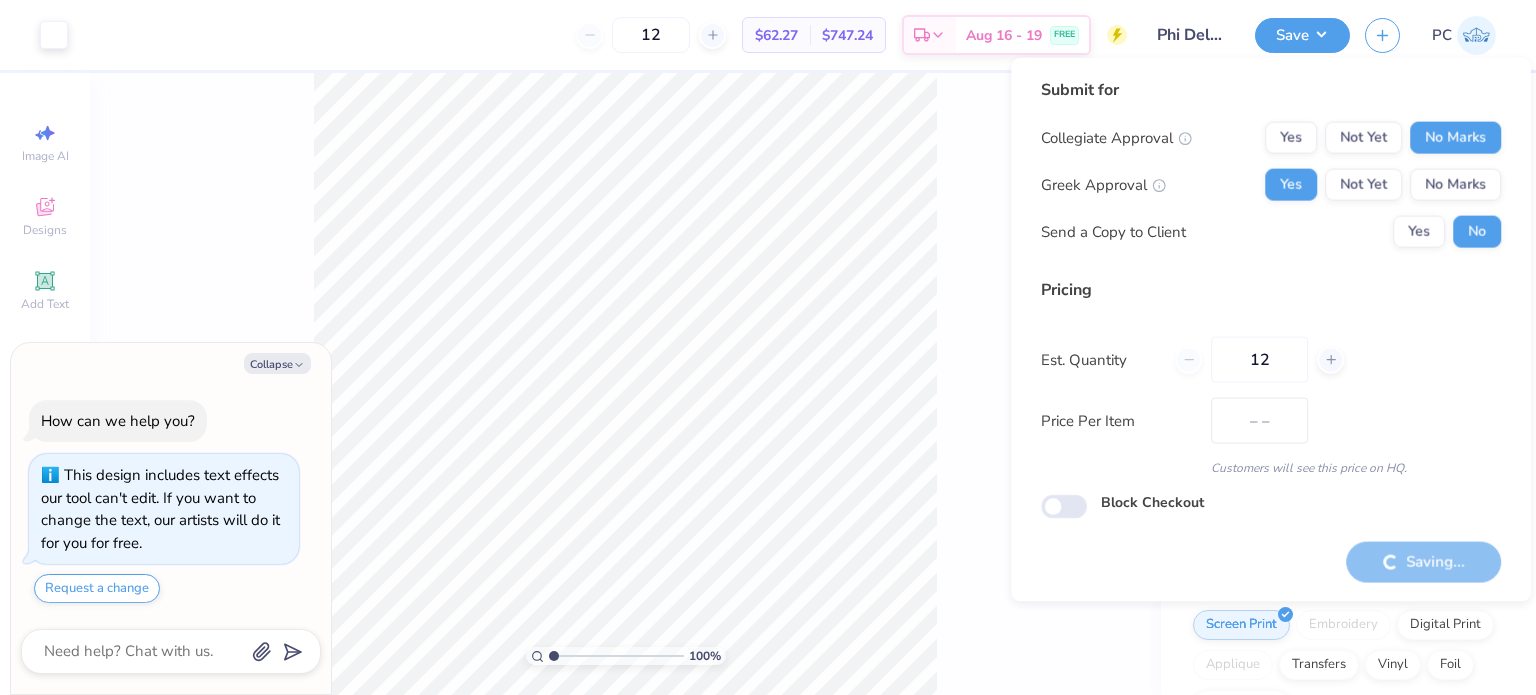 type on "$62.27" 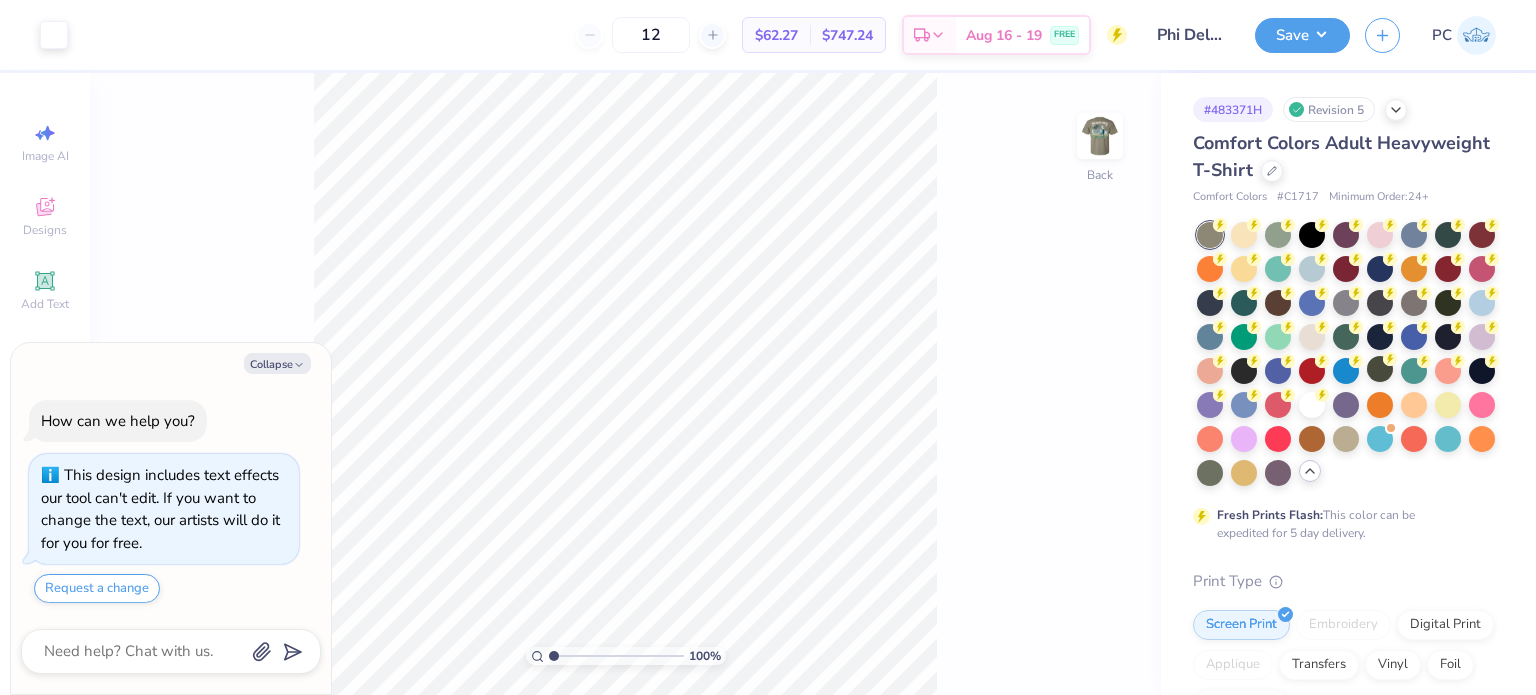 click on "Save PC" at bounding box center (1395, 35) 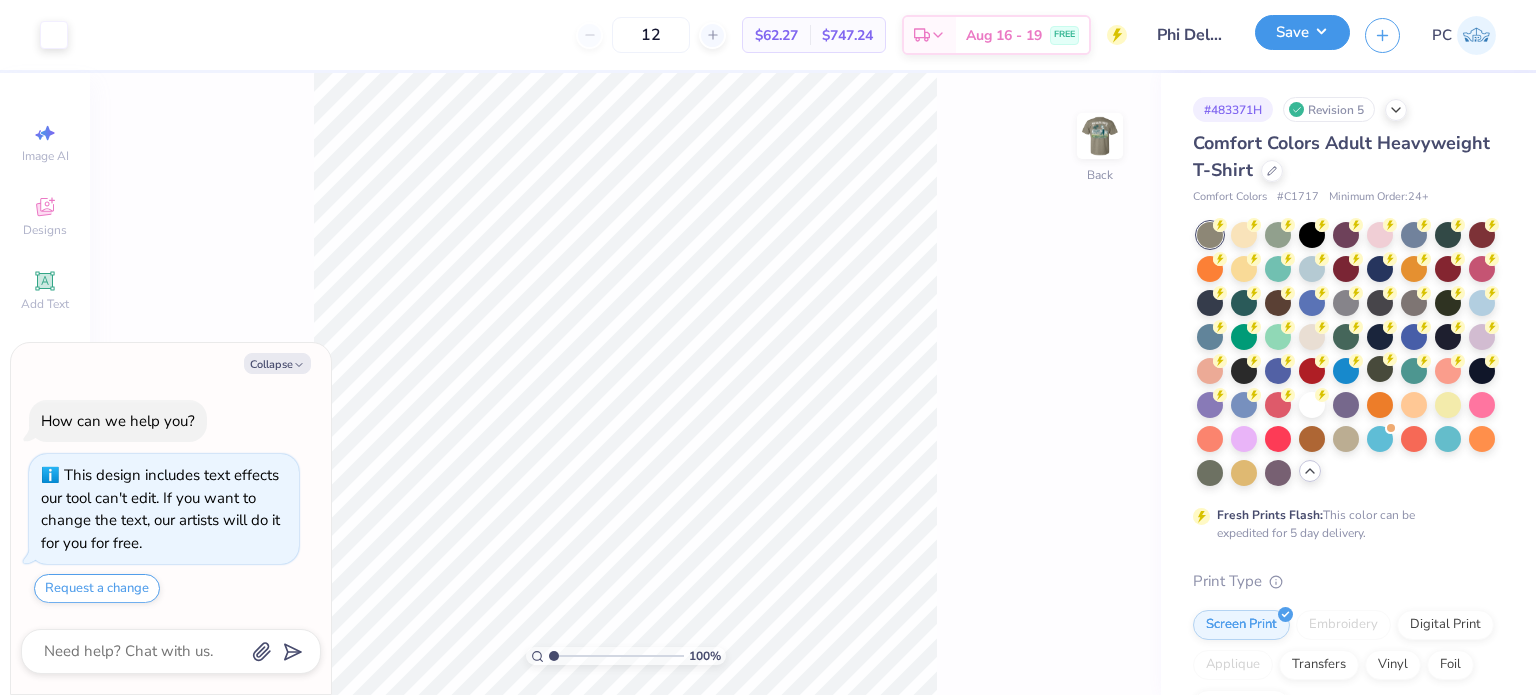 click on "Save" at bounding box center (1302, 32) 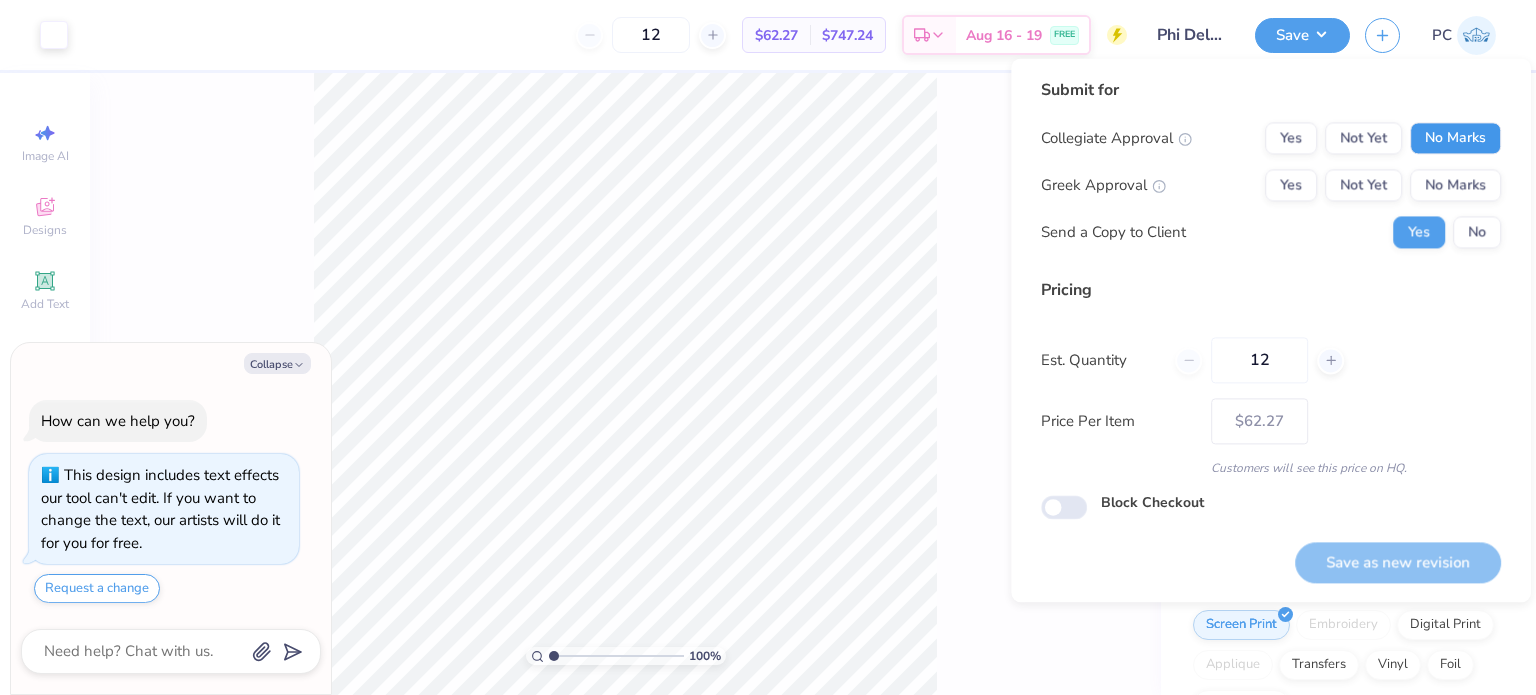 click on "No Marks" at bounding box center [1455, 138] 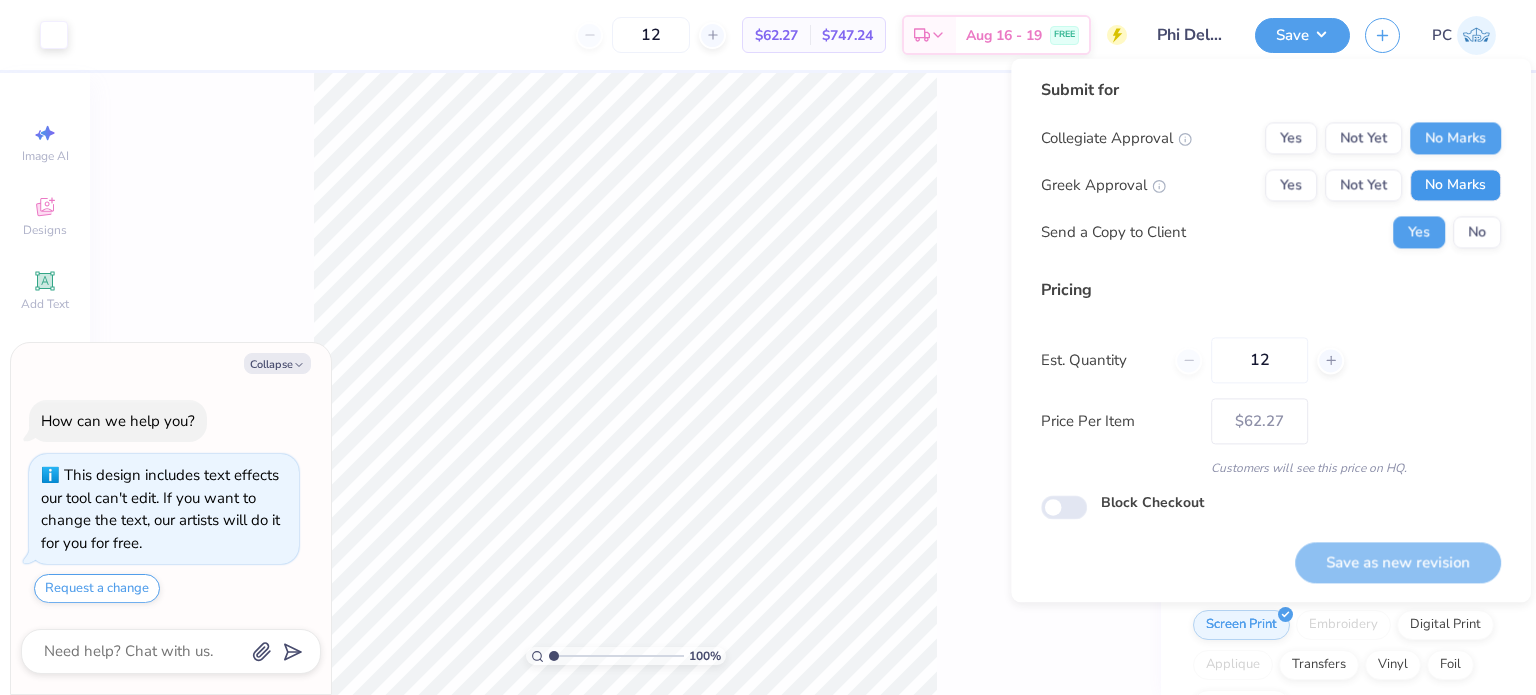 click on "No Marks" at bounding box center (1455, 185) 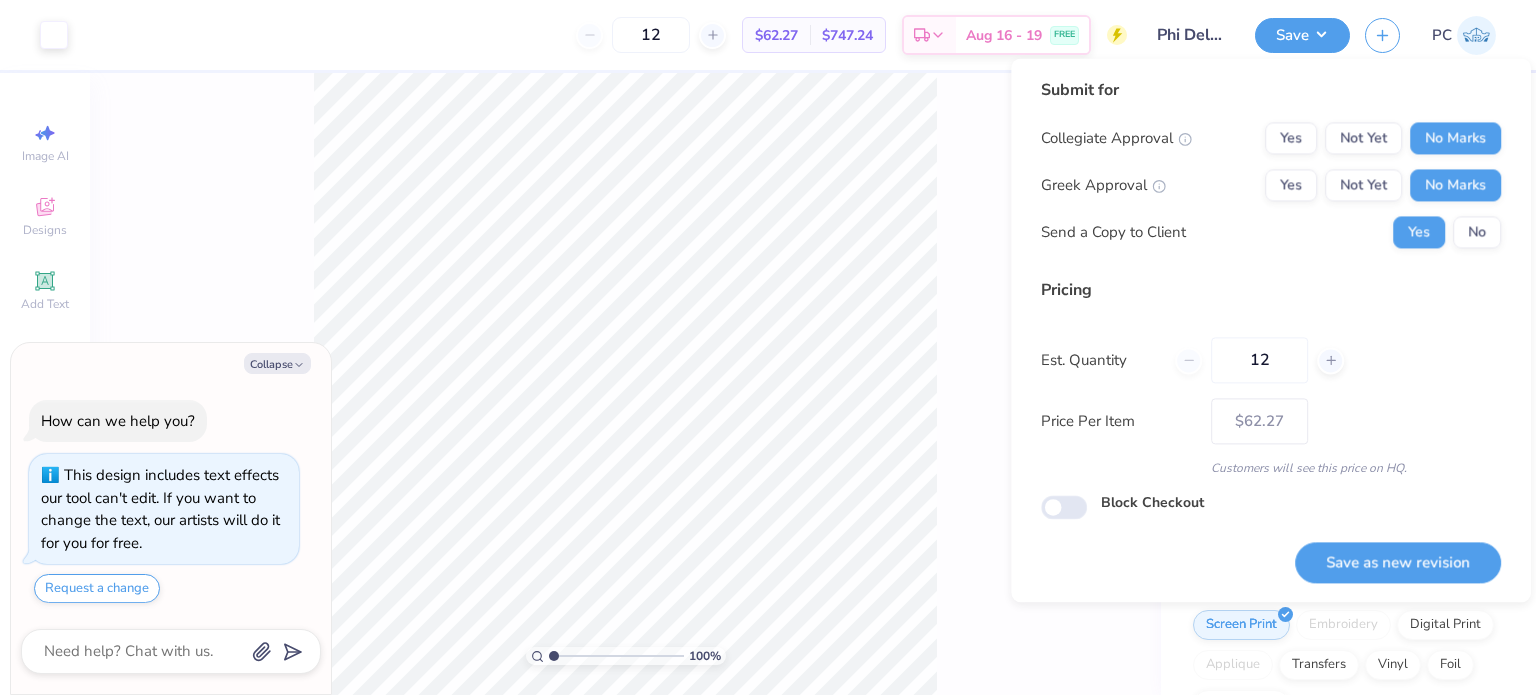 click on "No" at bounding box center [1477, 232] 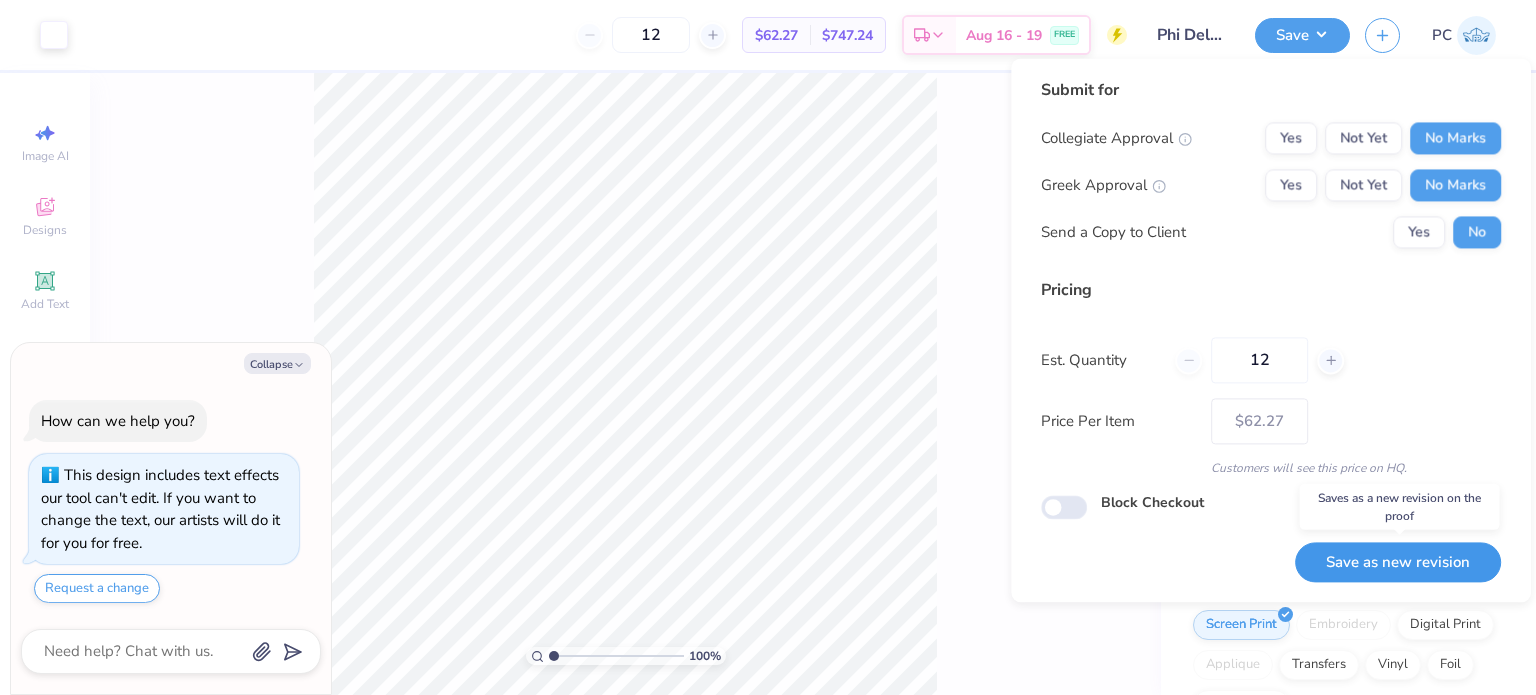 click on "Save as new revision" at bounding box center [1398, 562] 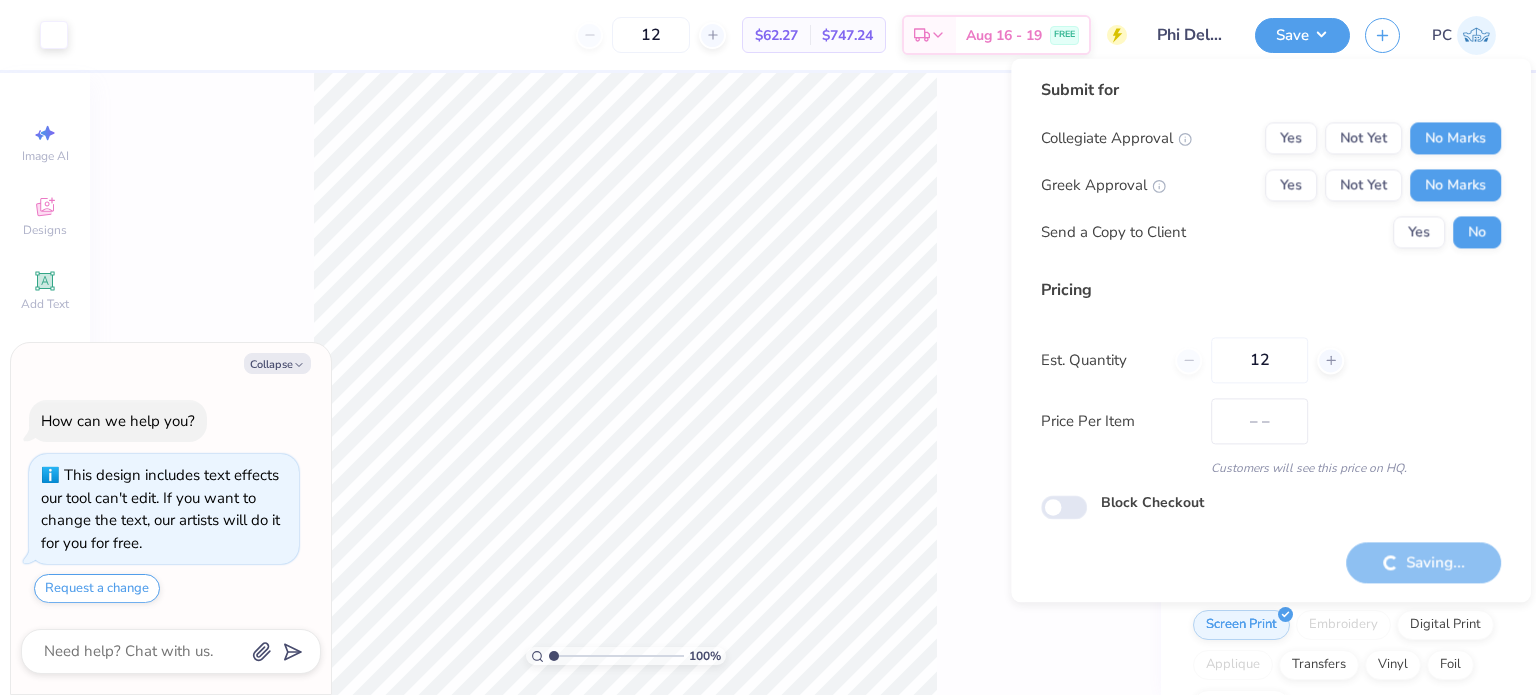 type on "$62.27" 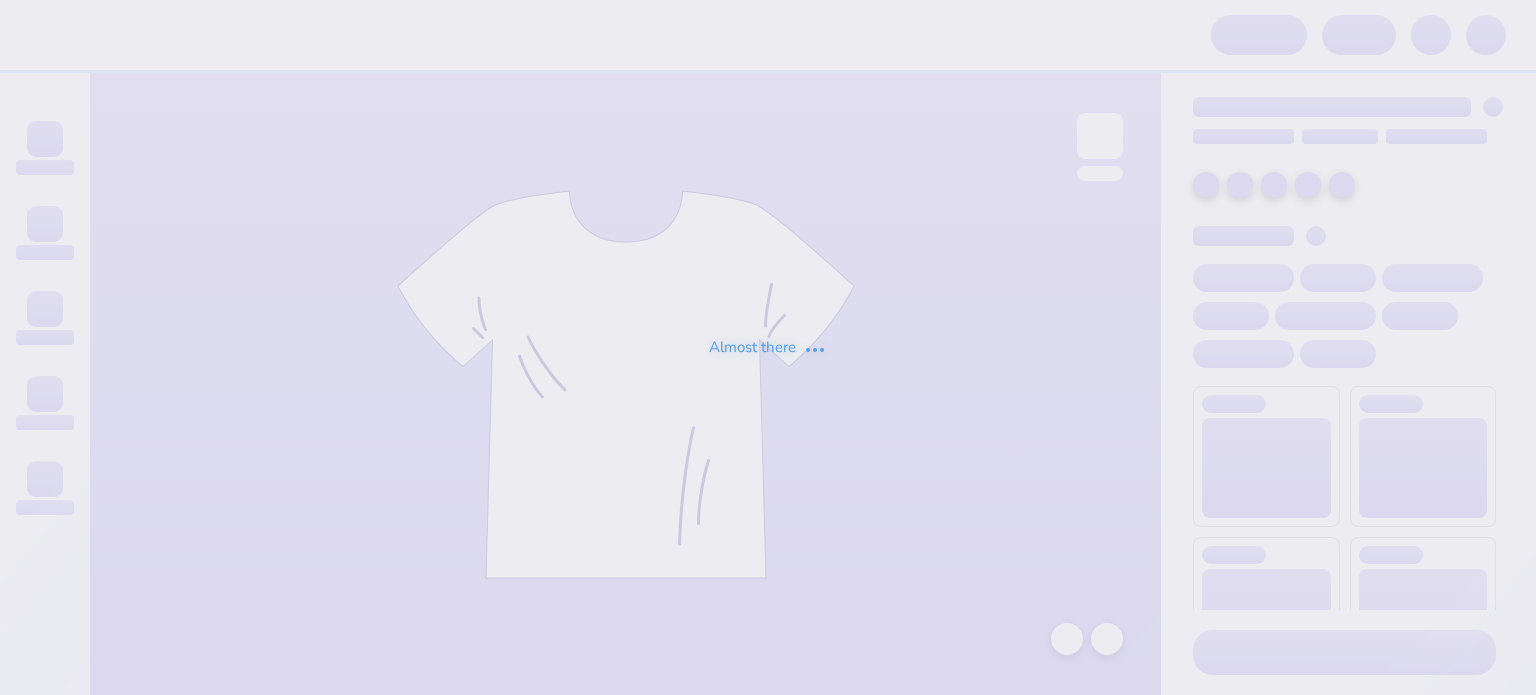 scroll, scrollTop: 0, scrollLeft: 0, axis: both 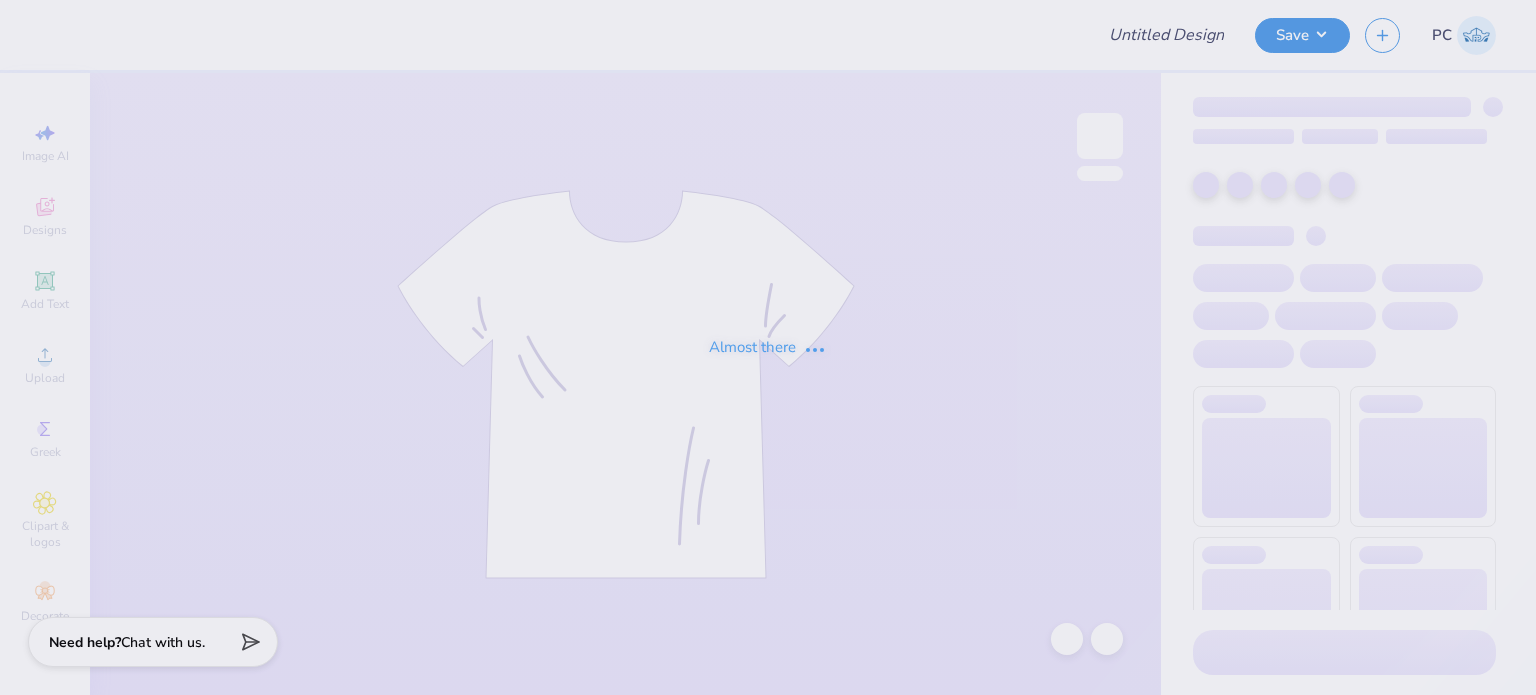 type on "Phi Delta Theta Merch" 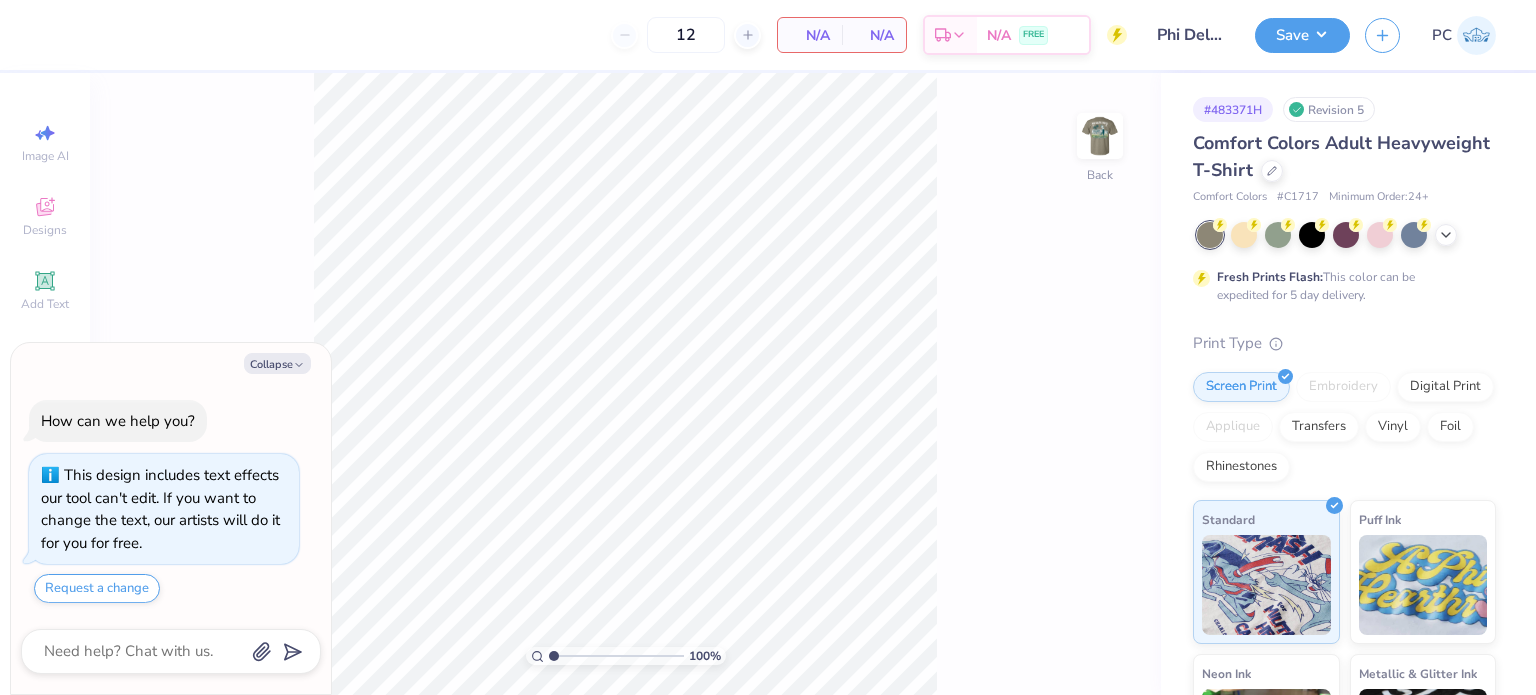type on "x" 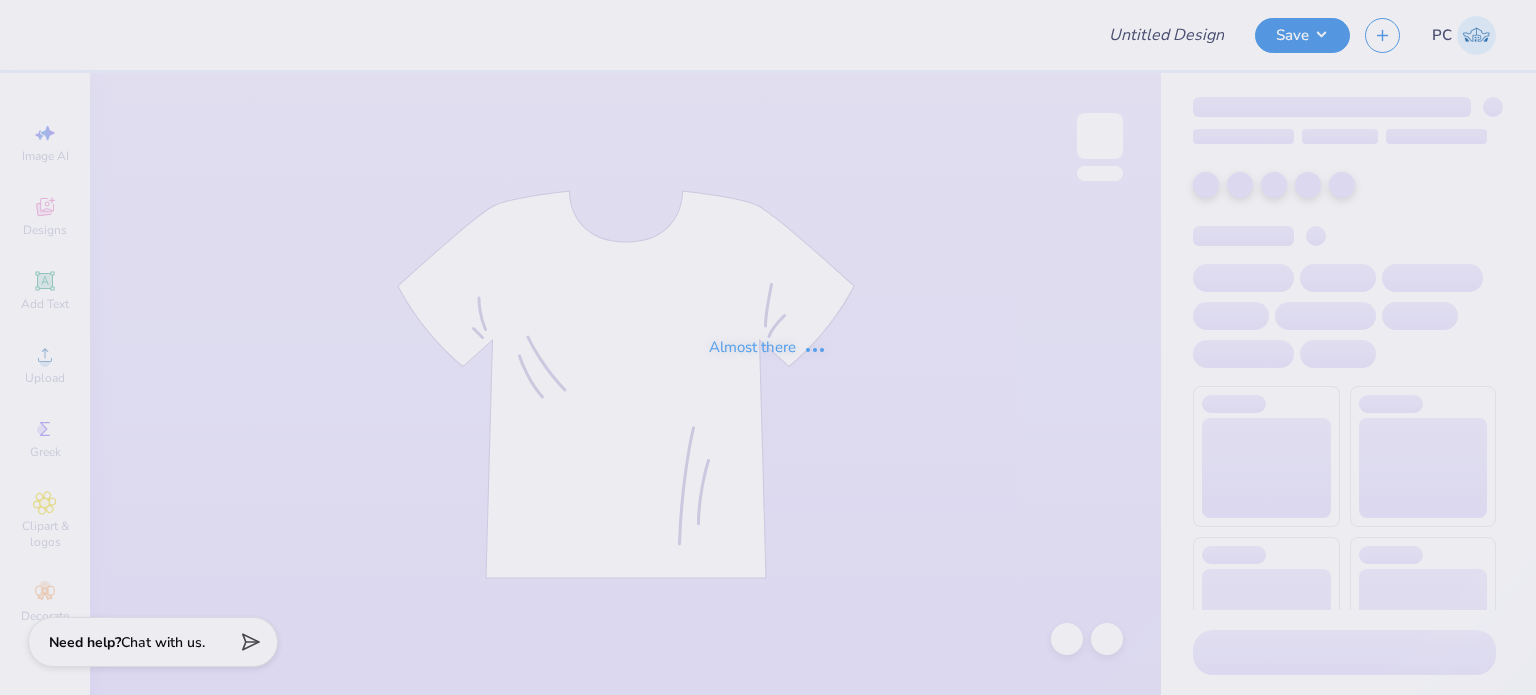 type on "[FIRST] [LAST] : [UNIVERSITY]" 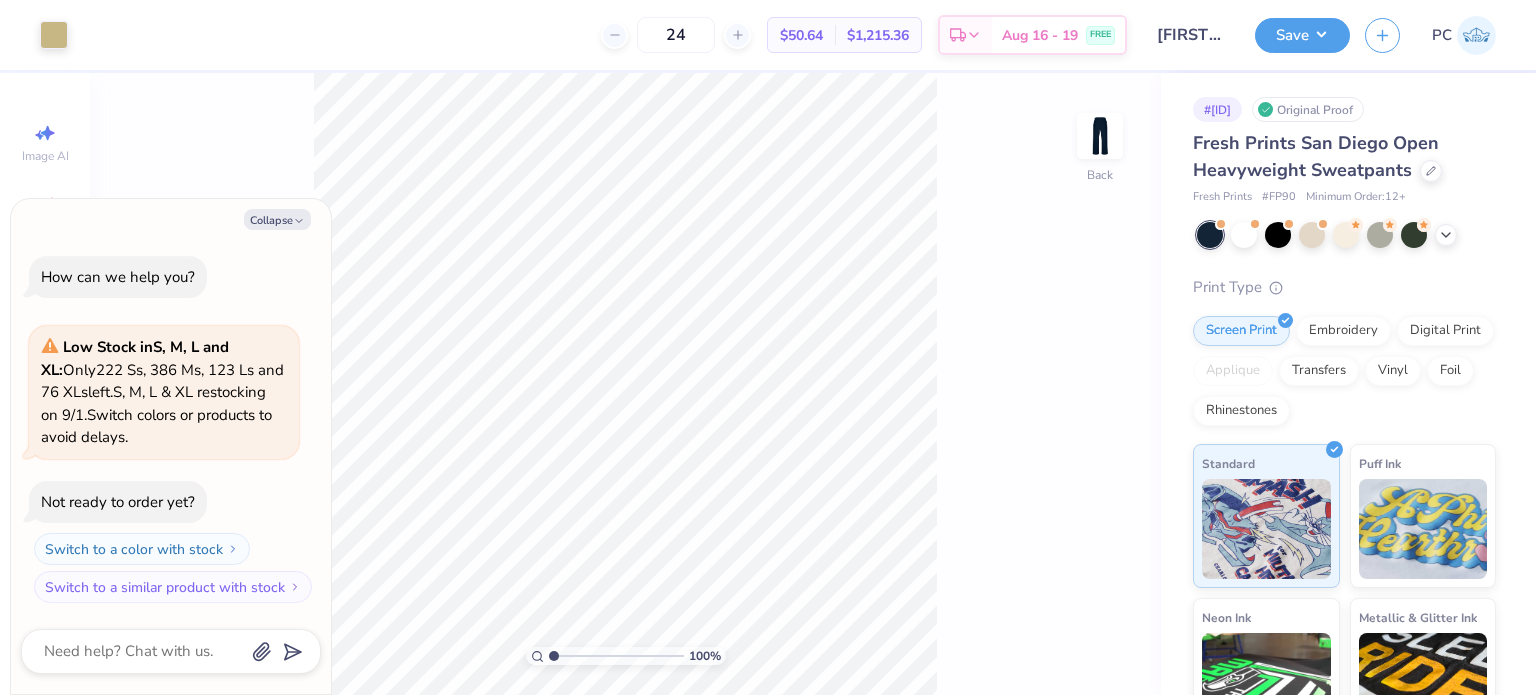 scroll, scrollTop: 0, scrollLeft: 0, axis: both 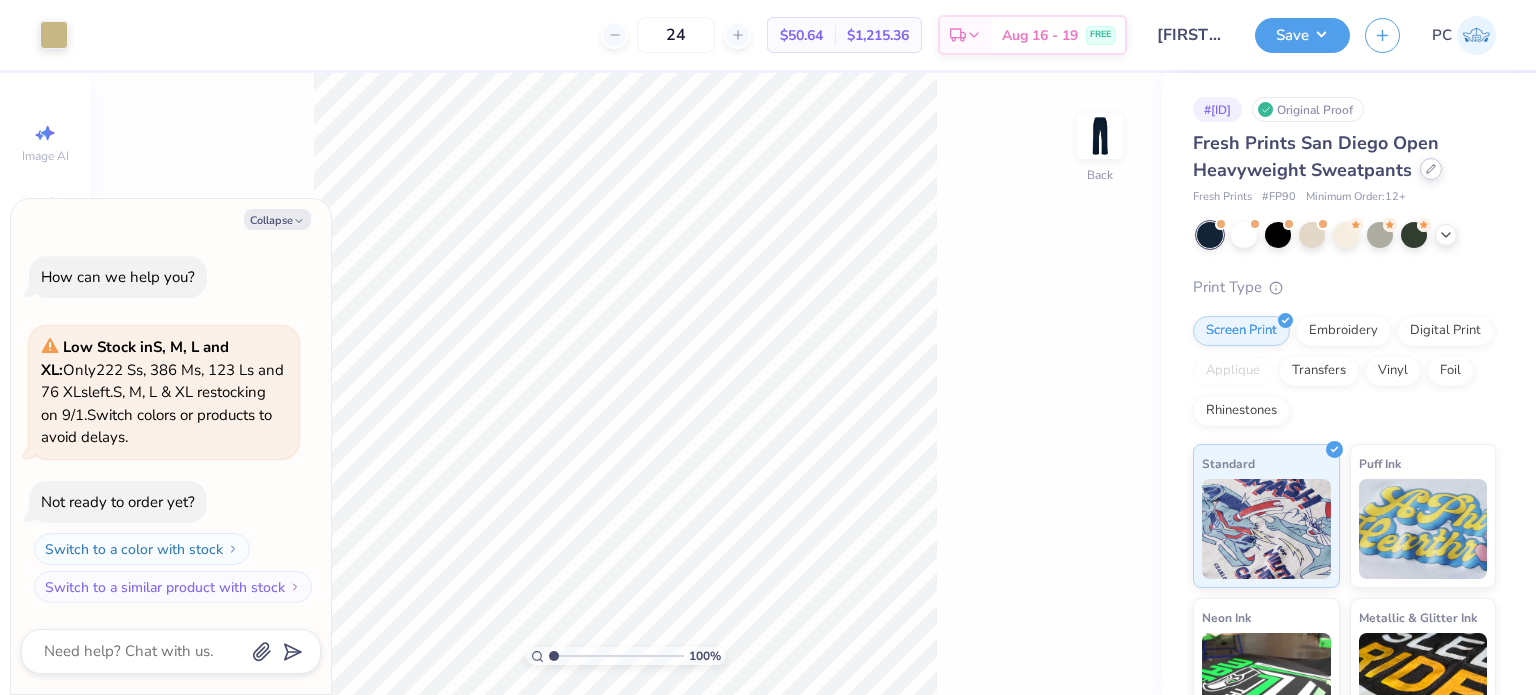 click at bounding box center (1431, 169) 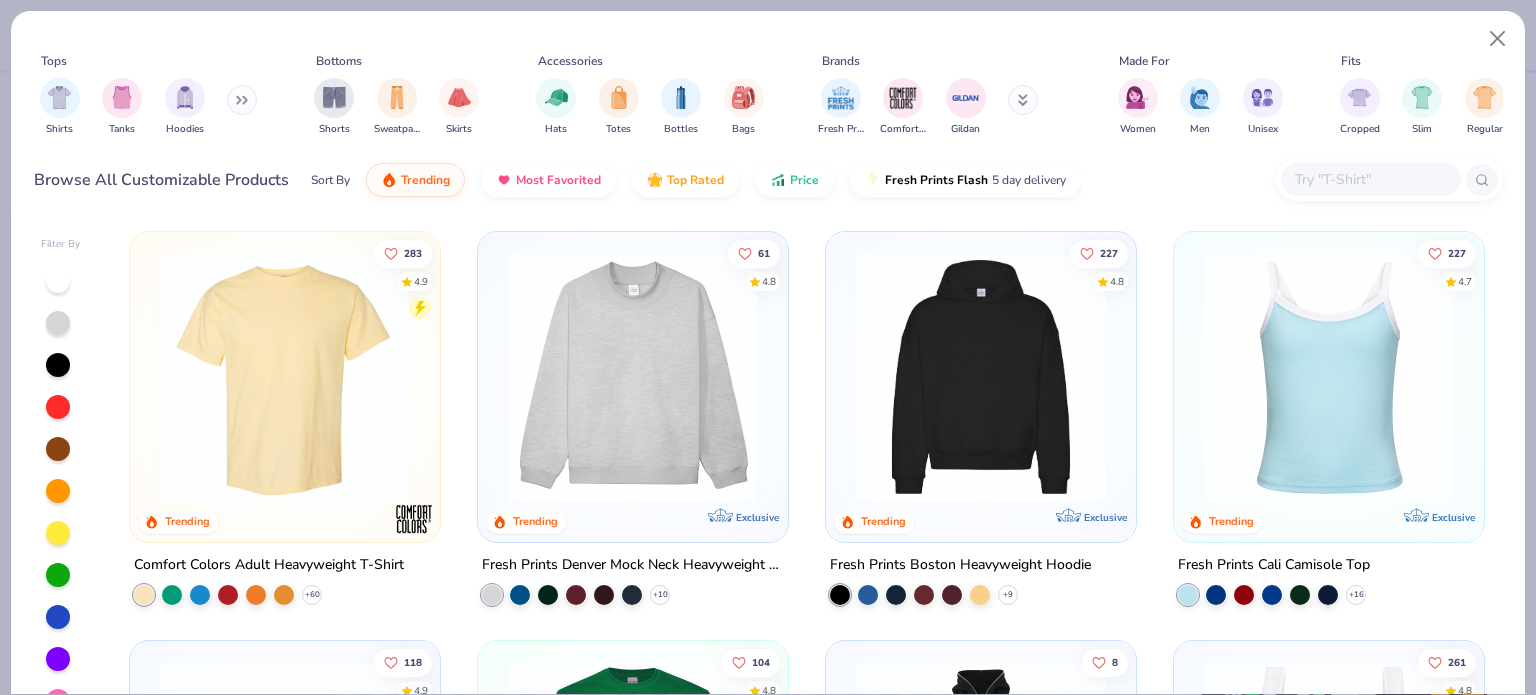 click at bounding box center [1370, 179] 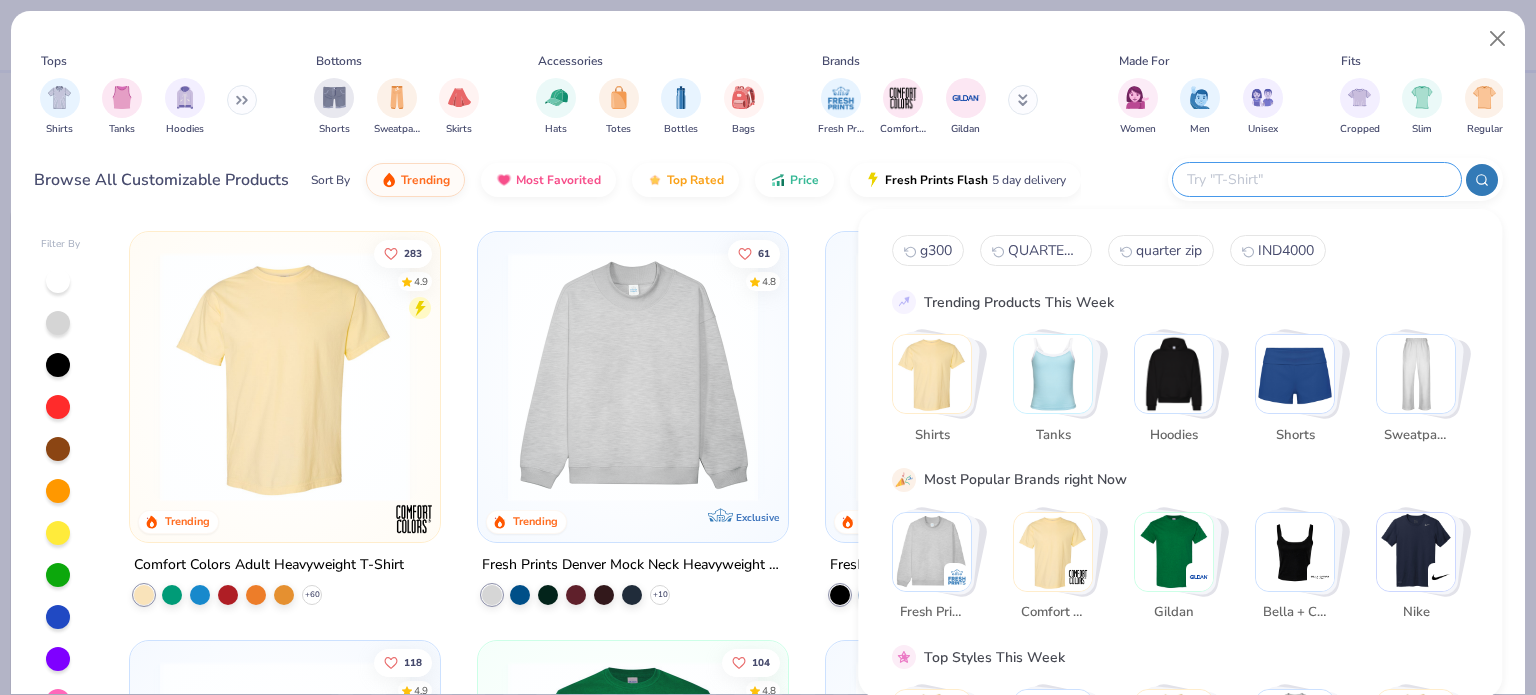 click at bounding box center (242, 100) 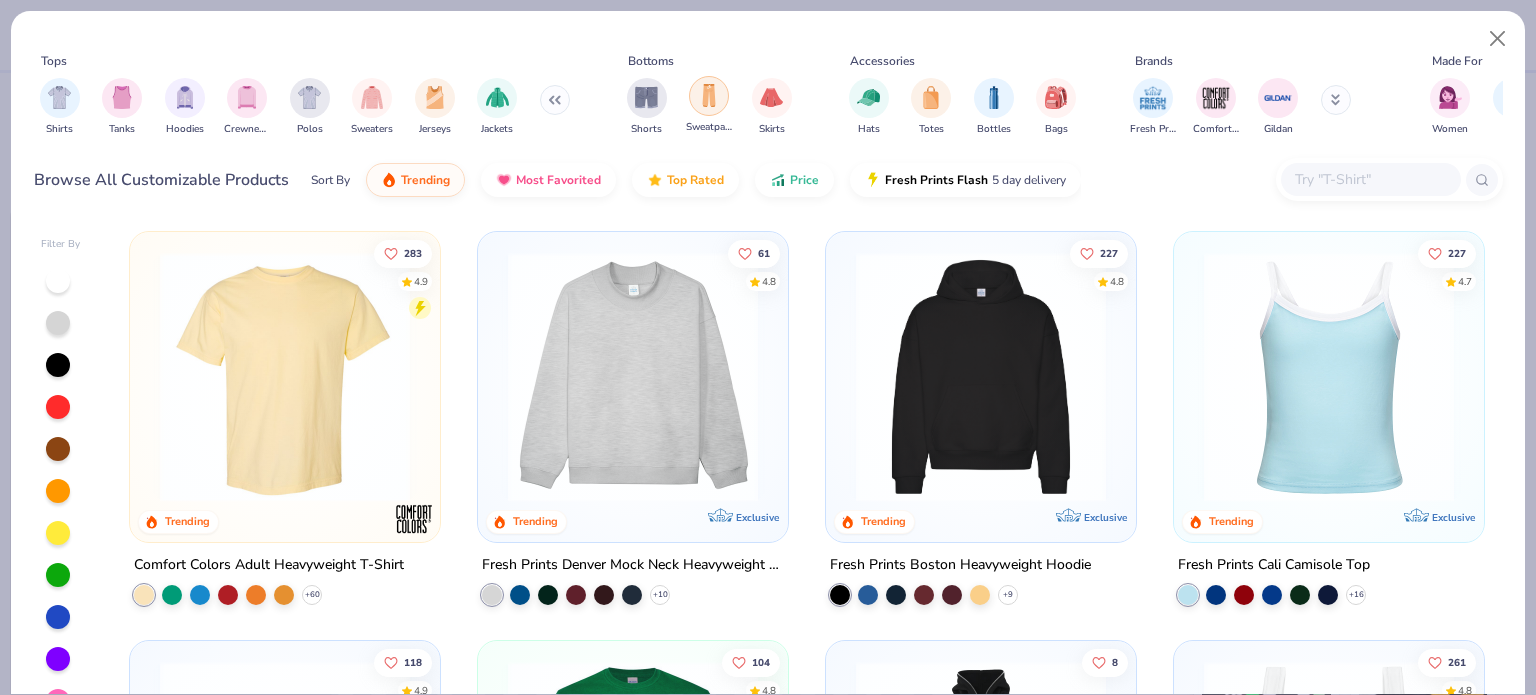 click at bounding box center (709, 95) 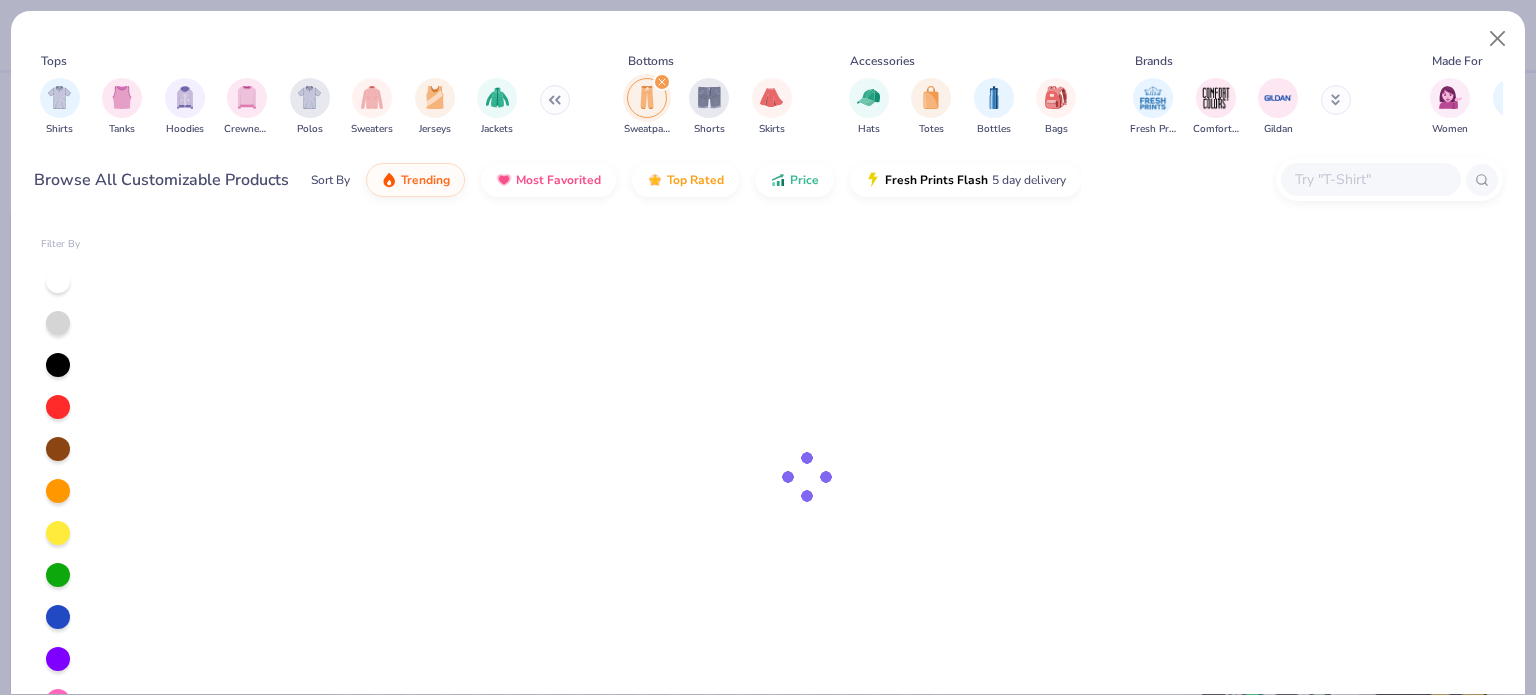 type on "x" 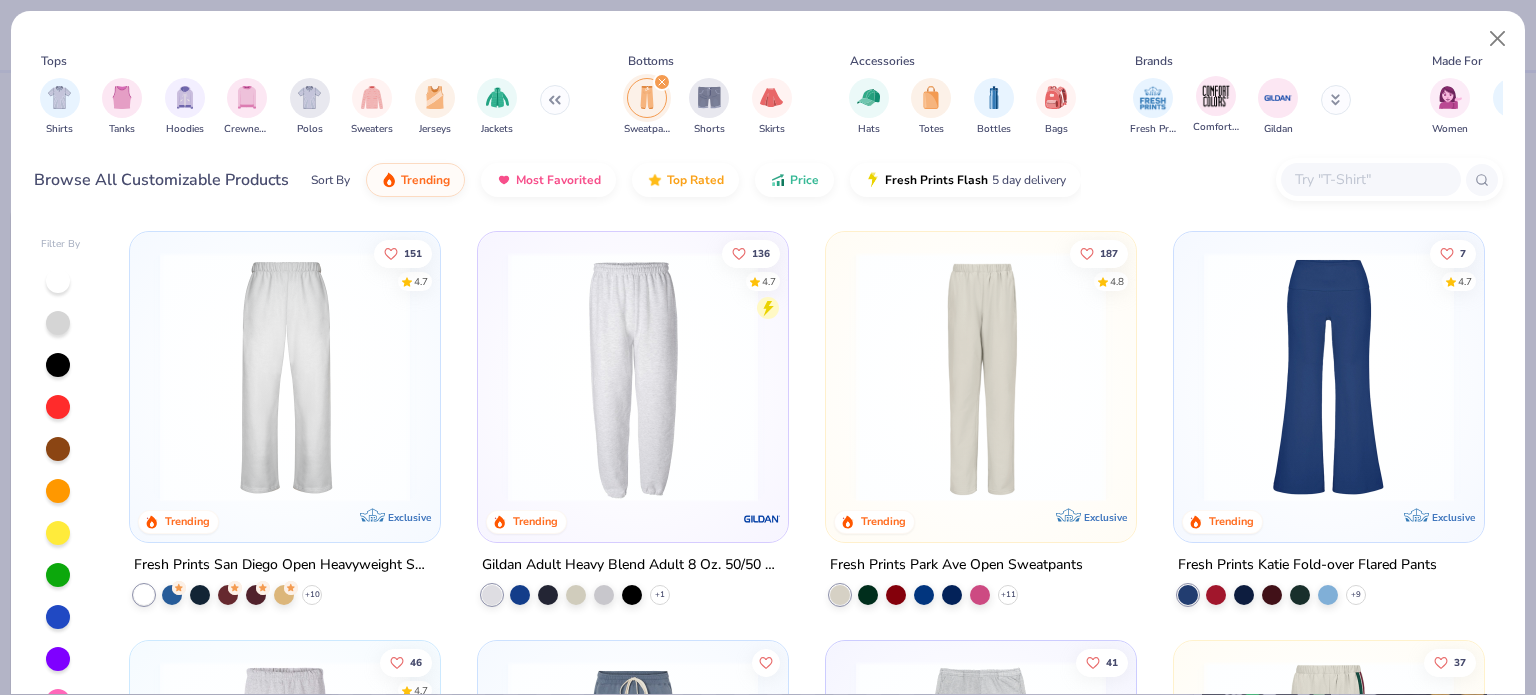 drag, startPoint x: 1440, startPoint y: 109, endPoint x: 1236, endPoint y: 115, distance: 204.08821 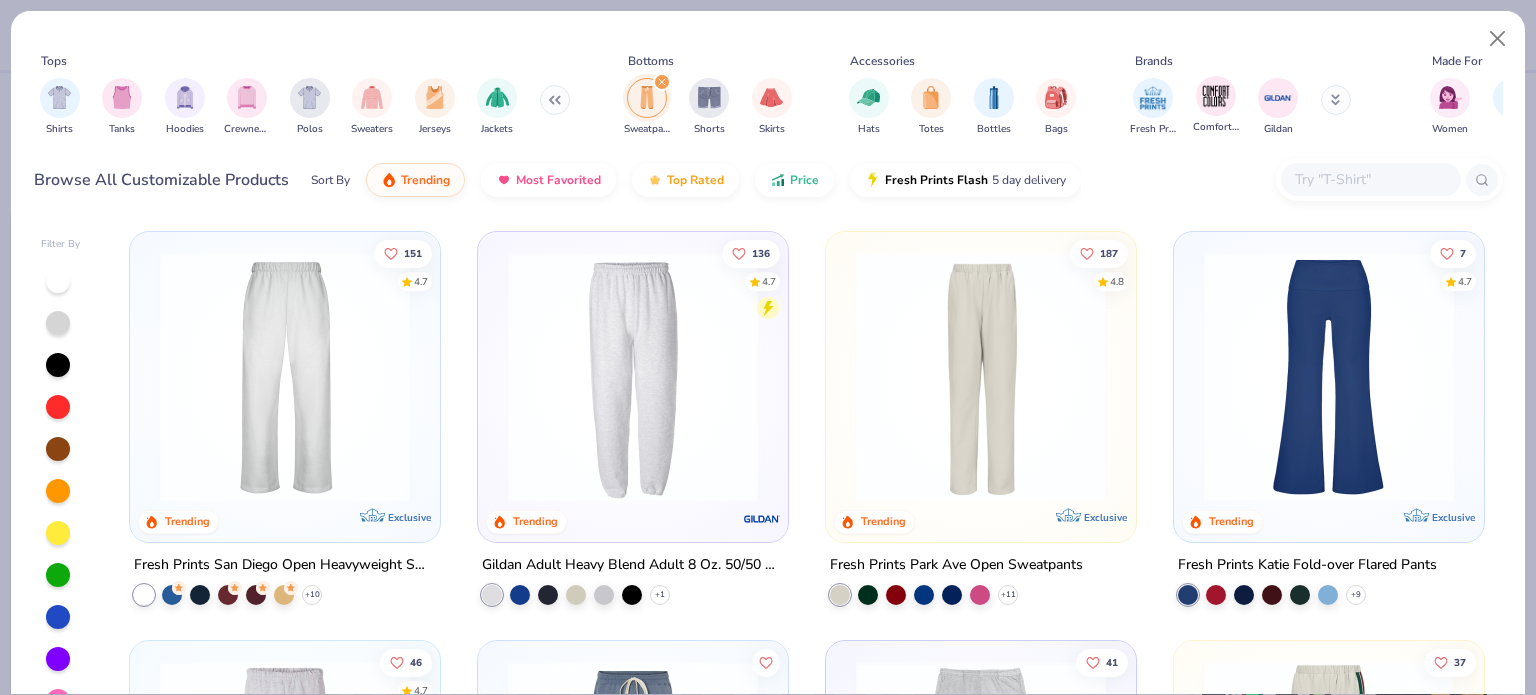 click on "Tops Shirts Tanks Hoodies Crewnecks Polos Sweaters Jerseys Jackets Bottoms Sweatpants Shorts Skirts Accessories Hats Totes Bottles Bags Brands Fresh Prints Comfort Colors Gildan Made For Women Men Unisex Fits Cropped Slim Regular Oversized Styles Classic Sportswear Athleisure Minimums 12-17 18-23 24-35 Print Types Guide Embroidery Screen Print Patches" at bounding box center [768, 98] 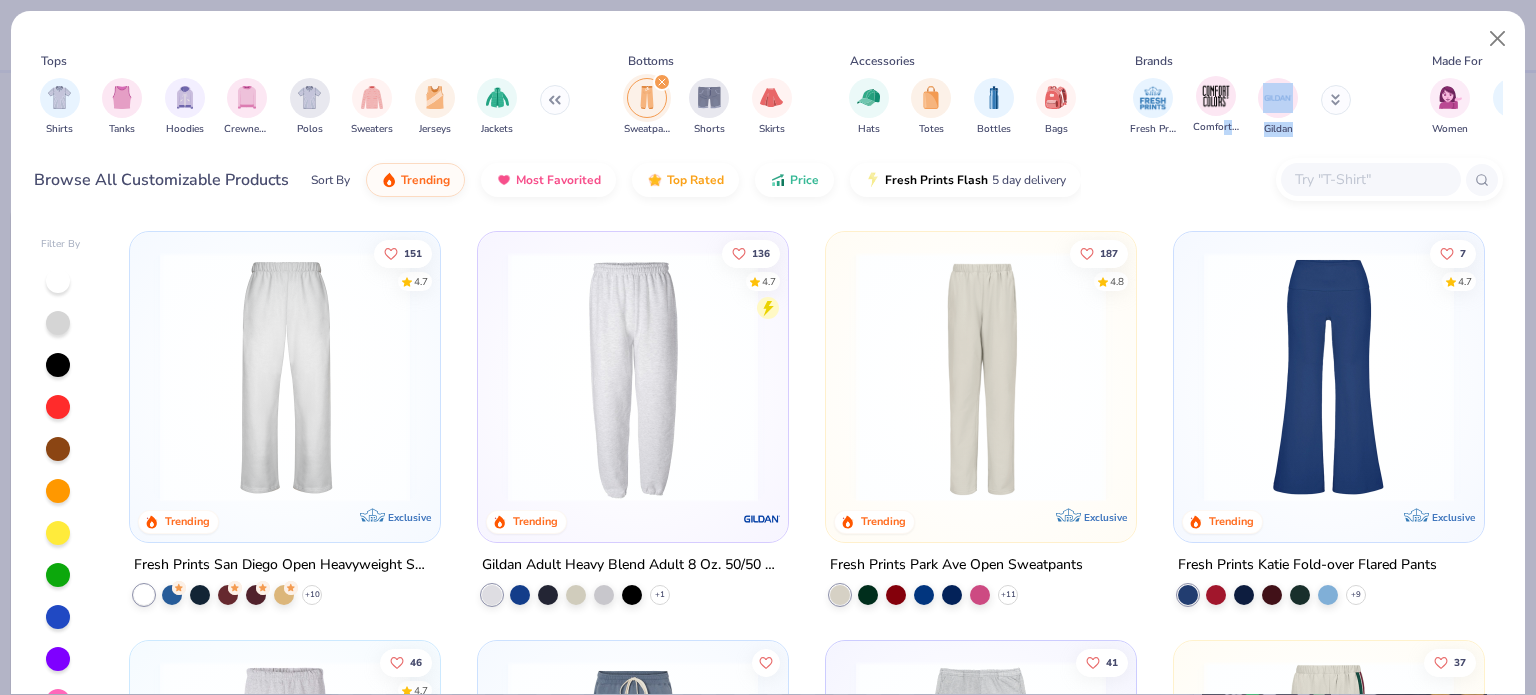 drag, startPoint x: 1397, startPoint y: 122, endPoint x: 1220, endPoint y: 123, distance: 177.00282 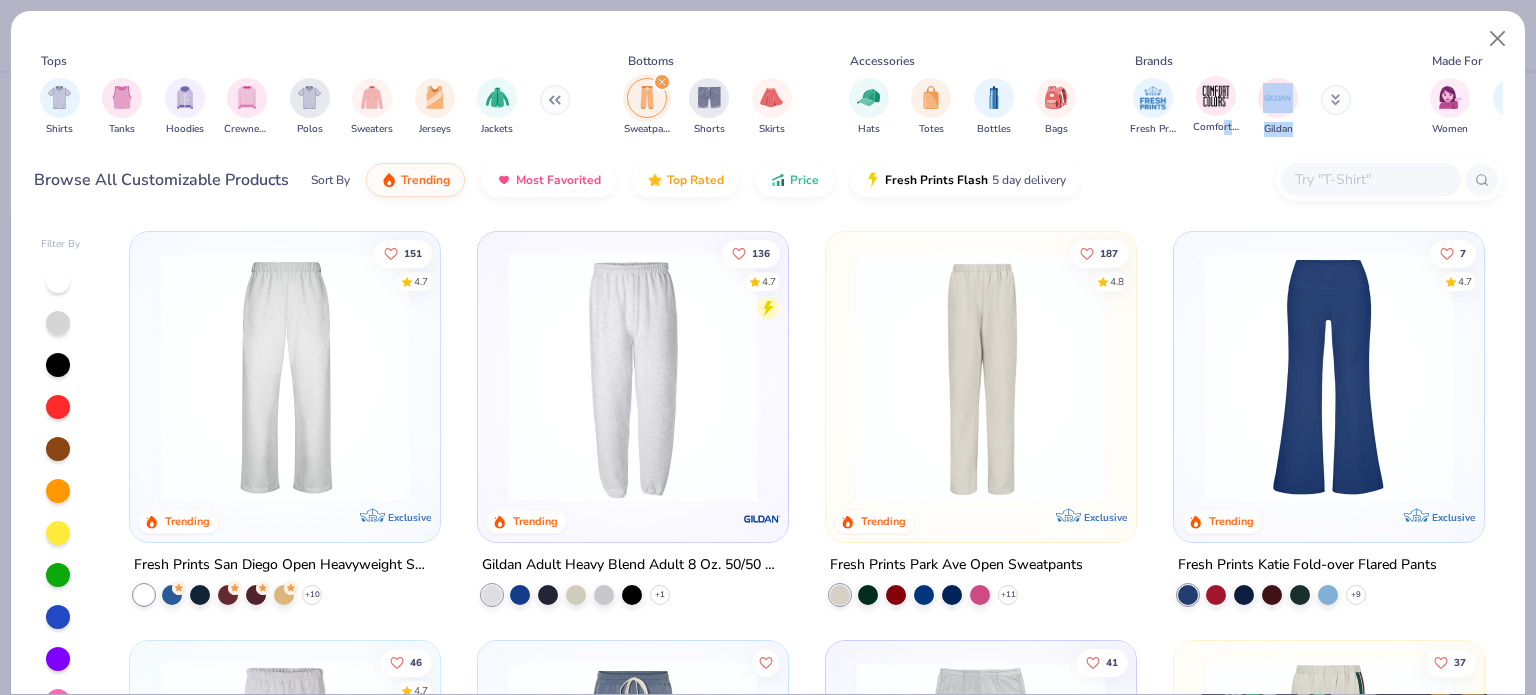 click on "Tops Shirts Tanks Hoodies Crewnecks Polos Sweaters Jerseys Jackets Bottoms Sweatpants Shorts Skirts Accessories Hats Totes Bottles Bags Brands Fresh Prints Comfort Colors Gildan Made For Women Men Unisex Fits Cropped Slim Regular Oversized Styles Classic Sportswear Athleisure Minimums 12-17 18-23 24-35 Print Types Guide Embroidery Screen Print Patches" at bounding box center [768, 98] 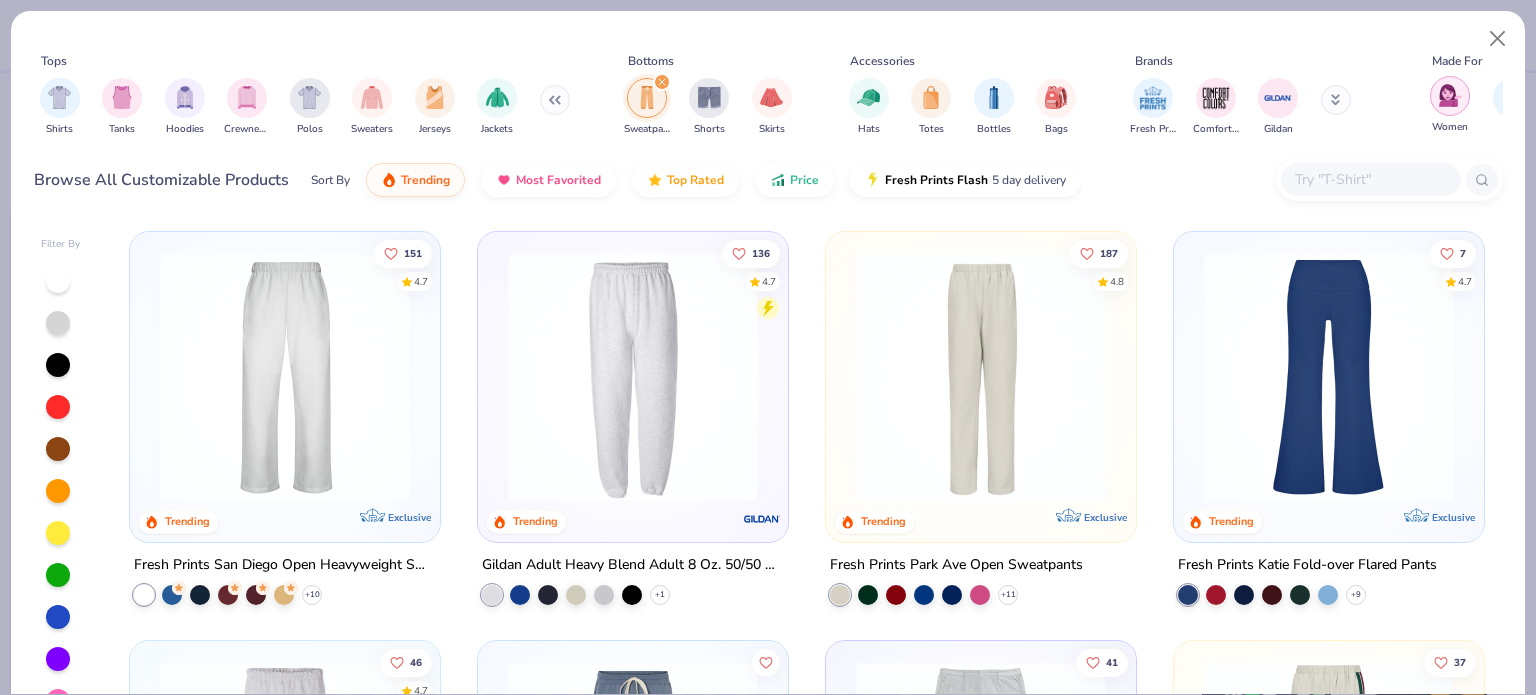 drag, startPoint x: 1476, startPoint y: 113, endPoint x: 1459, endPoint y: 110, distance: 17.262676 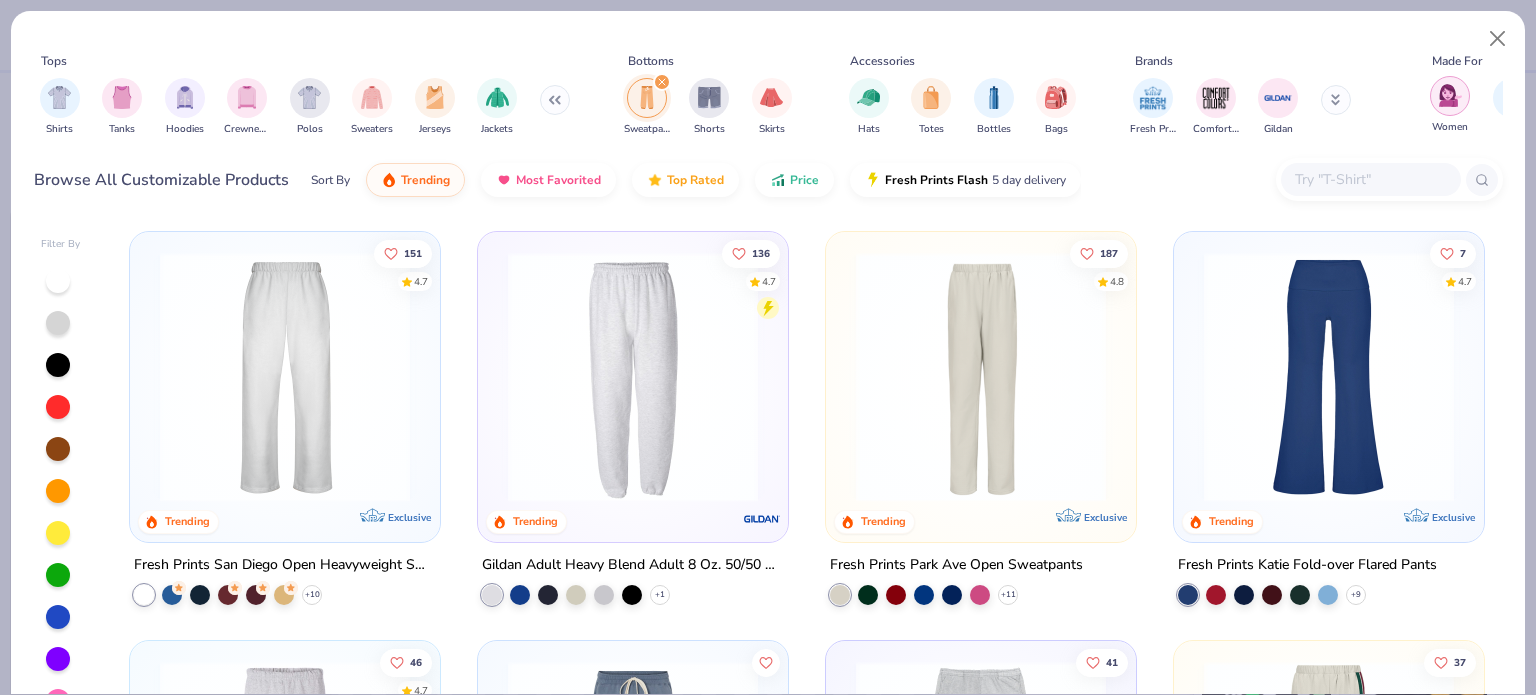 click on "Tops Shirts Tanks Hoodies Crewnecks Polos Sweaters Jerseys Jackets Bottoms Sweatpants Shorts Skirts Accessories Hats Totes Bottles Bags Brands Fresh Prints Comfort Colors Gildan Made For Women Men Unisex Fits Cropped Slim Regular Oversized Styles Classic Sportswear Athleisure Minimums 12-17 18-23 24-35 Print Types Guide Embroidery Screen Print Patches" at bounding box center [768, 98] 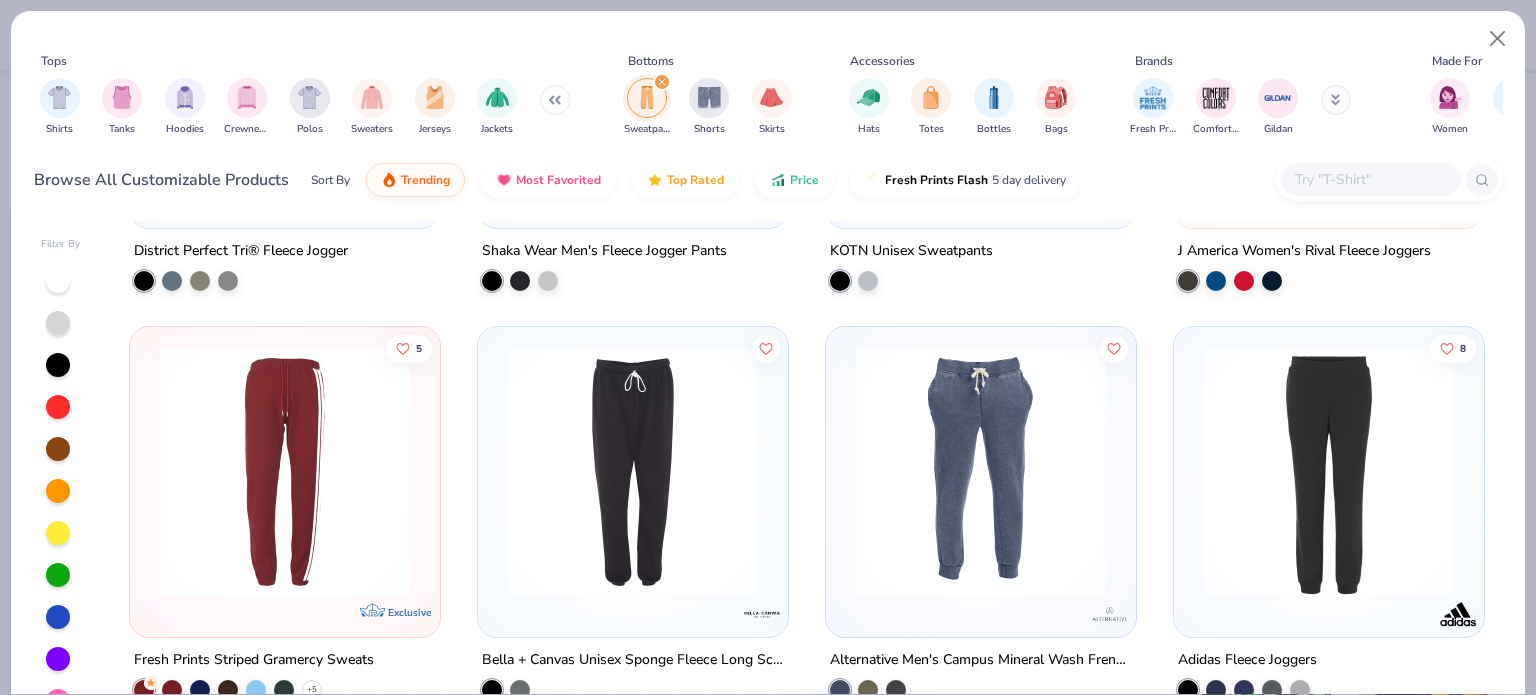 scroll, scrollTop: 2361, scrollLeft: 0, axis: vertical 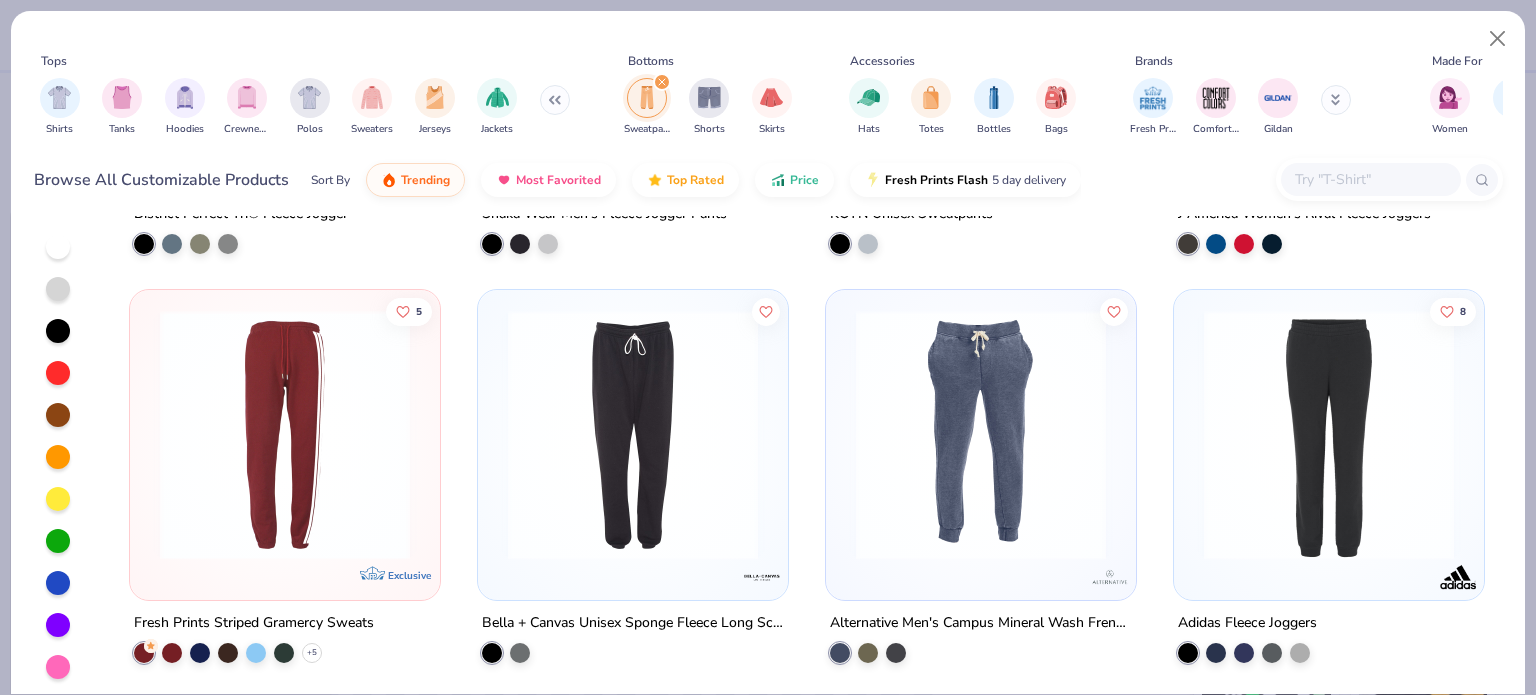 click at bounding box center [1370, 179] 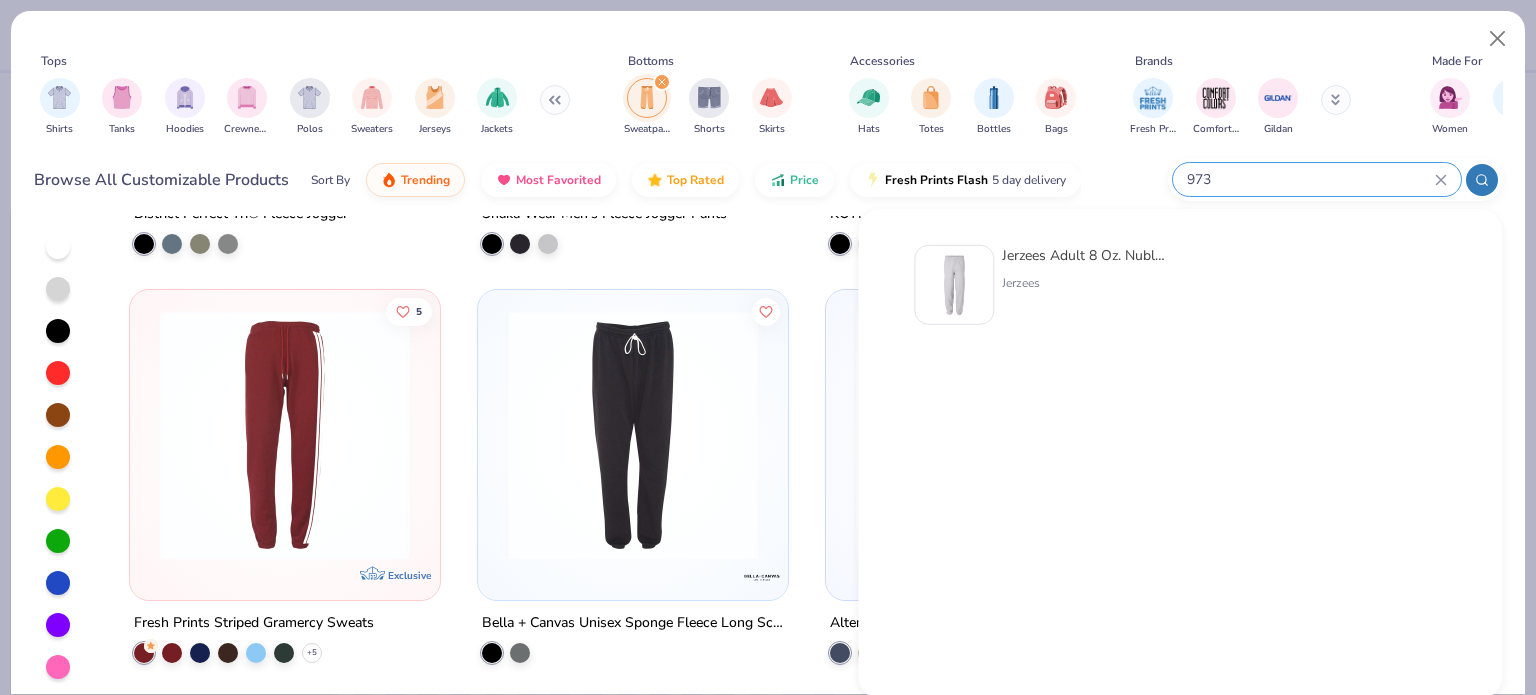 type on "973" 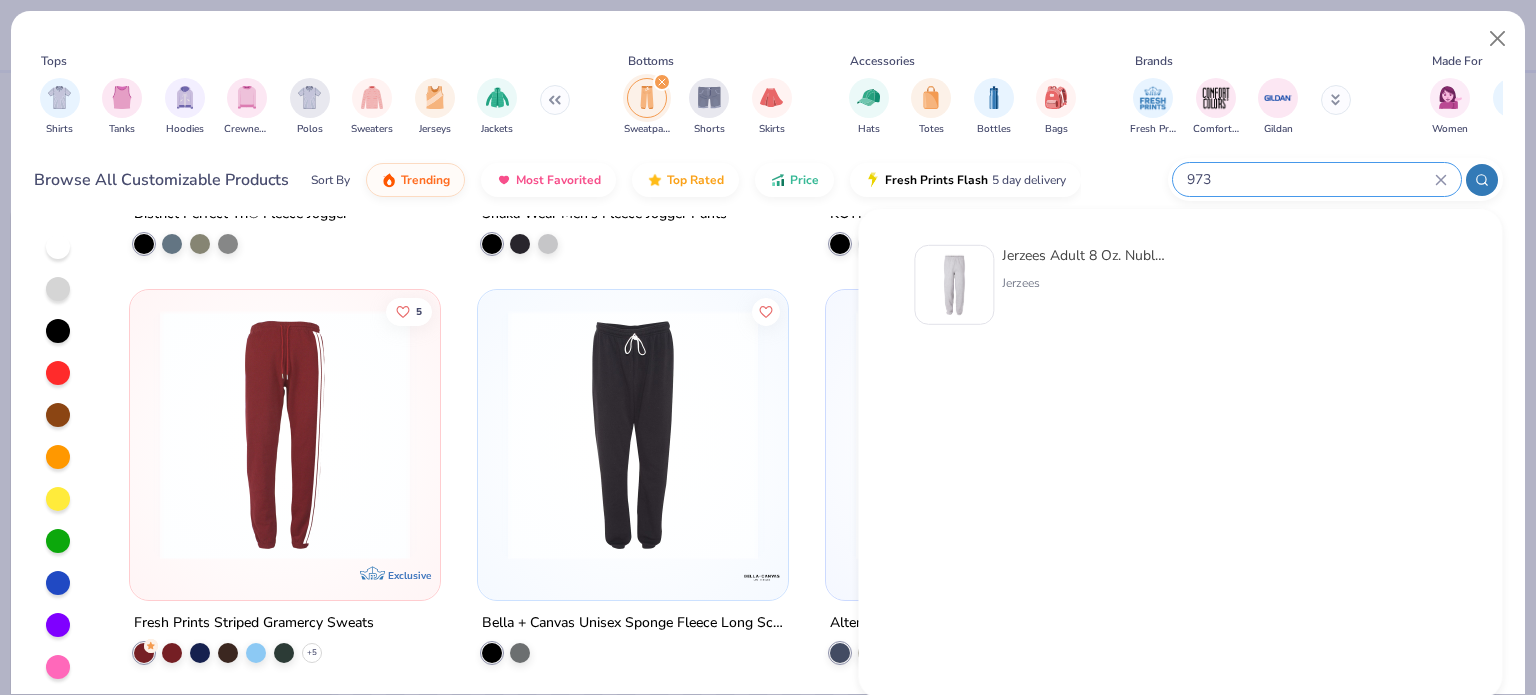 click at bounding box center [954, 285] 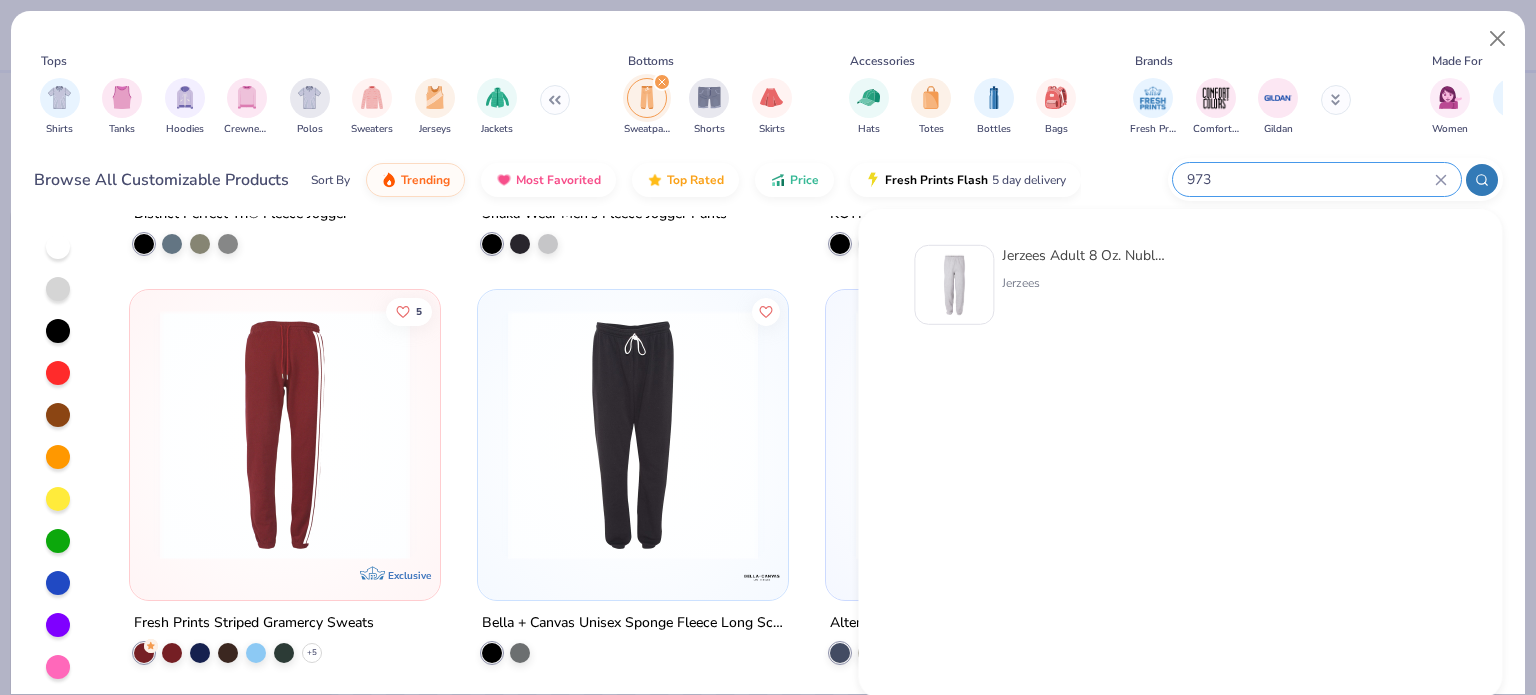 type 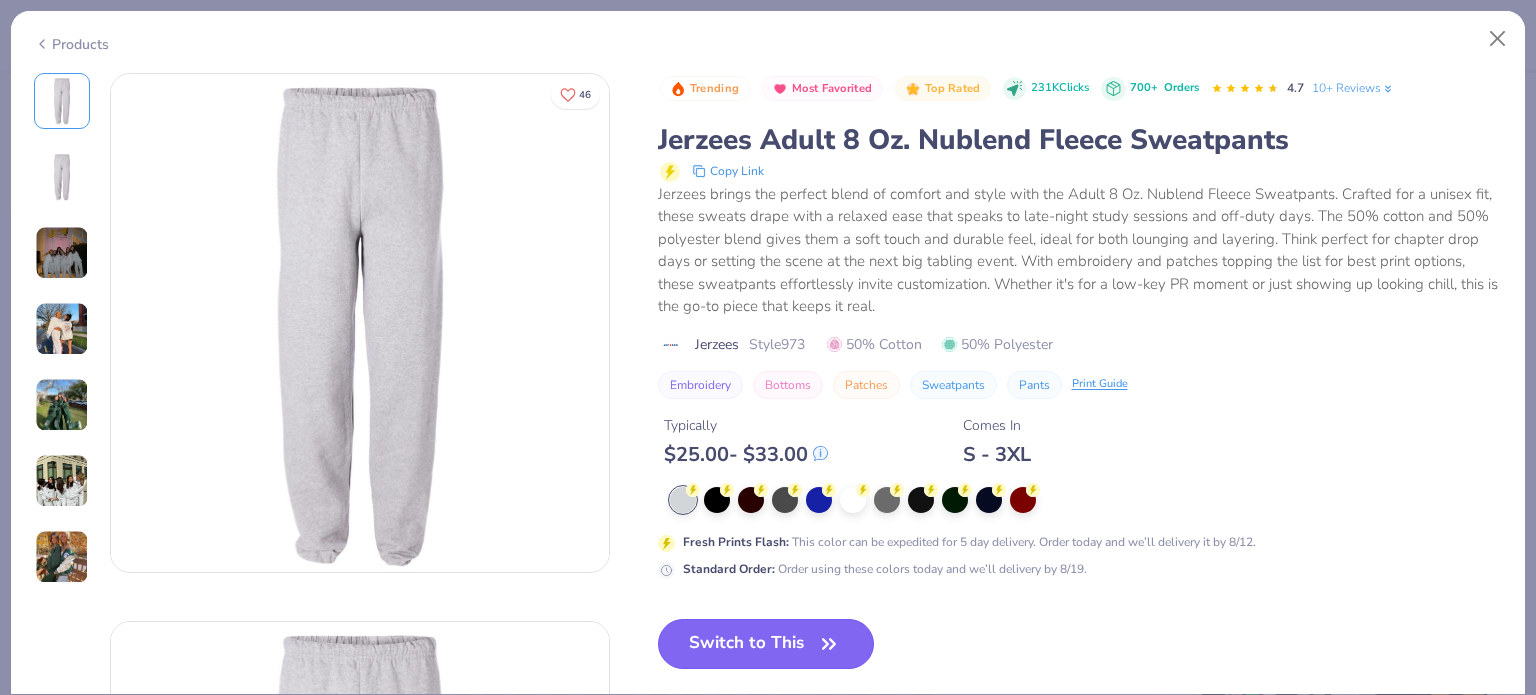 click on "Switch to This" at bounding box center [766, 644] 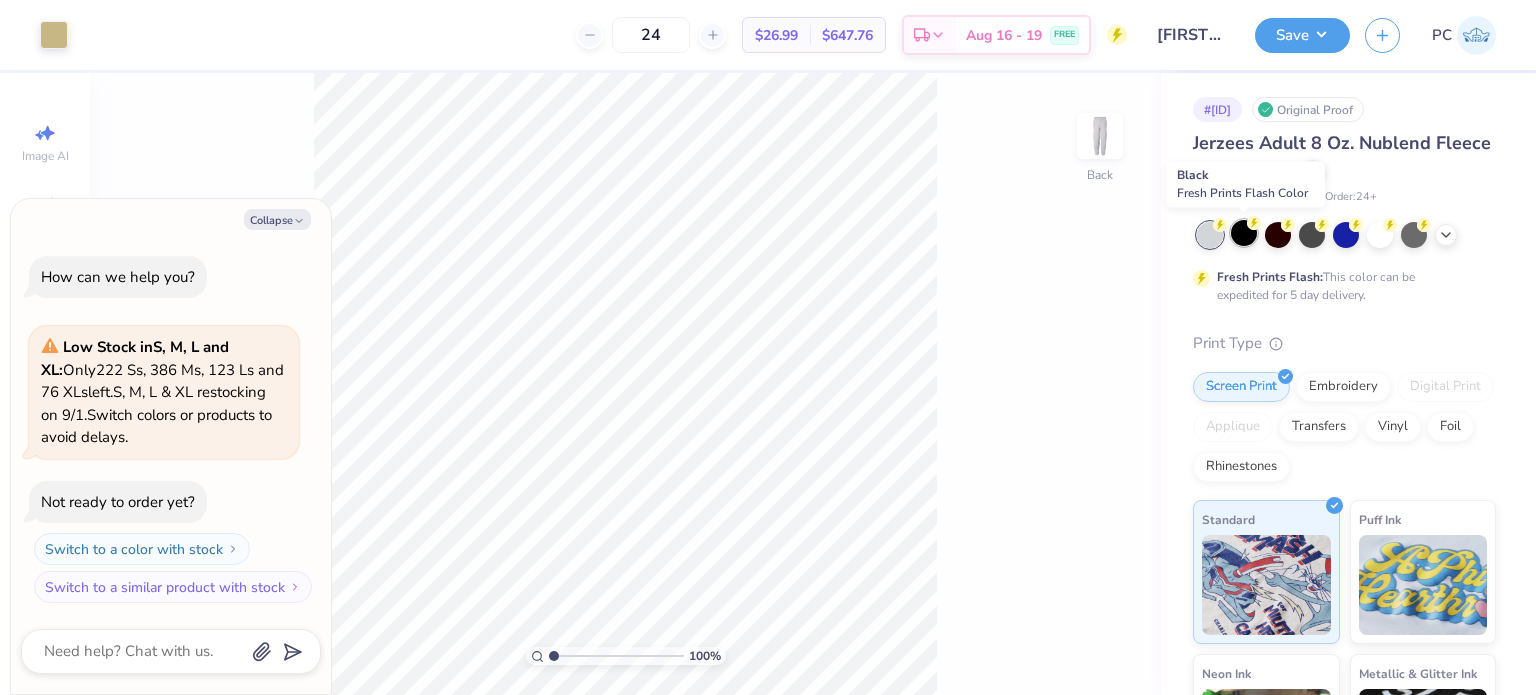 click at bounding box center (1244, 233) 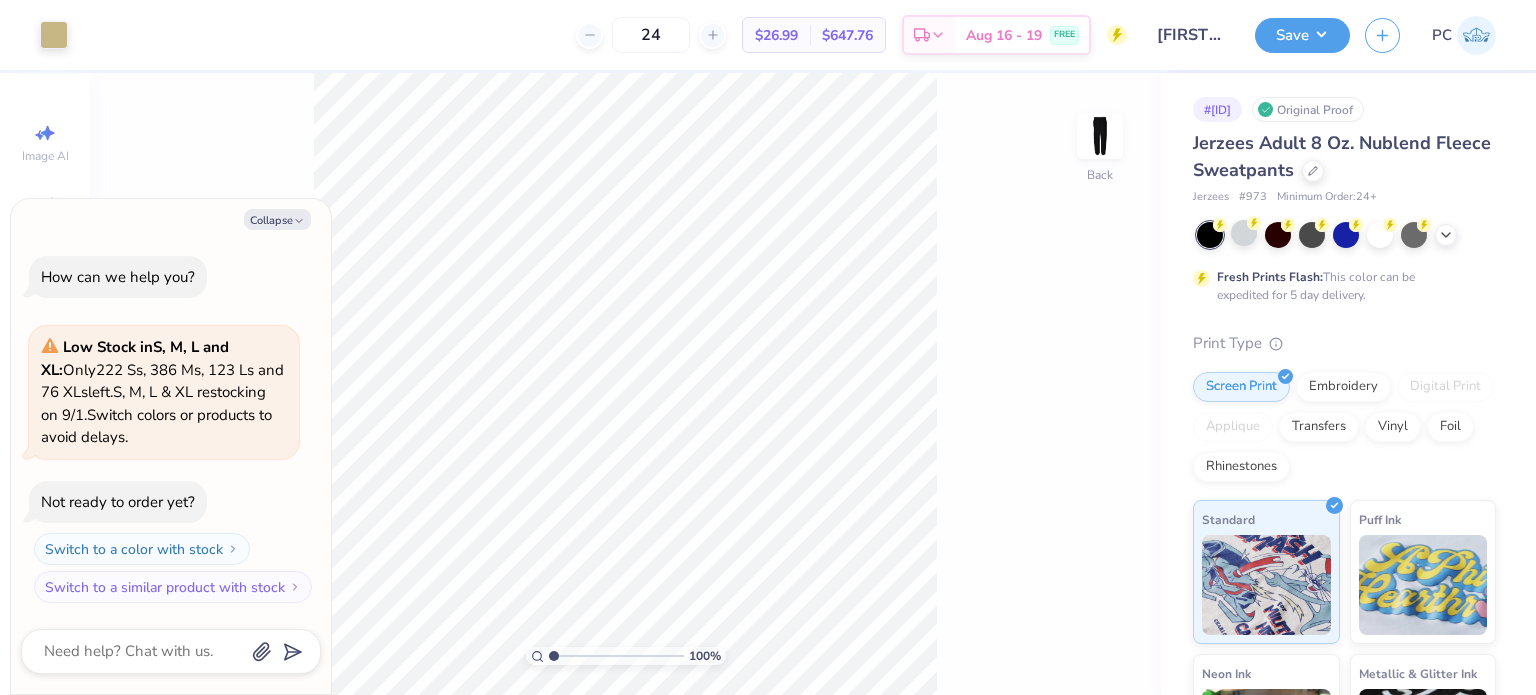 type on "x" 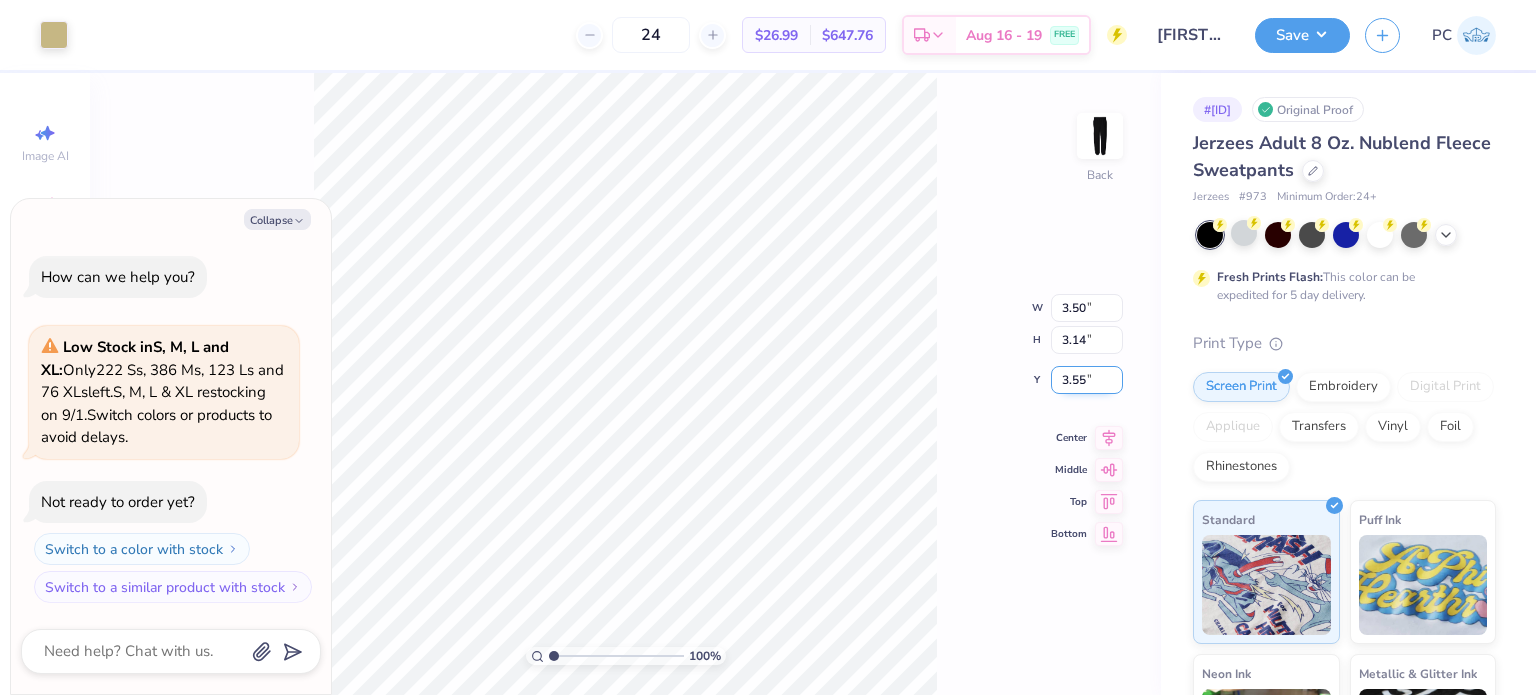 drag, startPoint x: 1097, startPoint y: 382, endPoint x: 1064, endPoint y: 382, distance: 33 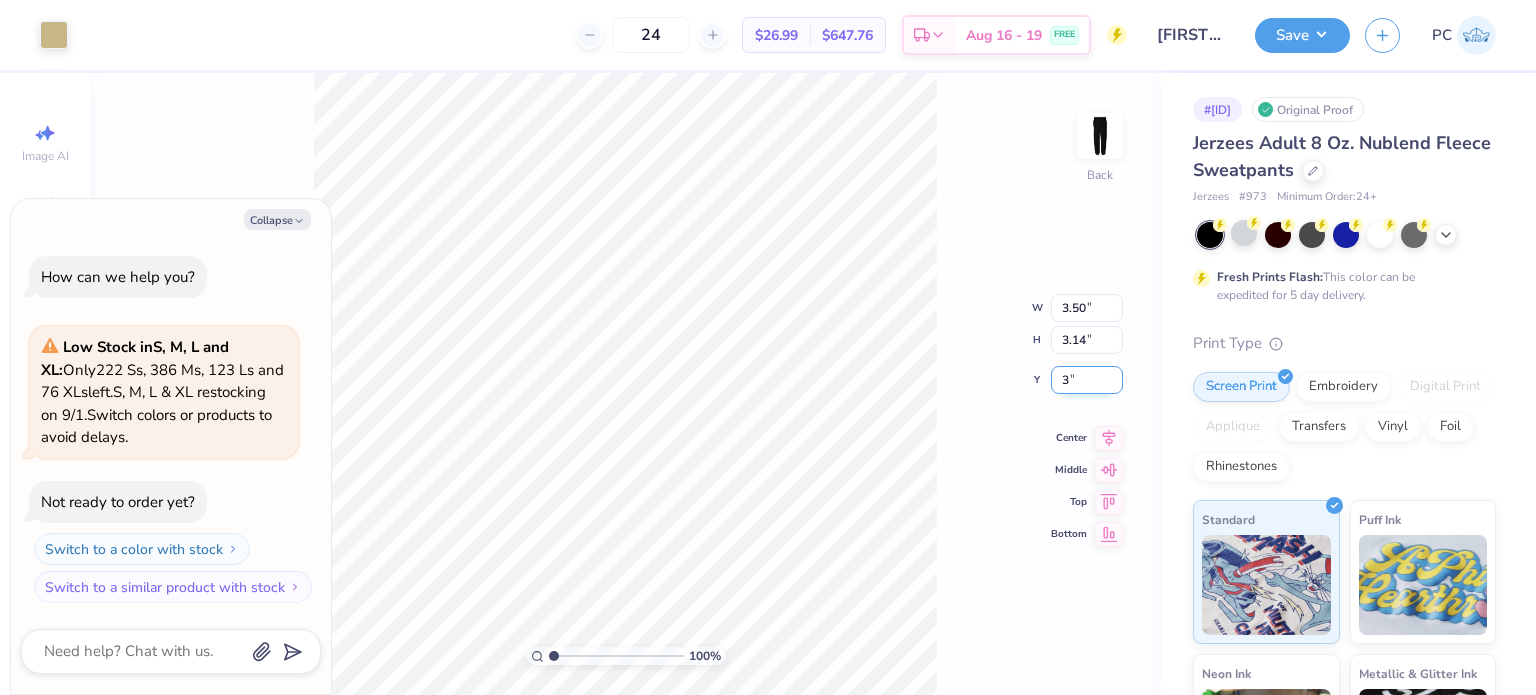 type on "3" 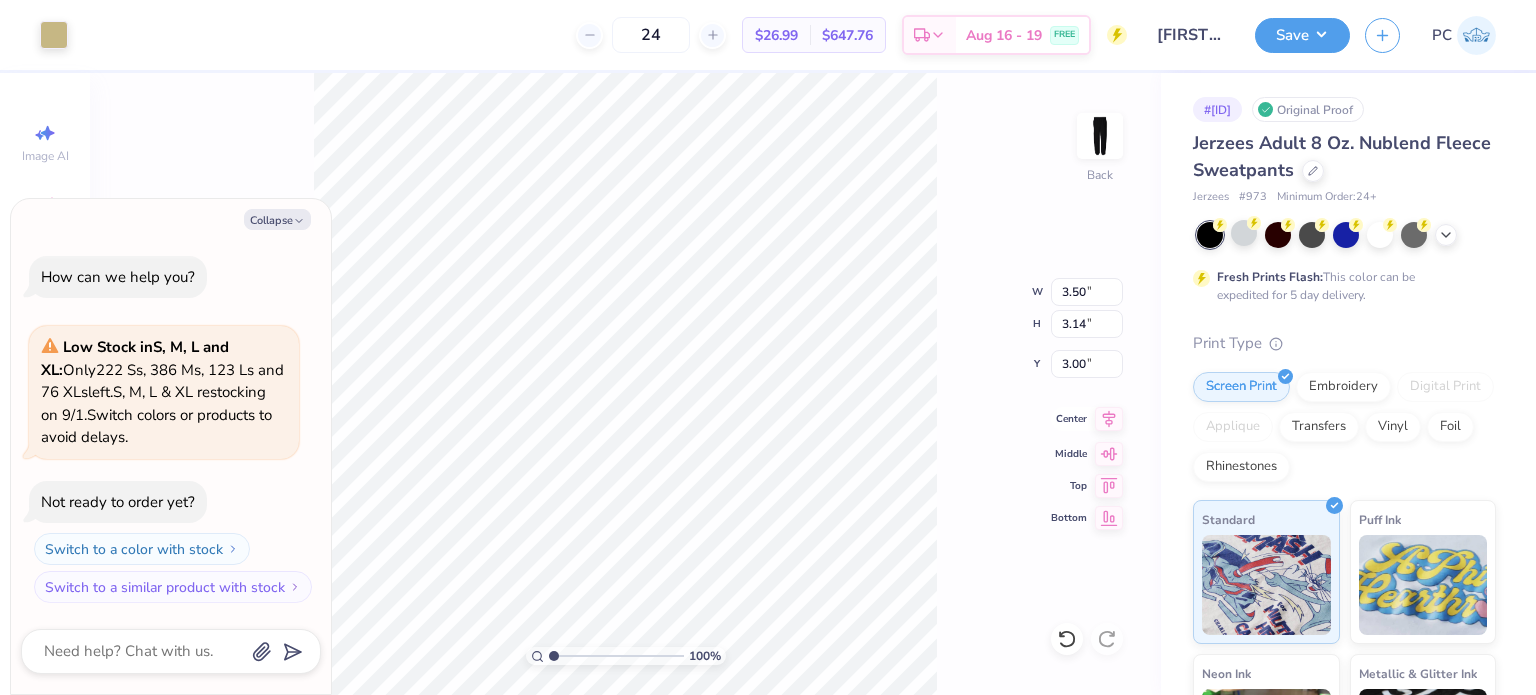 click 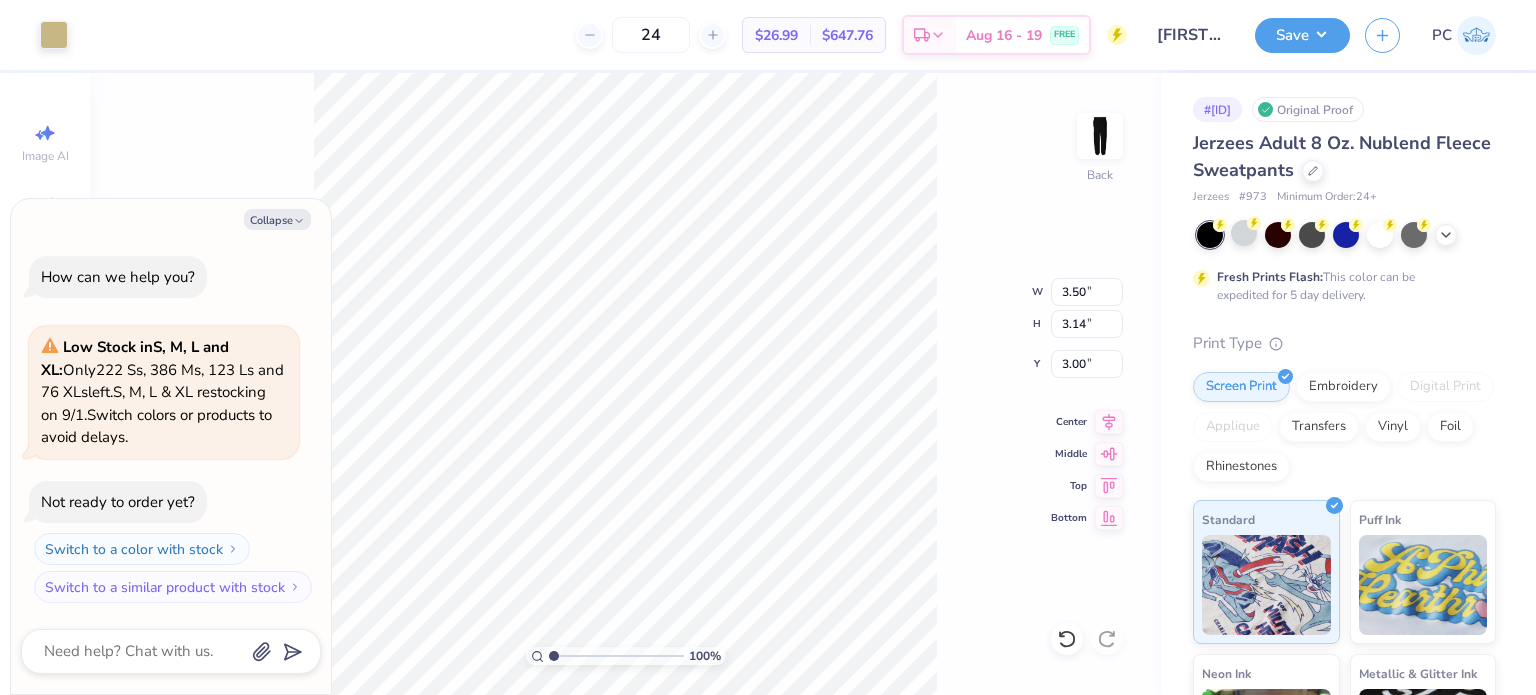 click on "100  % Back W 3.50 3.50 " H 3.14 3.14 " Y 3.00 3.00 " Center Middle Top Bottom" at bounding box center (625, 384) 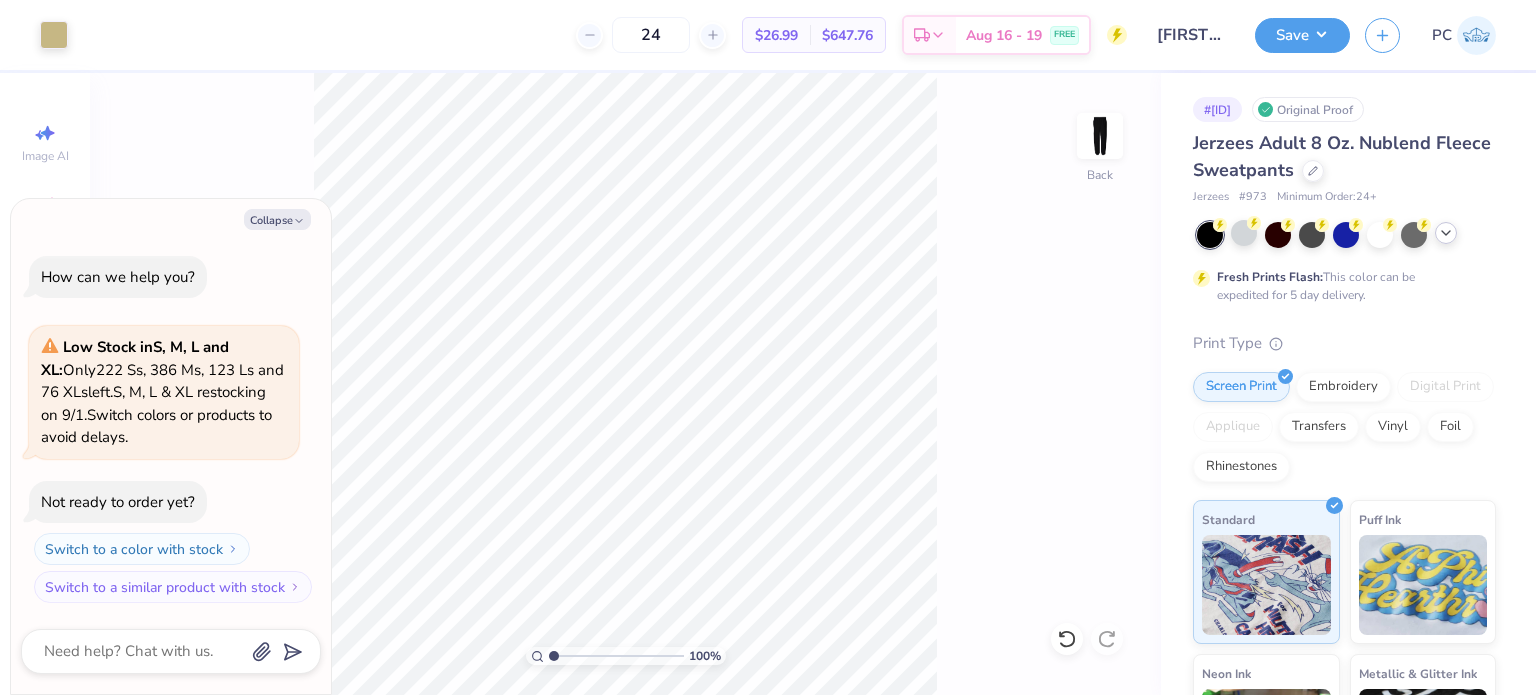 click 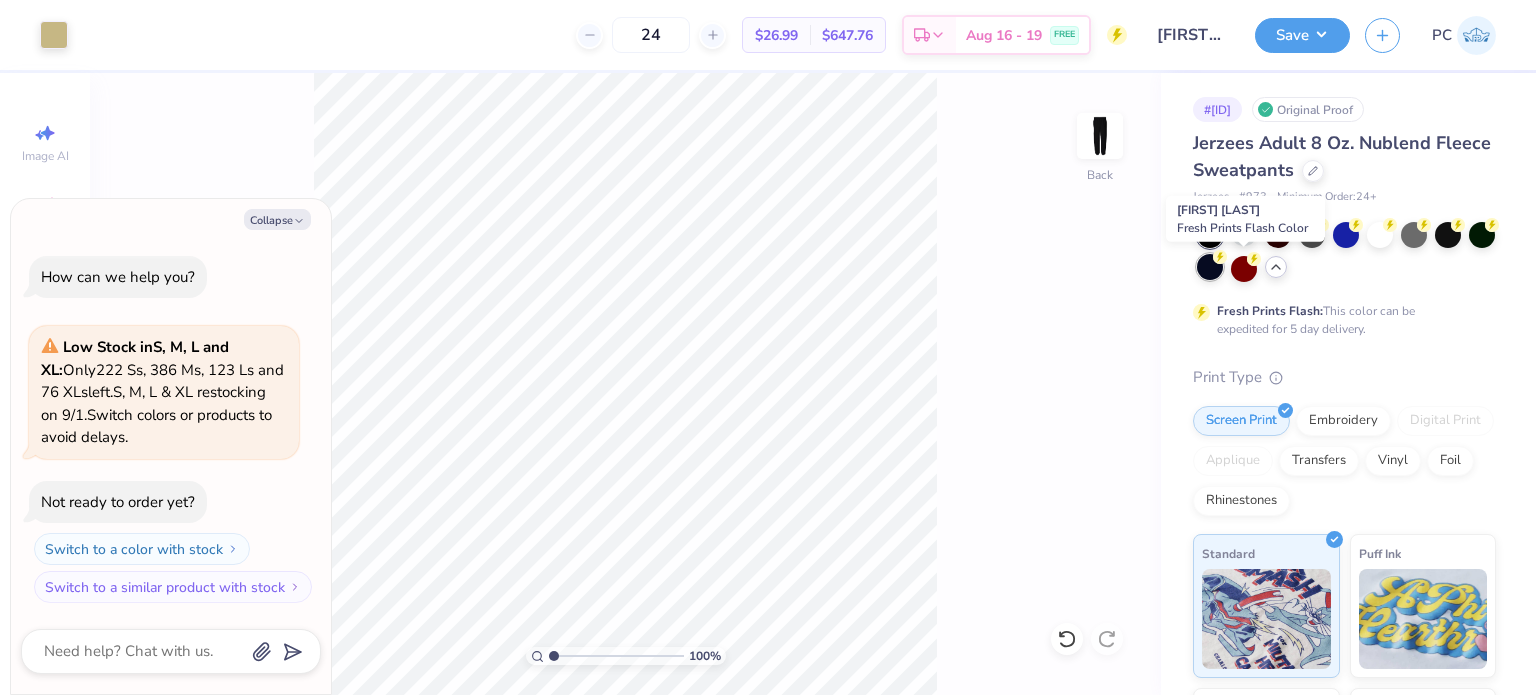 click at bounding box center [1210, 267] 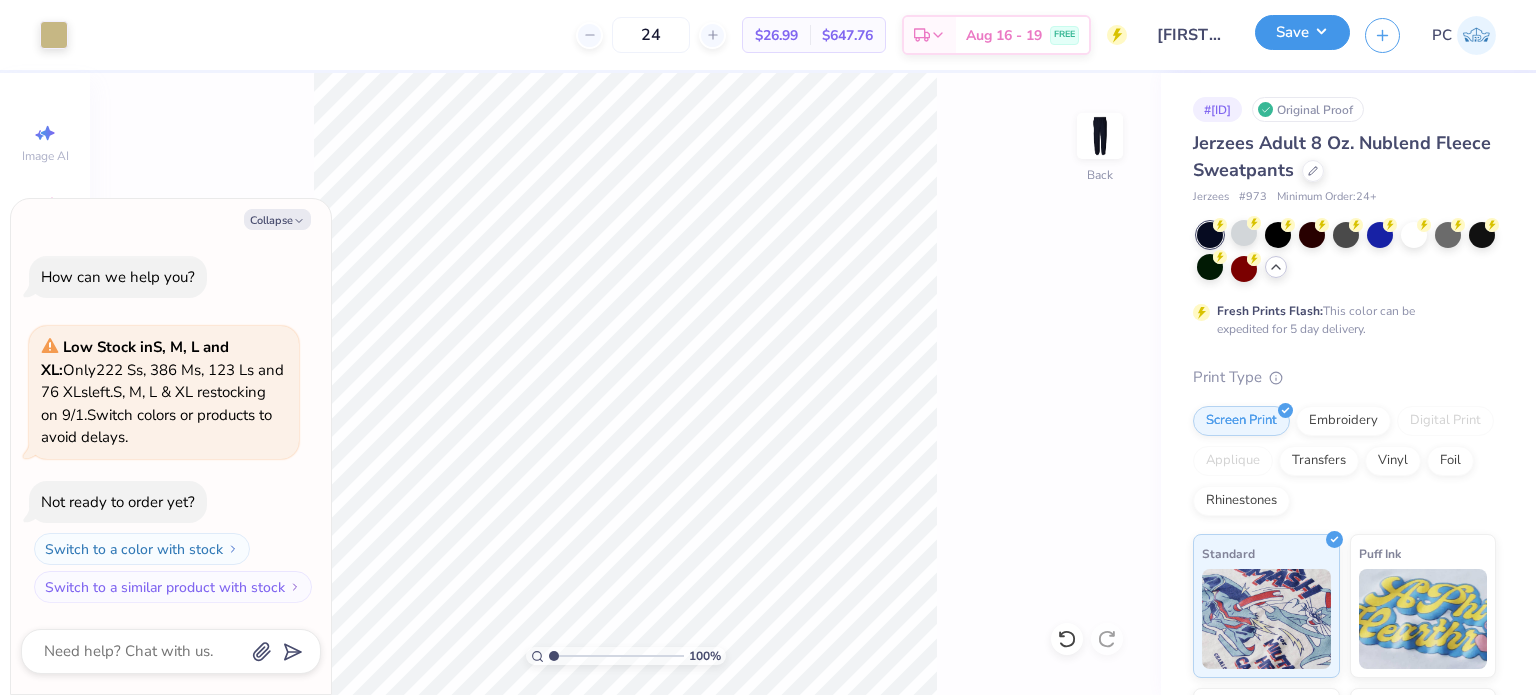 click on "Save" at bounding box center (1302, 32) 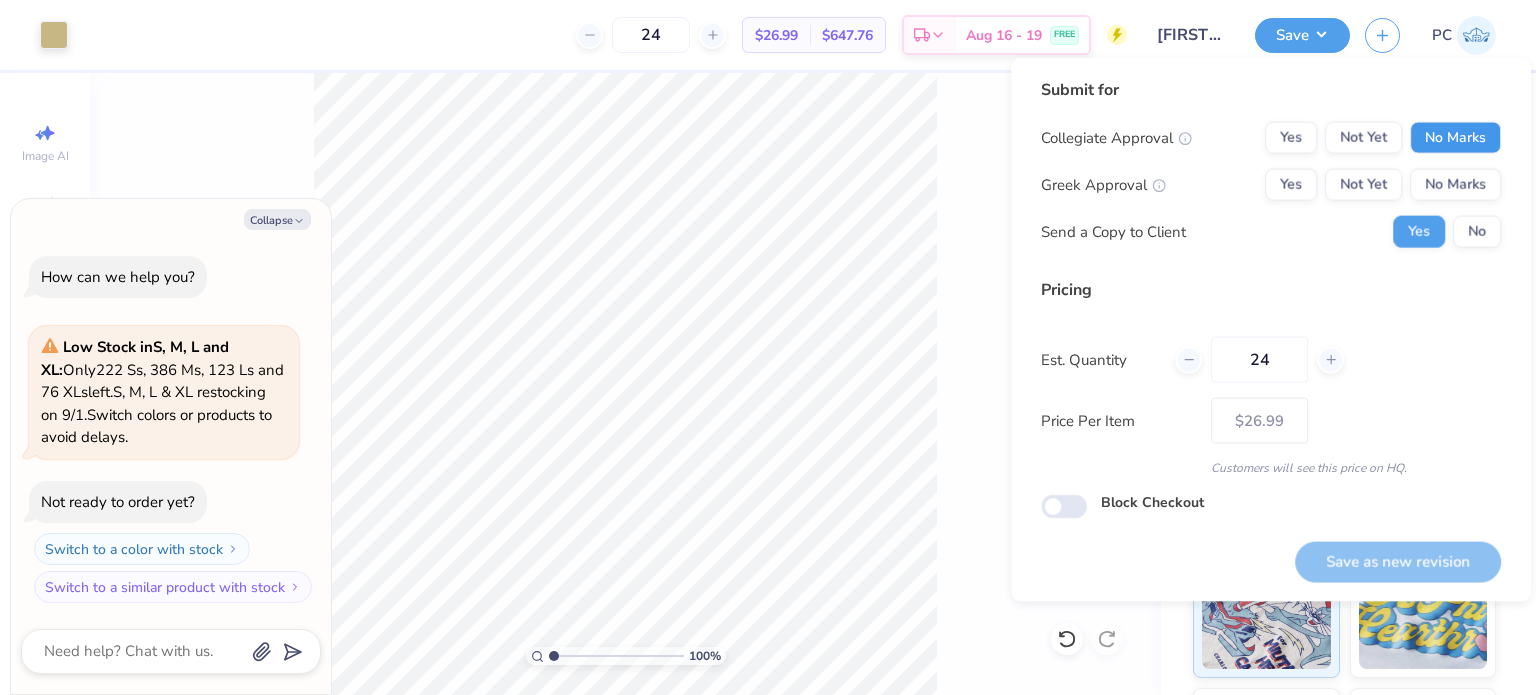 click on "No Marks" at bounding box center [1455, 138] 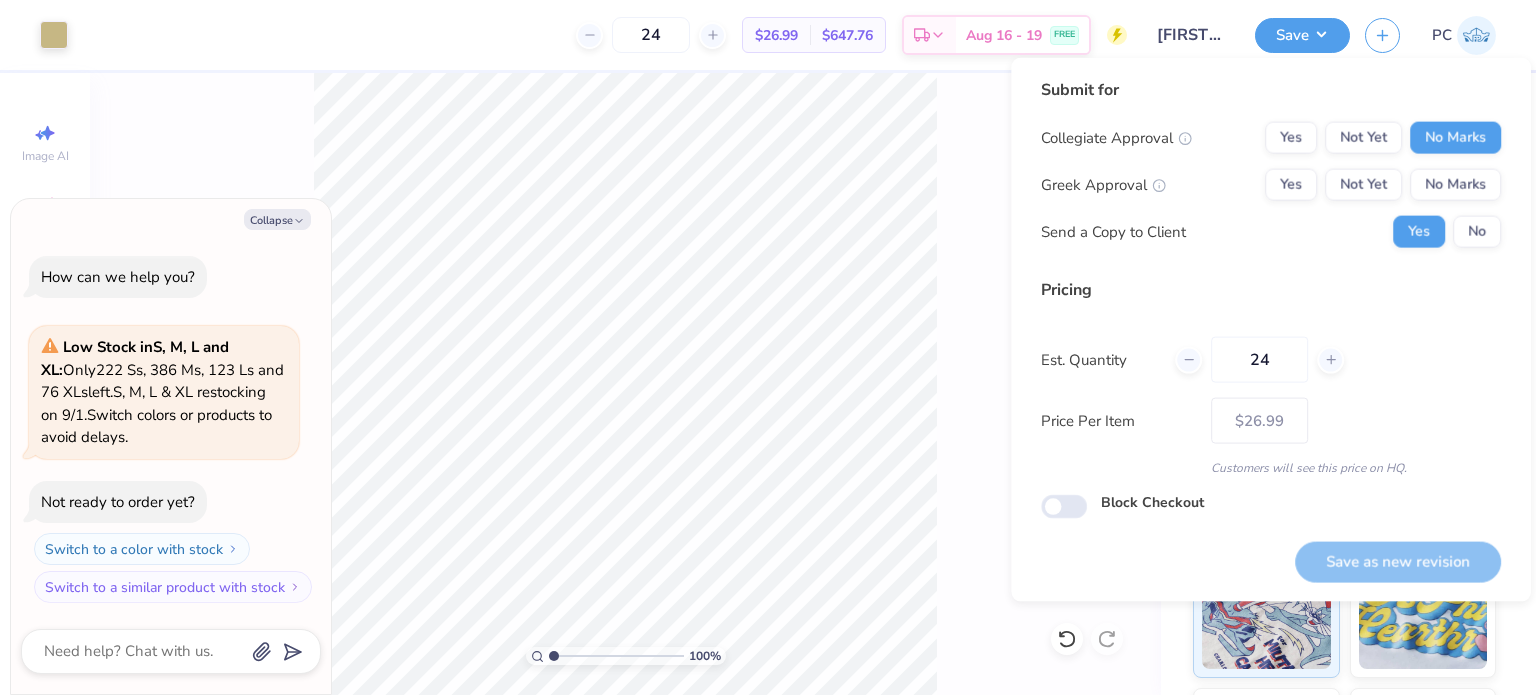 click on "Collegiate Approval Yes Not Yet No Marks Greek Approval Yes Not Yet No Marks Send a Copy to Client Yes No" at bounding box center (1271, 185) 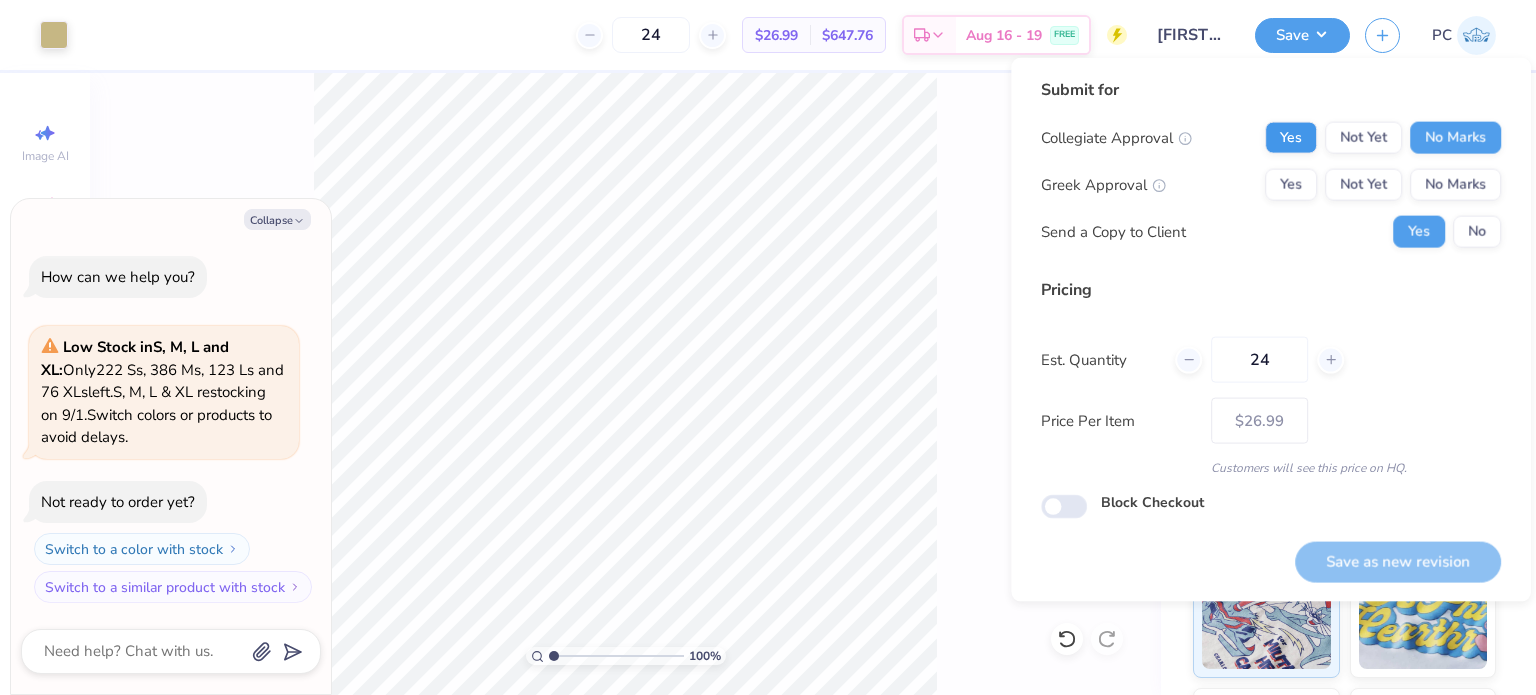 drag, startPoint x: 1251, startPoint y: 127, endPoint x: 1282, endPoint y: 130, distance: 31.144823 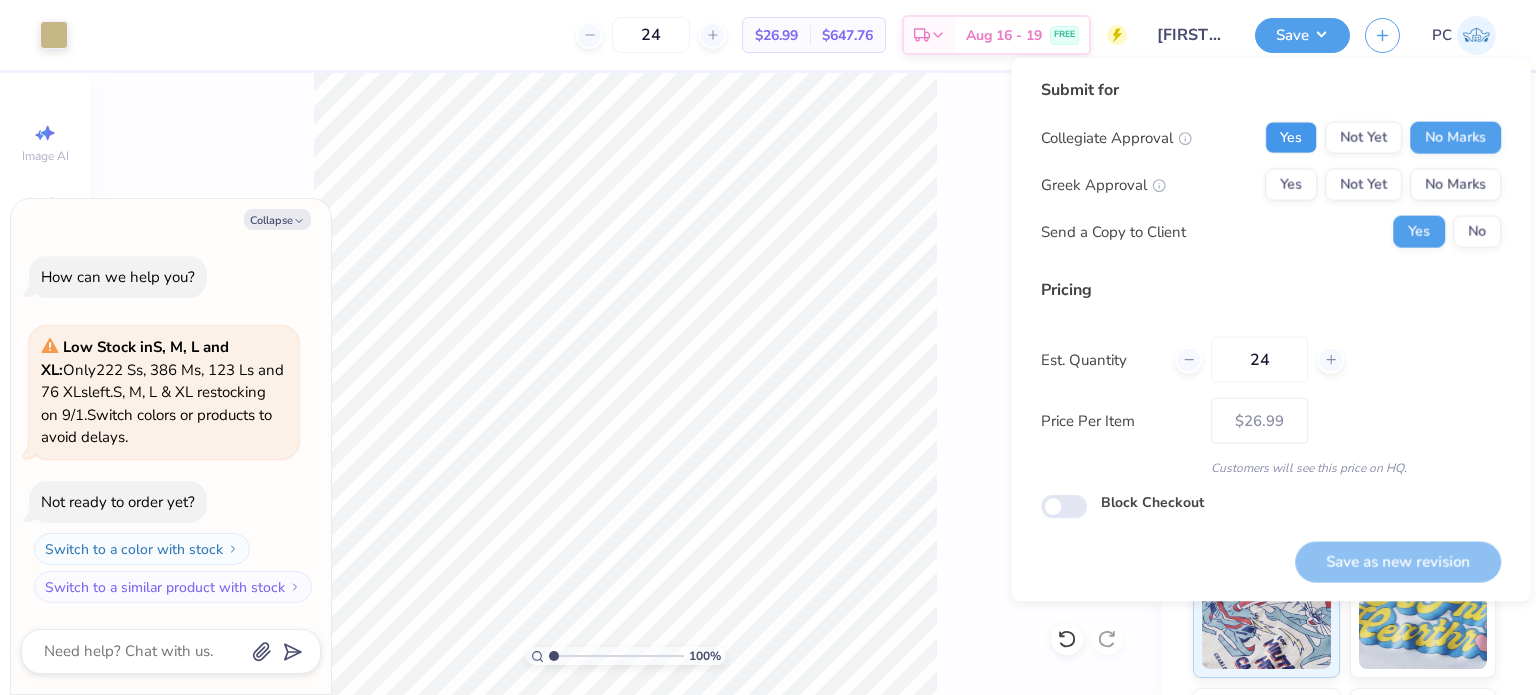 click on "Yes" at bounding box center (1291, 138) 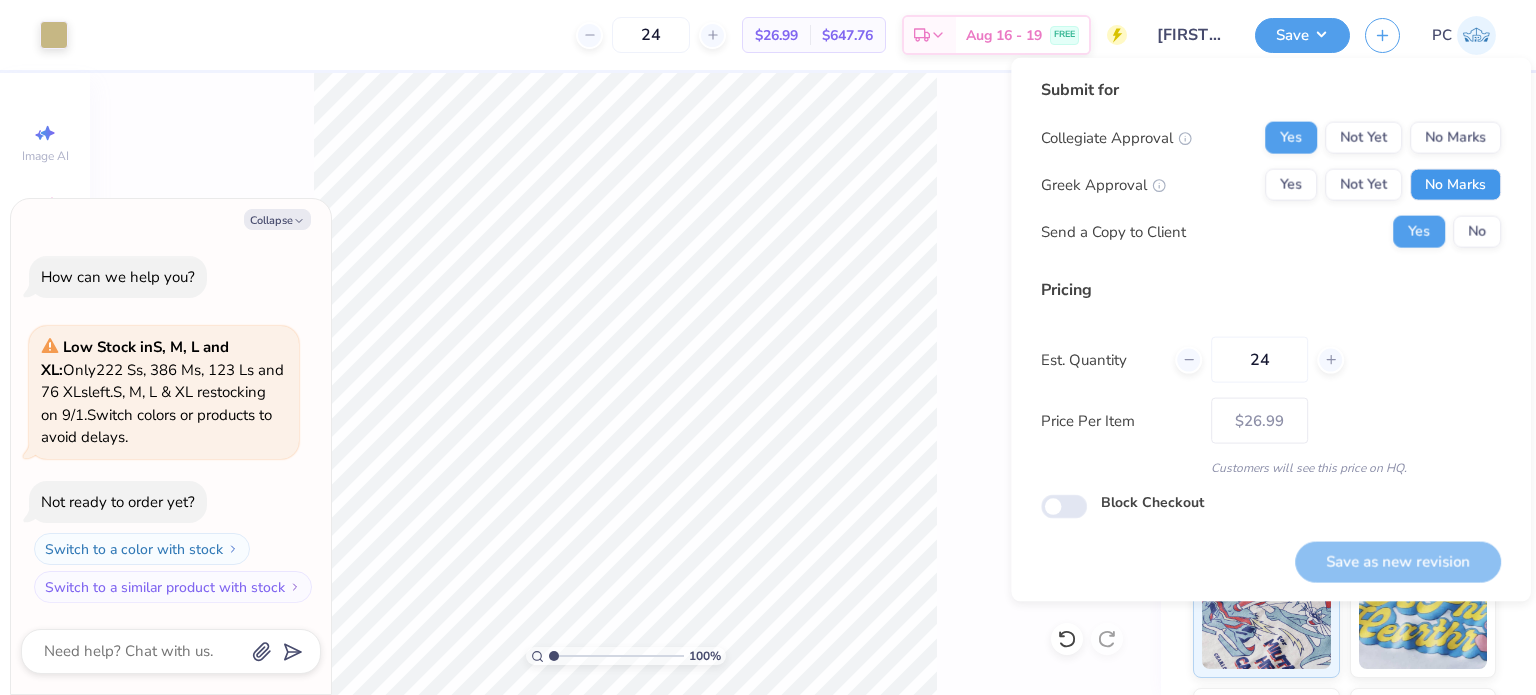 click on "No Marks" at bounding box center (1455, 185) 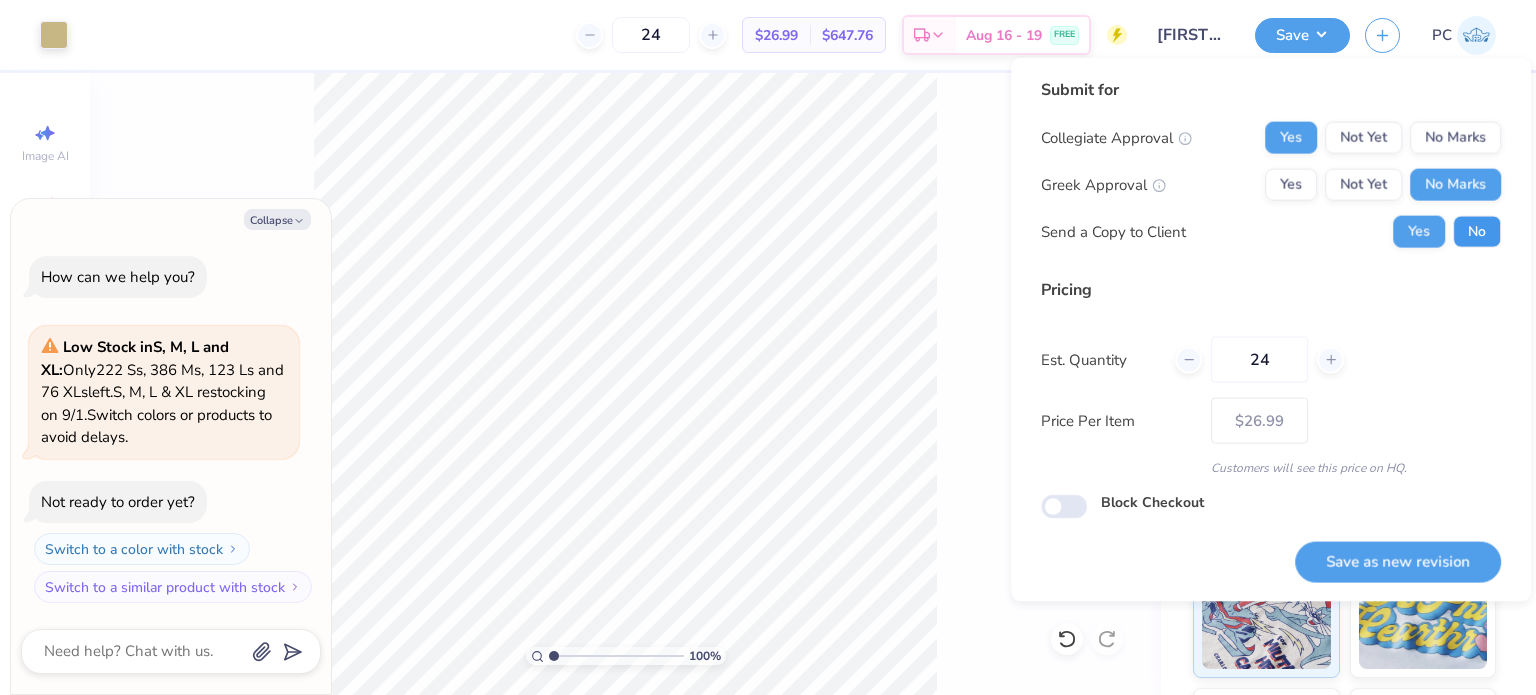 click on "No" at bounding box center (1477, 232) 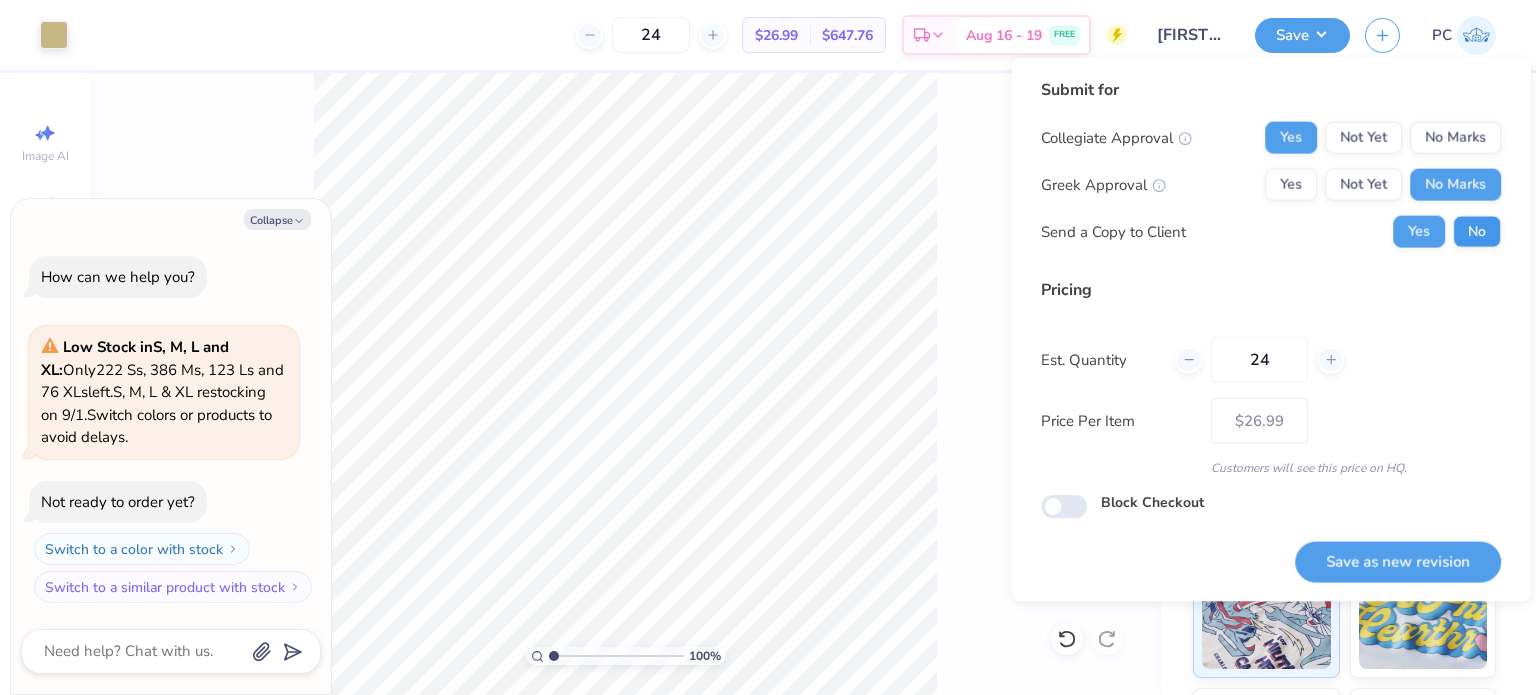 type on "x" 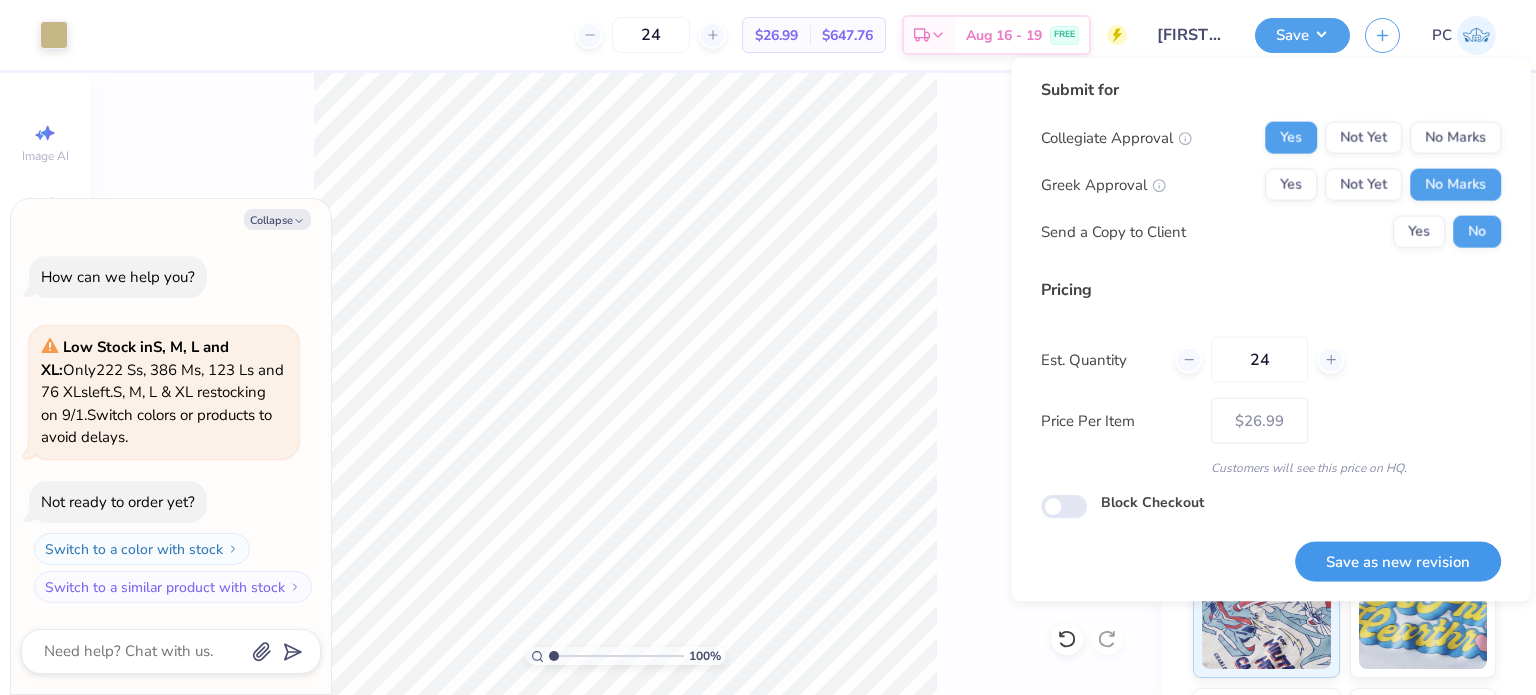 click on "Save as new revision" at bounding box center [1398, 561] 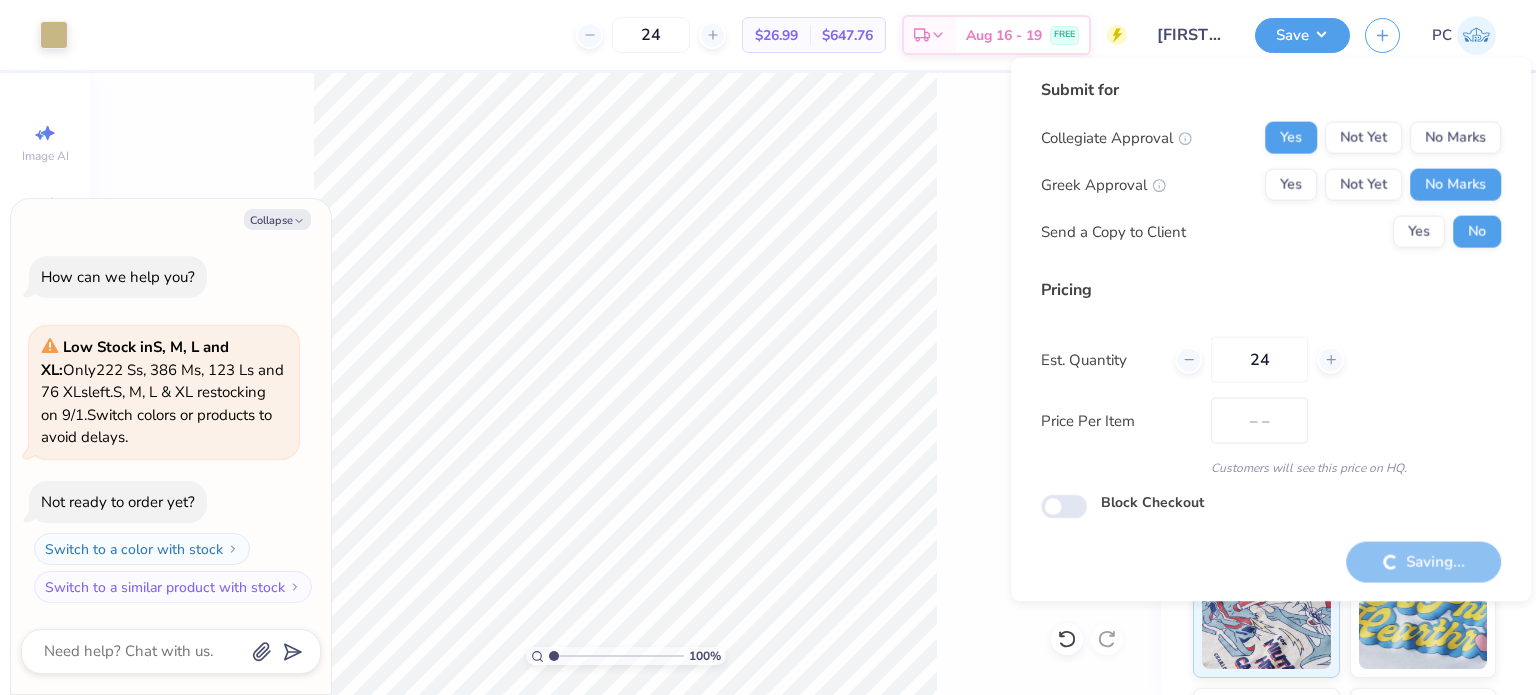 type on "$26.99" 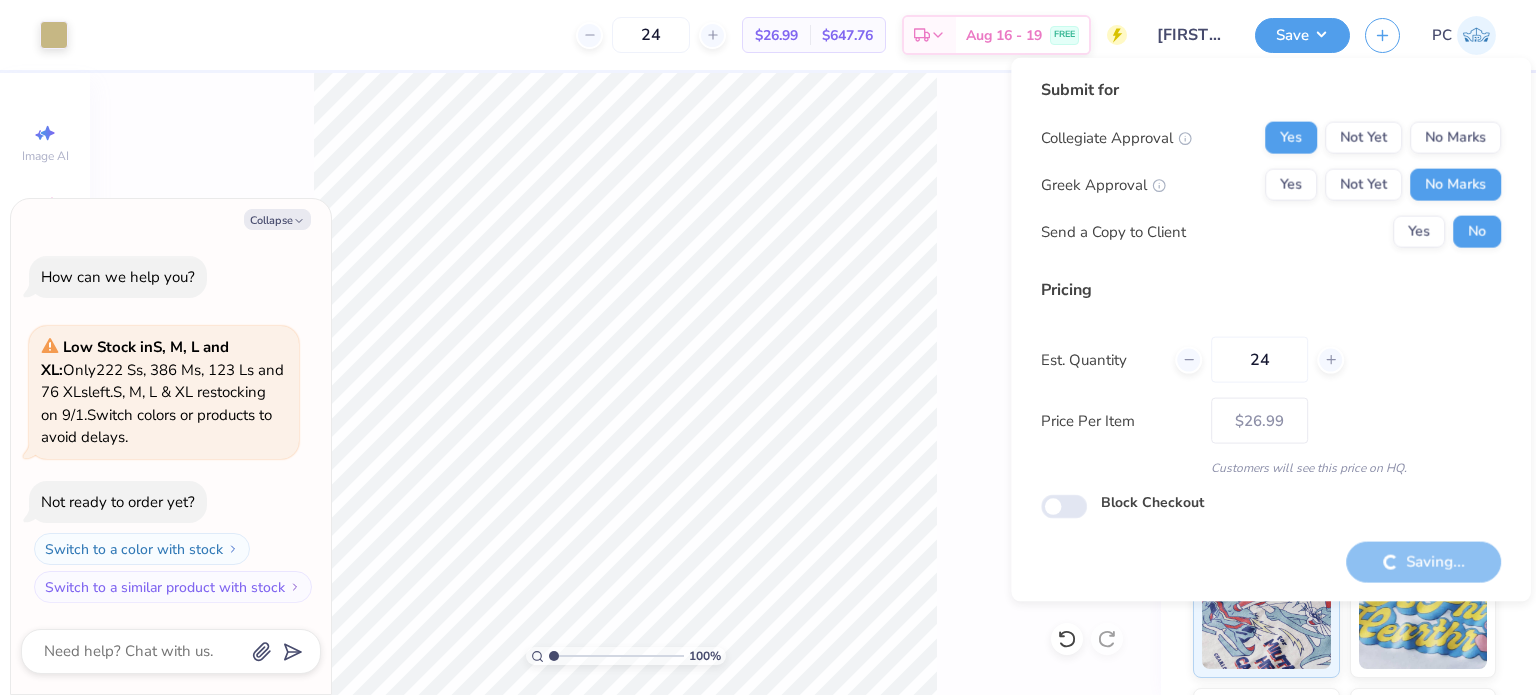 type on "x" 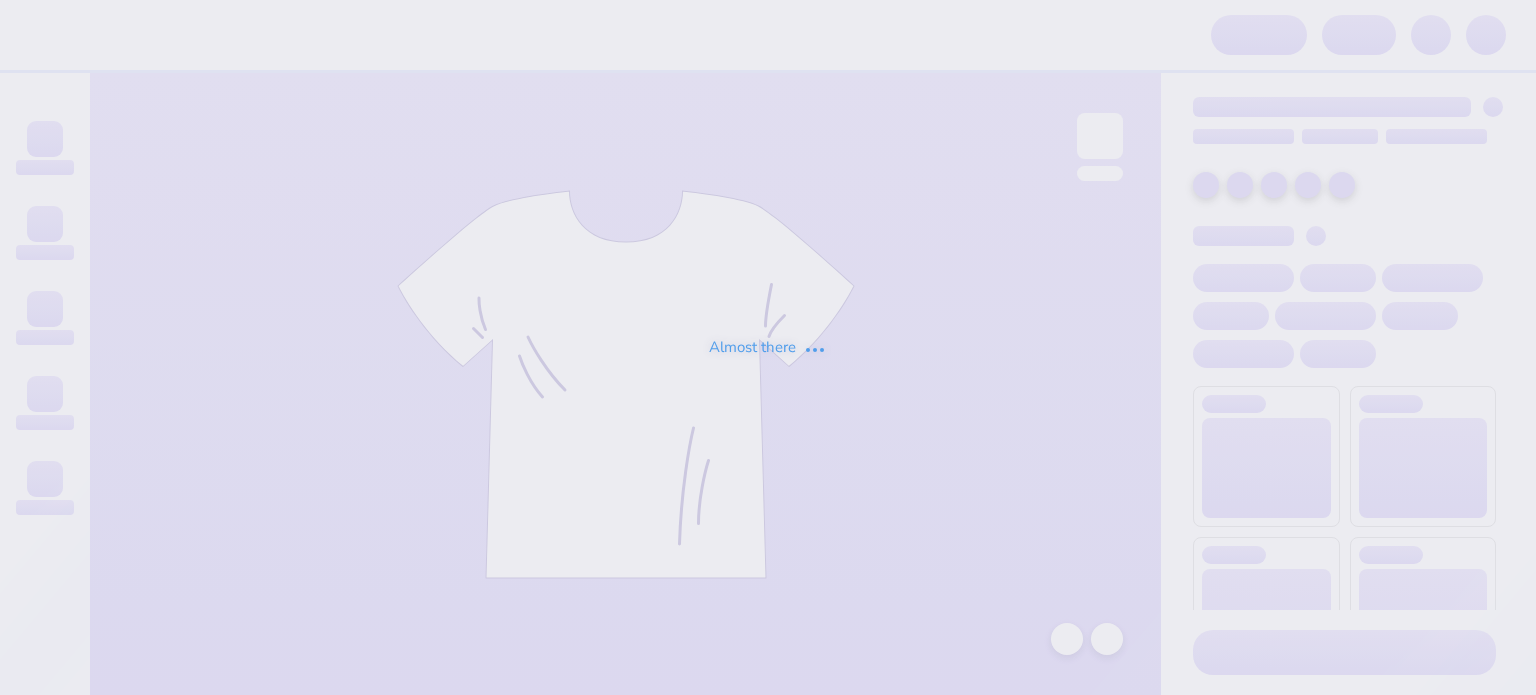 scroll, scrollTop: 0, scrollLeft: 0, axis: both 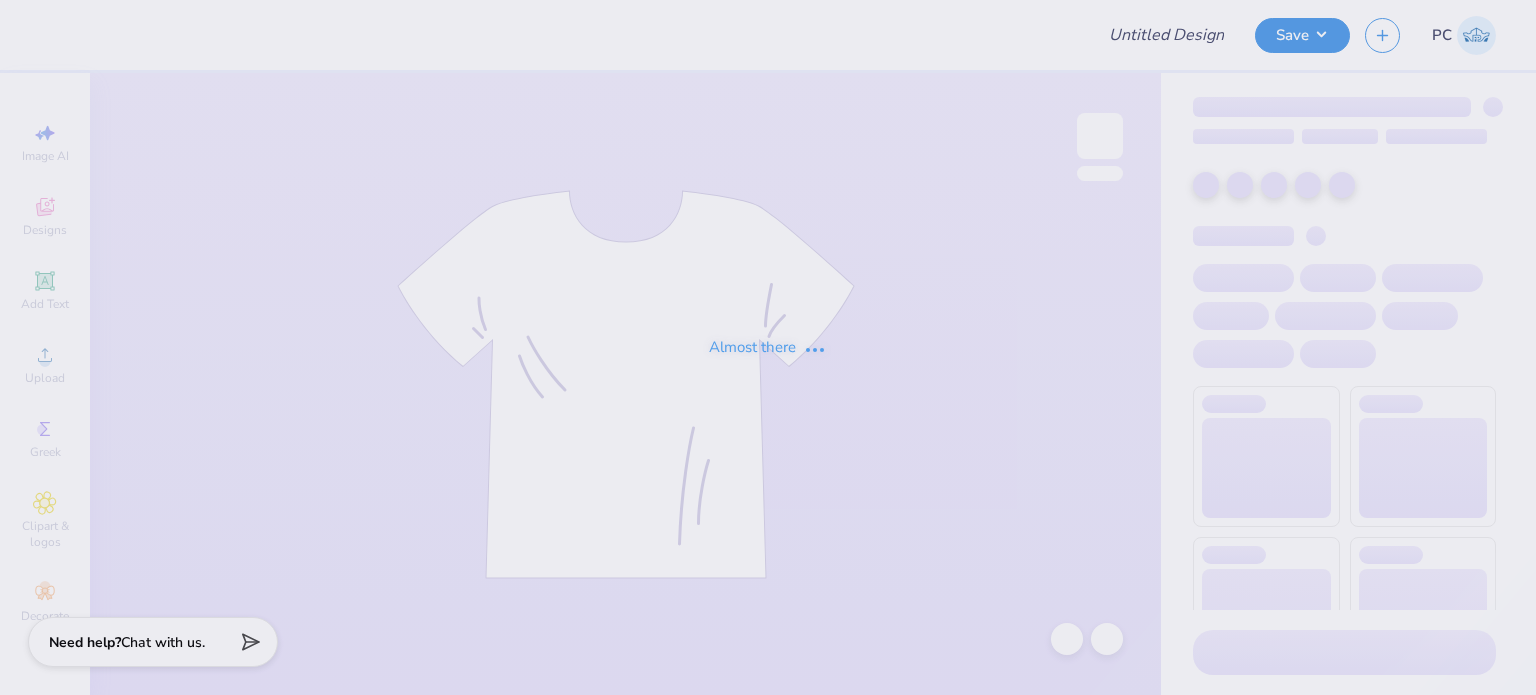 type on "[FIRST] [LAST] : [UNIVERSITY]" 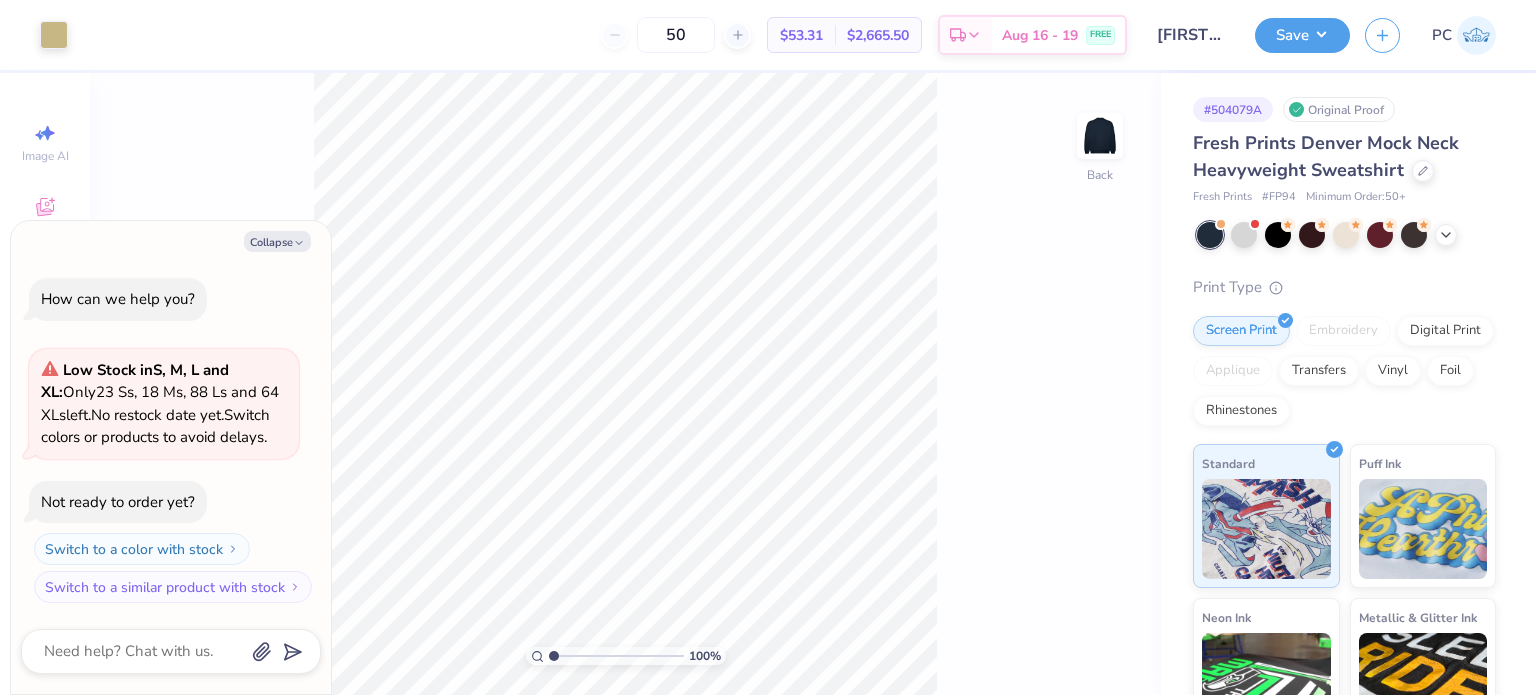 scroll, scrollTop: 0, scrollLeft: 0, axis: both 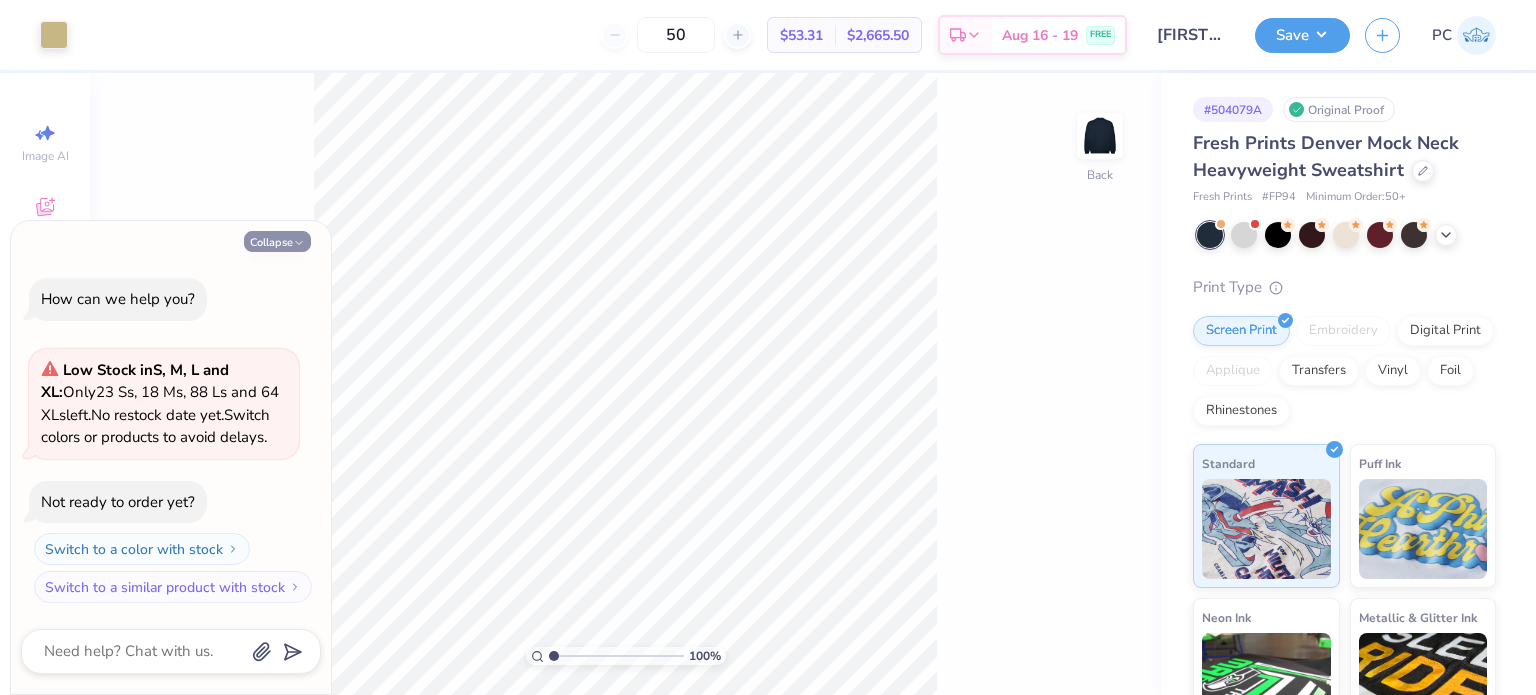 click on "Collapse" at bounding box center (277, 241) 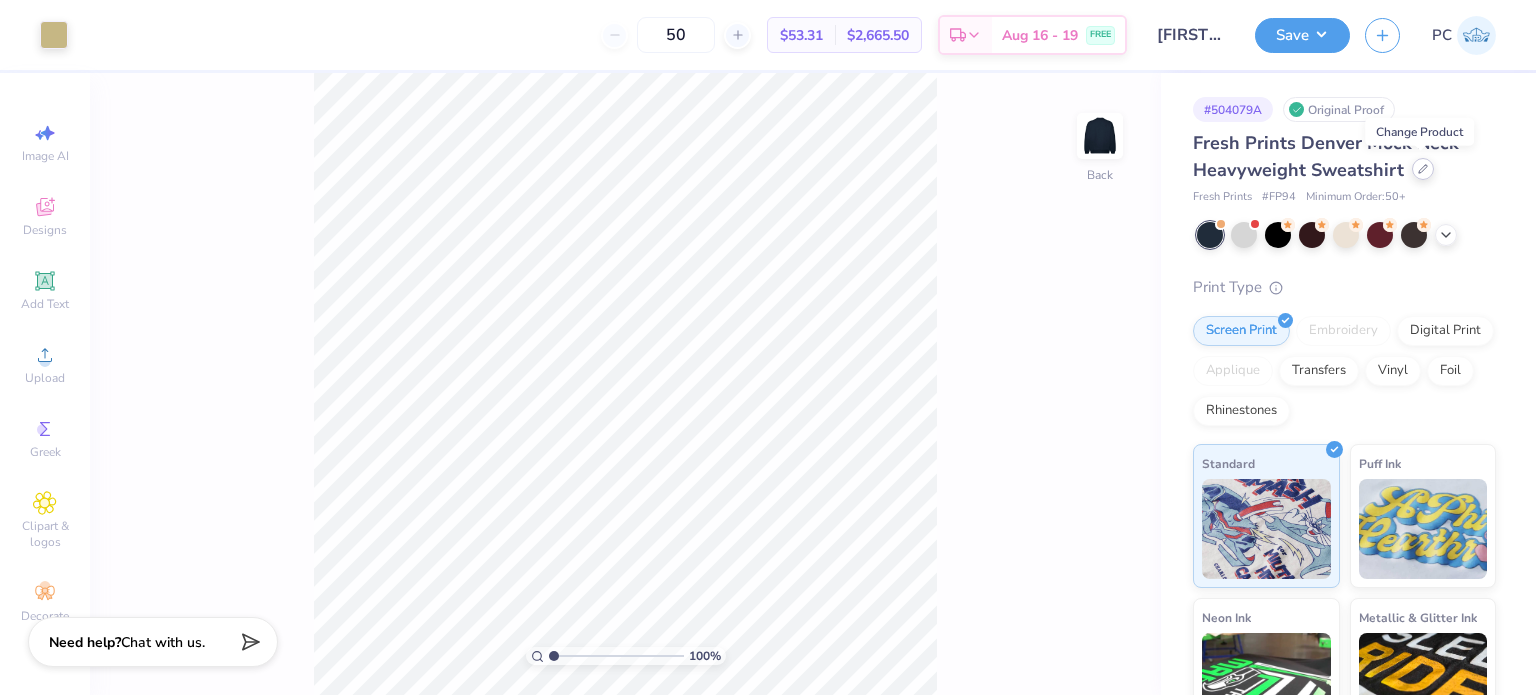 click 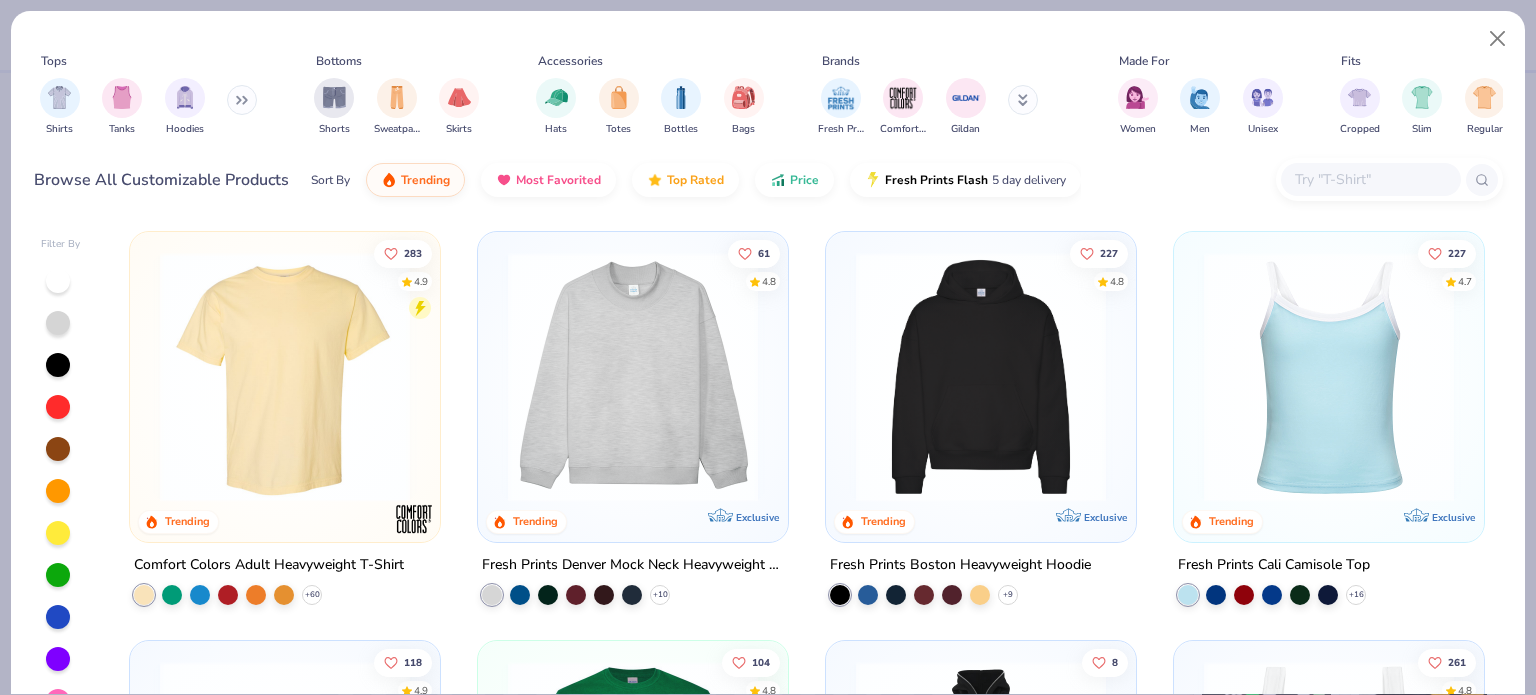 click at bounding box center (1370, 179) 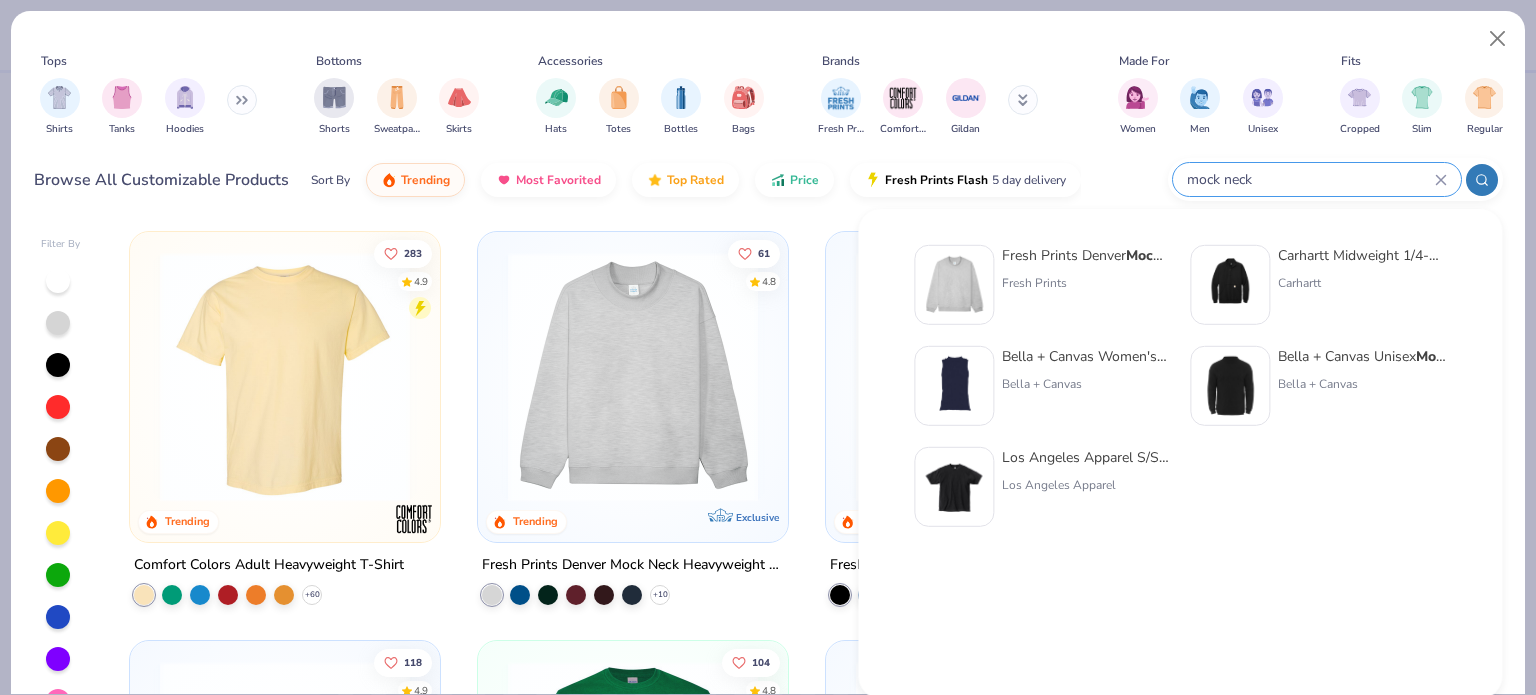 type on "mock neck" 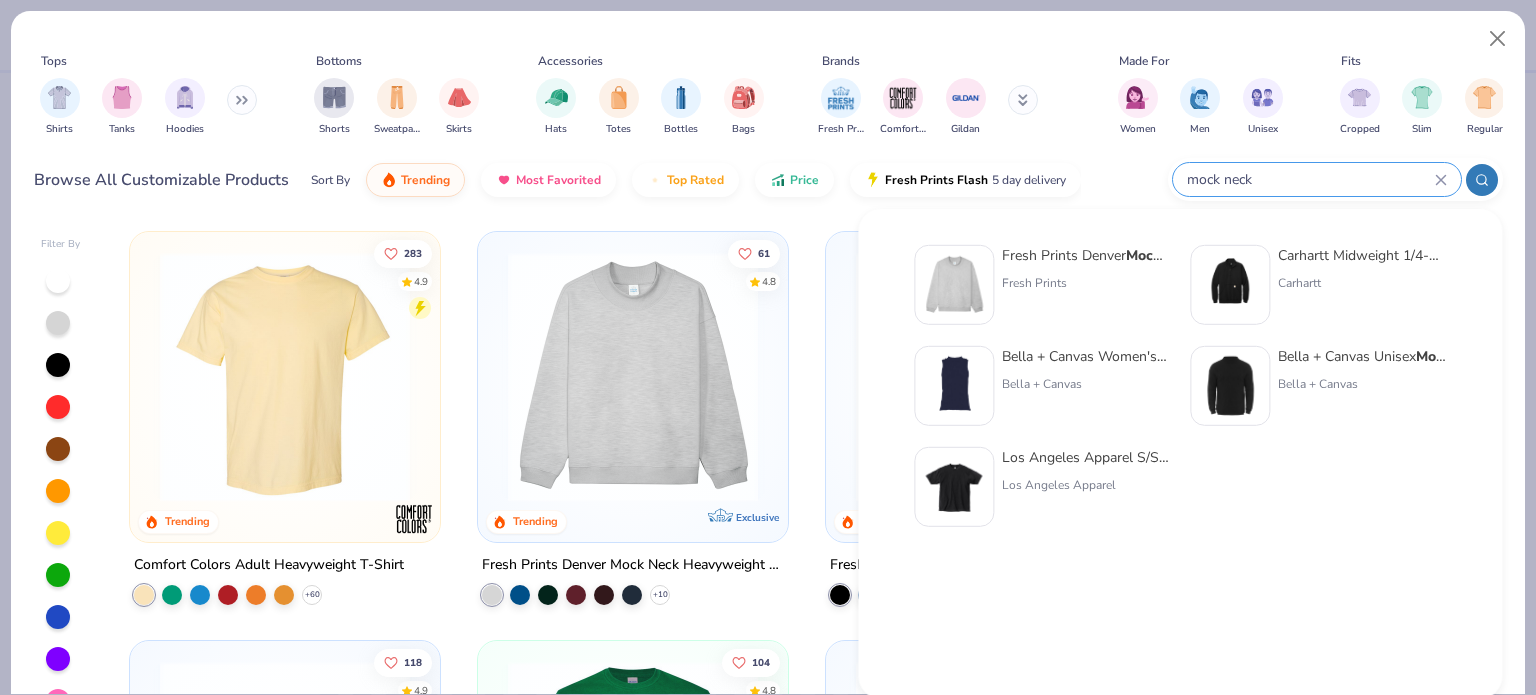 click at bounding box center (1230, 386) 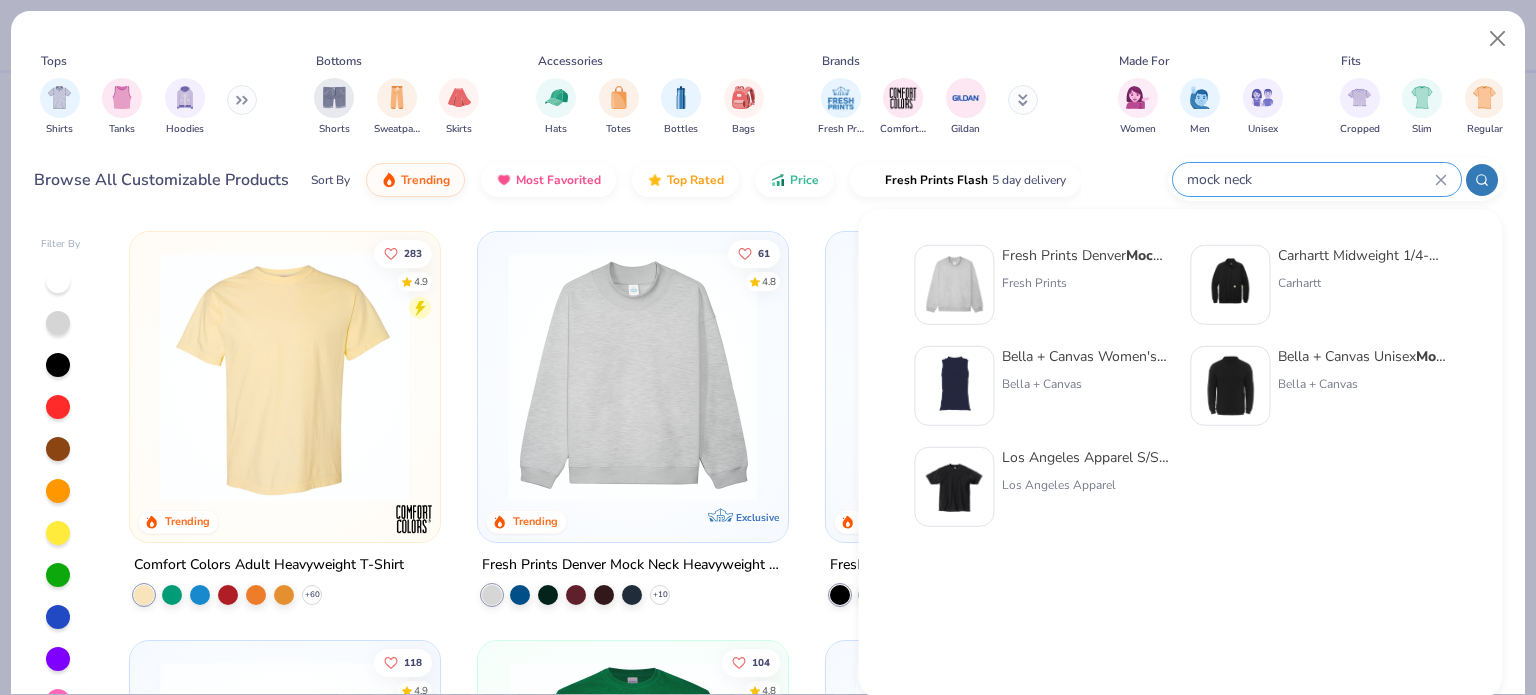 type 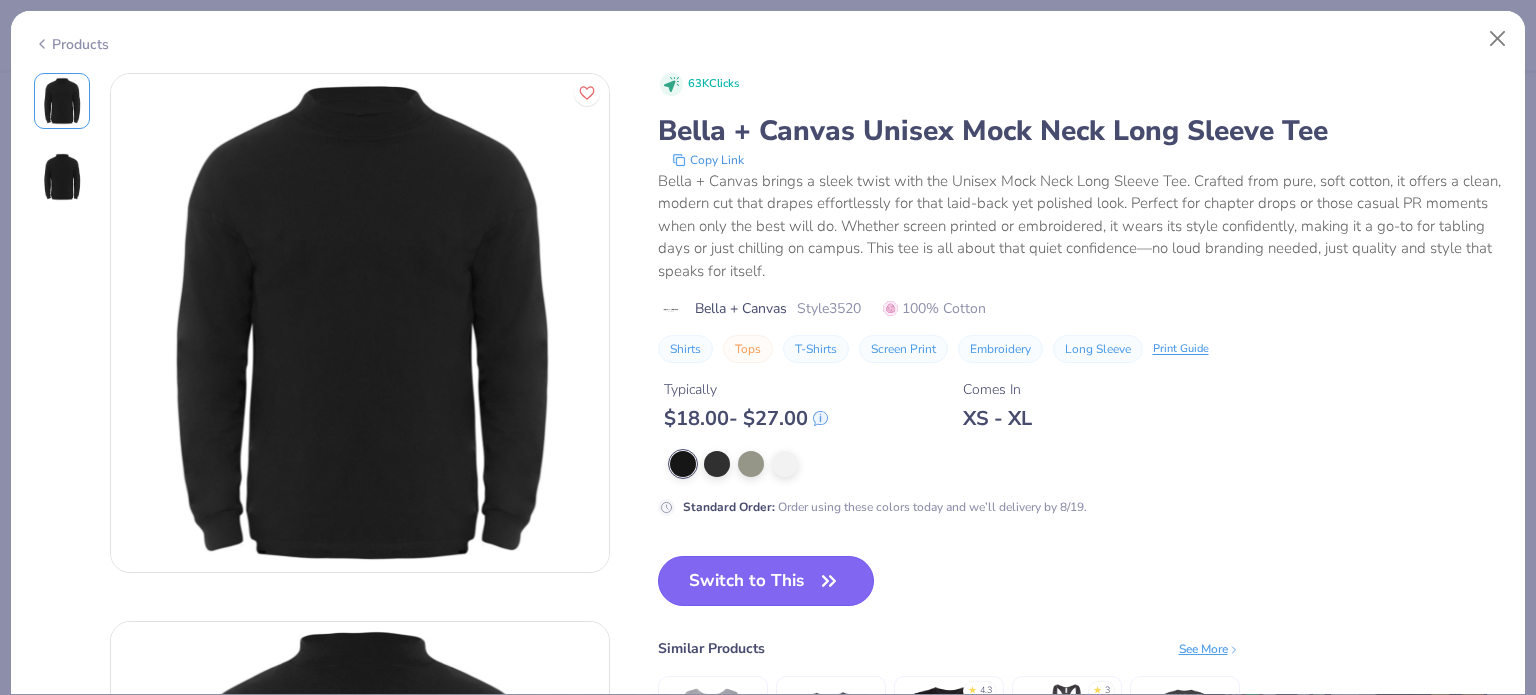 click on "Switch to This" at bounding box center (766, 581) 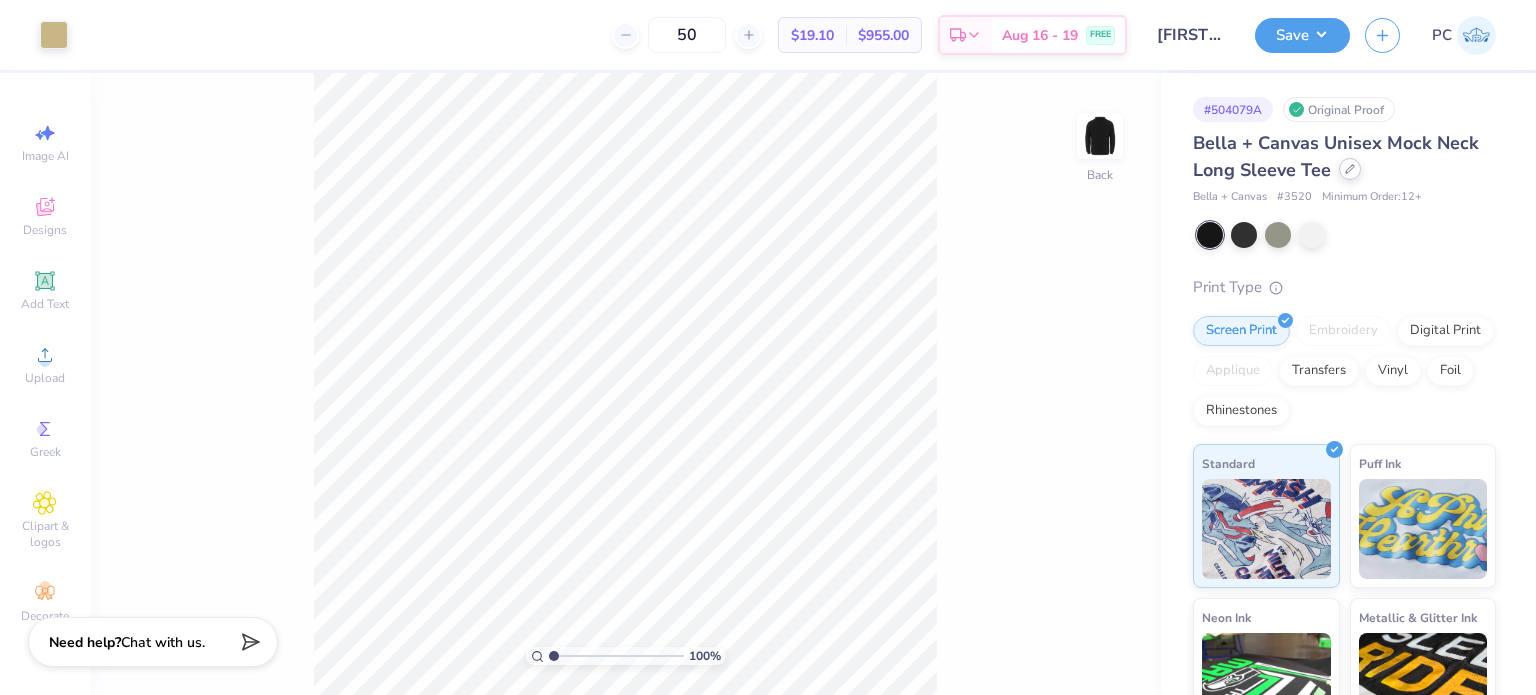 click 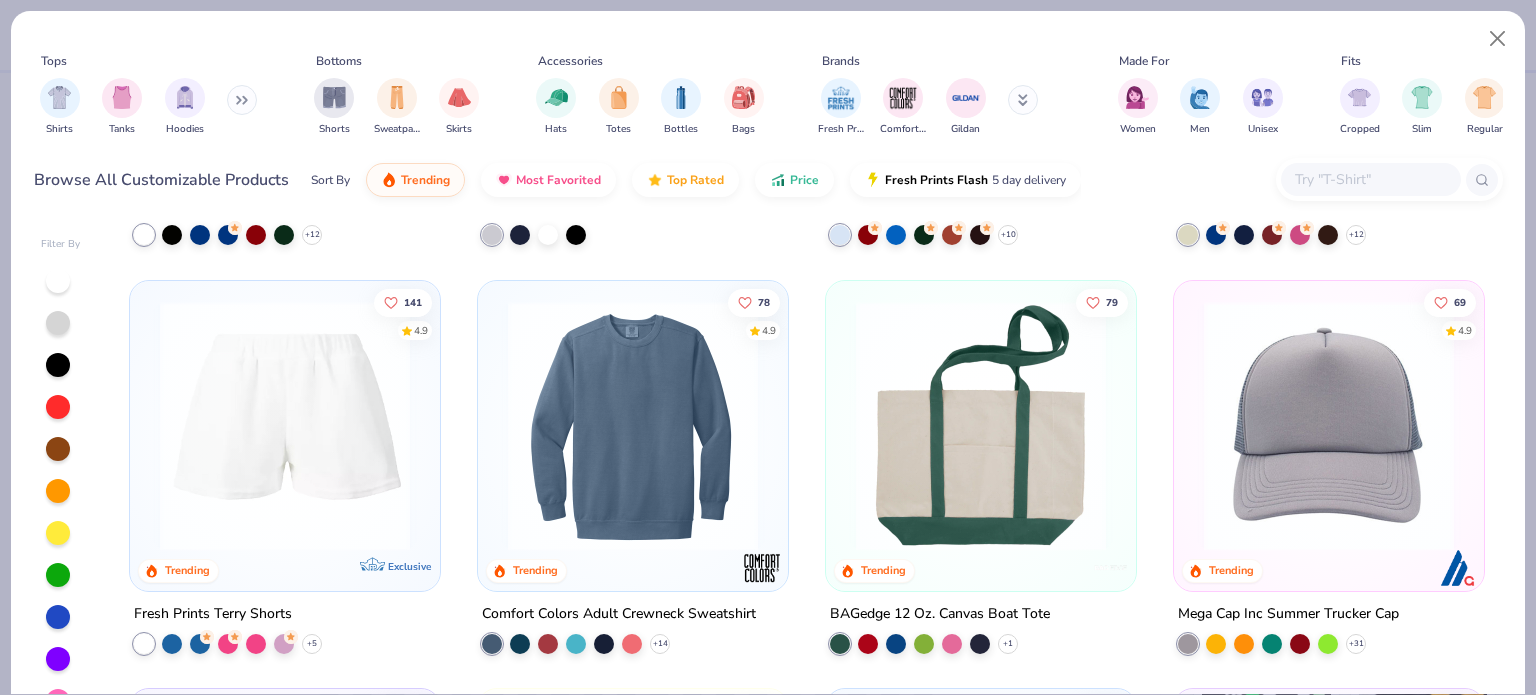 scroll, scrollTop: 2500, scrollLeft: 0, axis: vertical 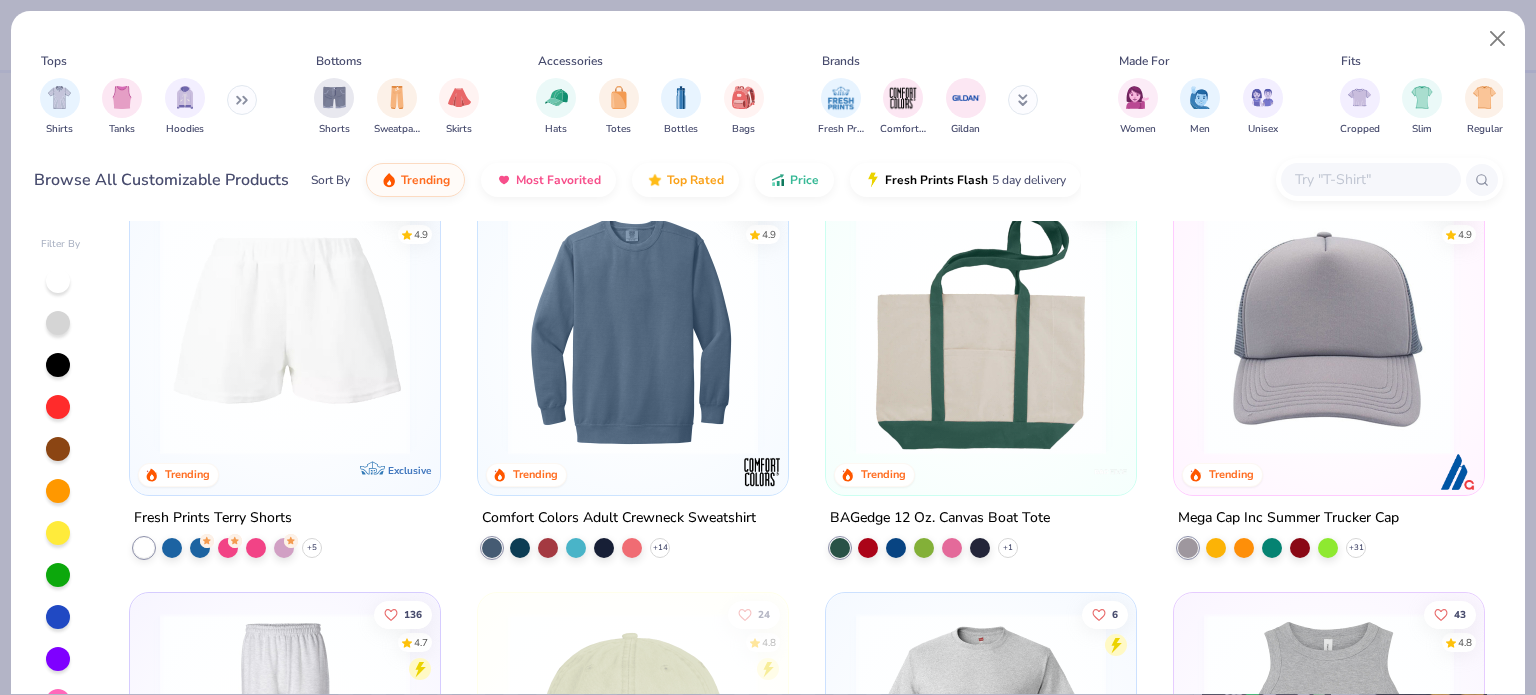 click at bounding box center (633, 329) 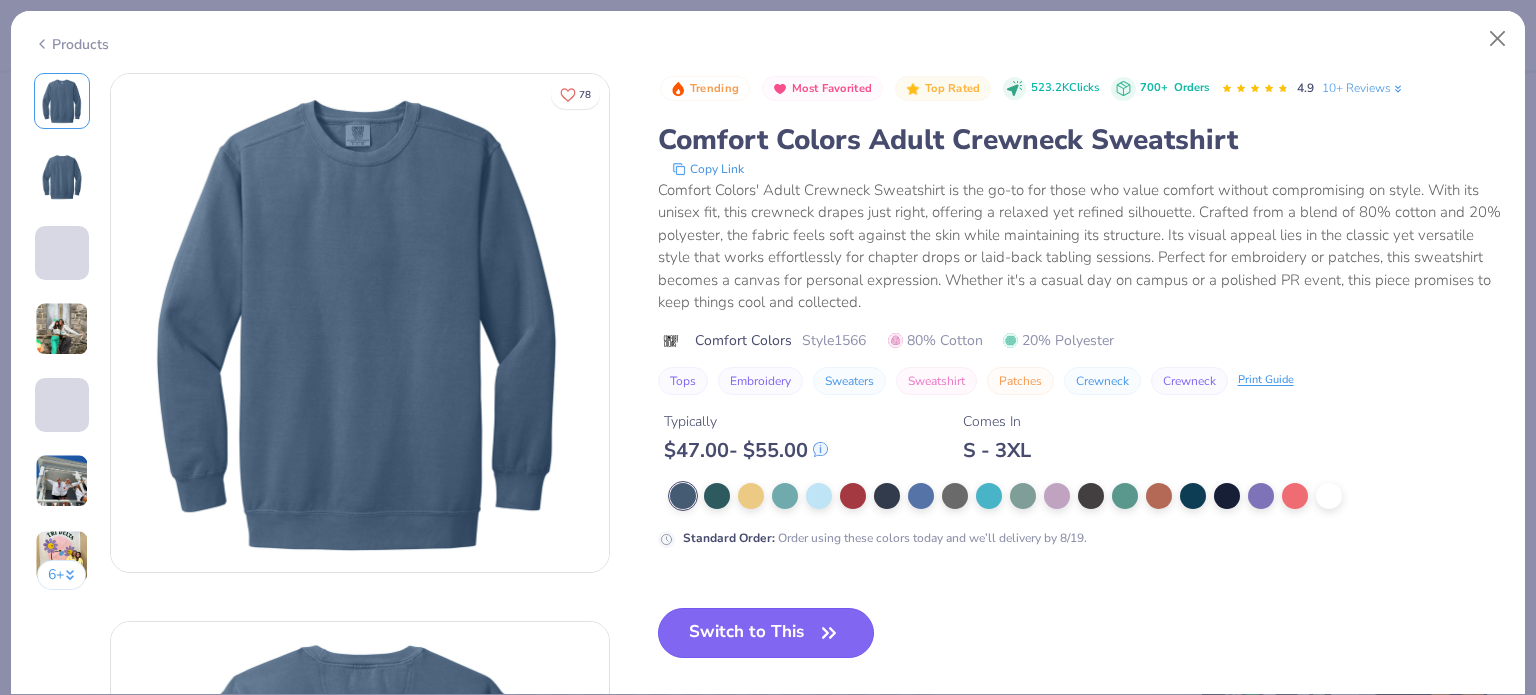 click on "Switch to This" at bounding box center (766, 633) 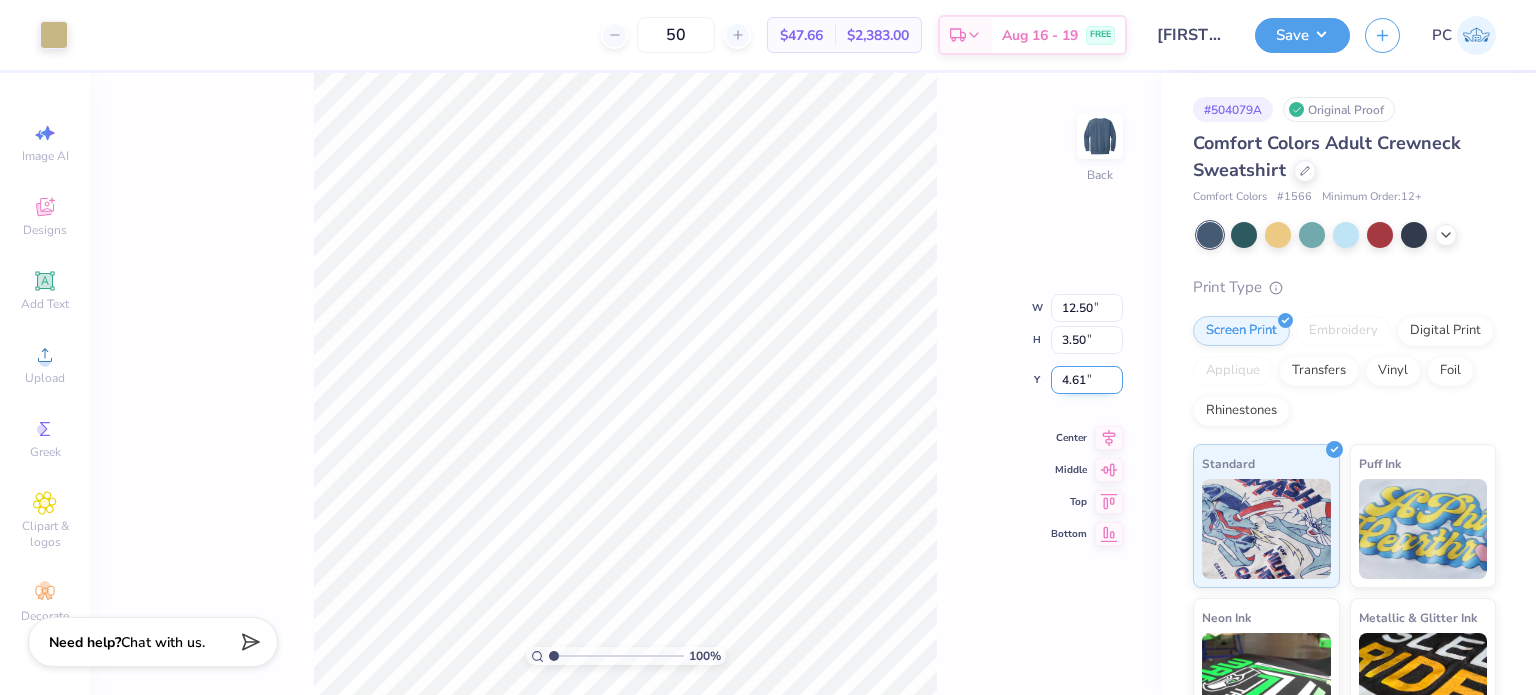 drag, startPoint x: 1092, startPoint y: 383, endPoint x: 1064, endPoint y: 383, distance: 28 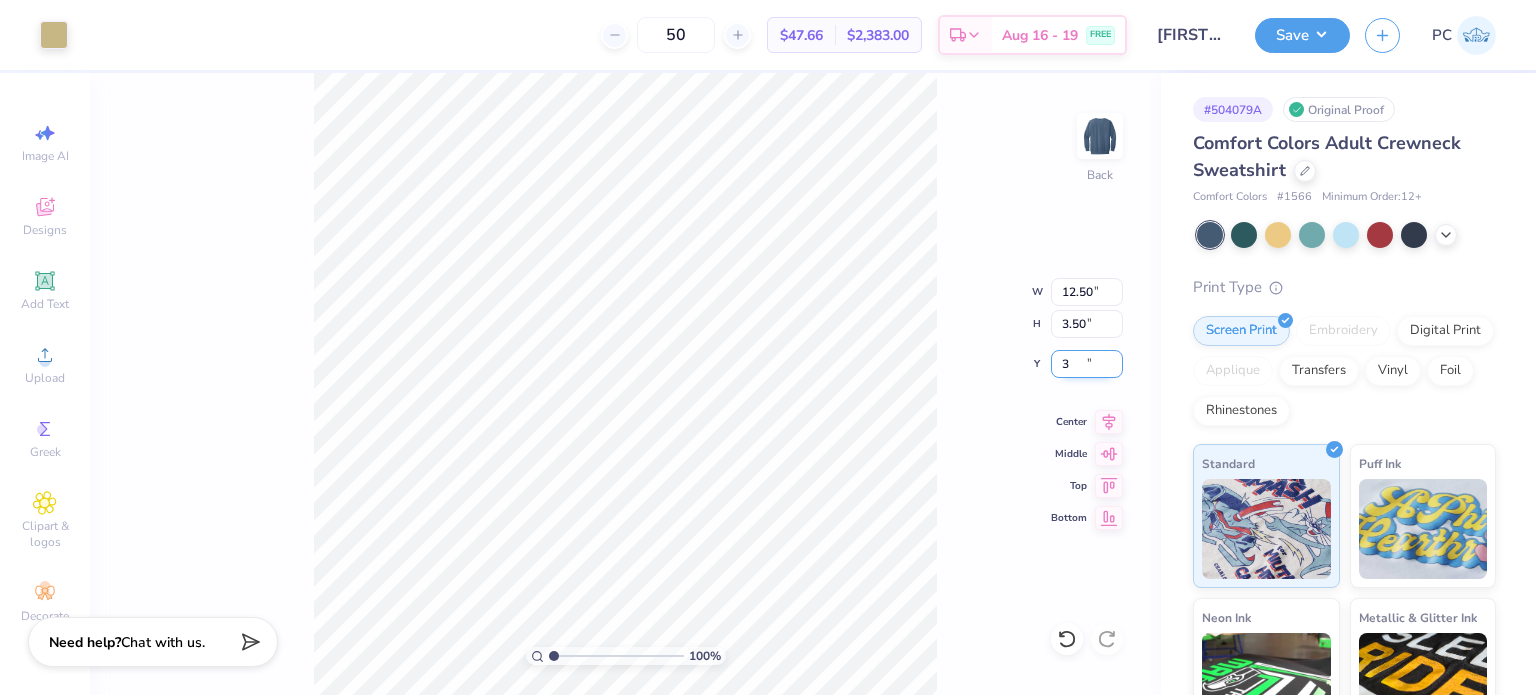 type on "3.00" 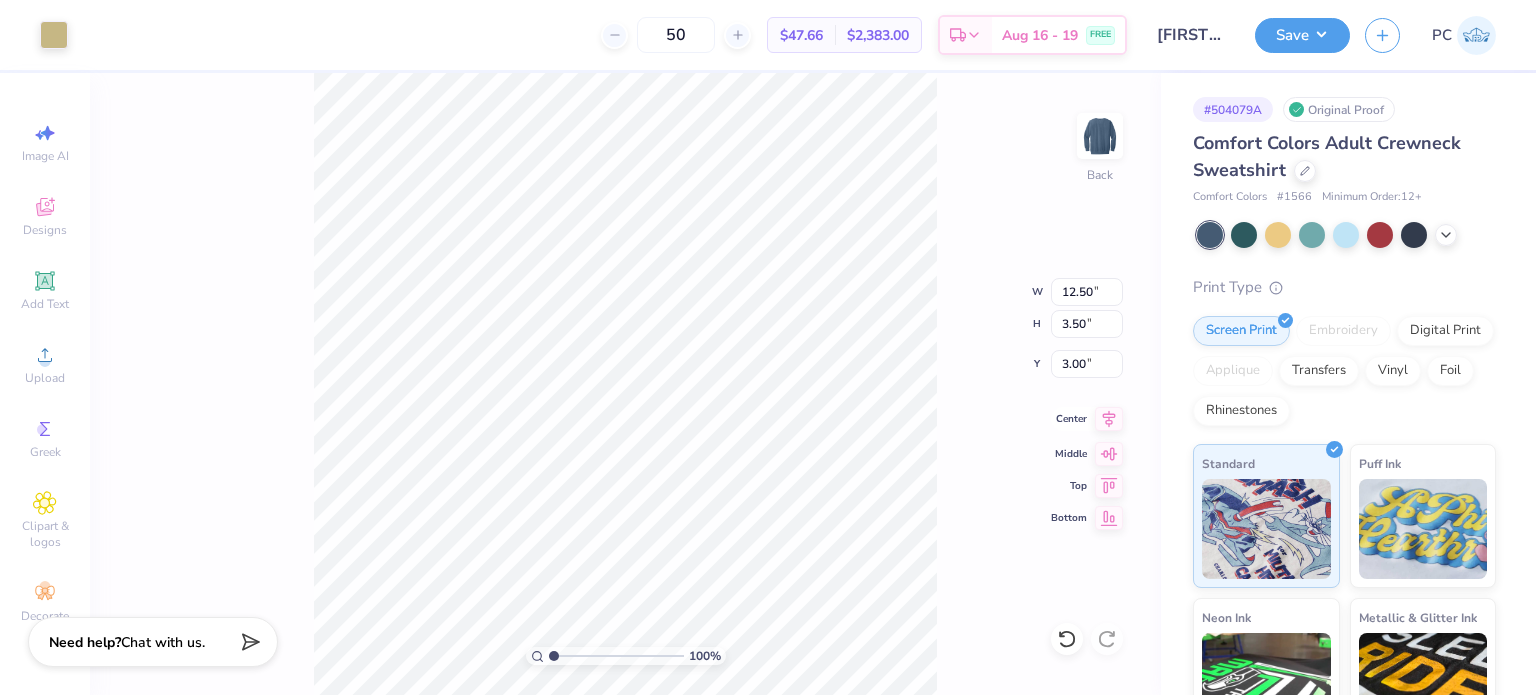 click 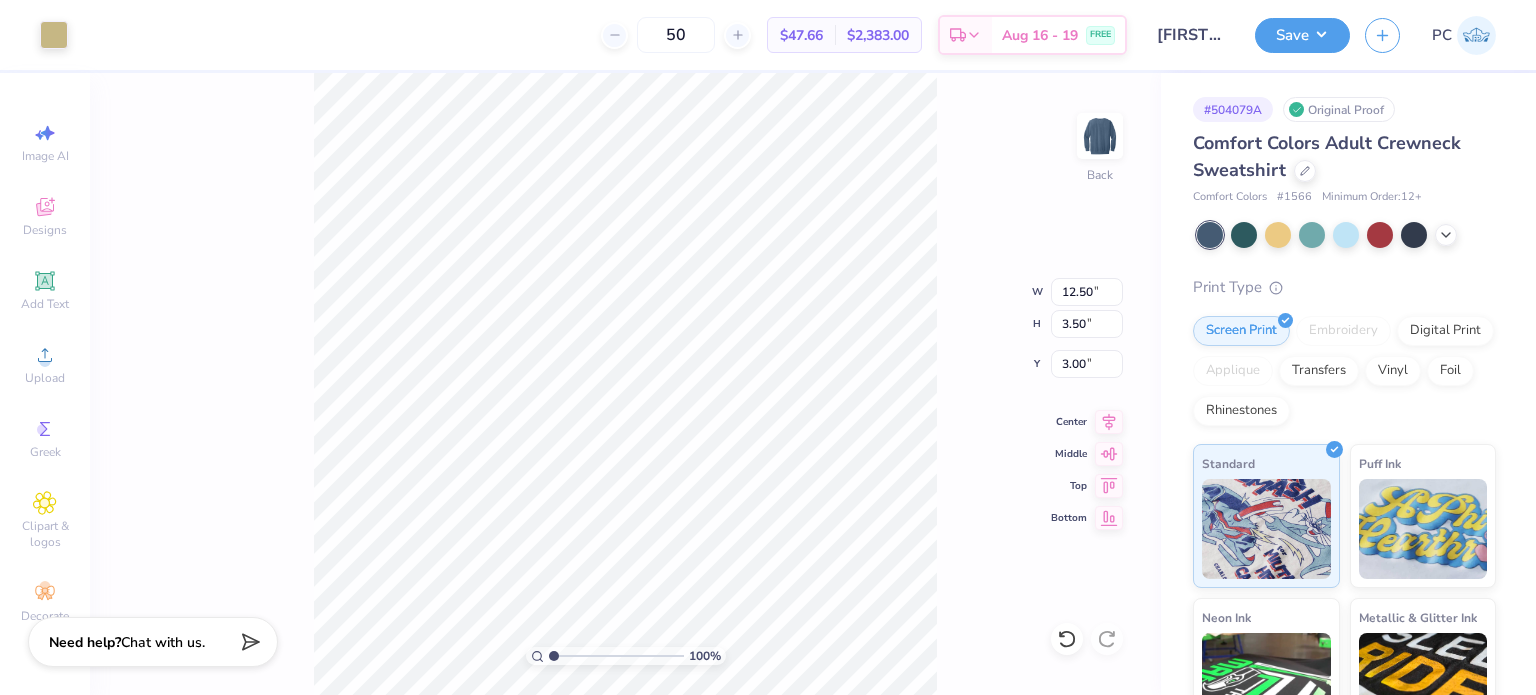 click on "100  % Back W 12.50 12.50 " H 3.50 3.50 " Y 3.00 3.00 " Center Middle Top Bottom" at bounding box center (625, 384) 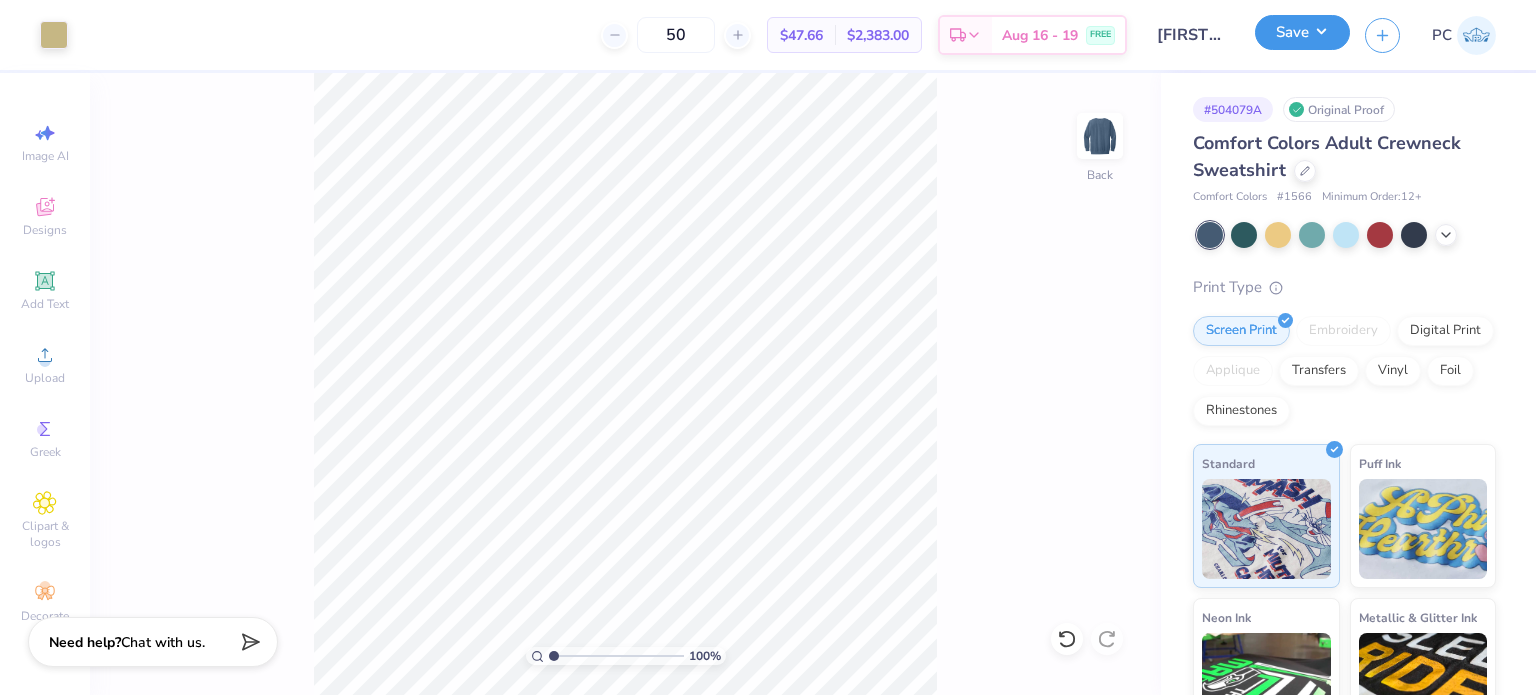 click on "Save" at bounding box center (1302, 32) 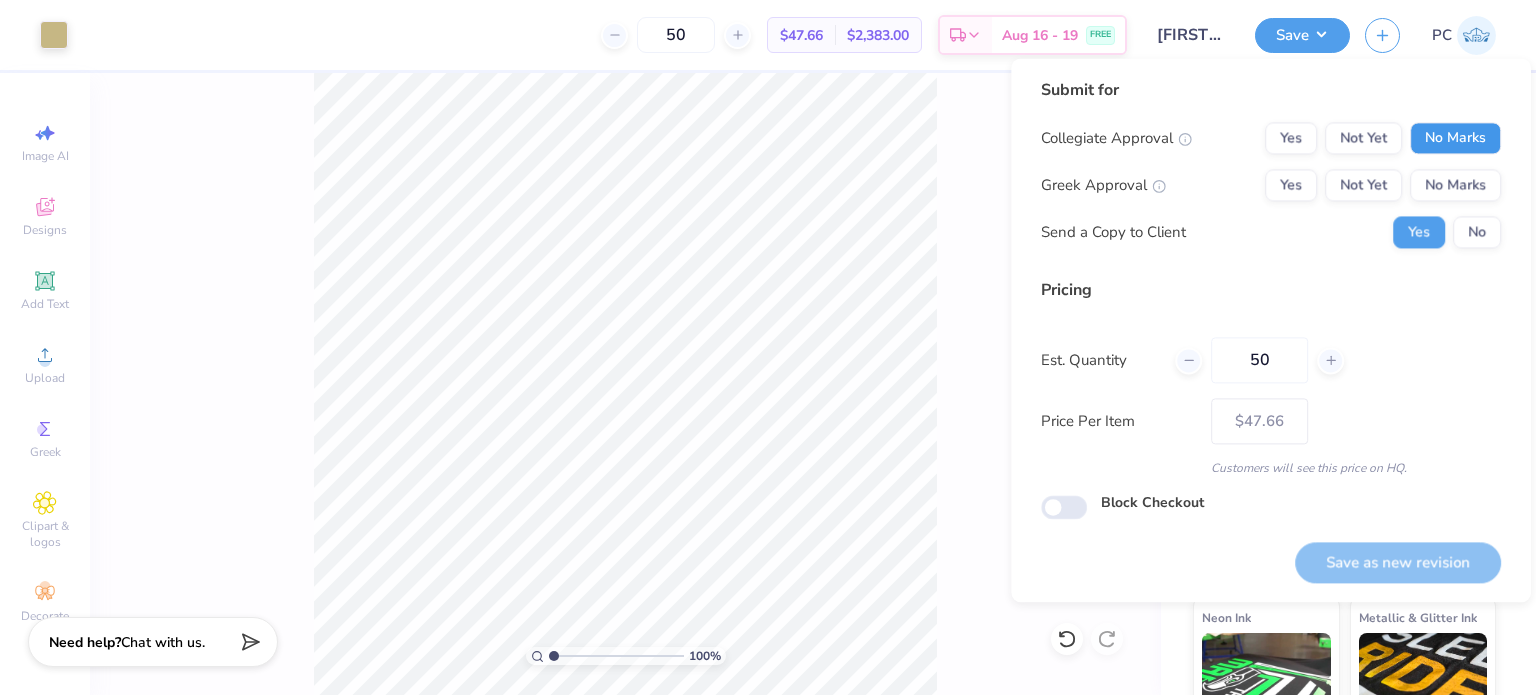 click on "No Marks" at bounding box center [1455, 138] 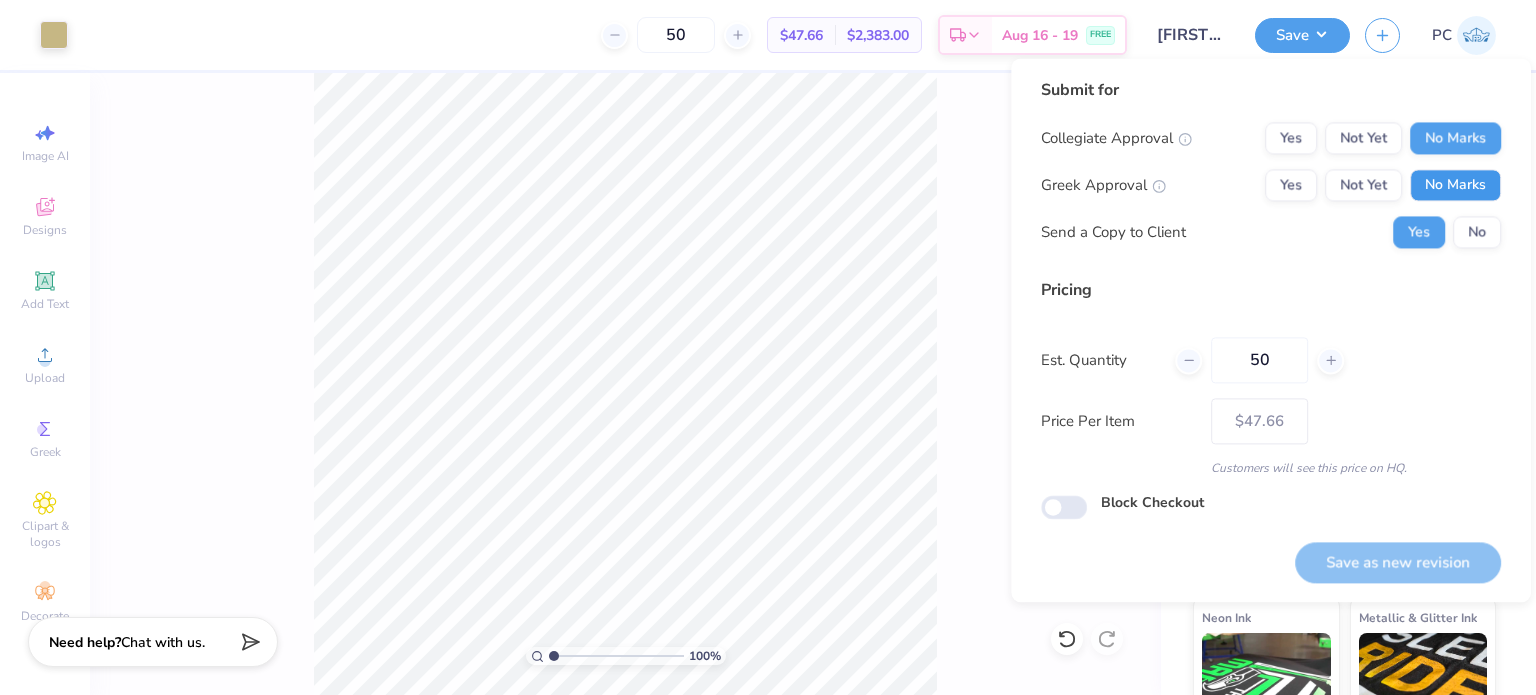 click on "No Marks" at bounding box center (1455, 185) 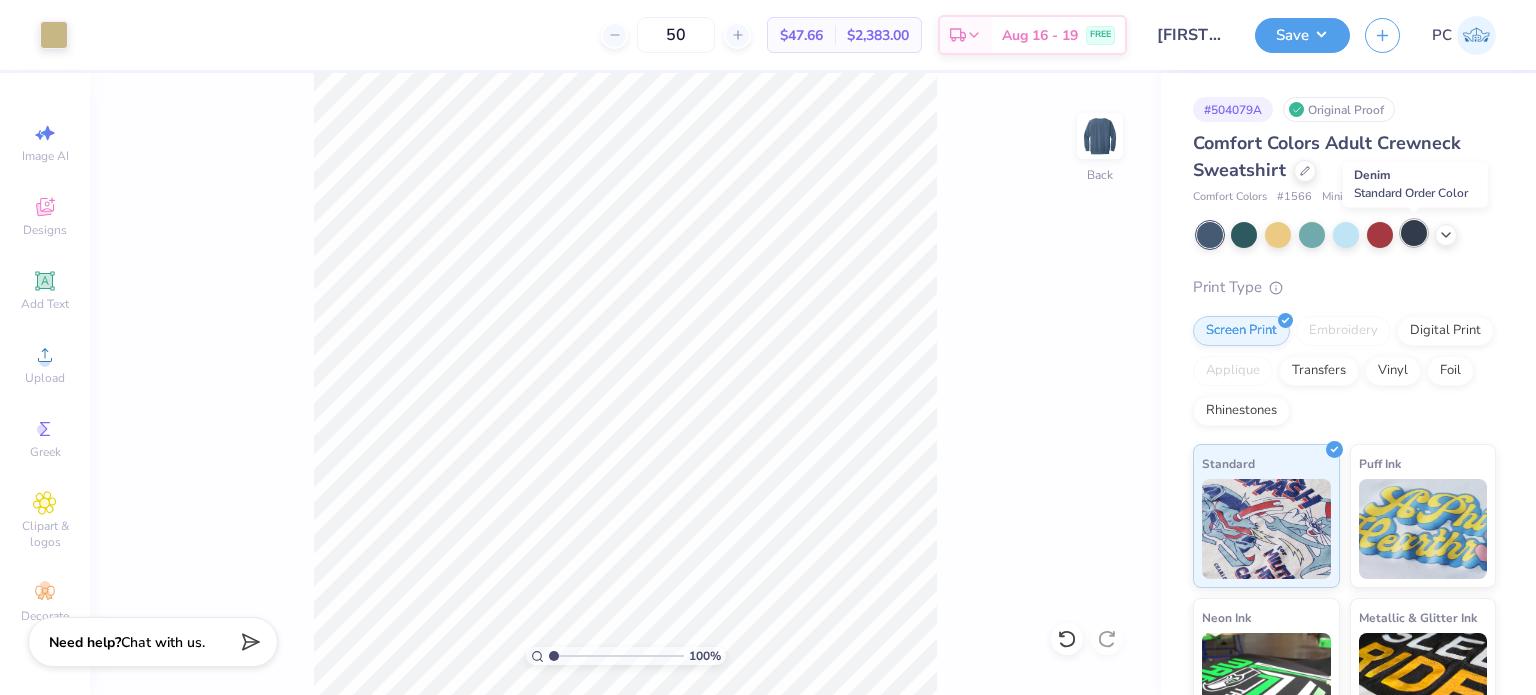 click at bounding box center [1414, 233] 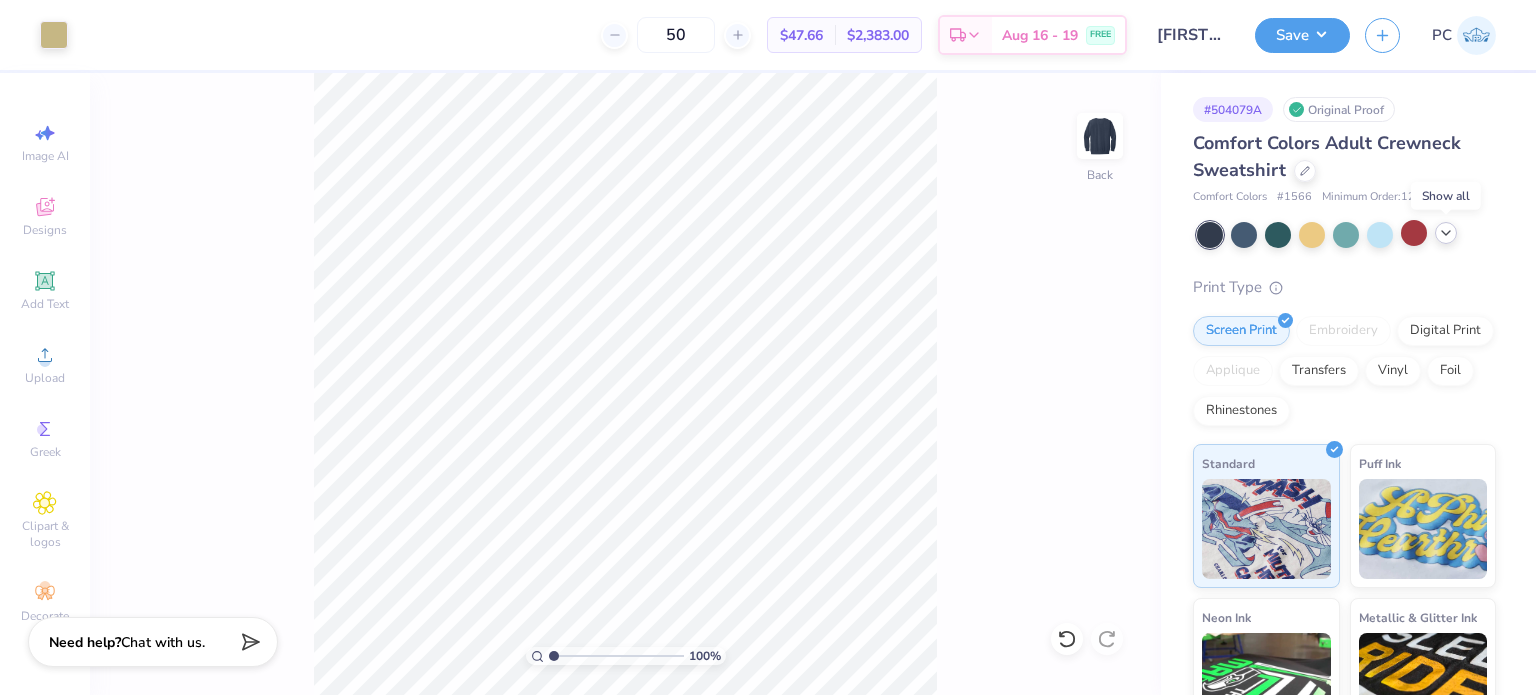 click 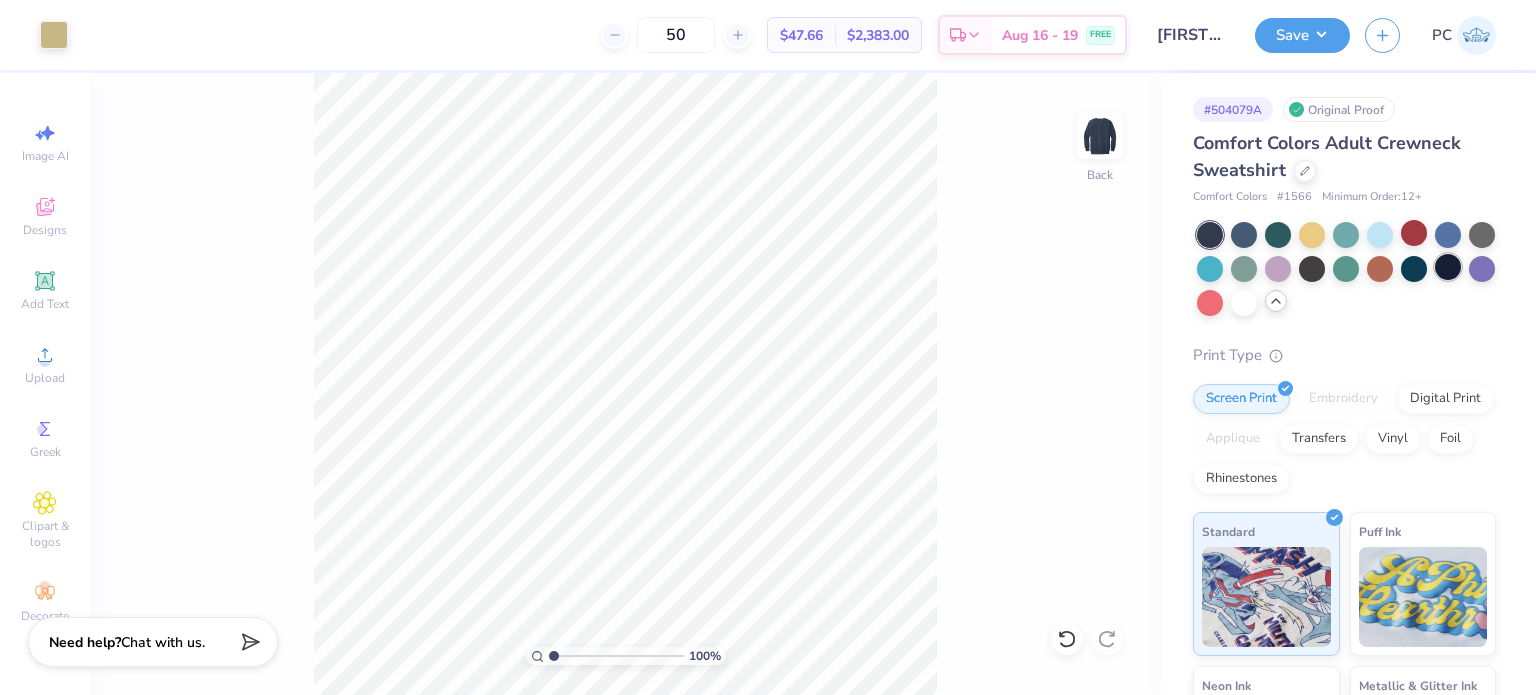 click at bounding box center (1448, 267) 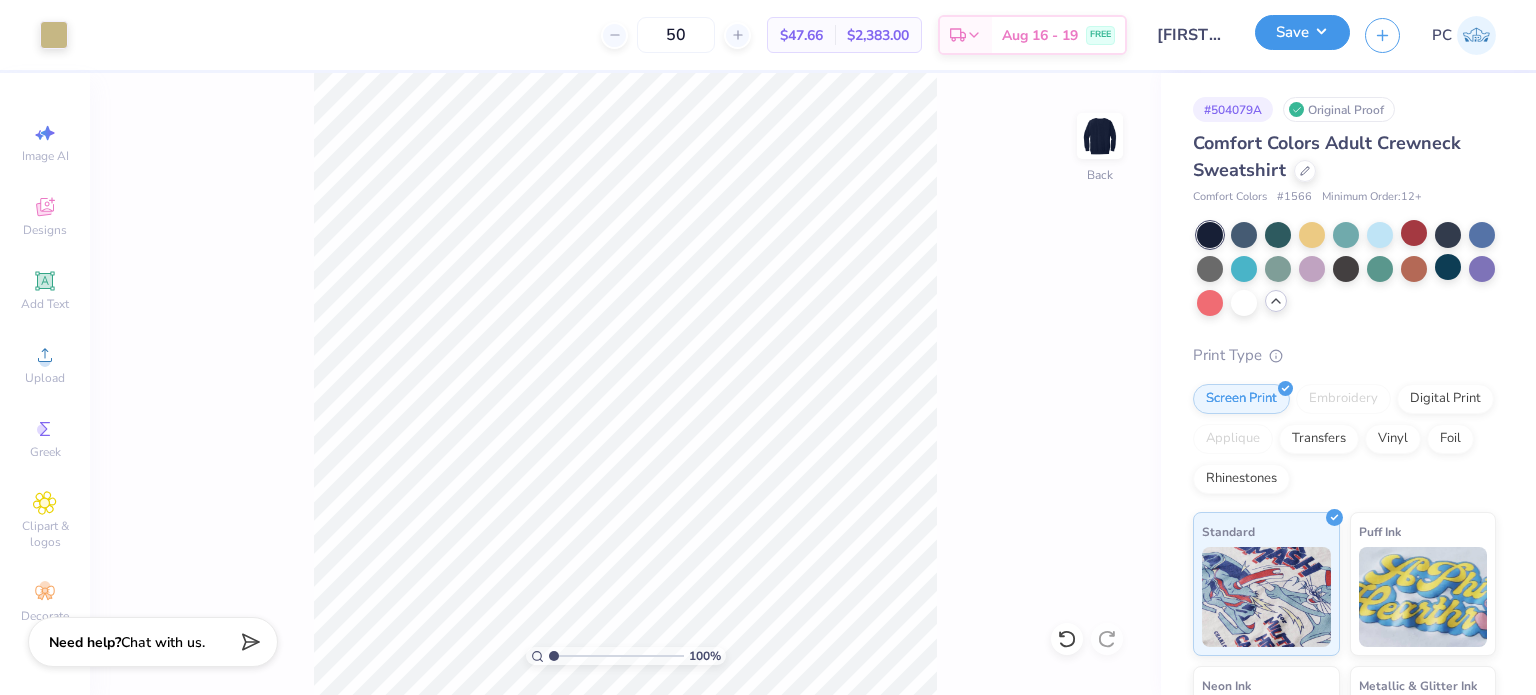click on "Save" at bounding box center [1302, 32] 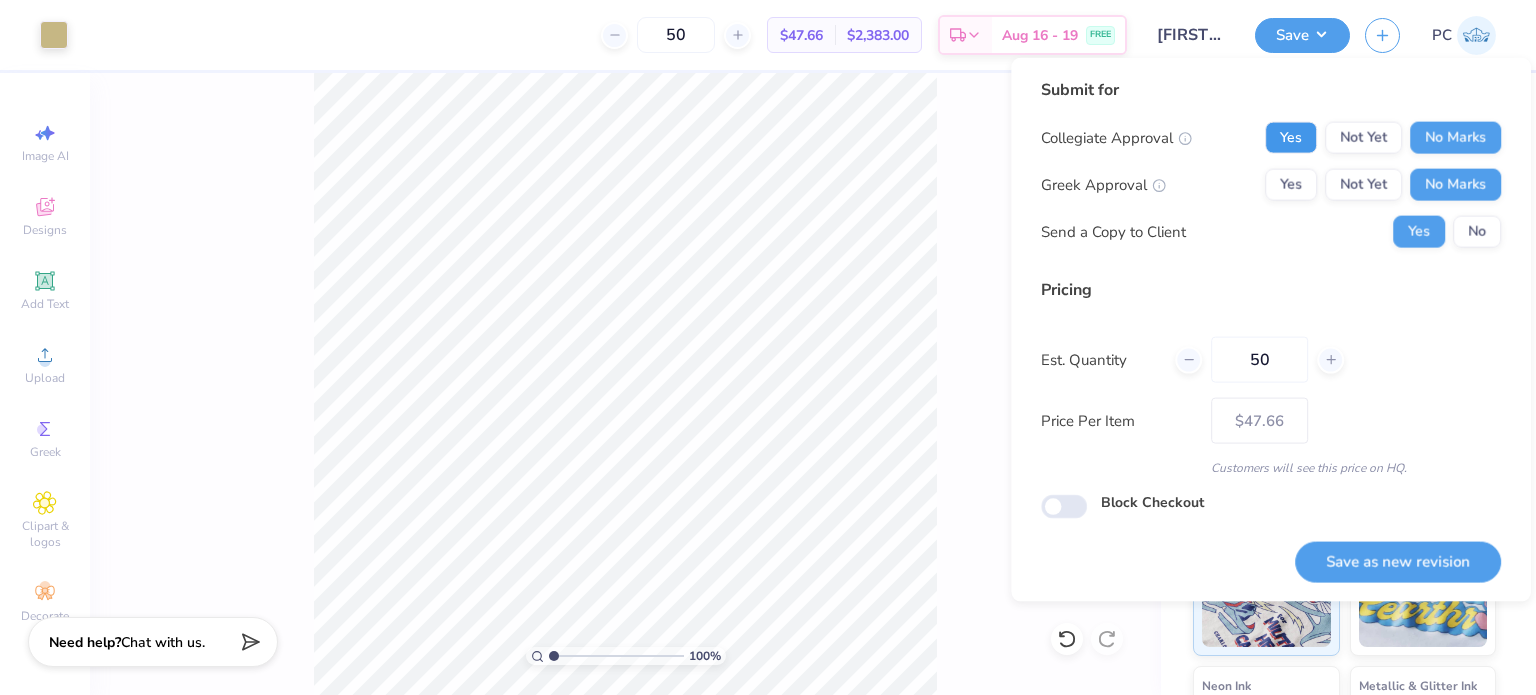 click on "Yes" at bounding box center [1291, 138] 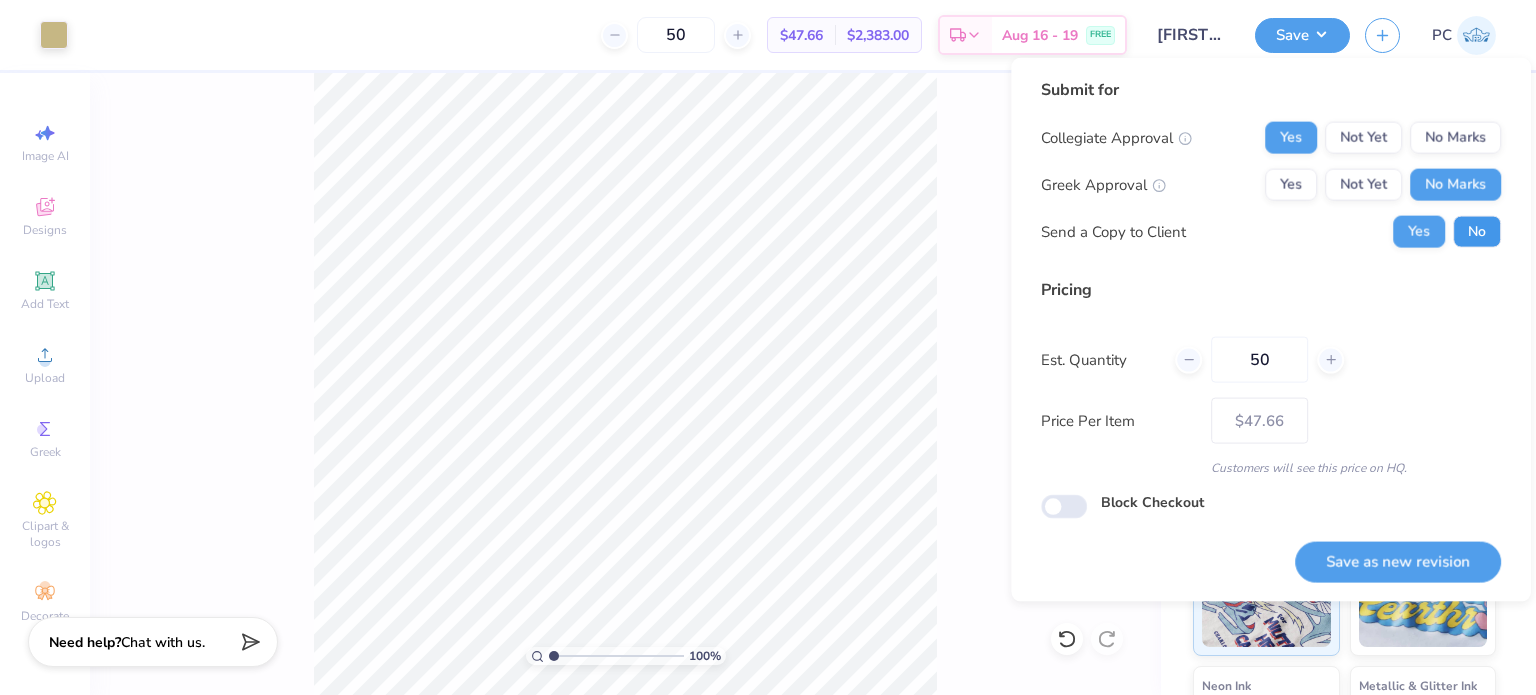 click on "No" at bounding box center (1477, 232) 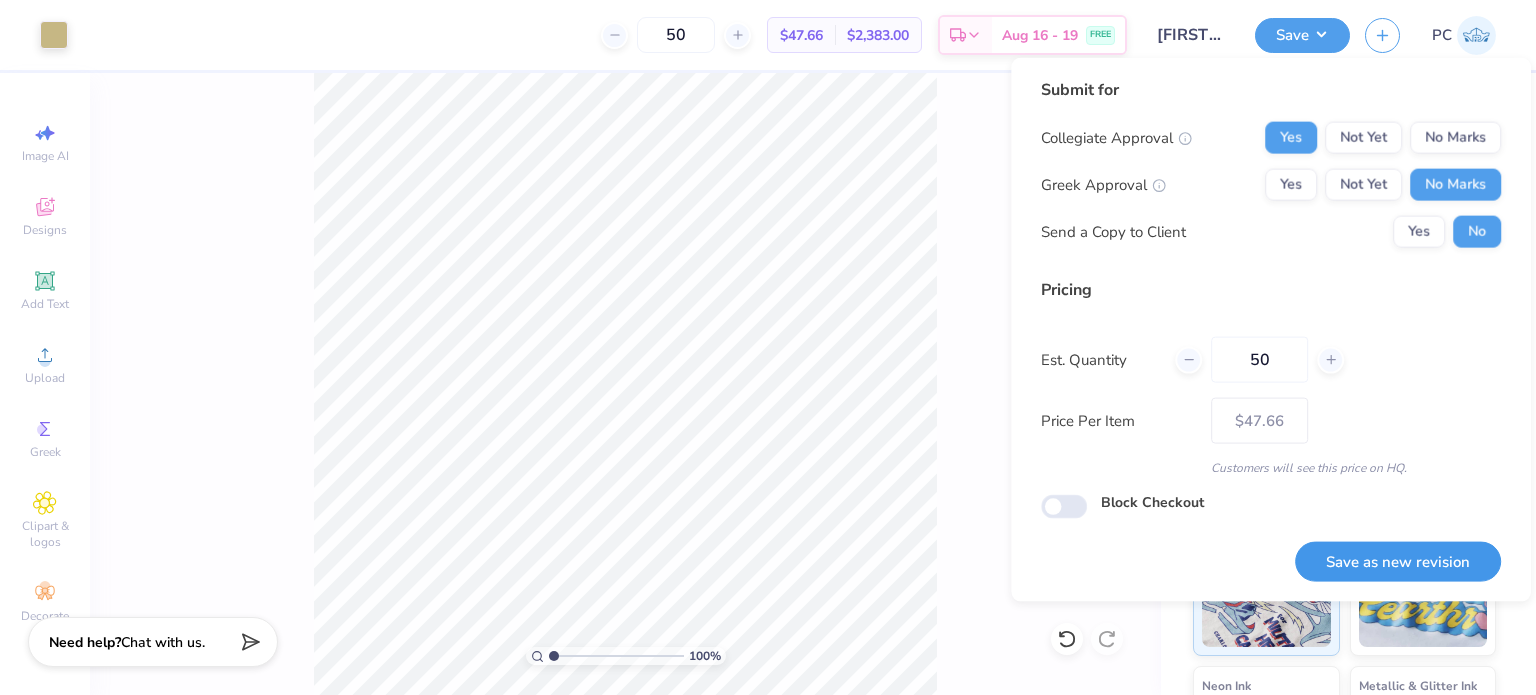 click on "Save as new revision" at bounding box center (1398, 561) 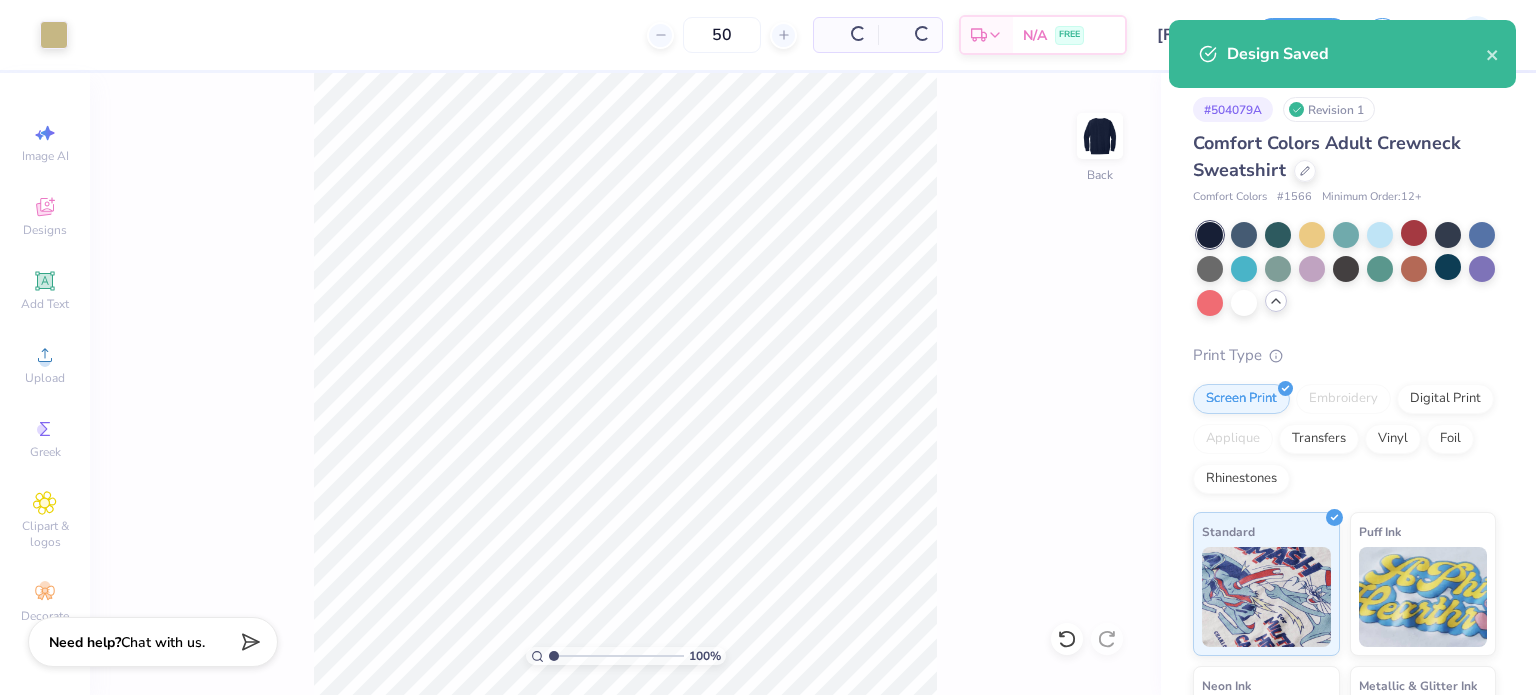 type on "$47.66" 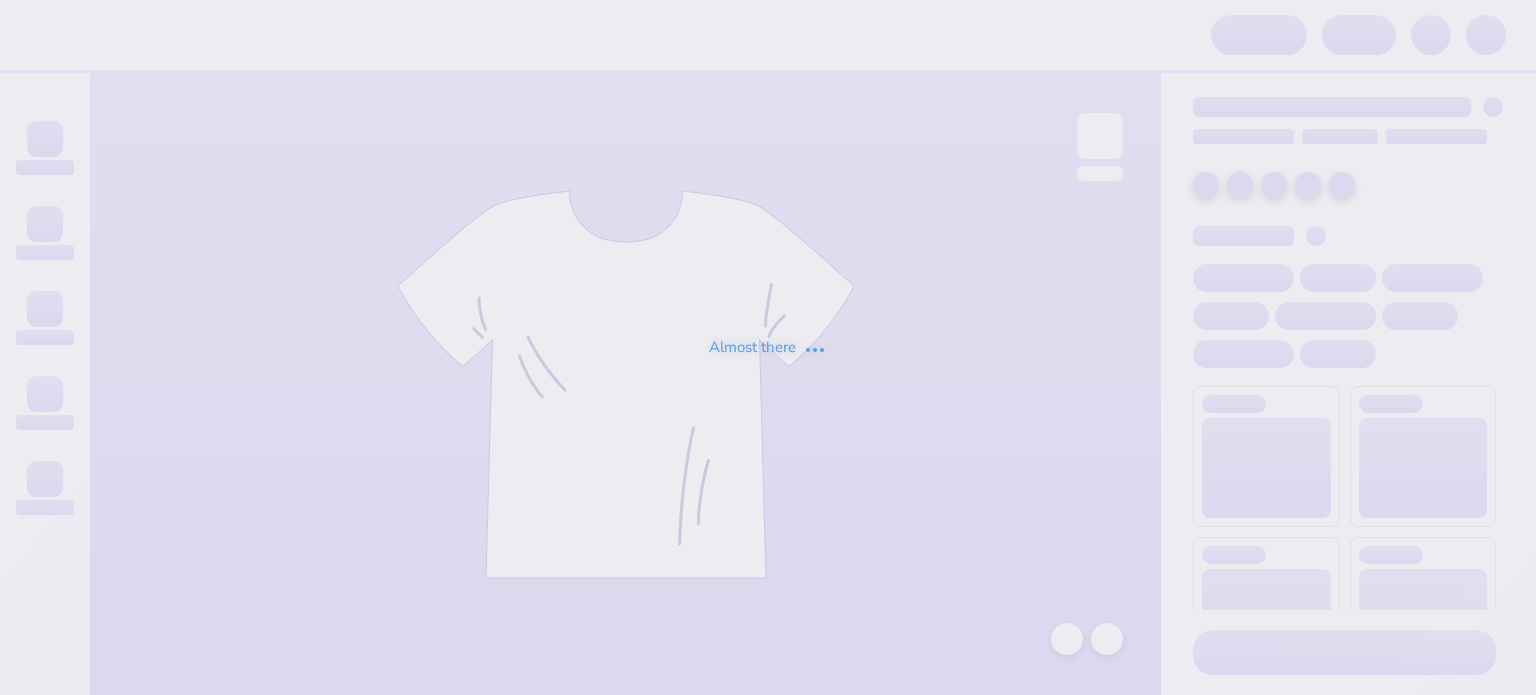 scroll, scrollTop: 0, scrollLeft: 0, axis: both 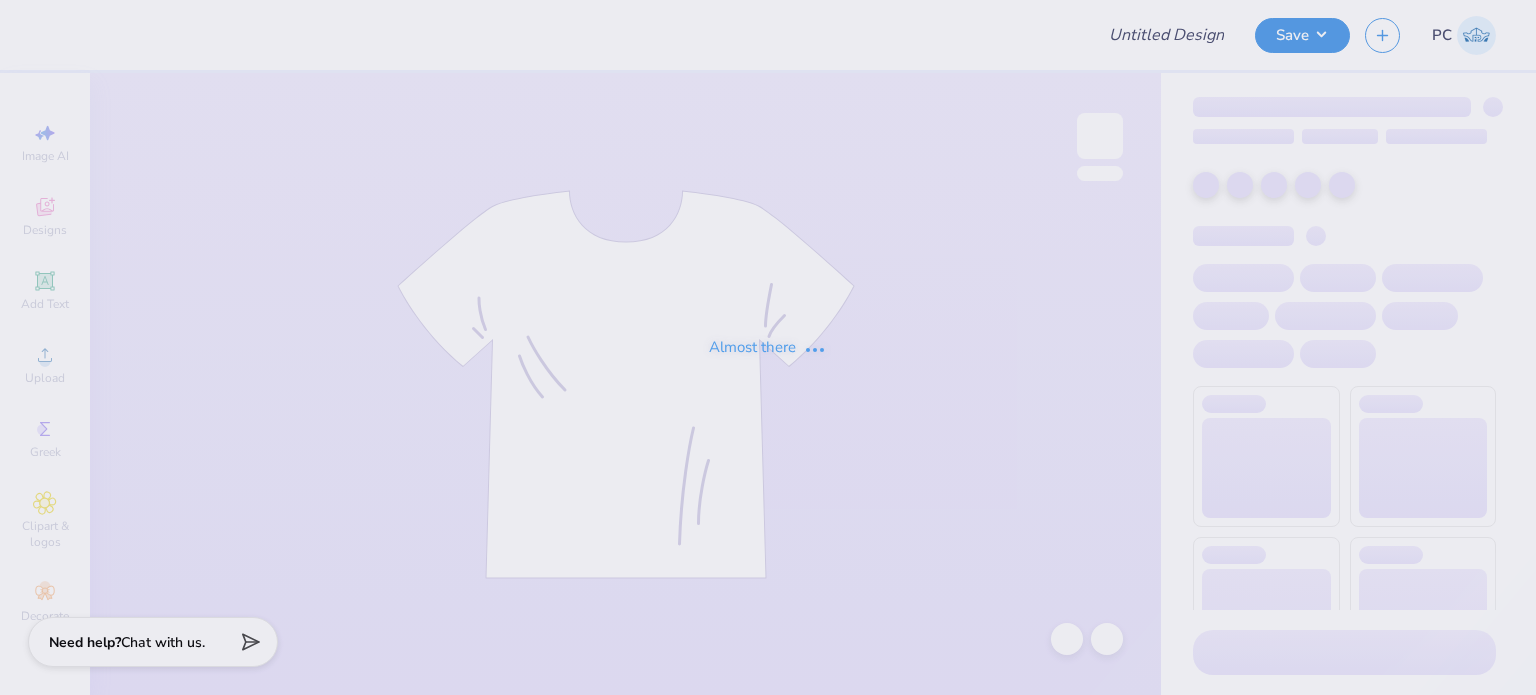 type on "Katie Carlson : George Washington University" 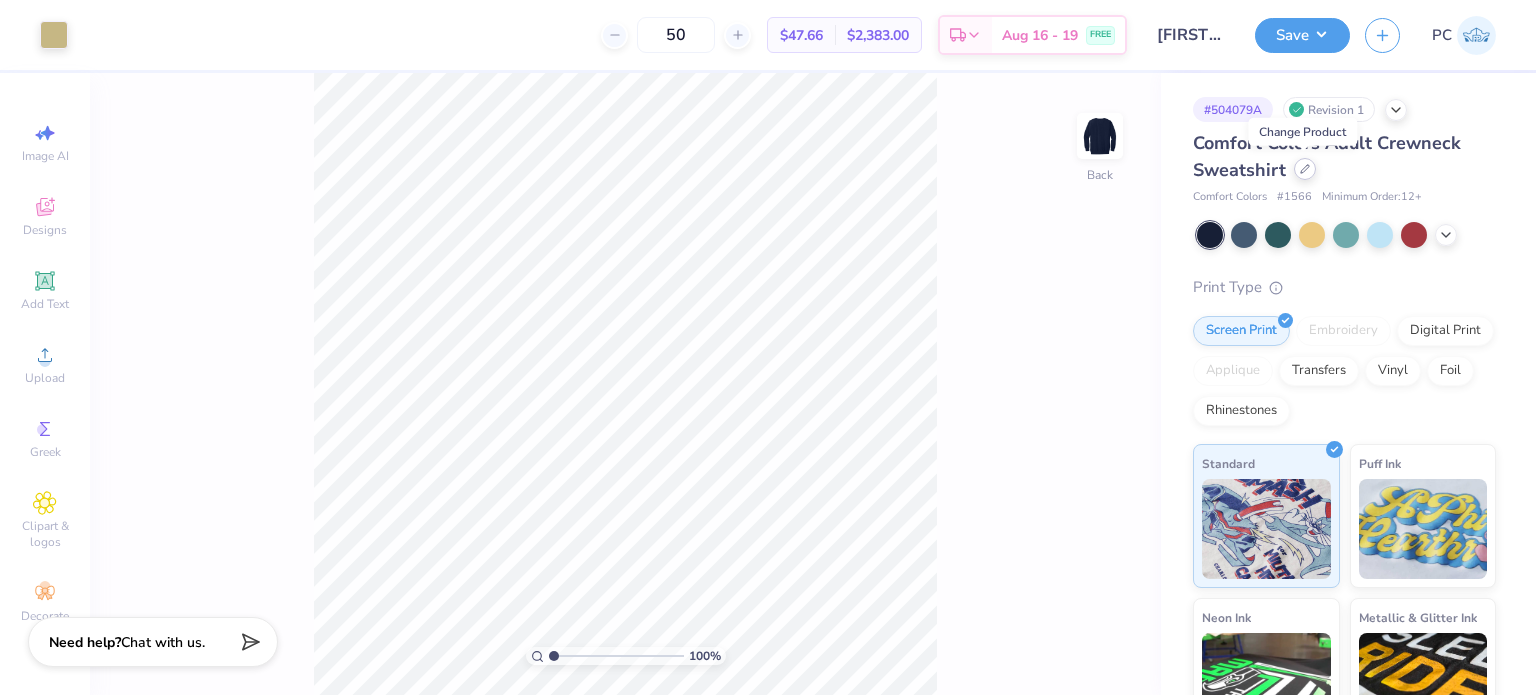 click 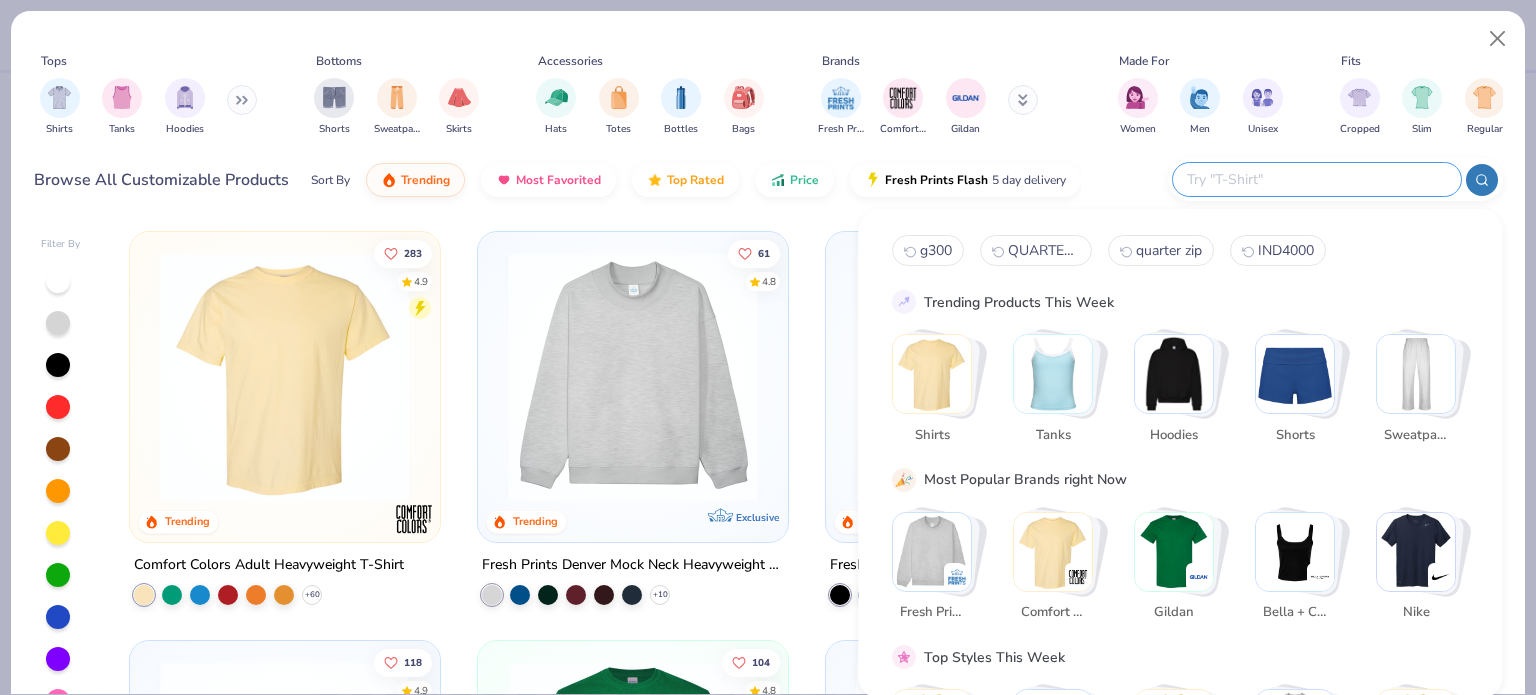 click at bounding box center (1316, 179) 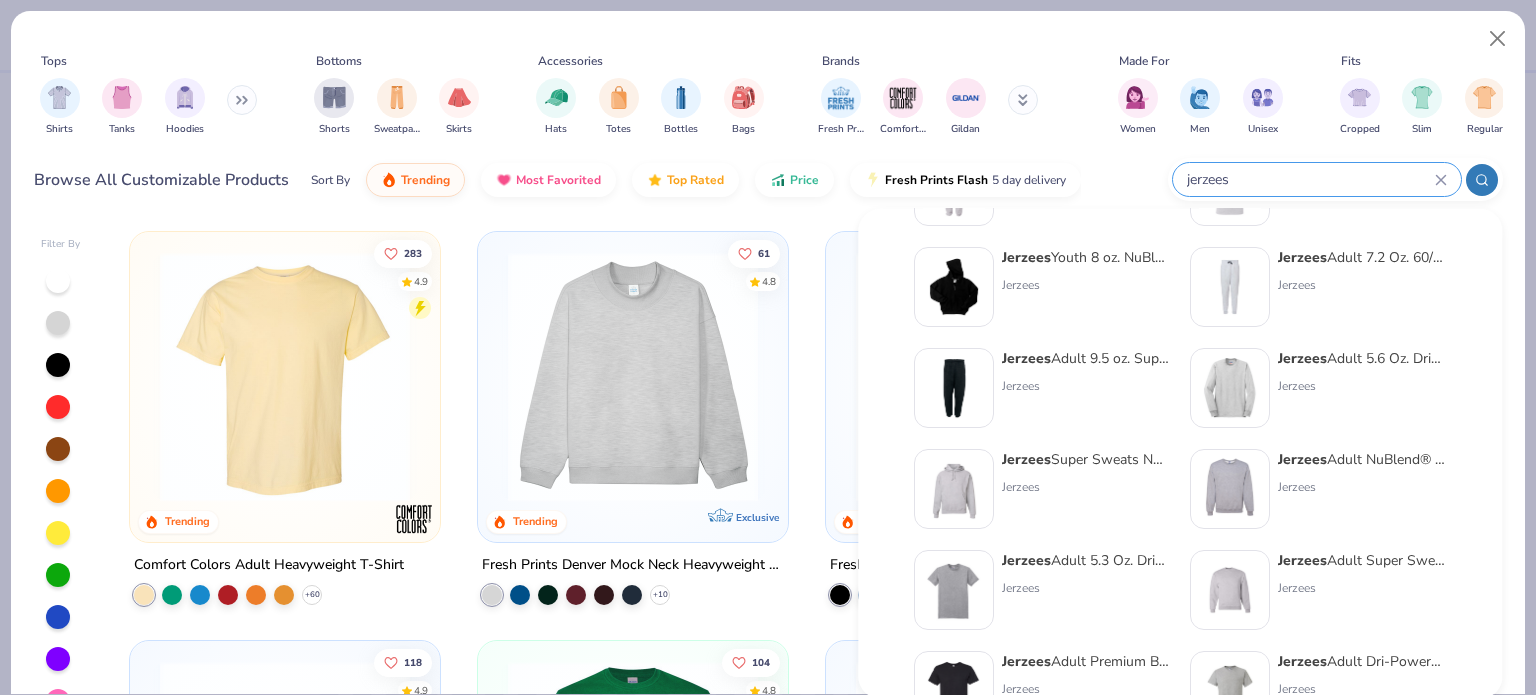 scroll, scrollTop: 0, scrollLeft: 0, axis: both 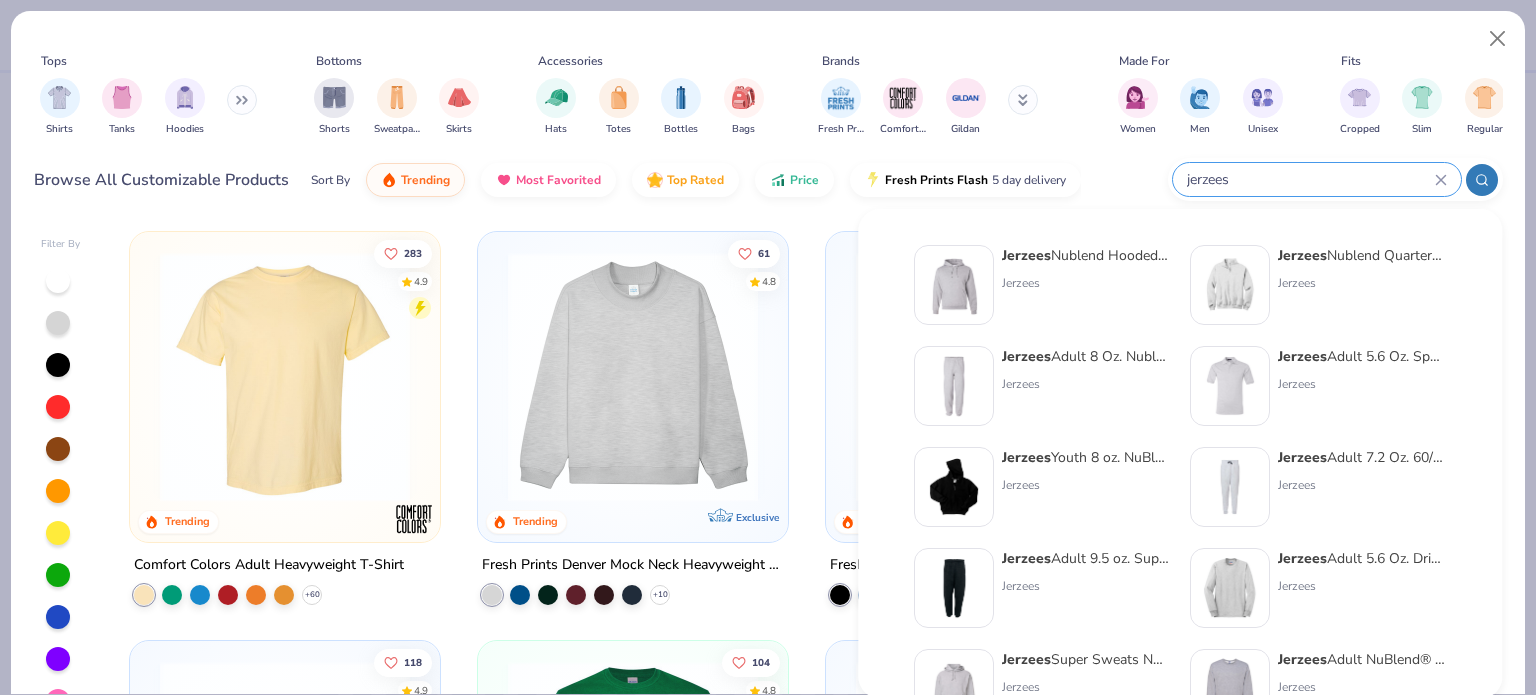 type on "jerzees" 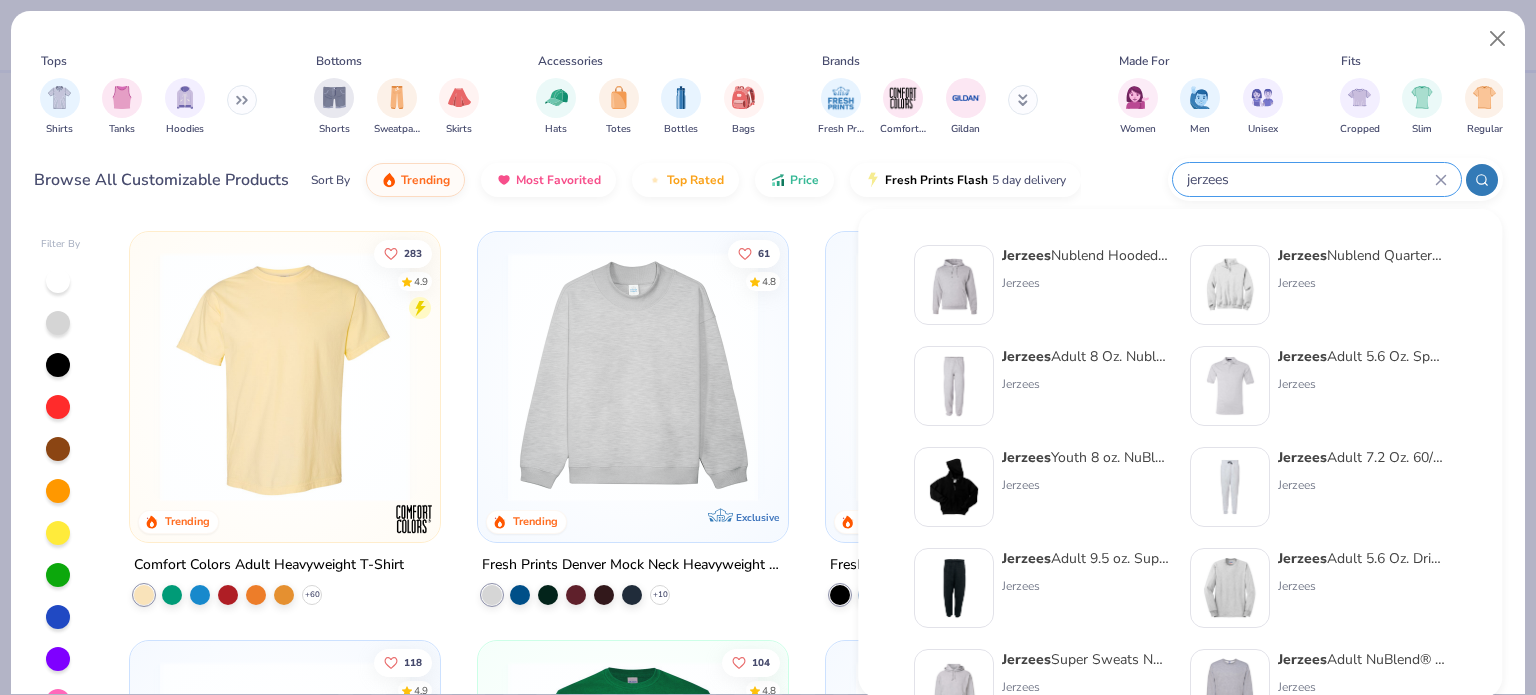 click at bounding box center [1230, 285] 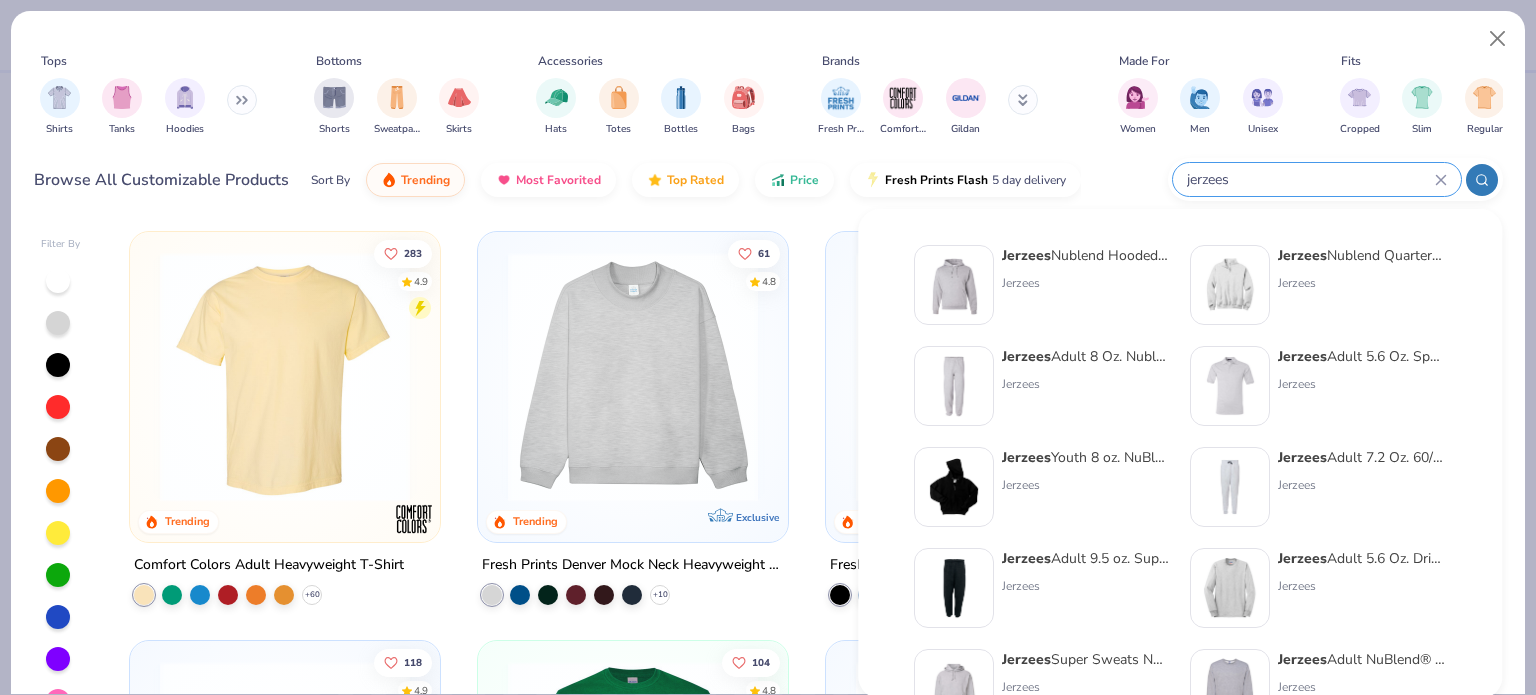 type 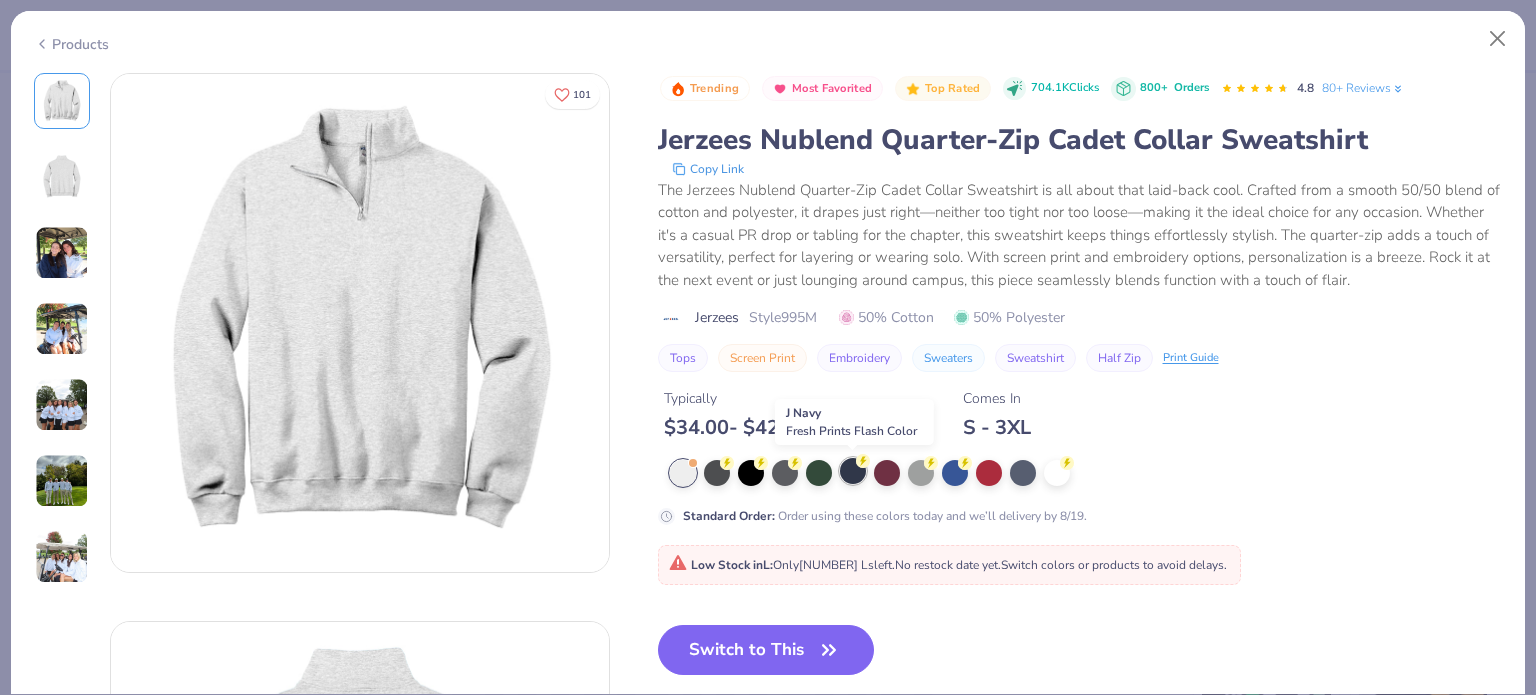 click at bounding box center (853, 471) 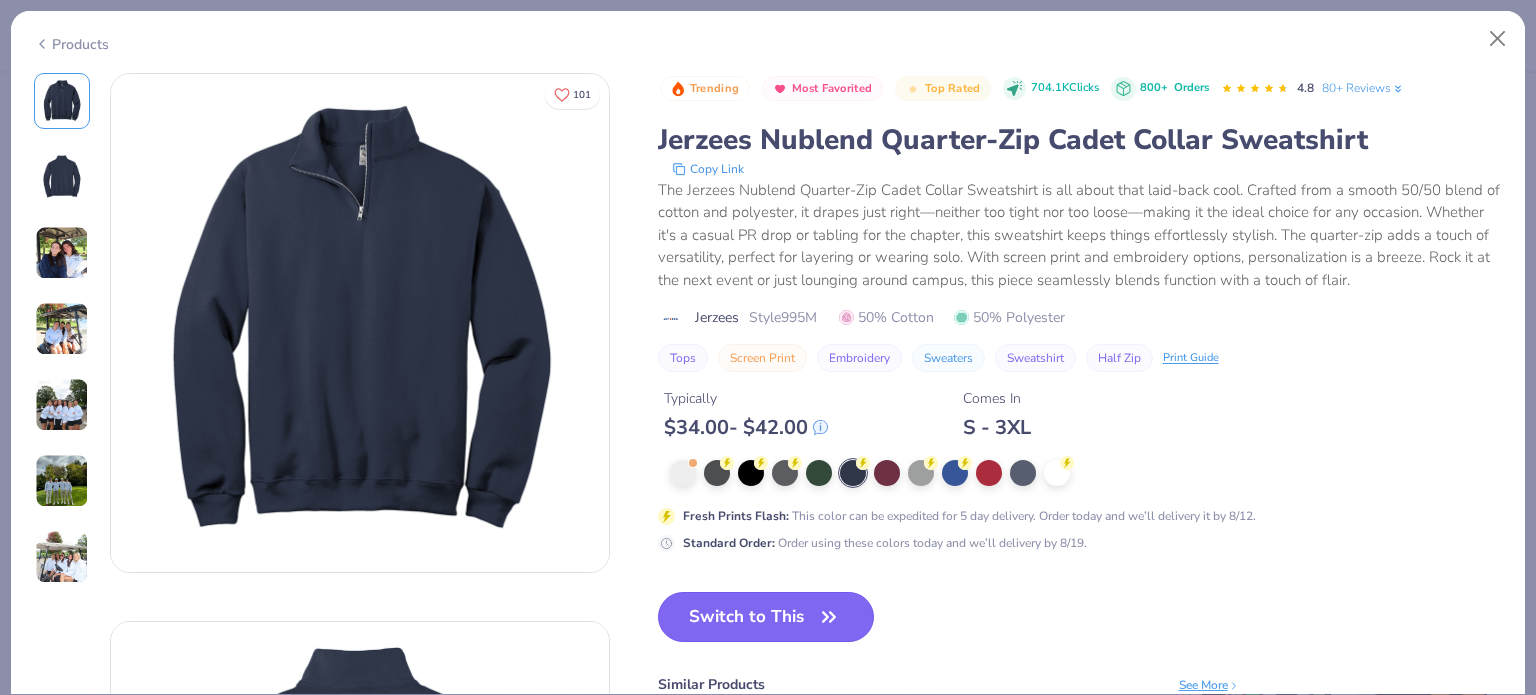 click on "Switch to This" at bounding box center [766, 617] 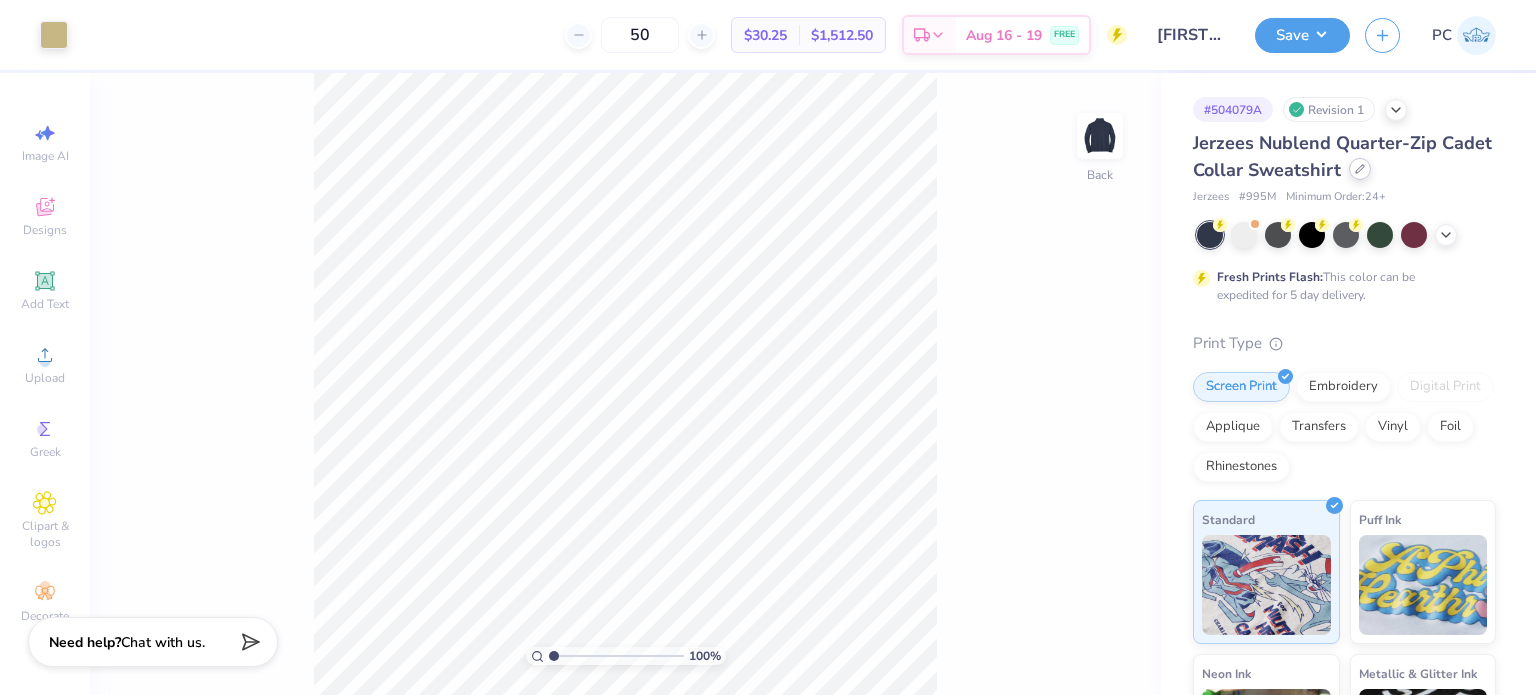click 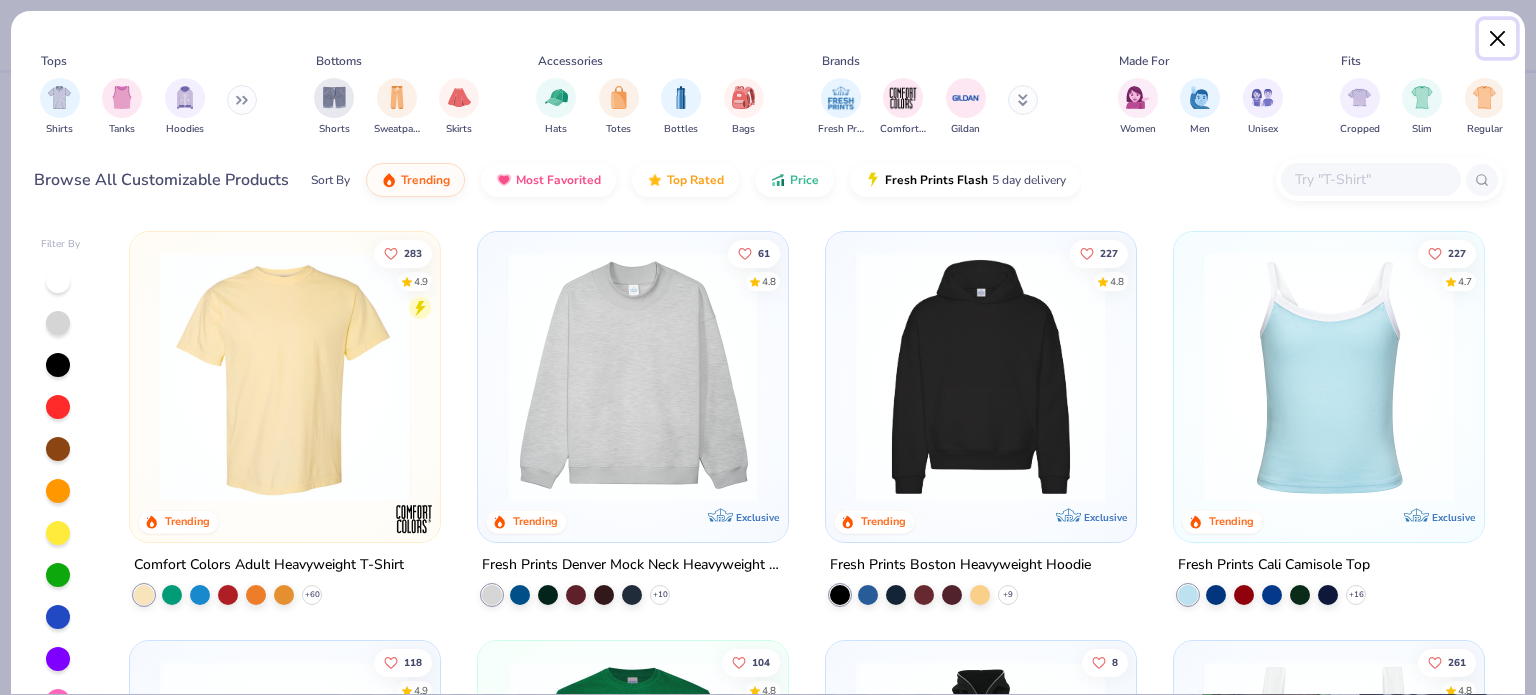 click at bounding box center [1498, 39] 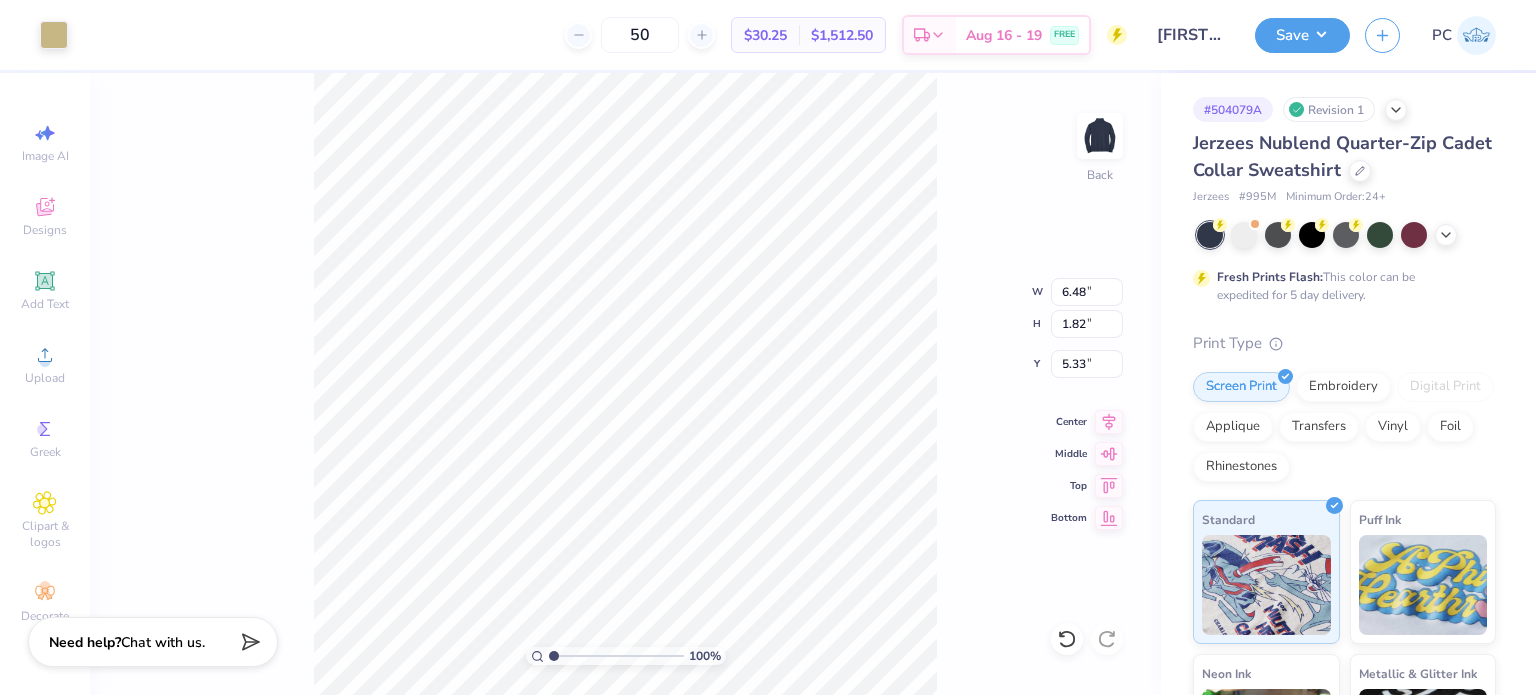 type on "6.48" 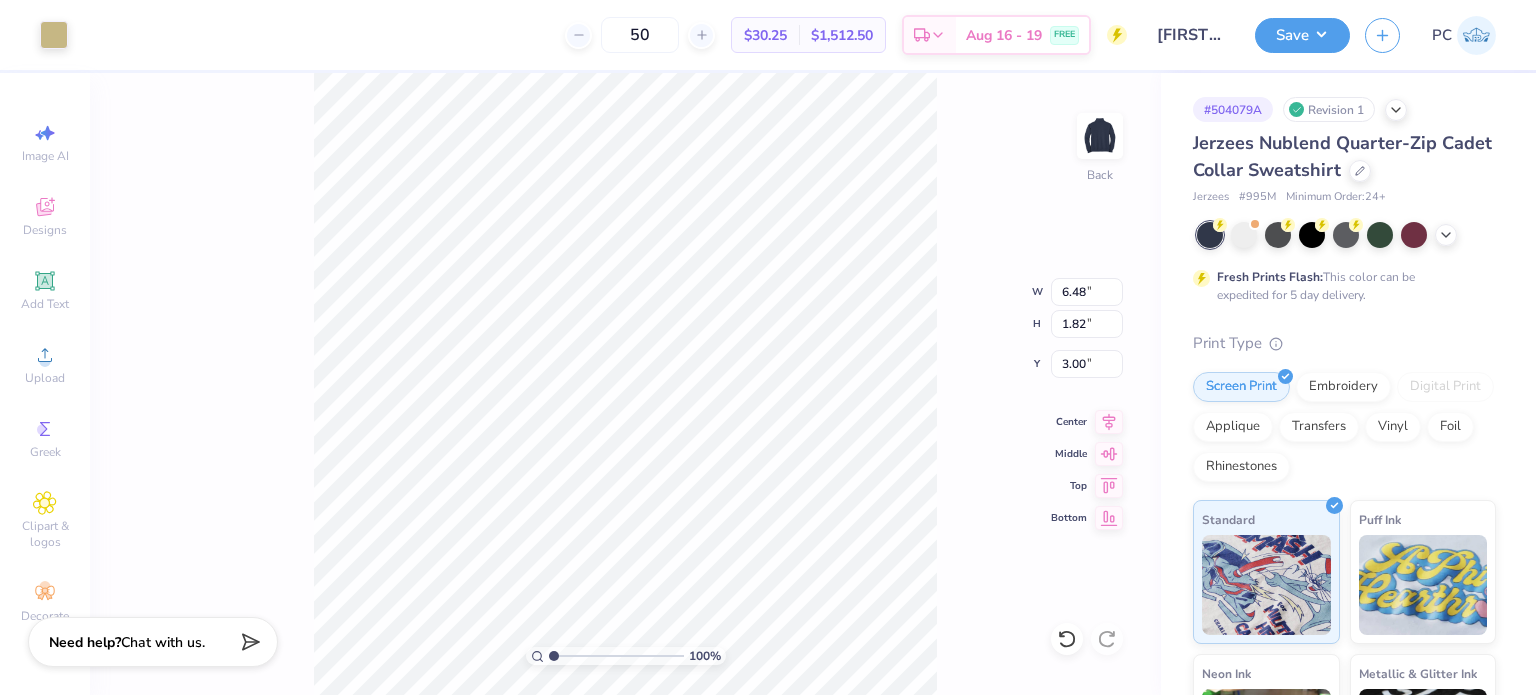 type on "3.00" 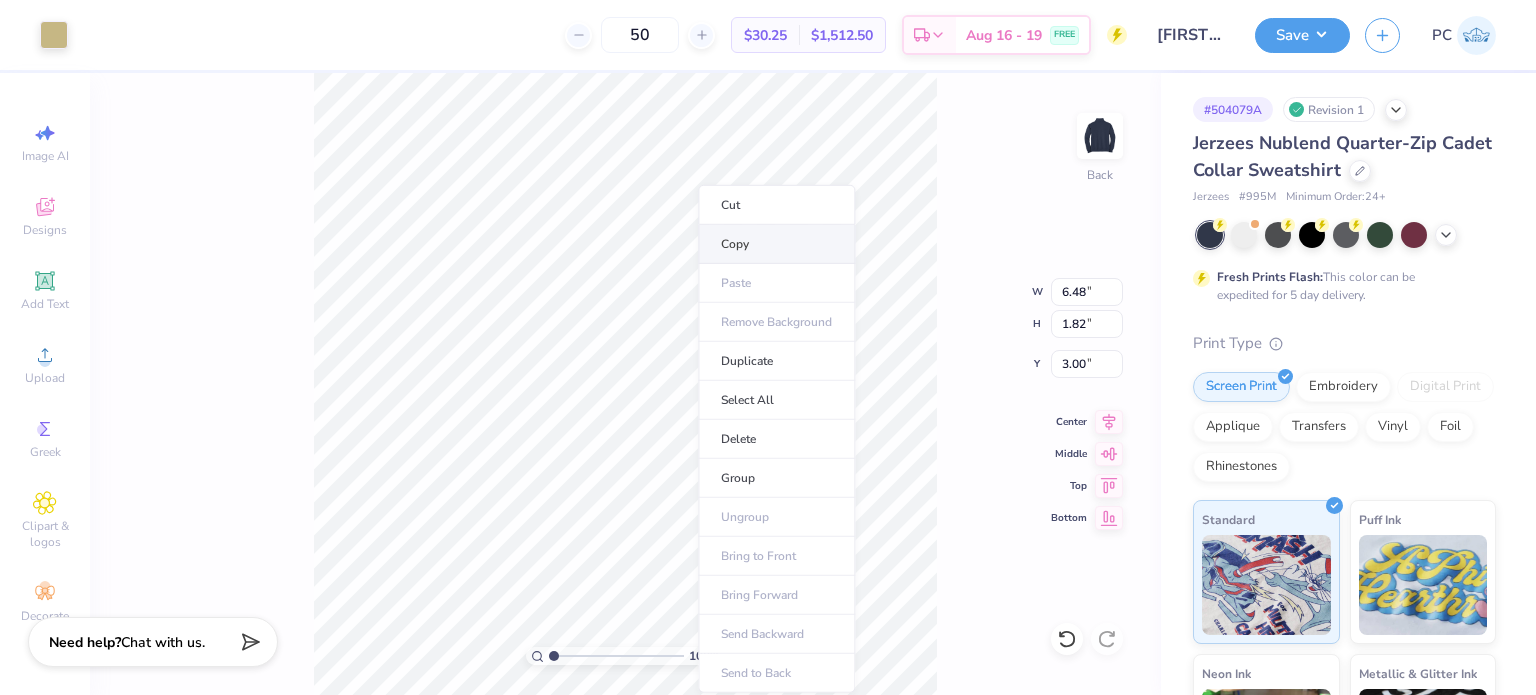 click on "Copy" at bounding box center [776, 244] 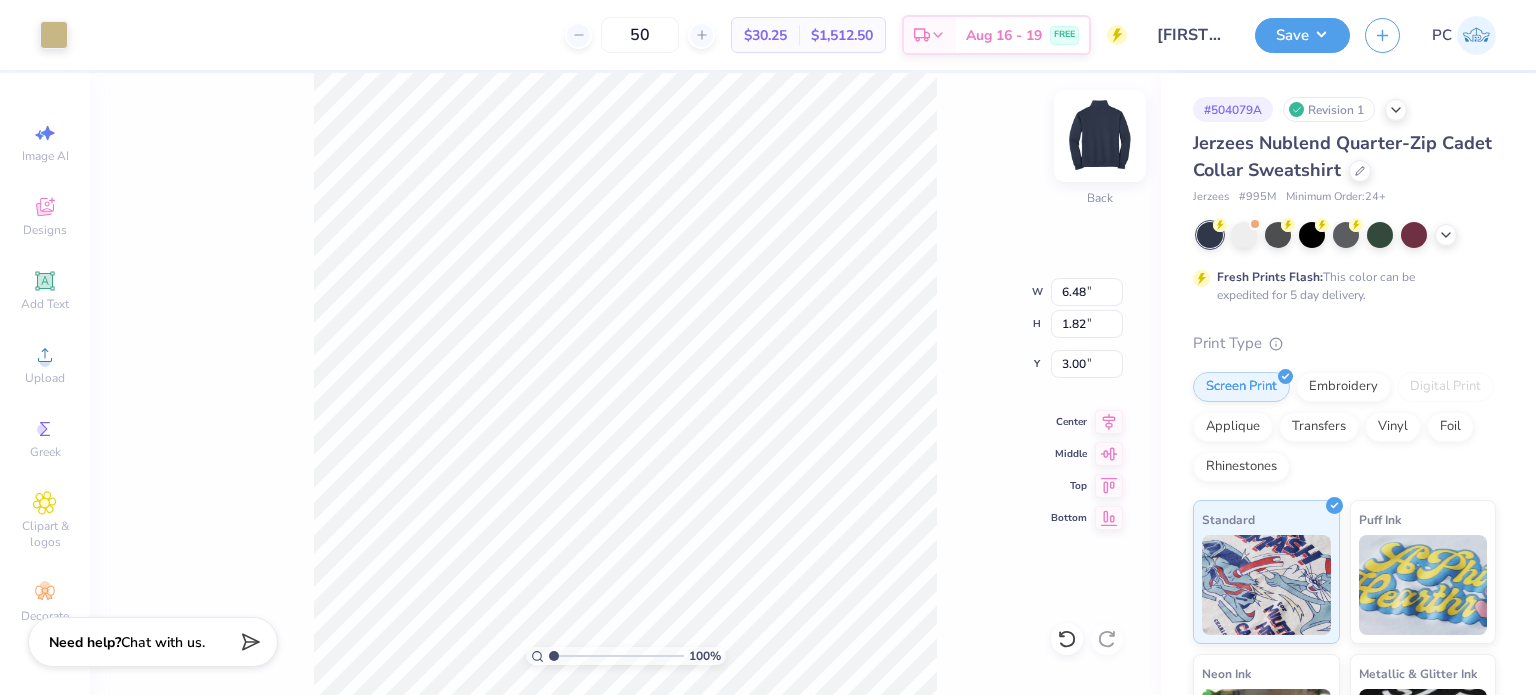 click at bounding box center [1100, 136] 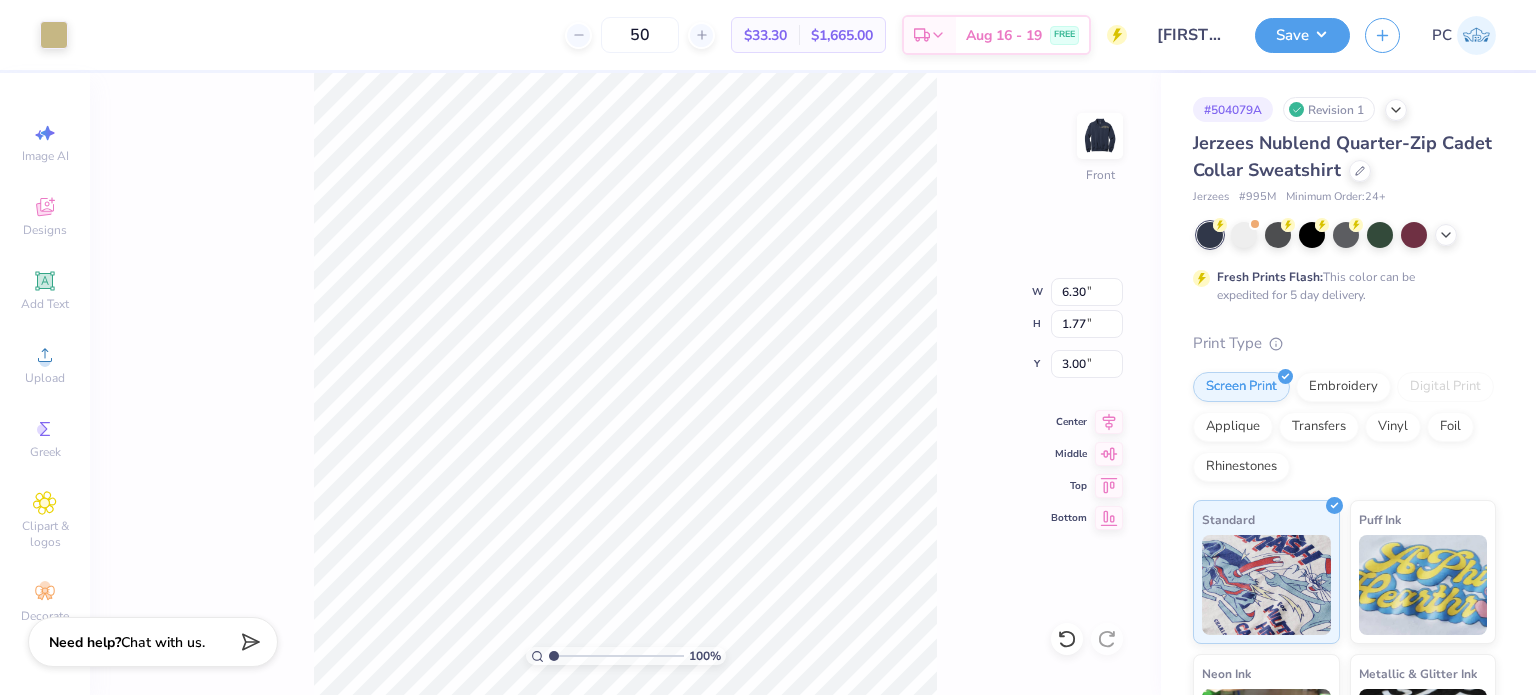 type on "3.00" 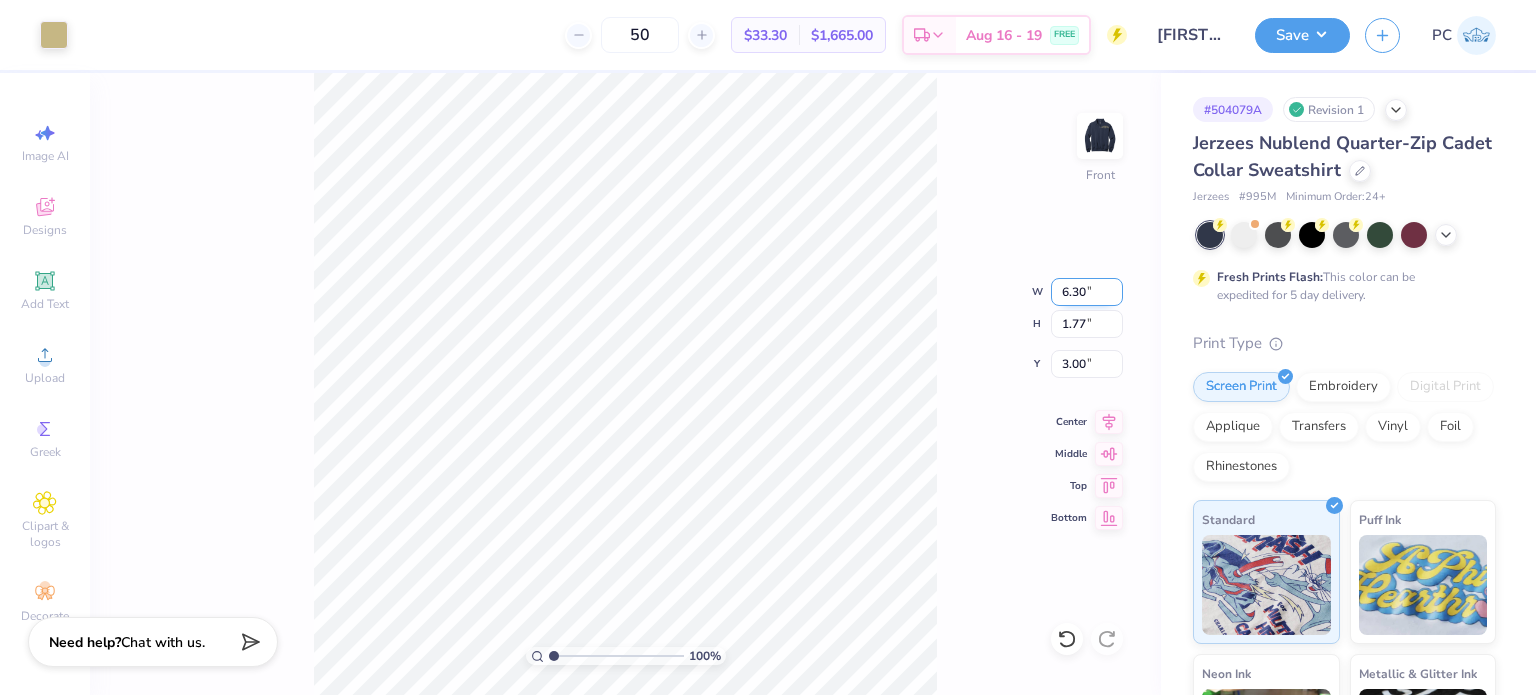 drag, startPoint x: 1092, startPoint y: 291, endPoint x: 1054, endPoint y: 292, distance: 38.013157 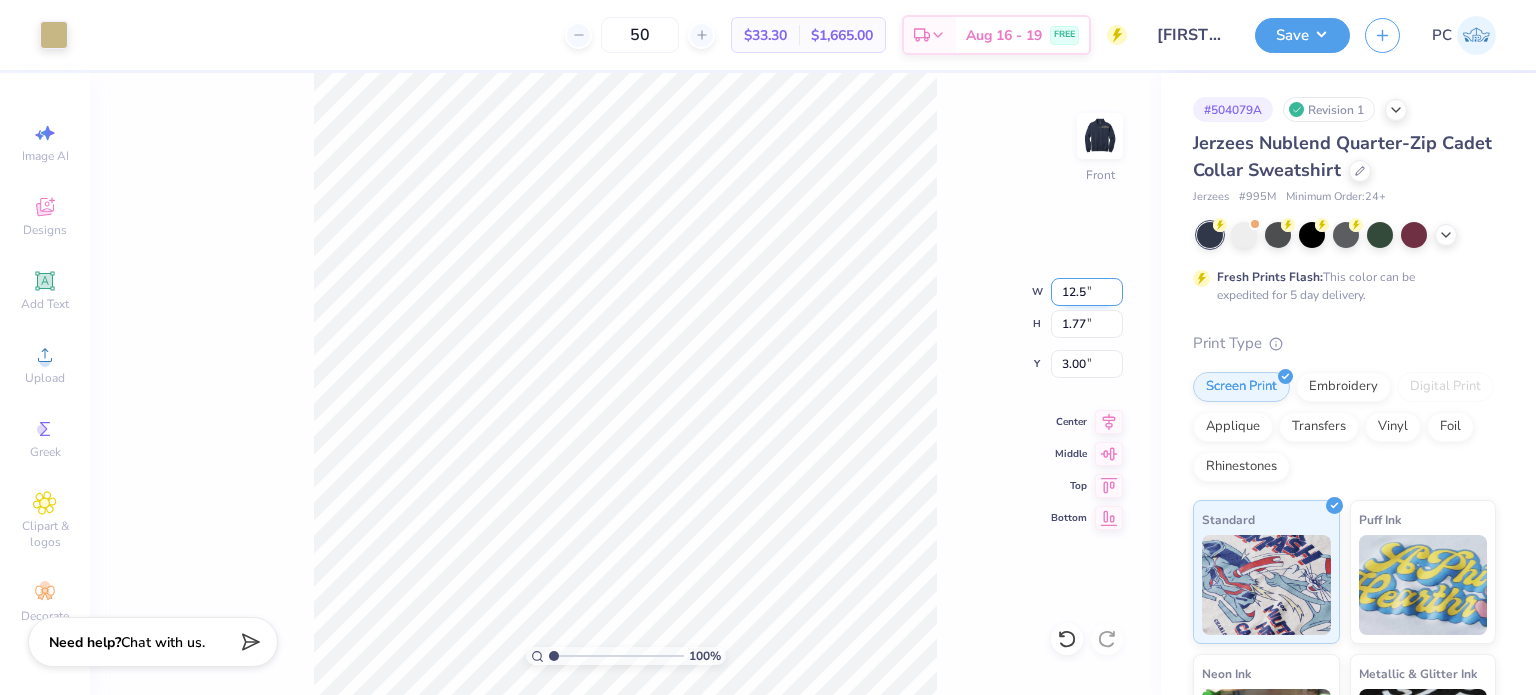 type on "12.50" 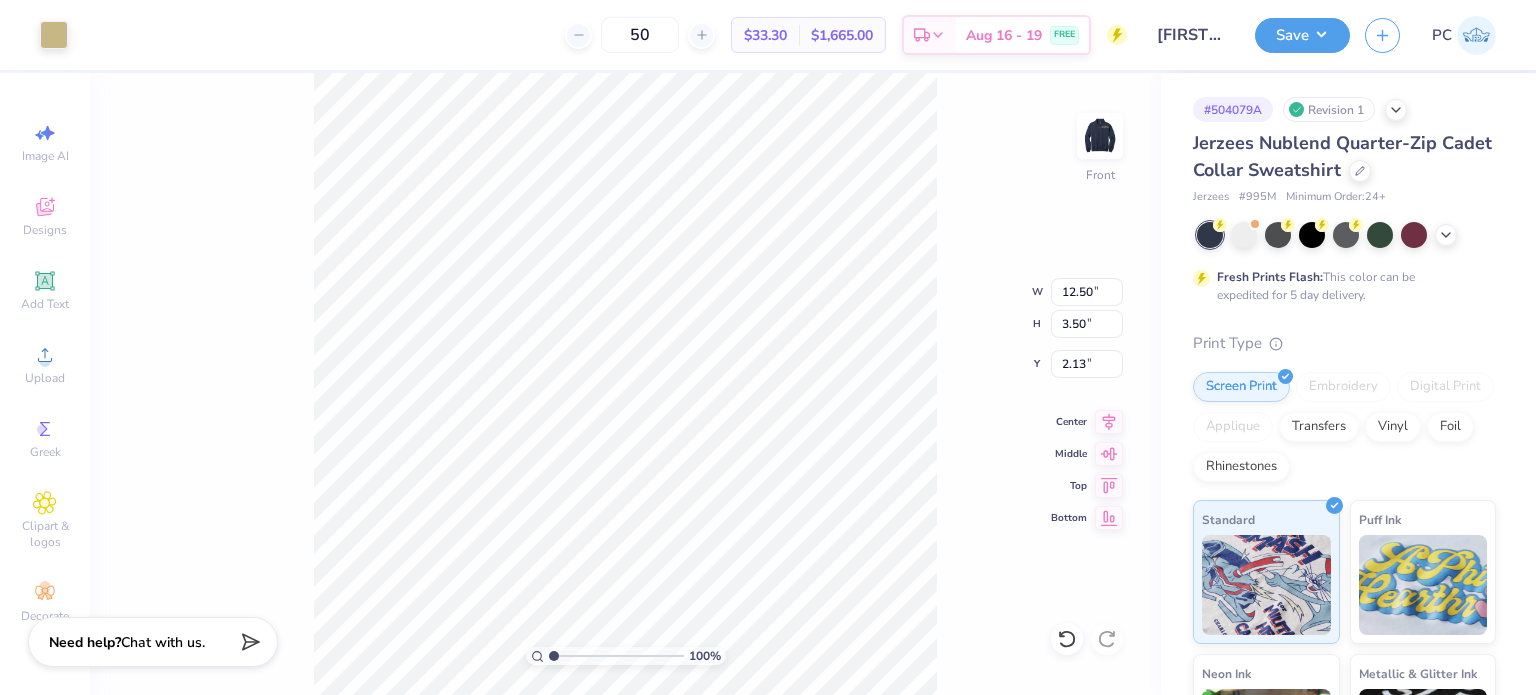 type on "3.00" 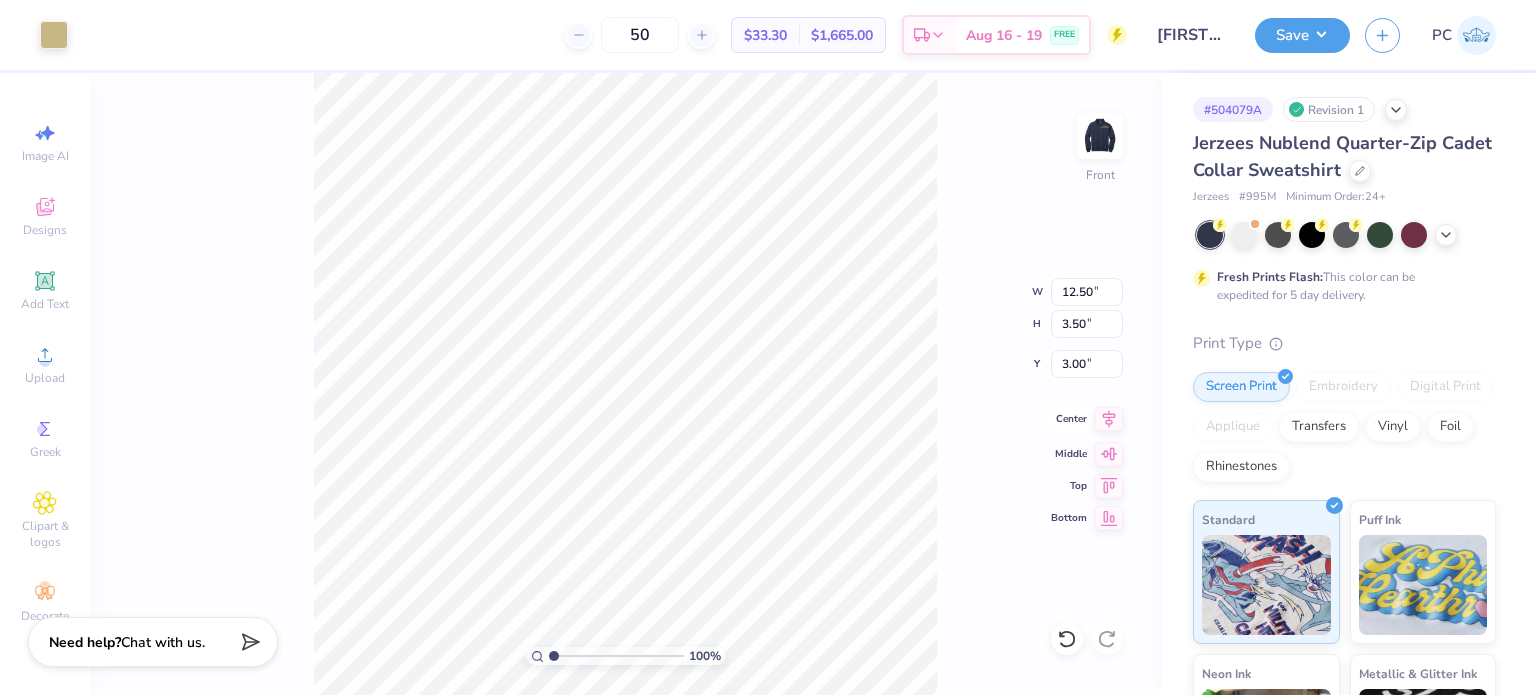 click 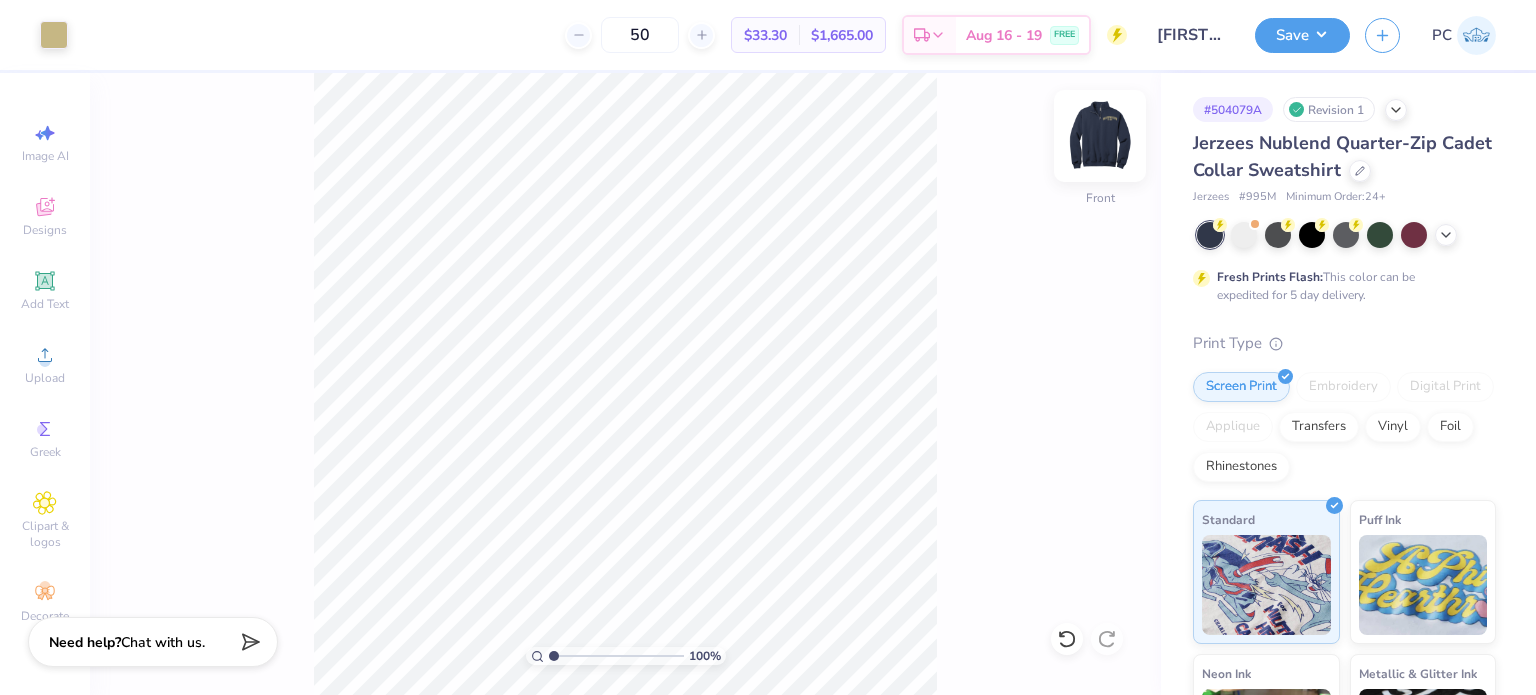 click at bounding box center (1100, 136) 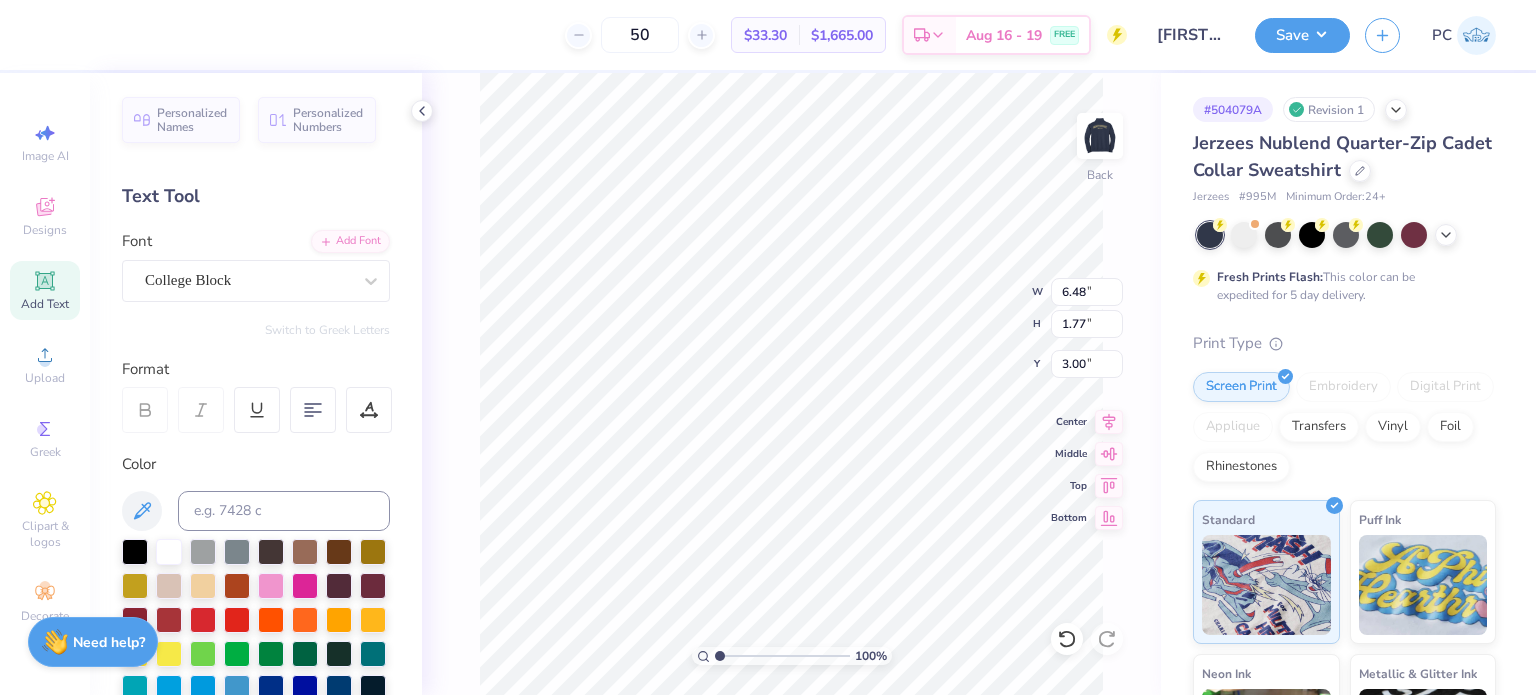 scroll, scrollTop: 16, scrollLeft: 2, axis: both 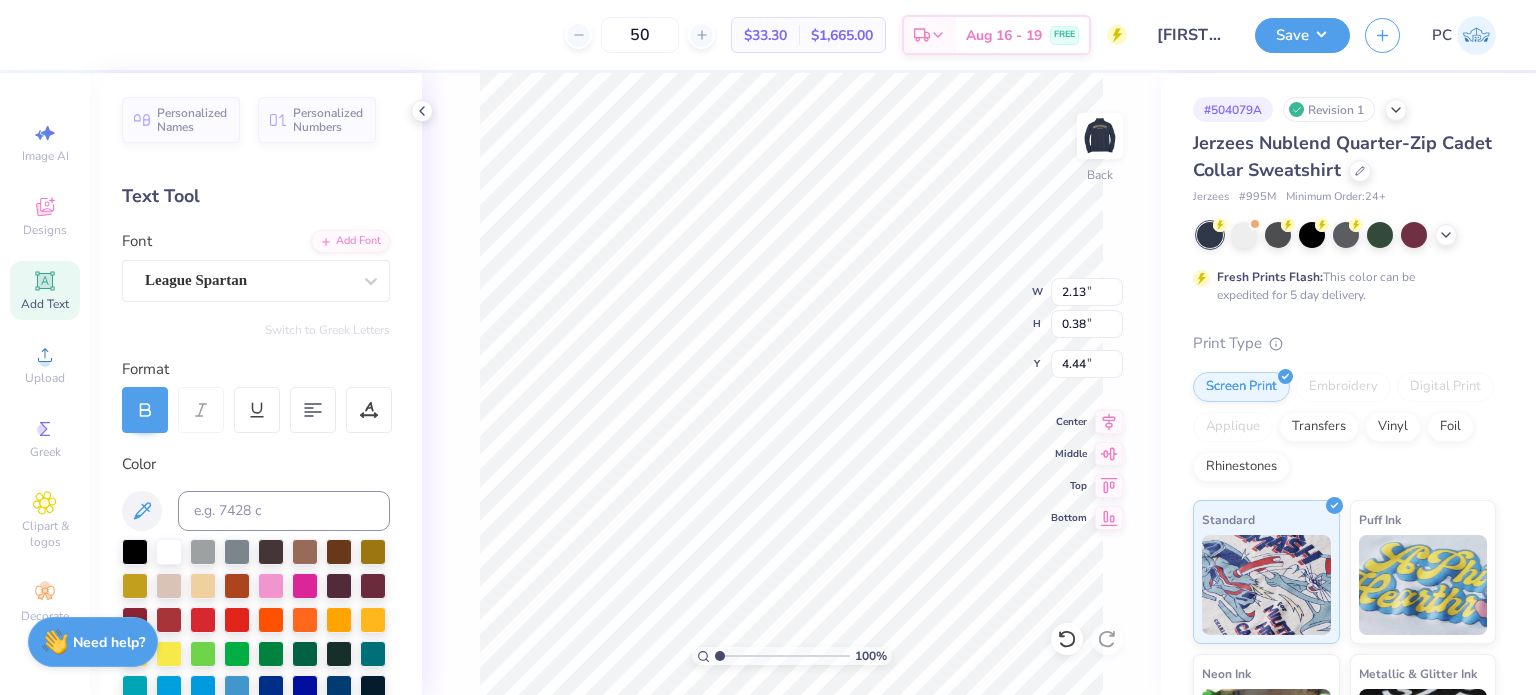 type on "3.00" 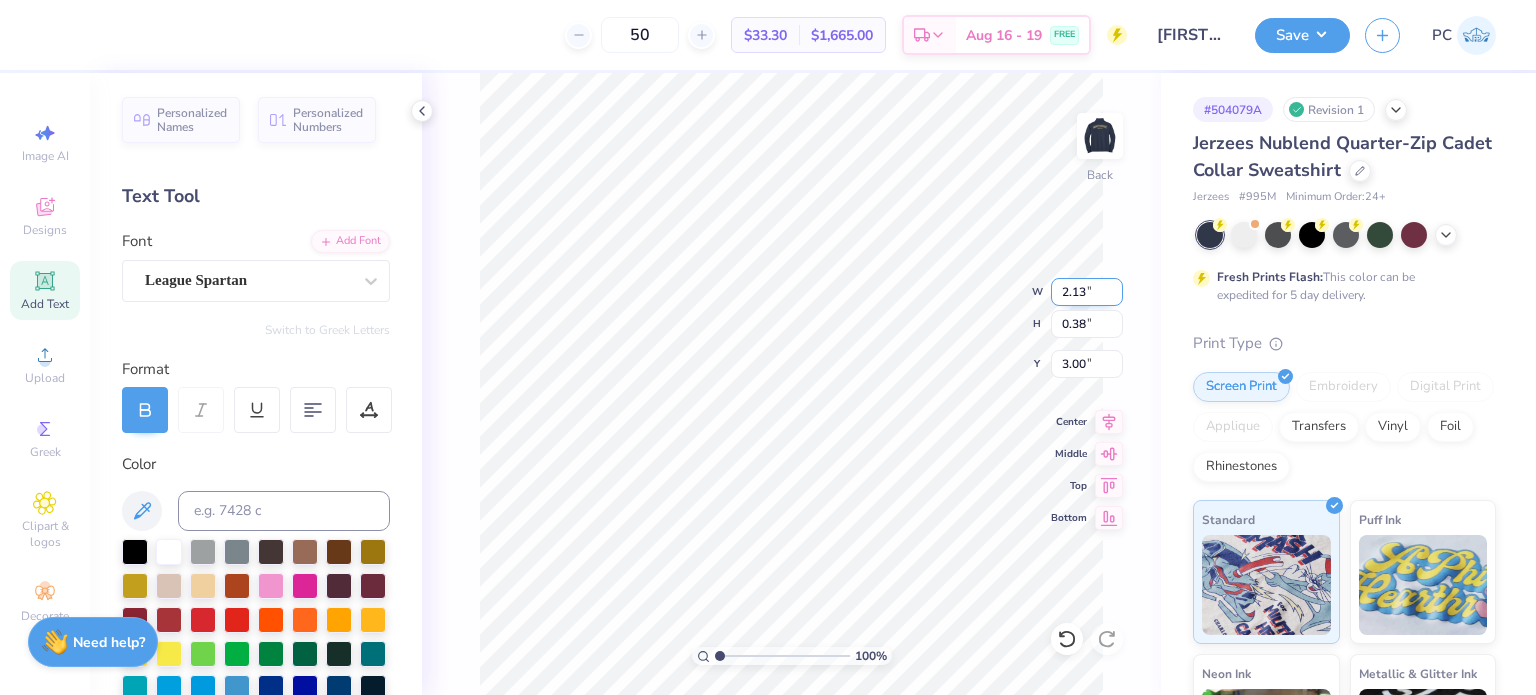 drag, startPoint x: 1096, startPoint y: 296, endPoint x: 1052, endPoint y: 295, distance: 44.011364 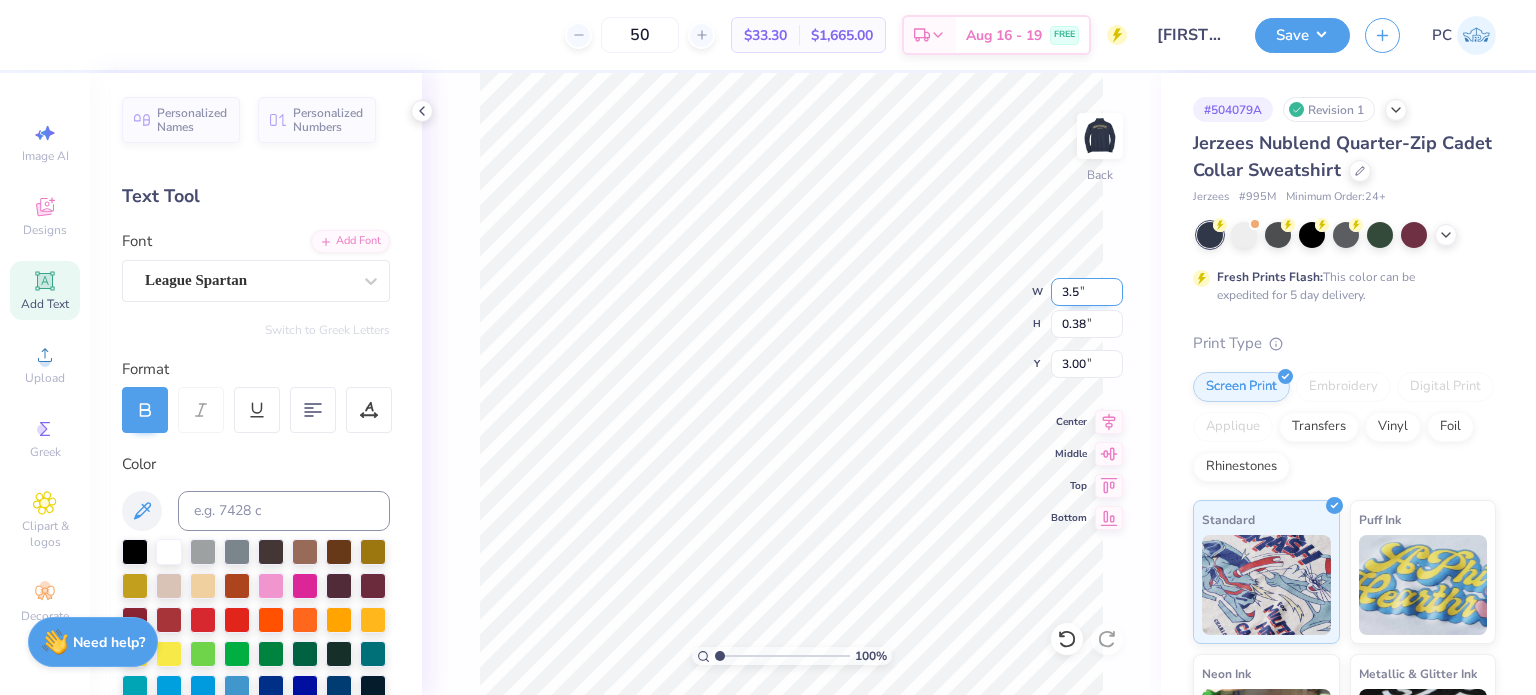 type on "3.50" 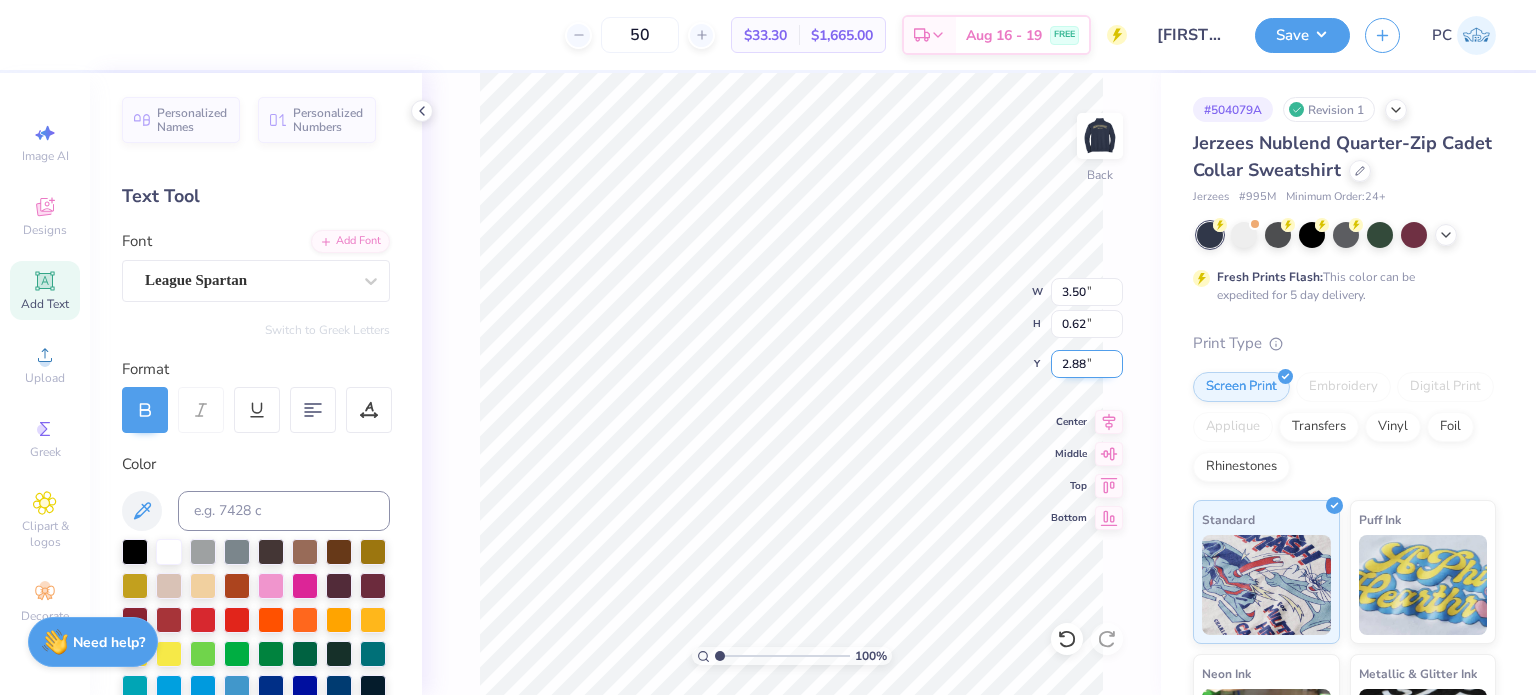 drag, startPoint x: 1092, startPoint y: 355, endPoint x: 1064, endPoint y: 356, distance: 28.01785 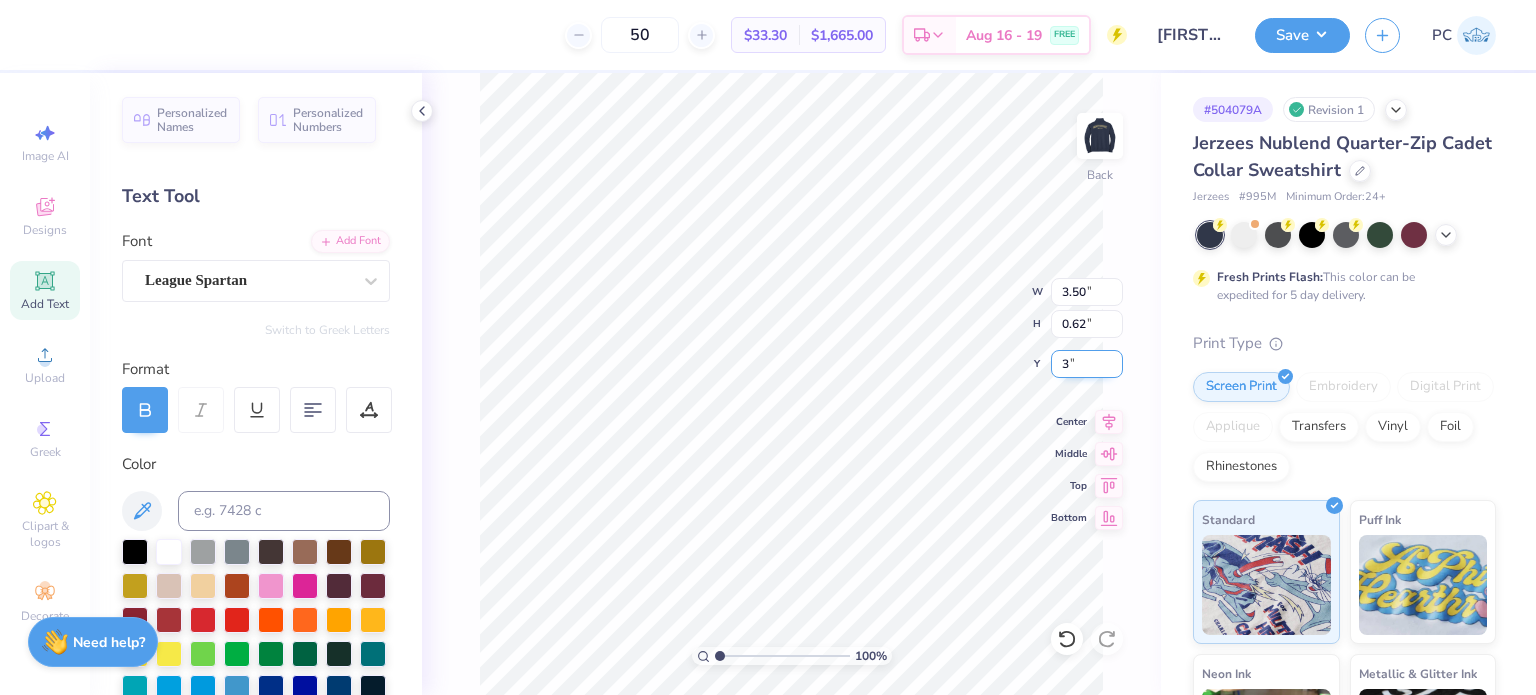 type on "3.00" 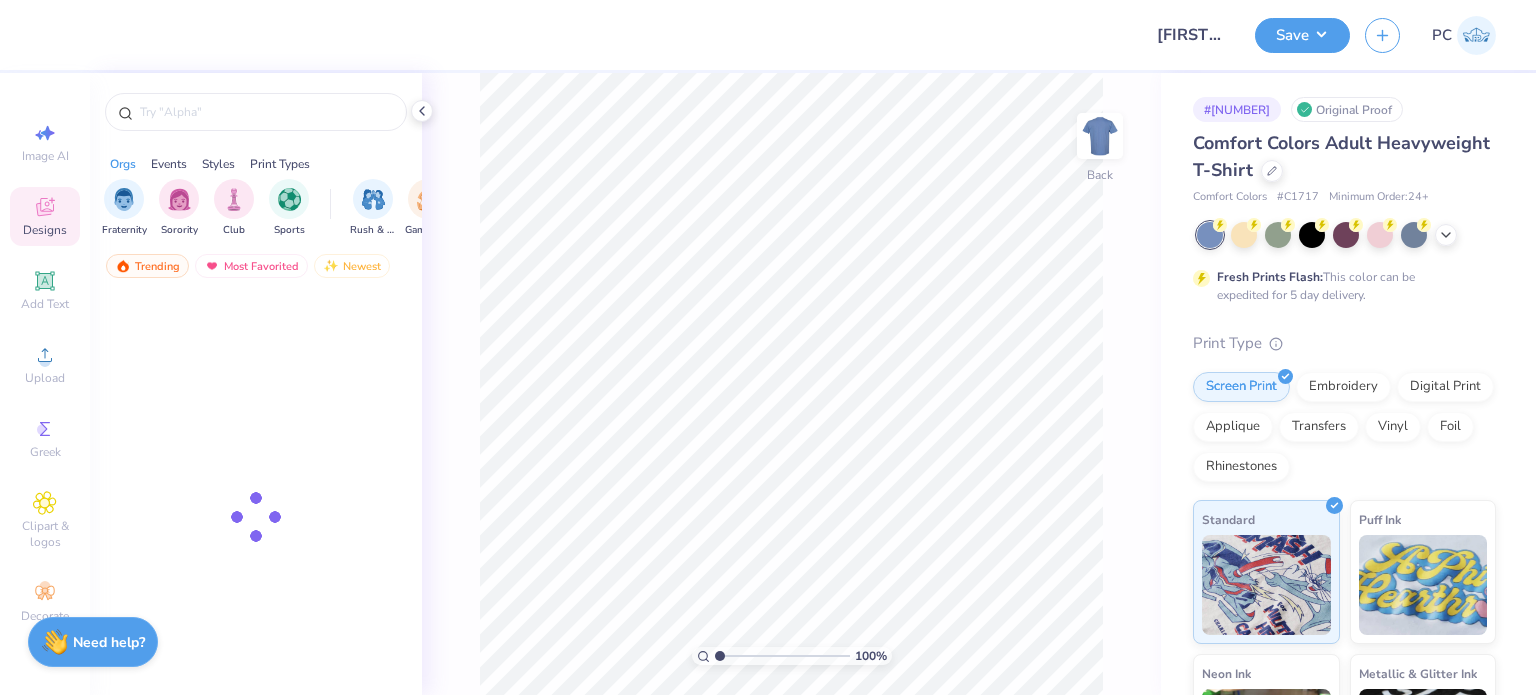 scroll, scrollTop: 0, scrollLeft: 0, axis: both 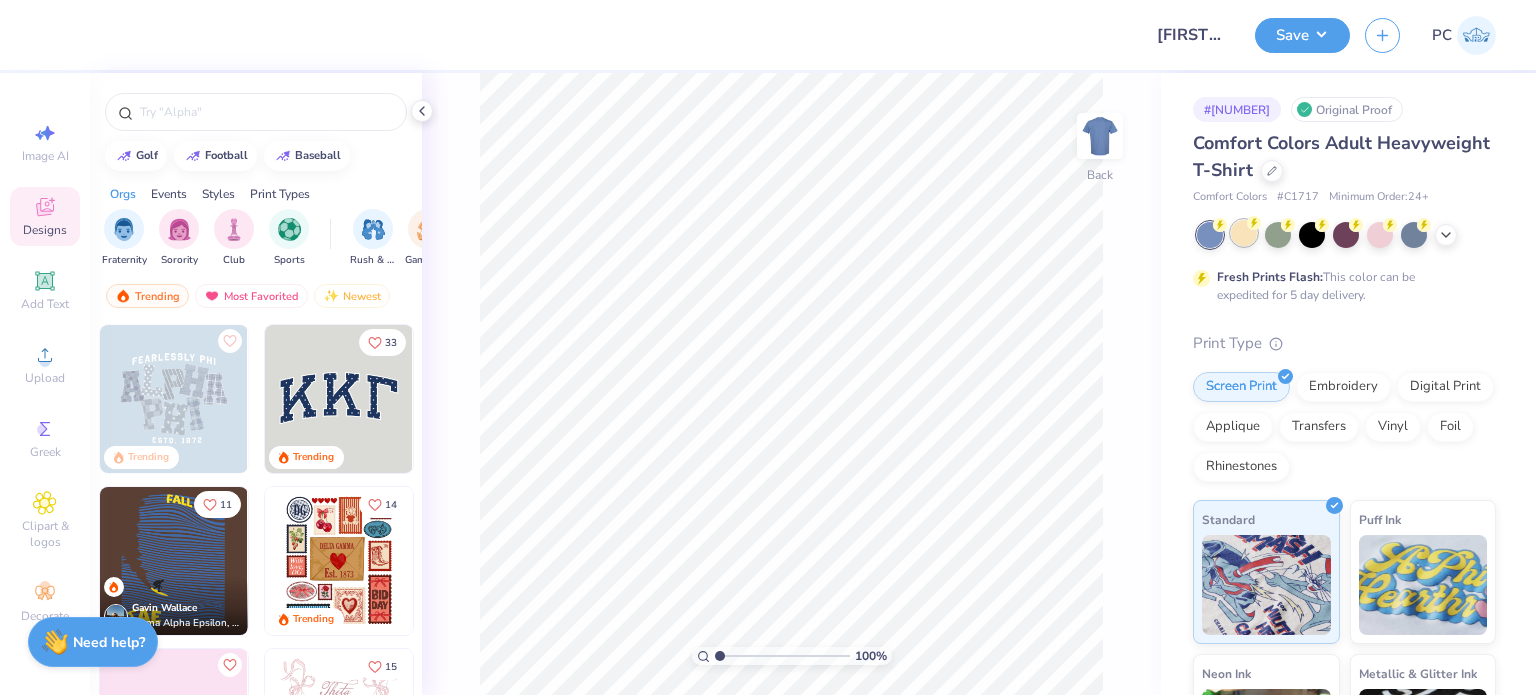 click at bounding box center (1244, 233) 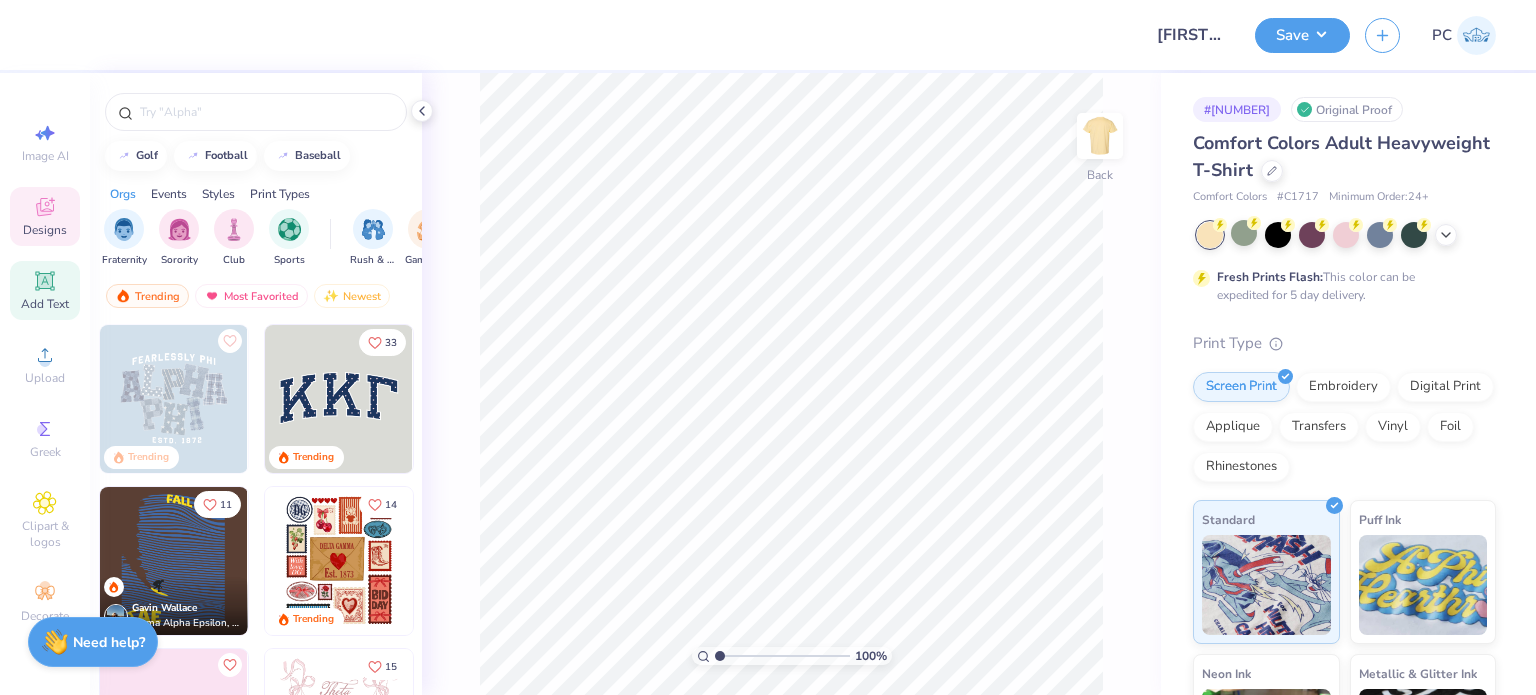 click 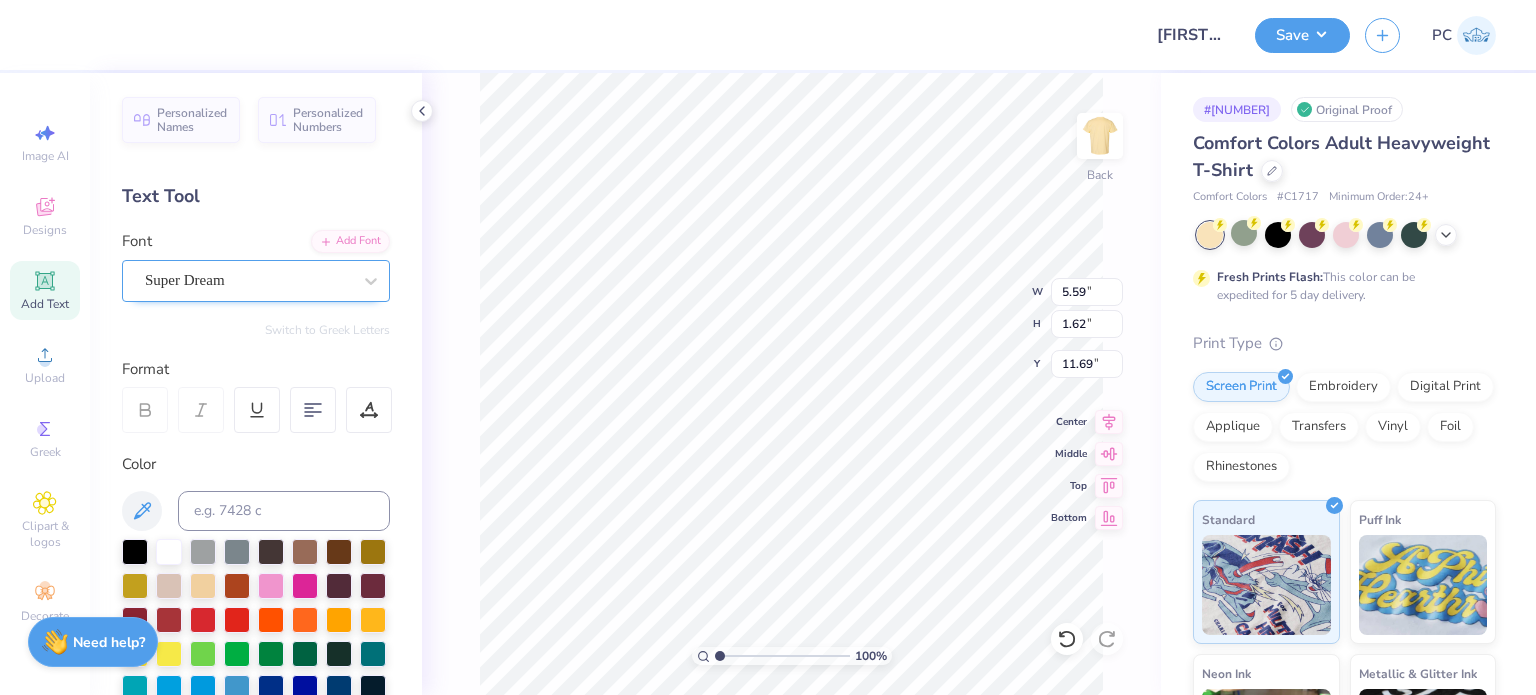 click on "Super Dream" at bounding box center [248, 280] 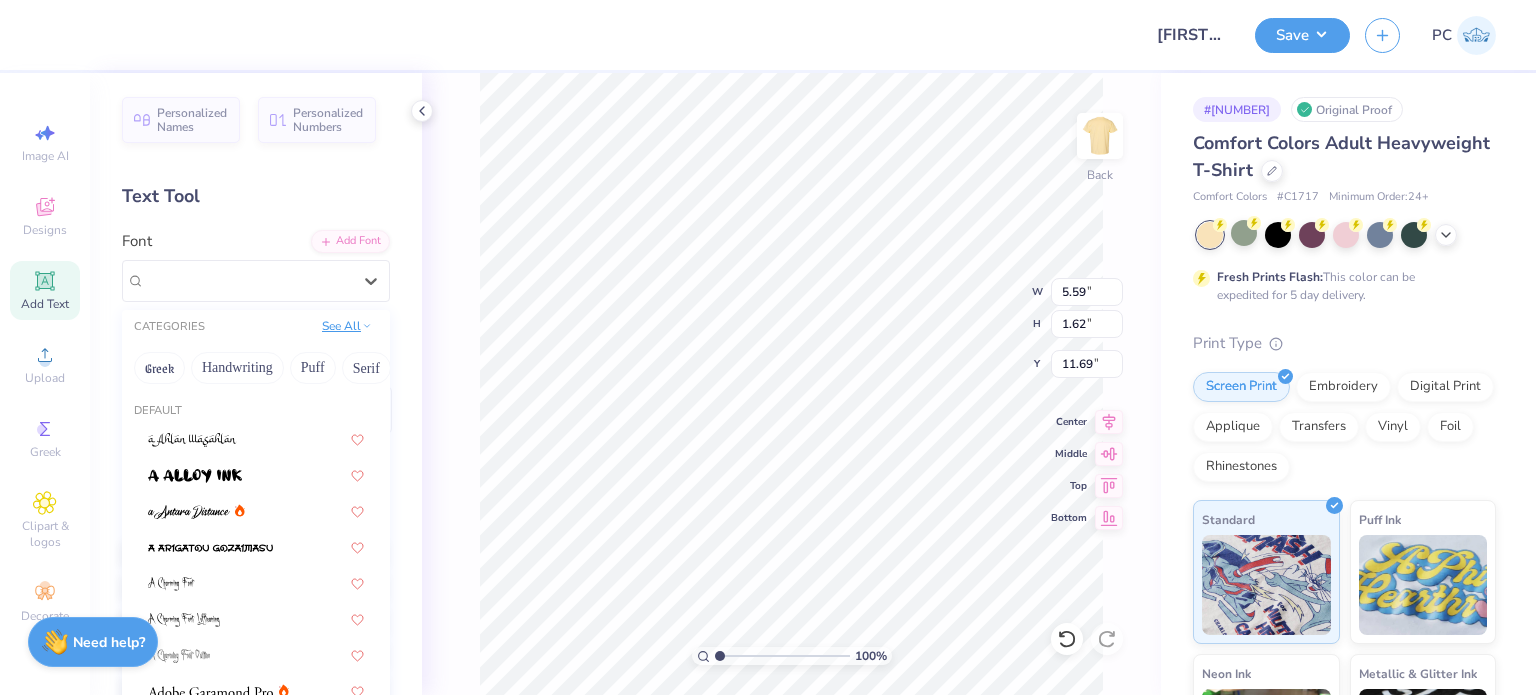 click on "See All" at bounding box center (347, 326) 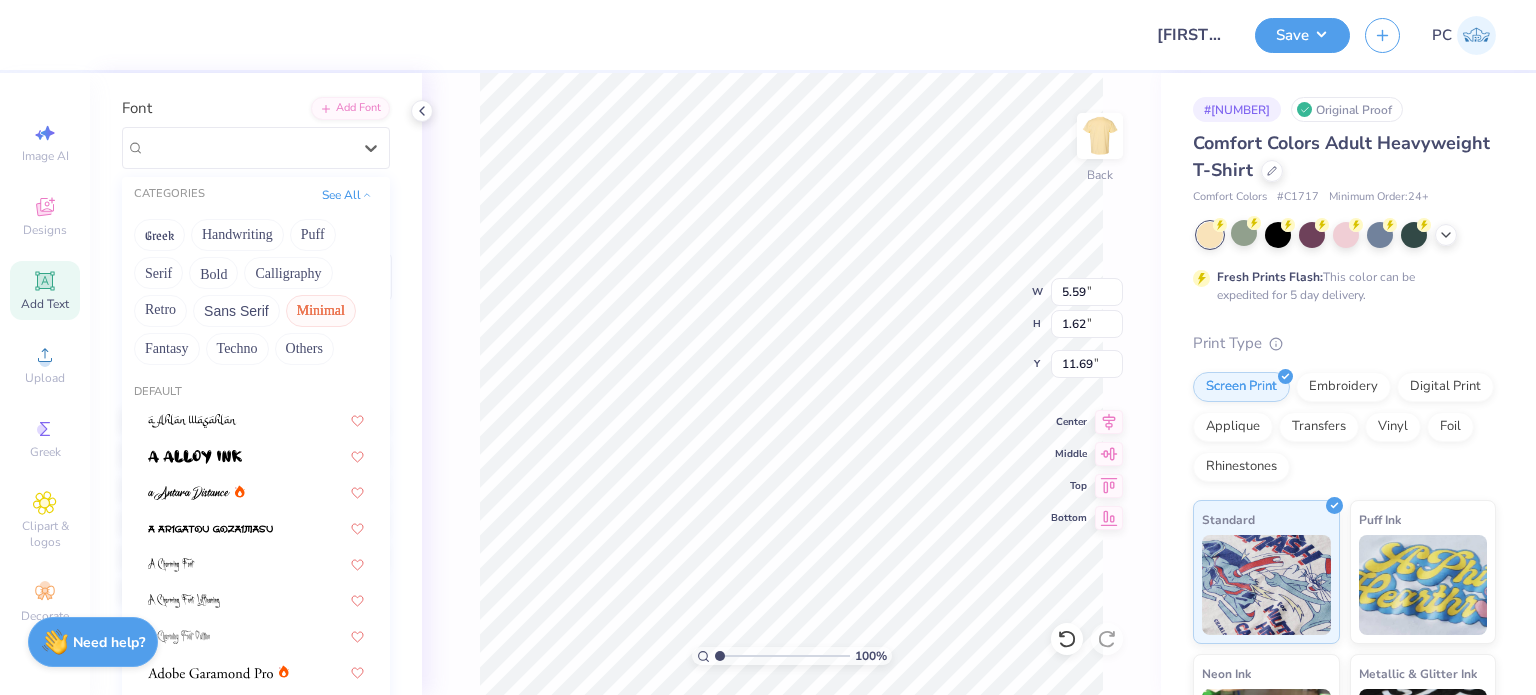 scroll, scrollTop: 300, scrollLeft: 0, axis: vertical 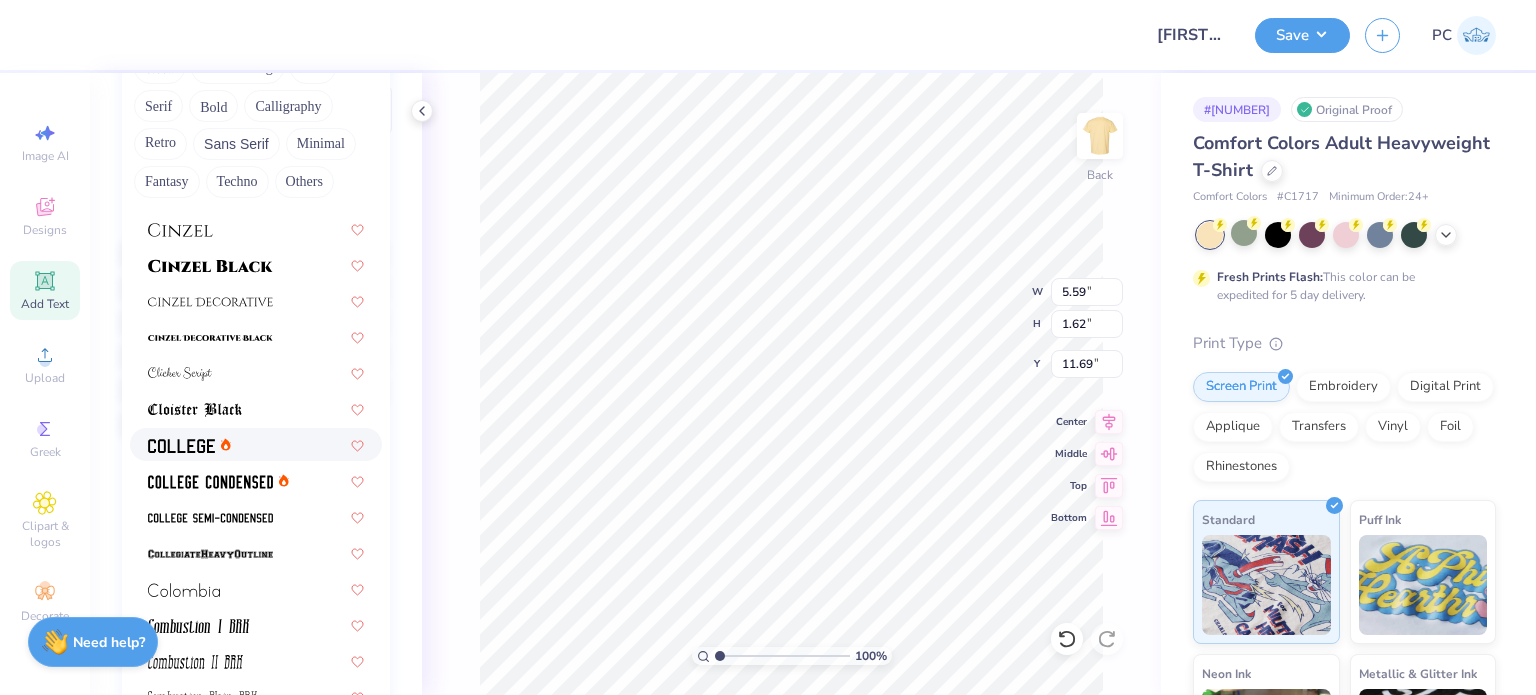 click at bounding box center (256, 444) 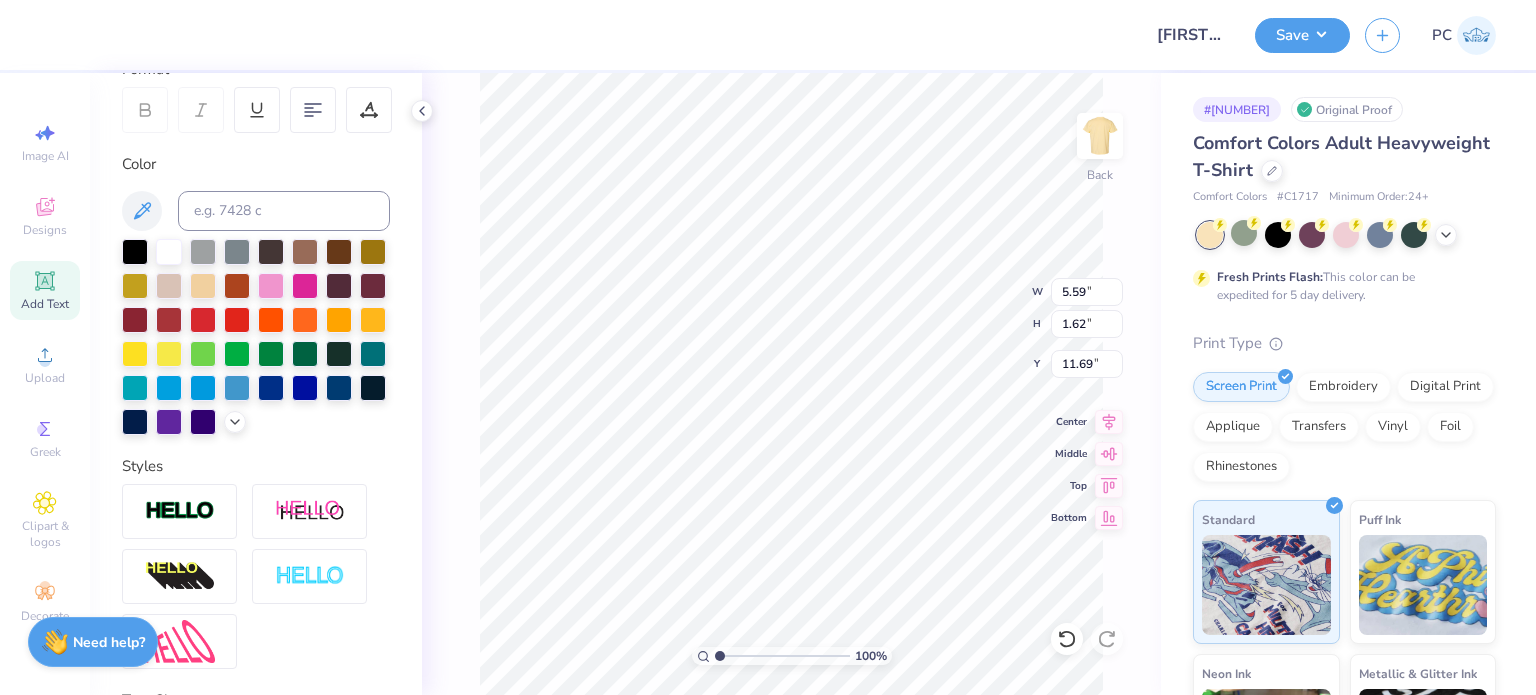 type on "5.08" 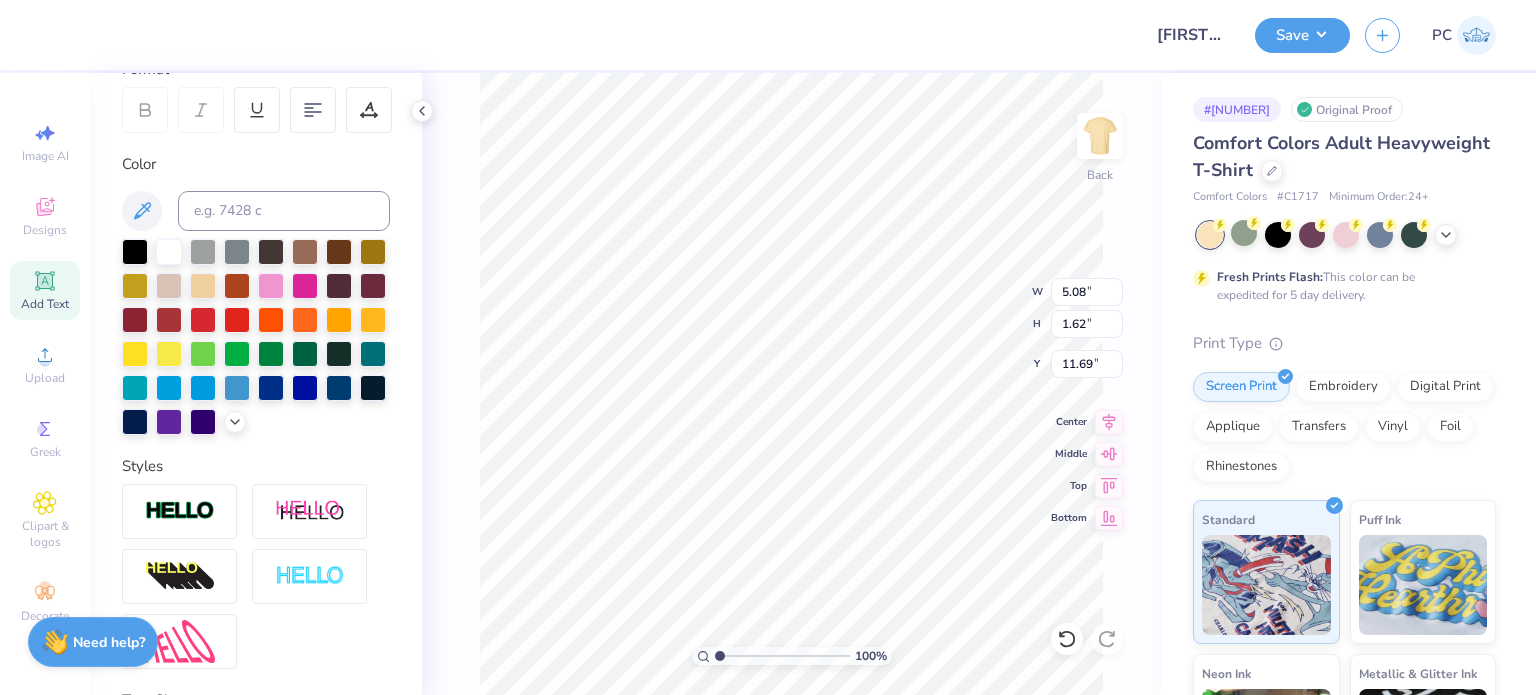 type on "1.58" 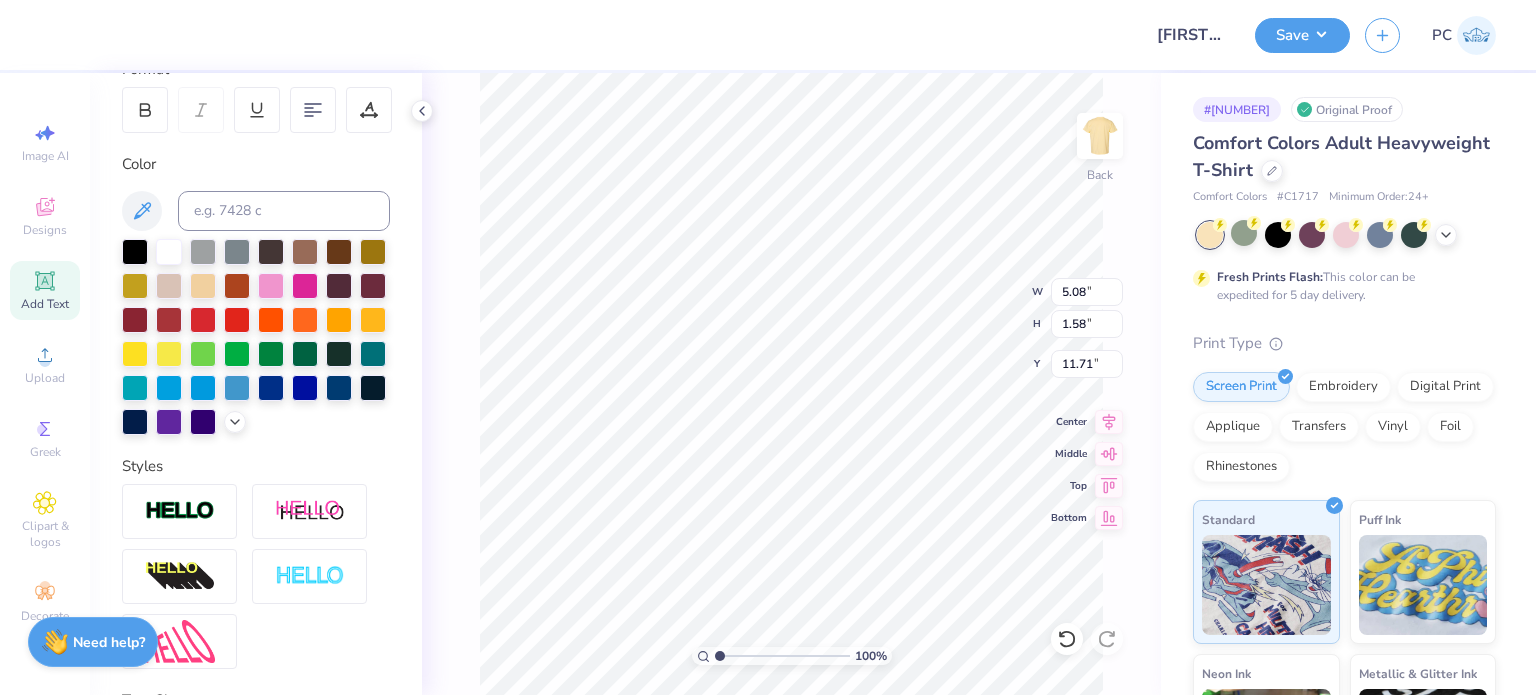 scroll, scrollTop: 16, scrollLeft: 3, axis: both 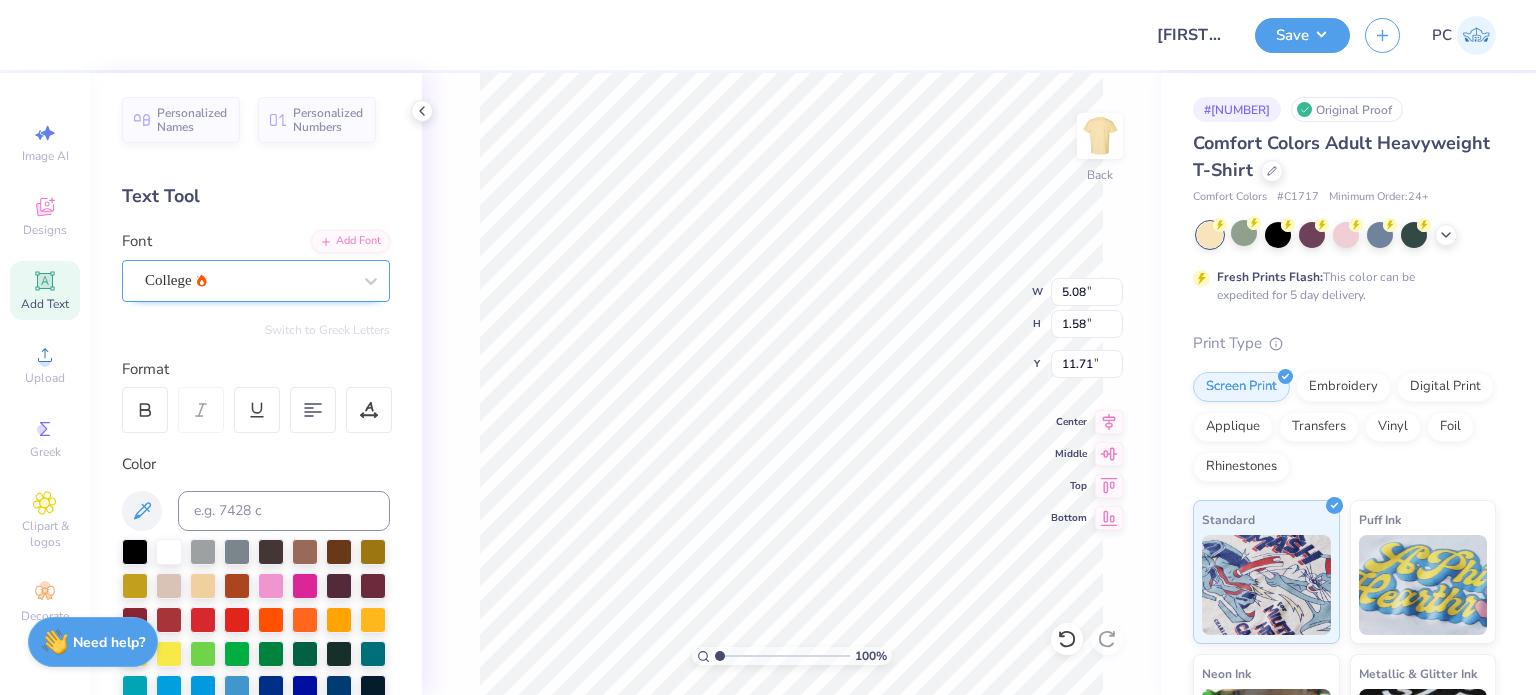 click on "College" at bounding box center [248, 280] 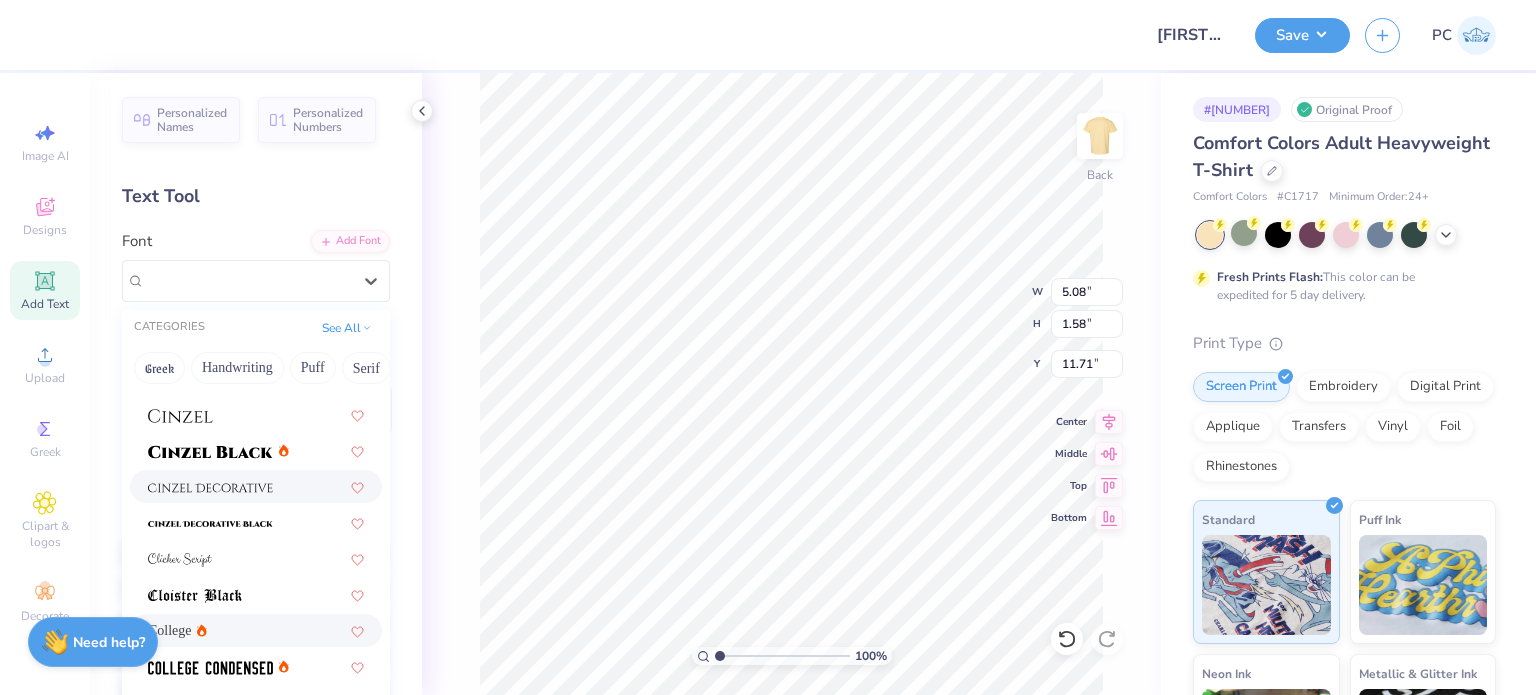 scroll, scrollTop: 2500, scrollLeft: 0, axis: vertical 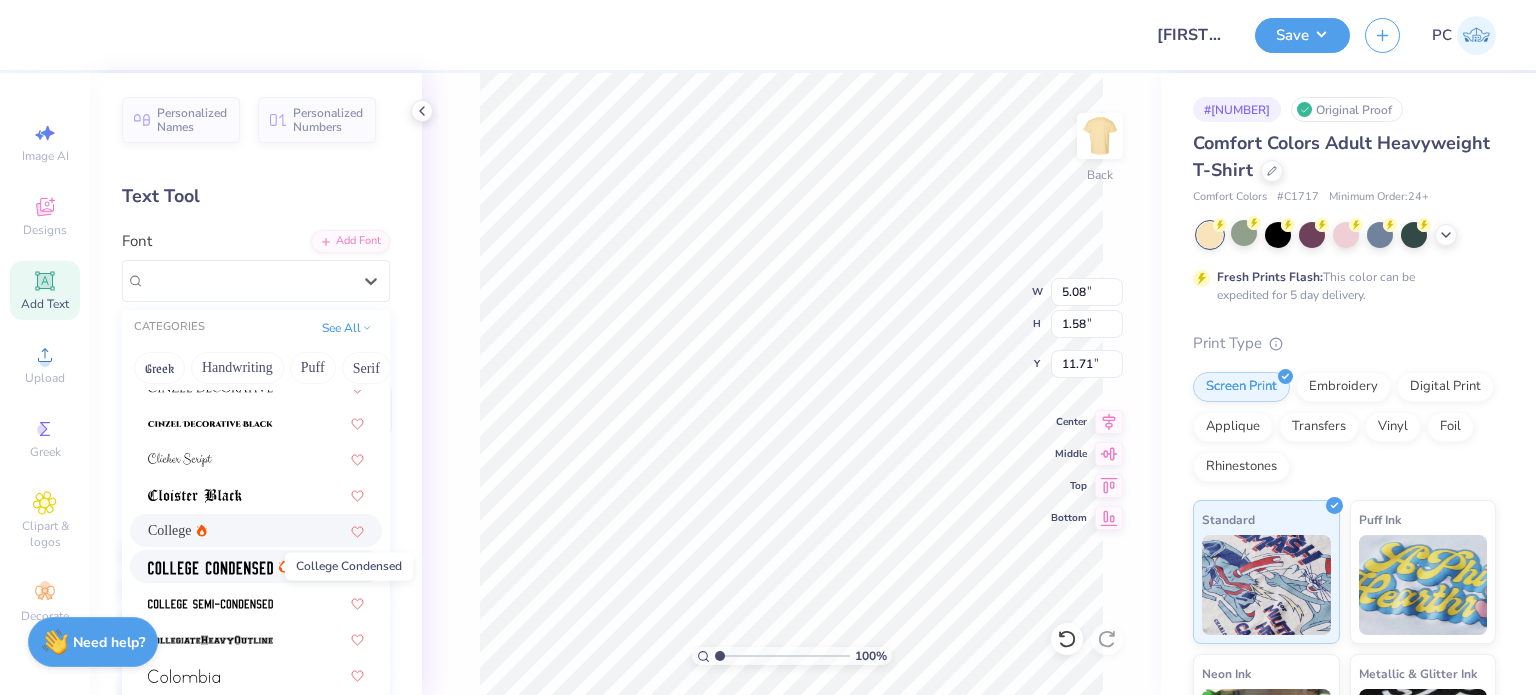click at bounding box center [210, 568] 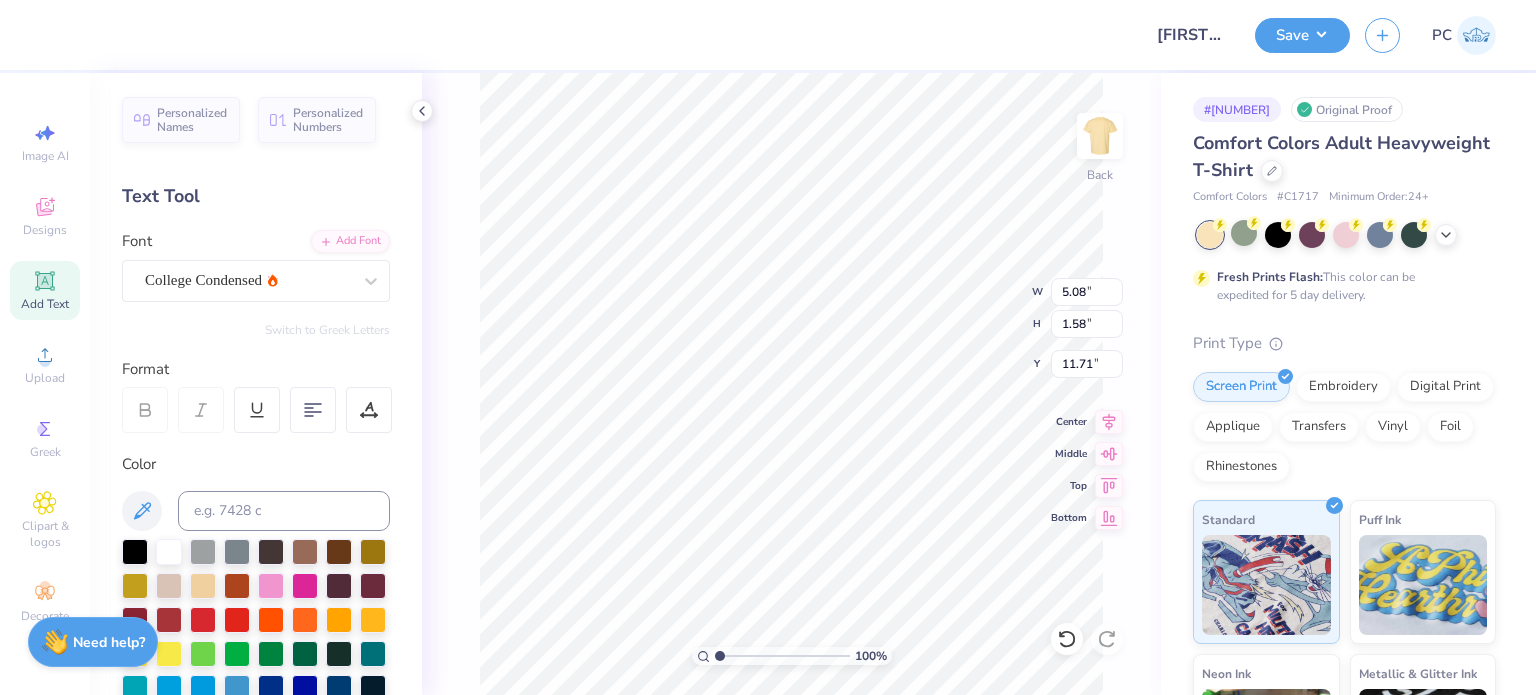 scroll, scrollTop: 16, scrollLeft: 3, axis: both 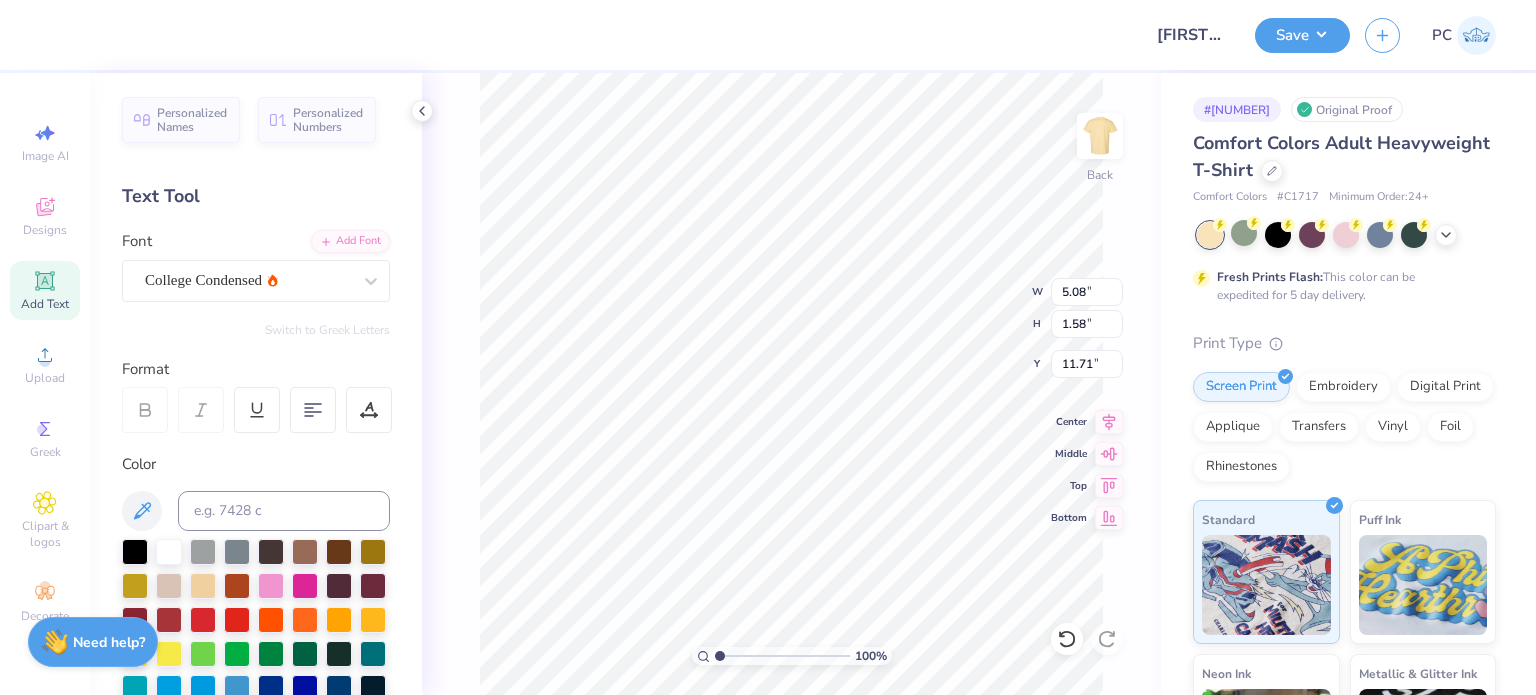 type on "TARTE" 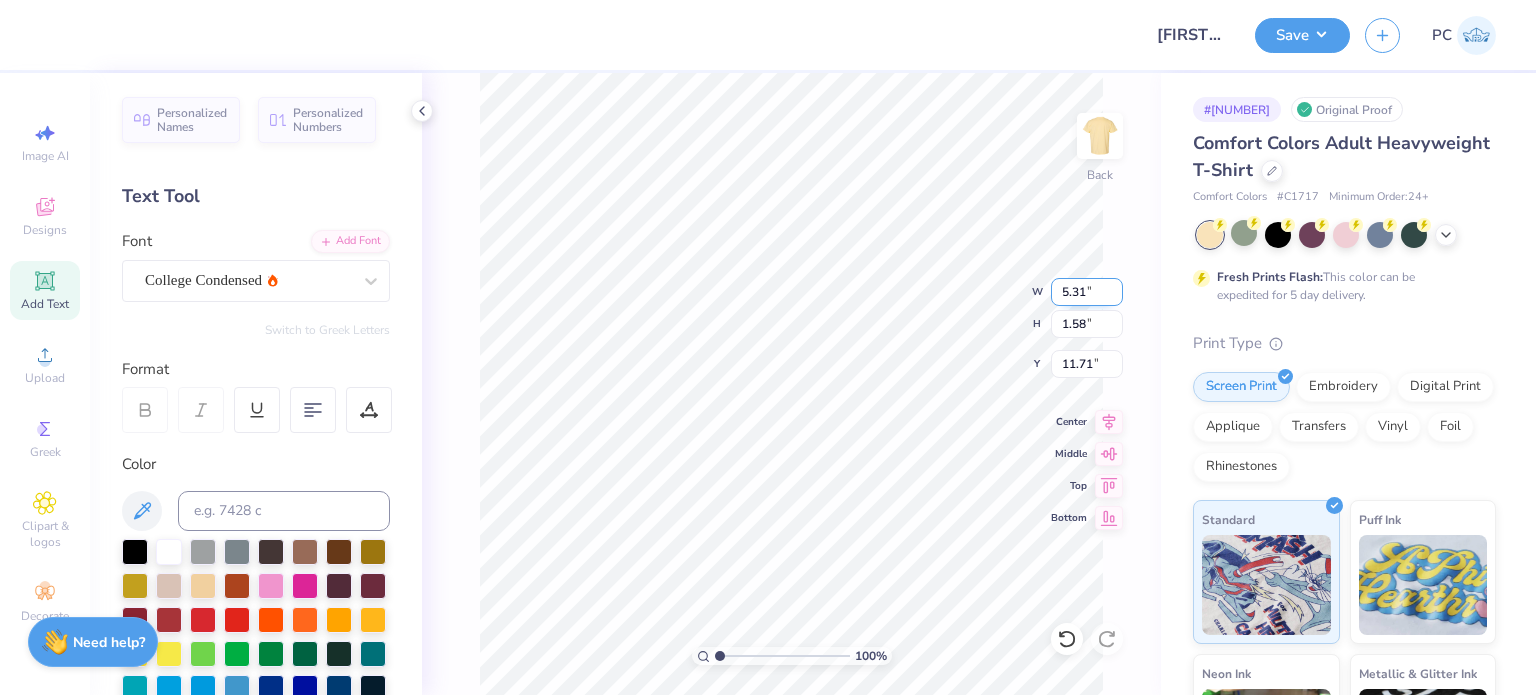type on "3.00" 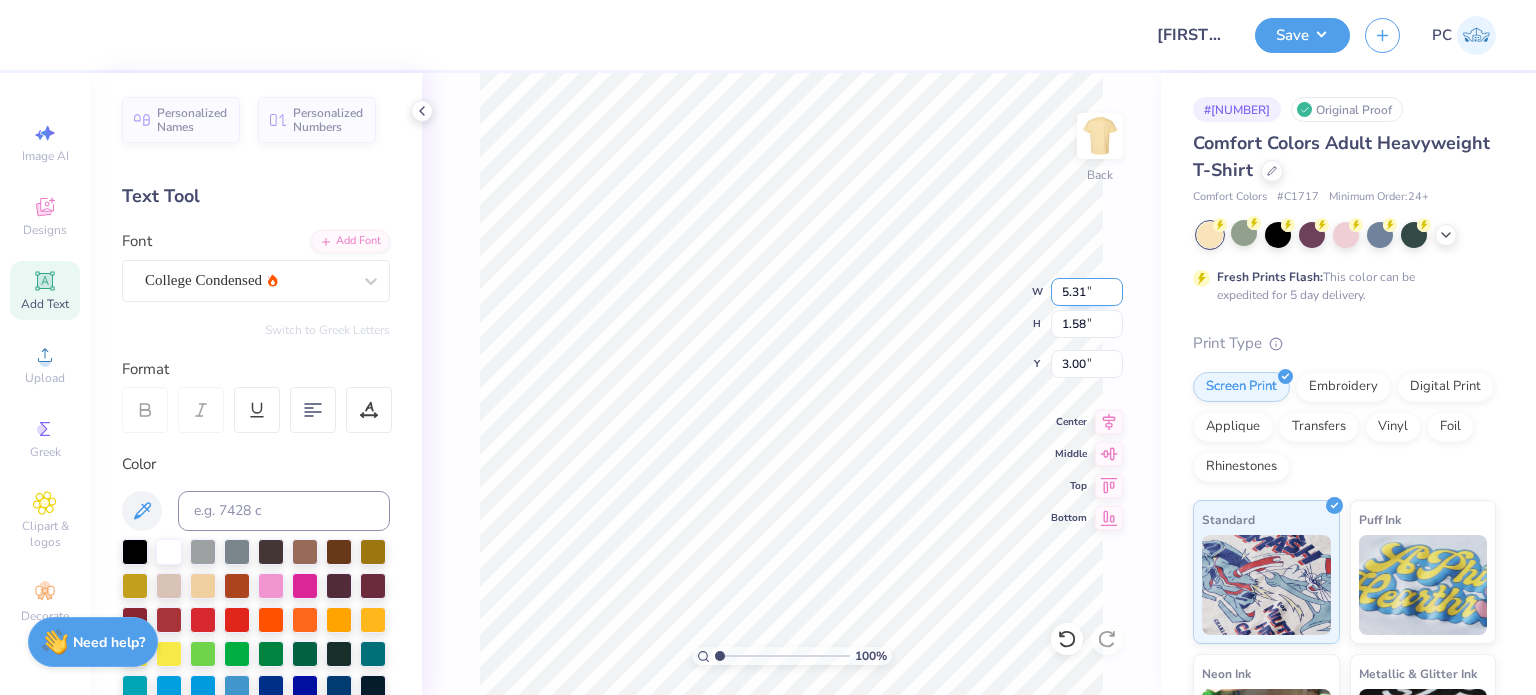 click on "5.31" at bounding box center (1087, 292) 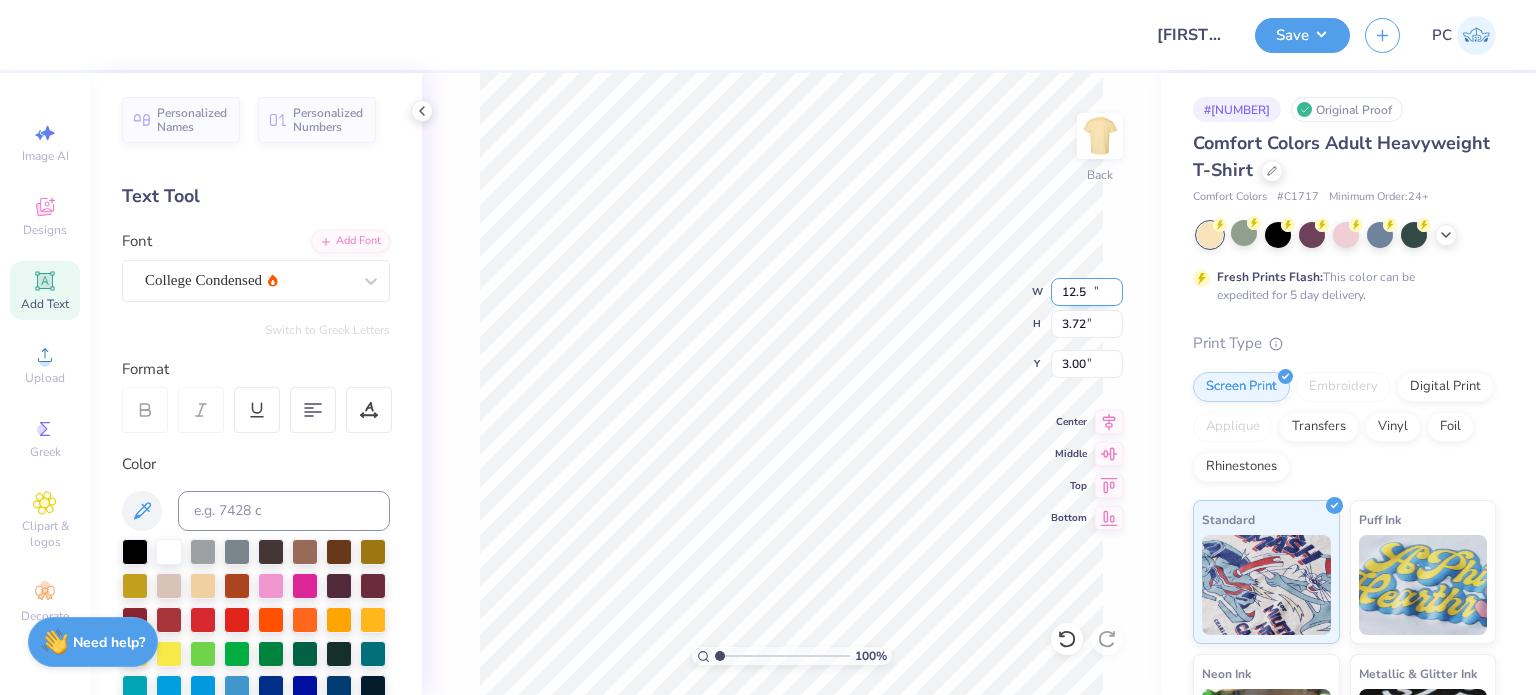 type on "12.50" 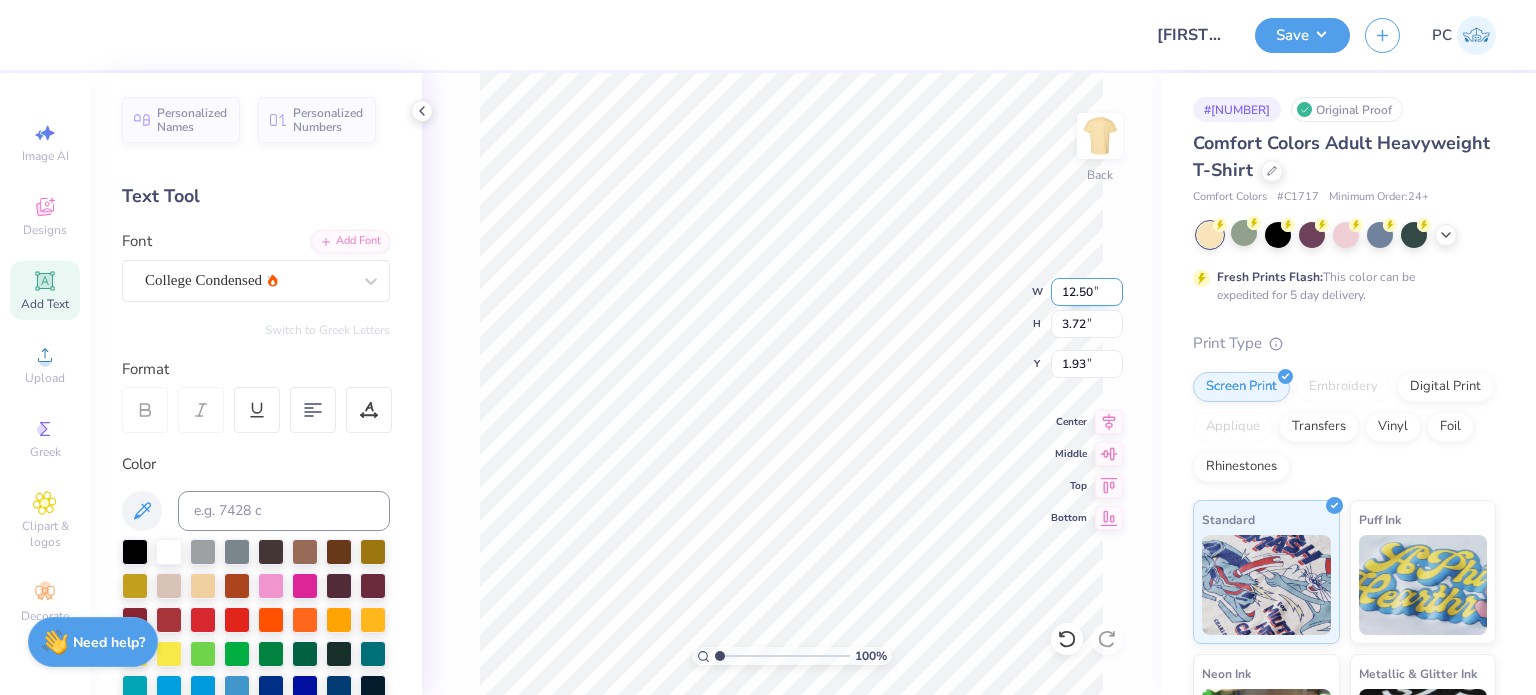 type on "3.00" 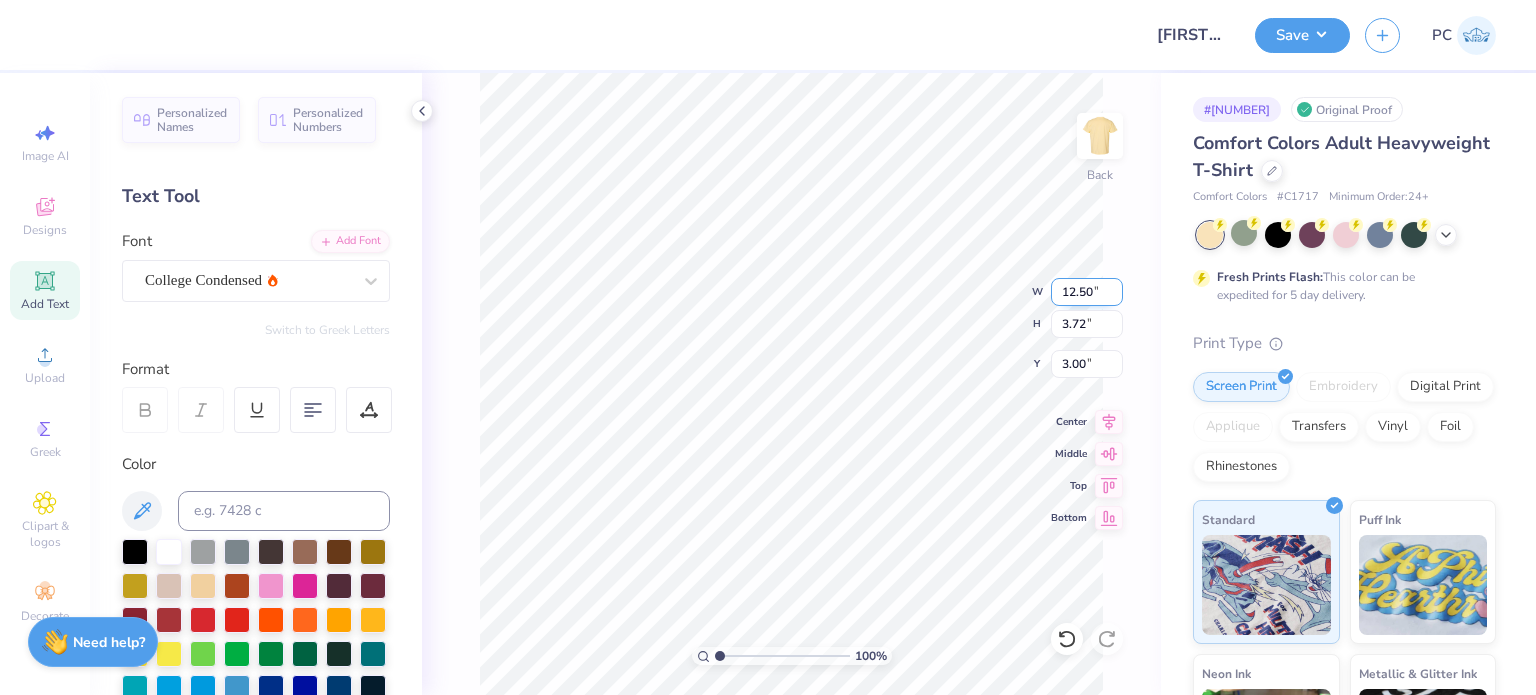 click on "12.50" at bounding box center [1087, 292] 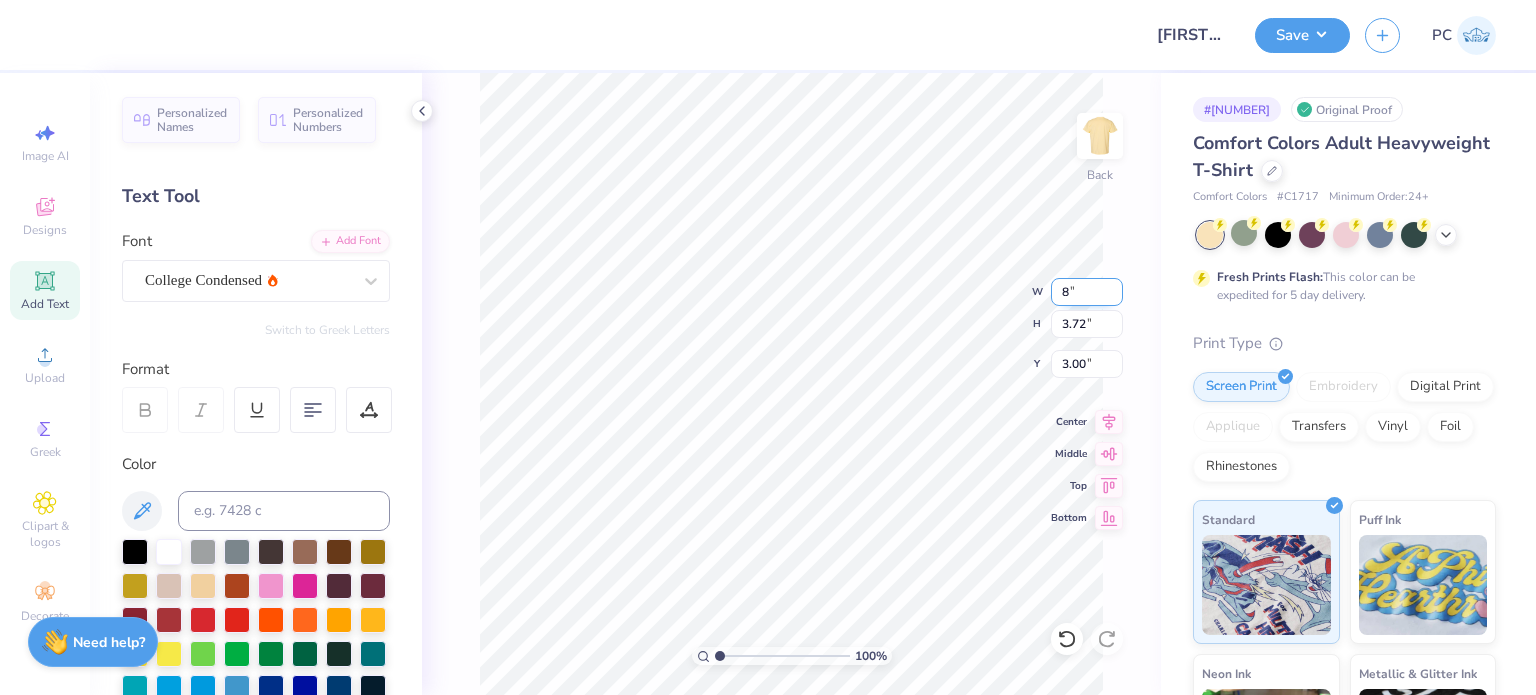 type on "8.00" 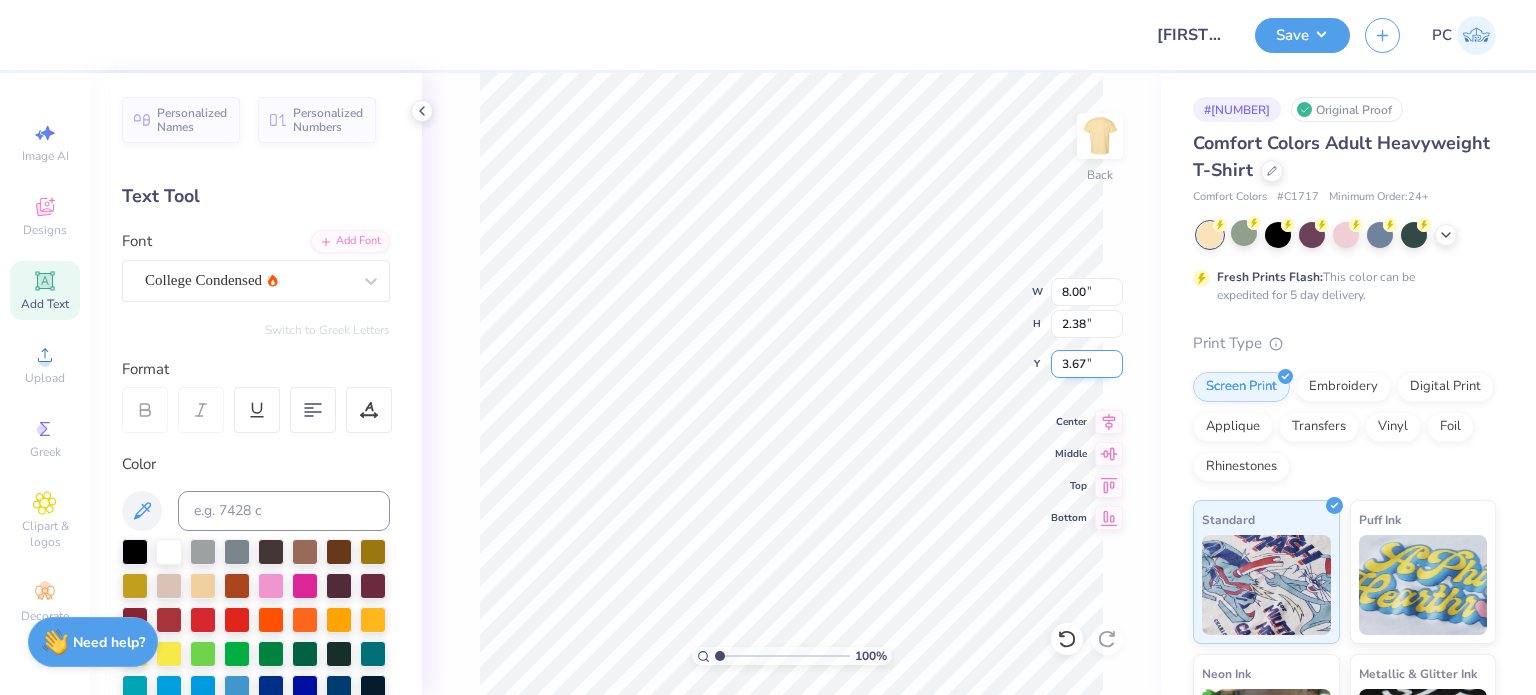 drag, startPoint x: 1096, startPoint y: 357, endPoint x: 1061, endPoint y: 357, distance: 35 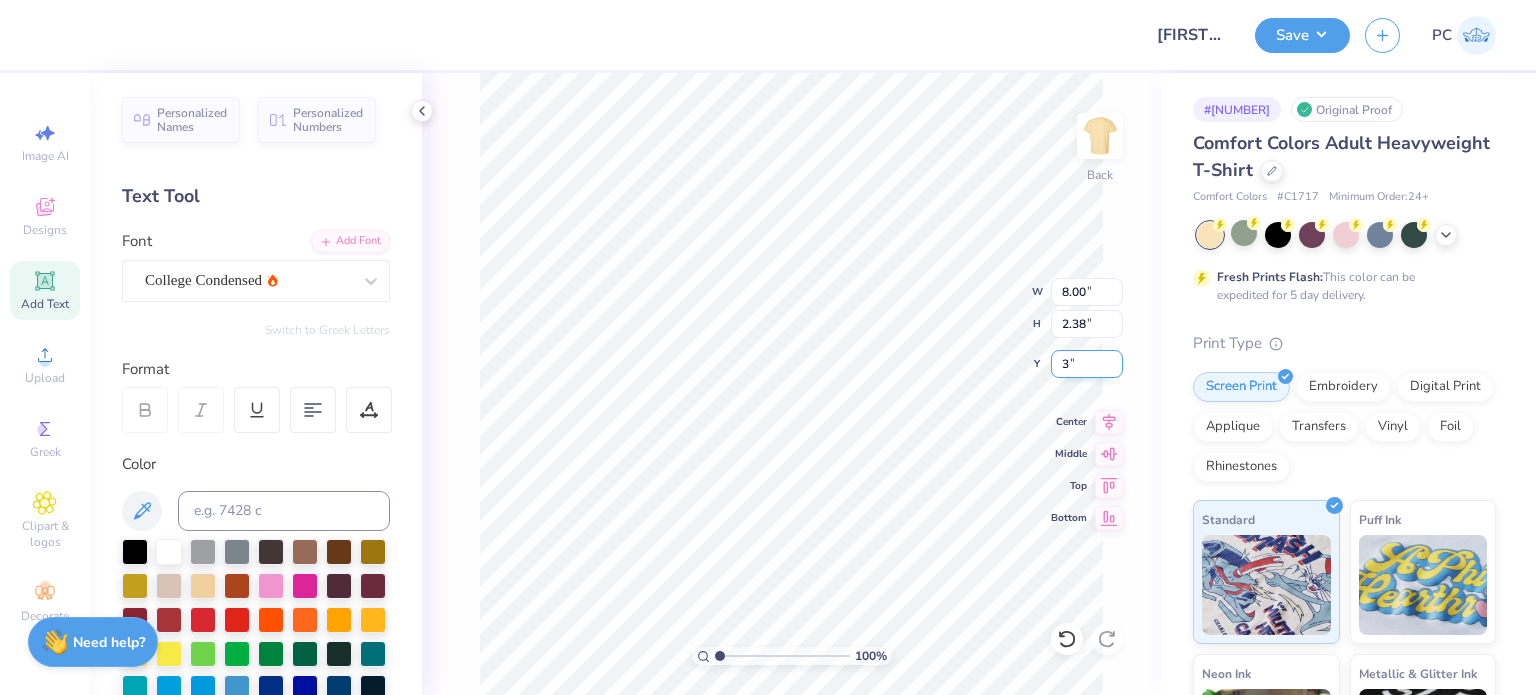 type on "3.00" 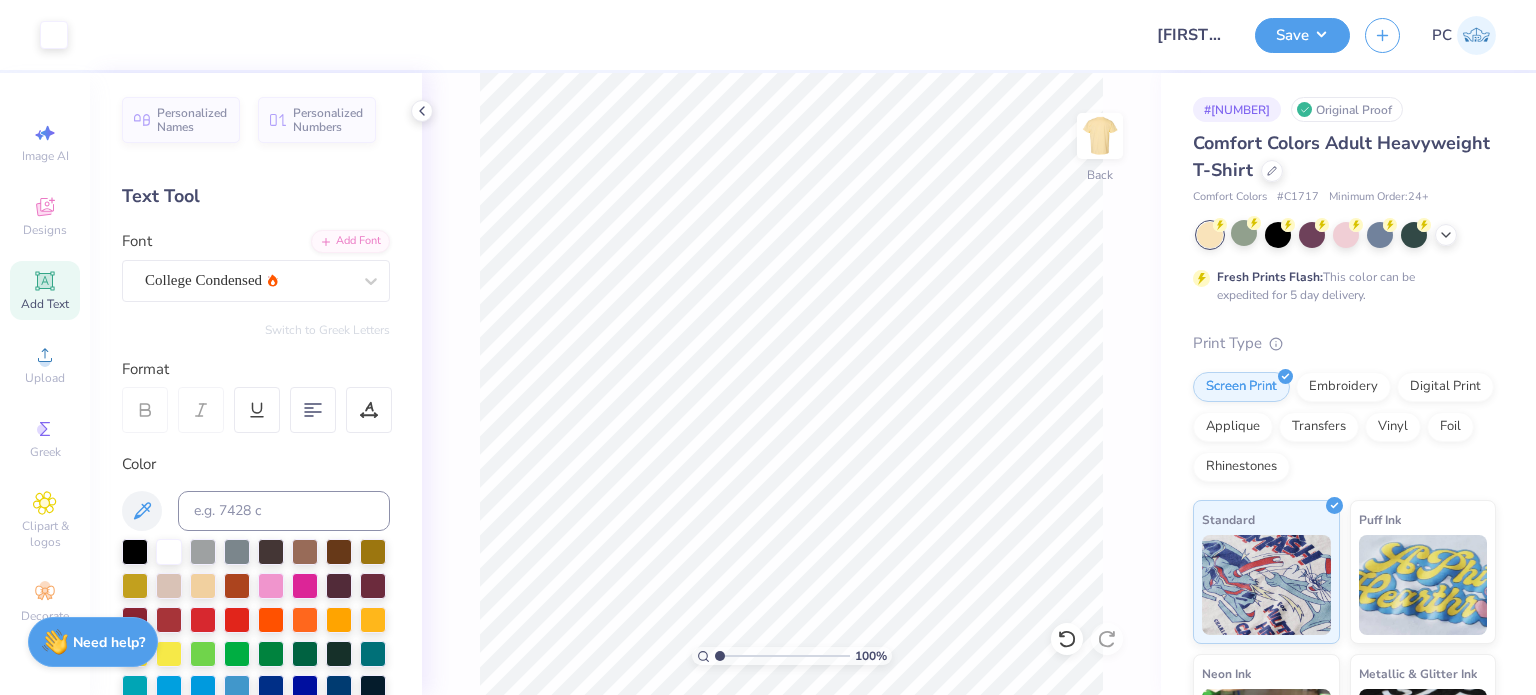 click 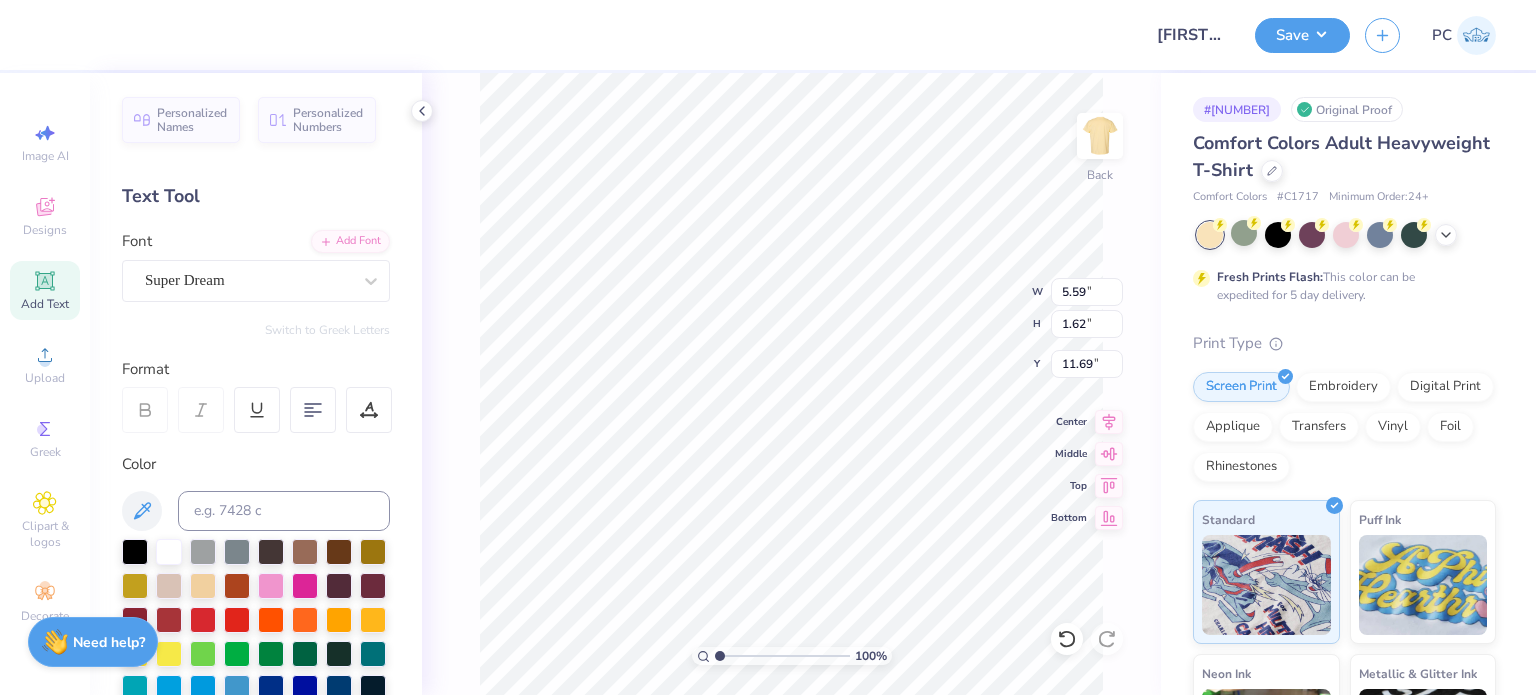 scroll, scrollTop: 16, scrollLeft: 3, axis: both 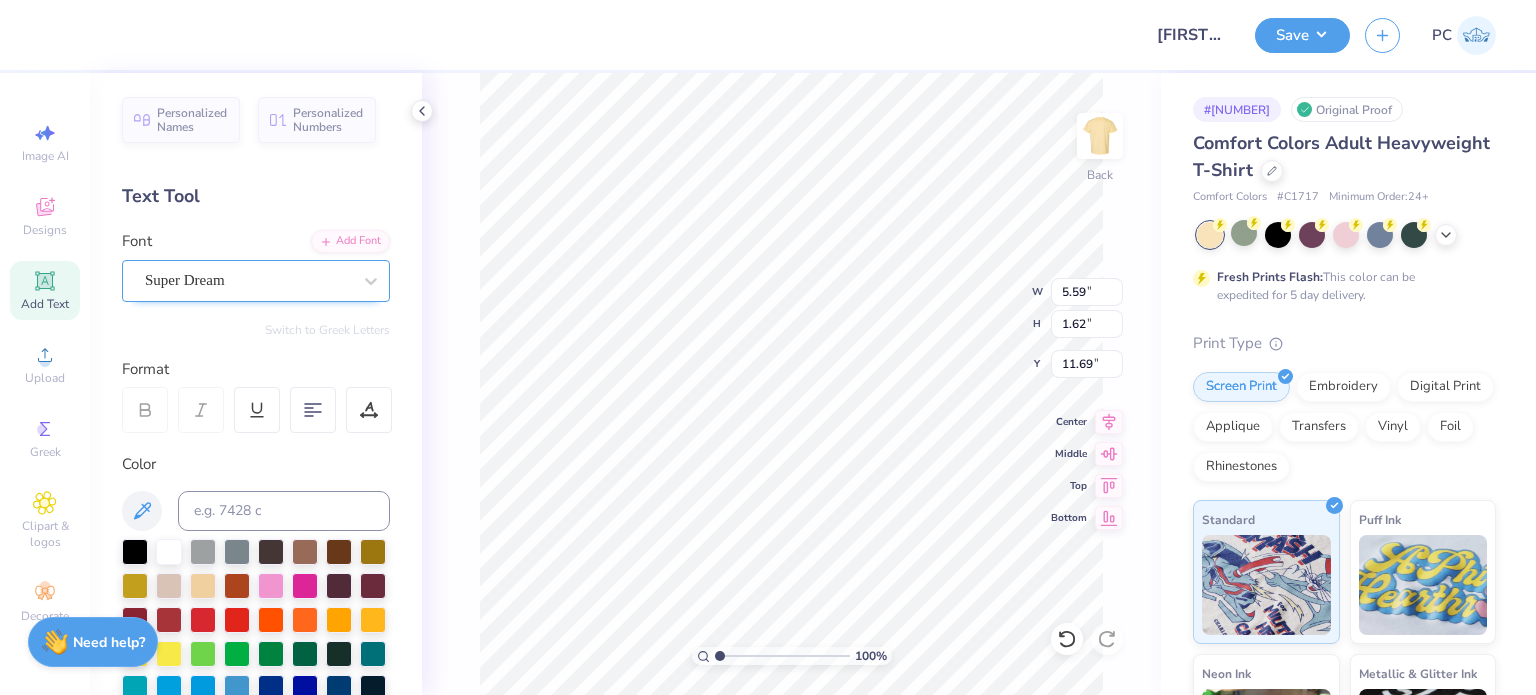 click at bounding box center (248, 280) 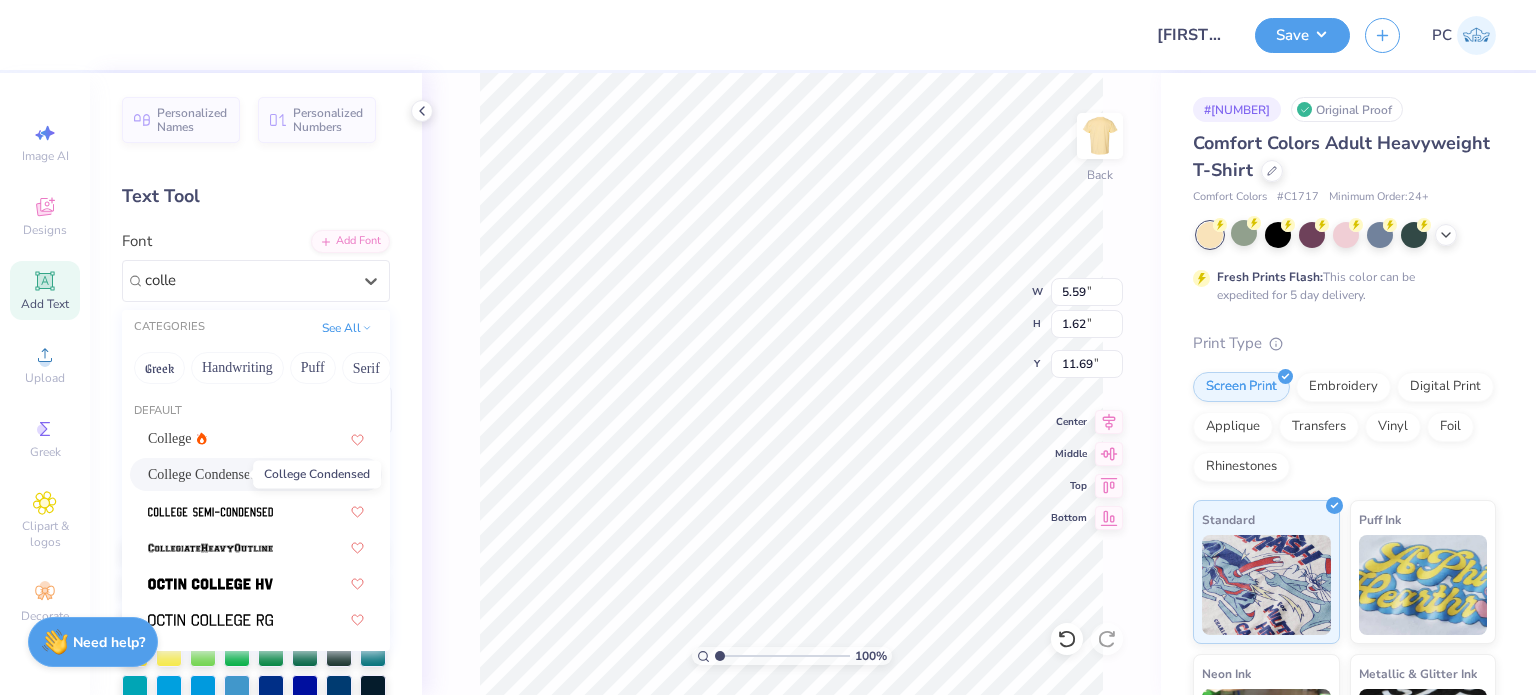 click on "College Condensed" at bounding box center (202, 474) 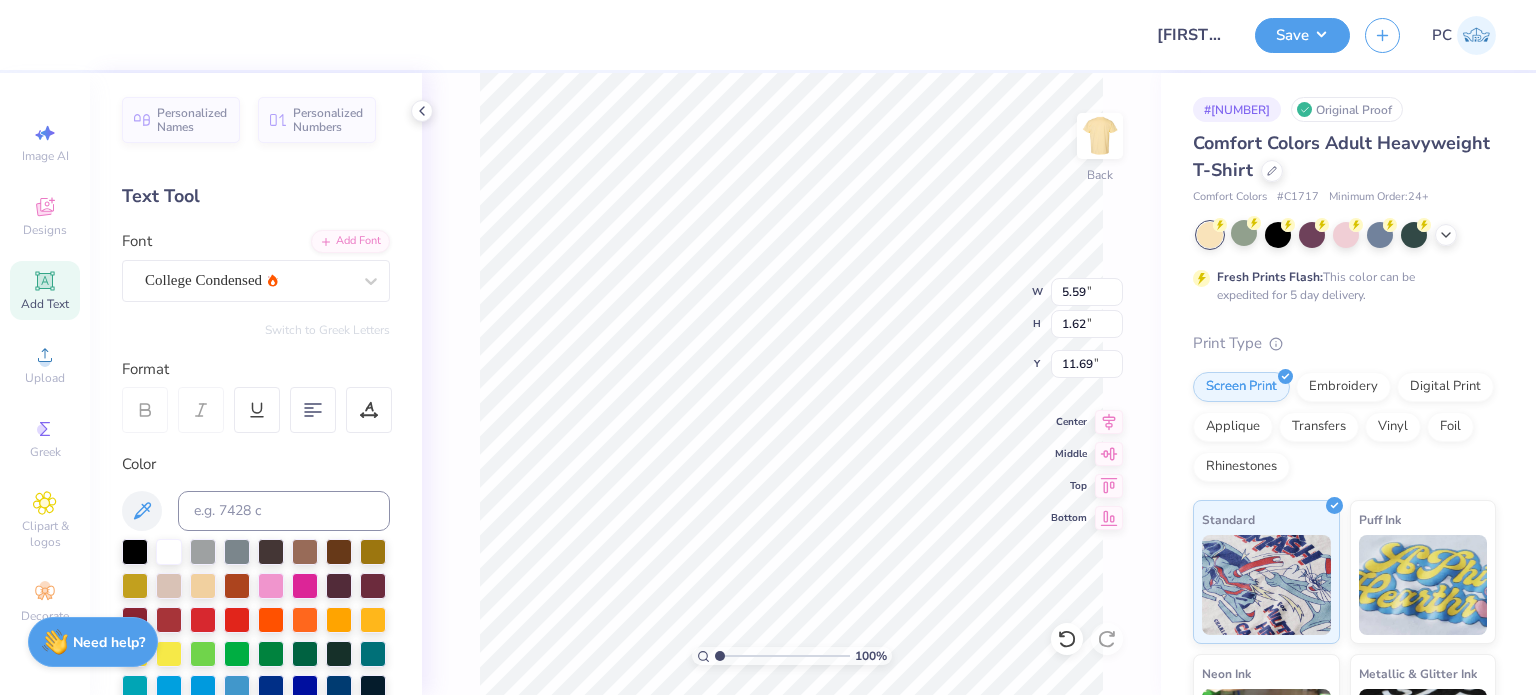 scroll, scrollTop: 16, scrollLeft: 2, axis: both 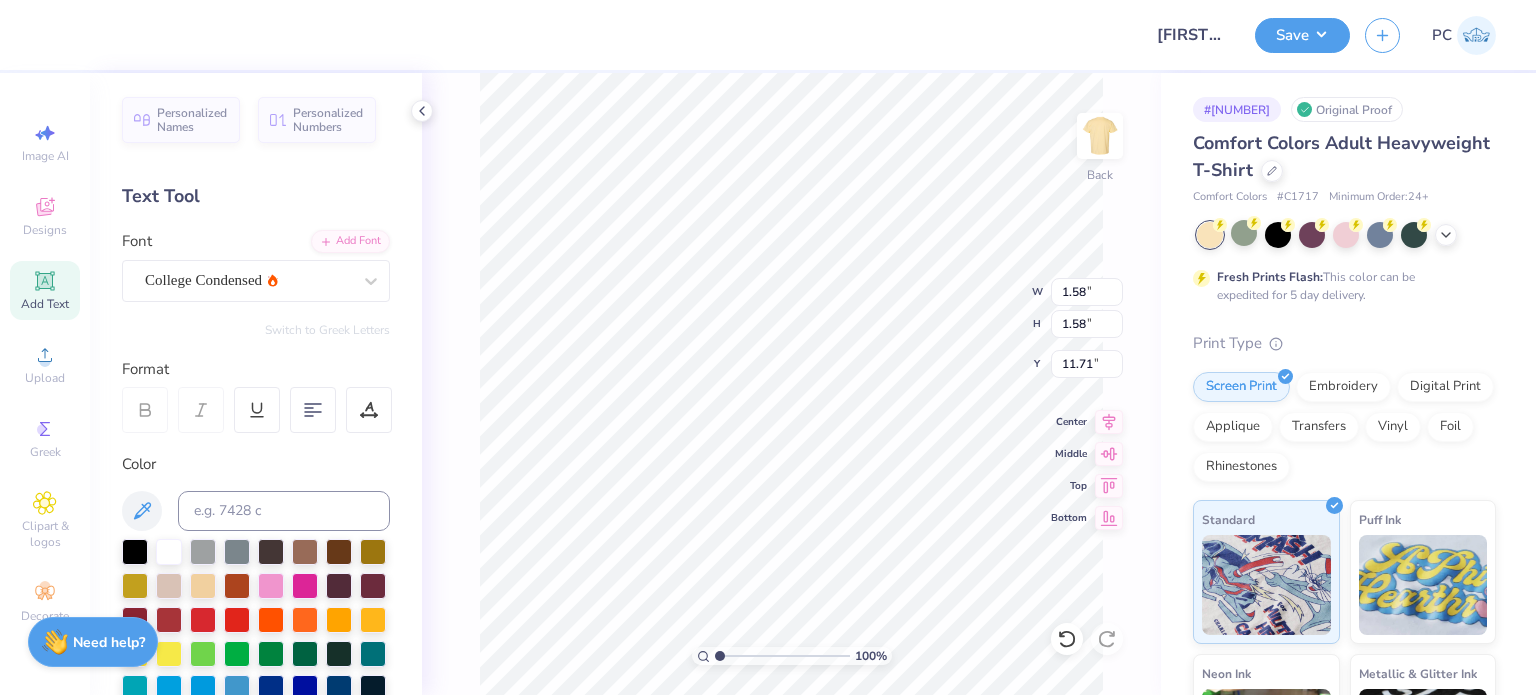 type on "7.26" 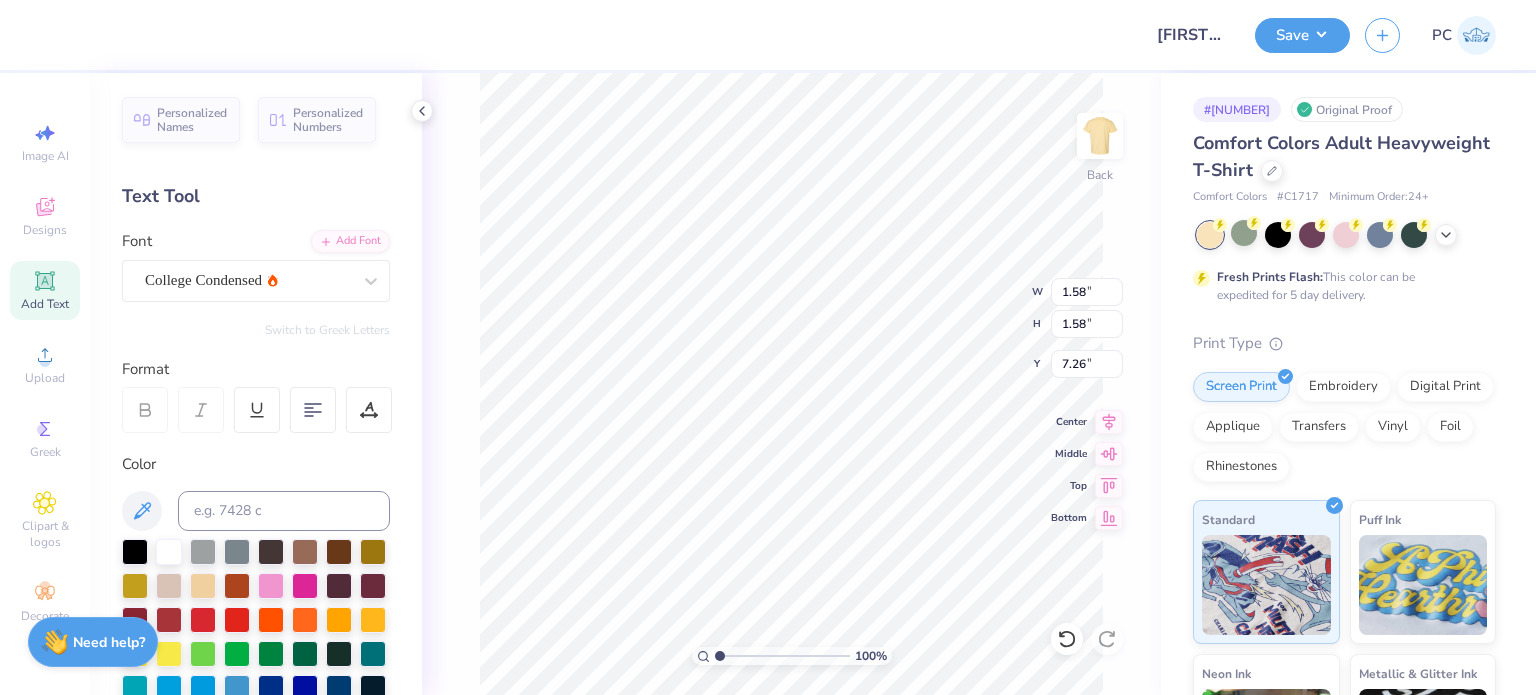 type on "6.83" 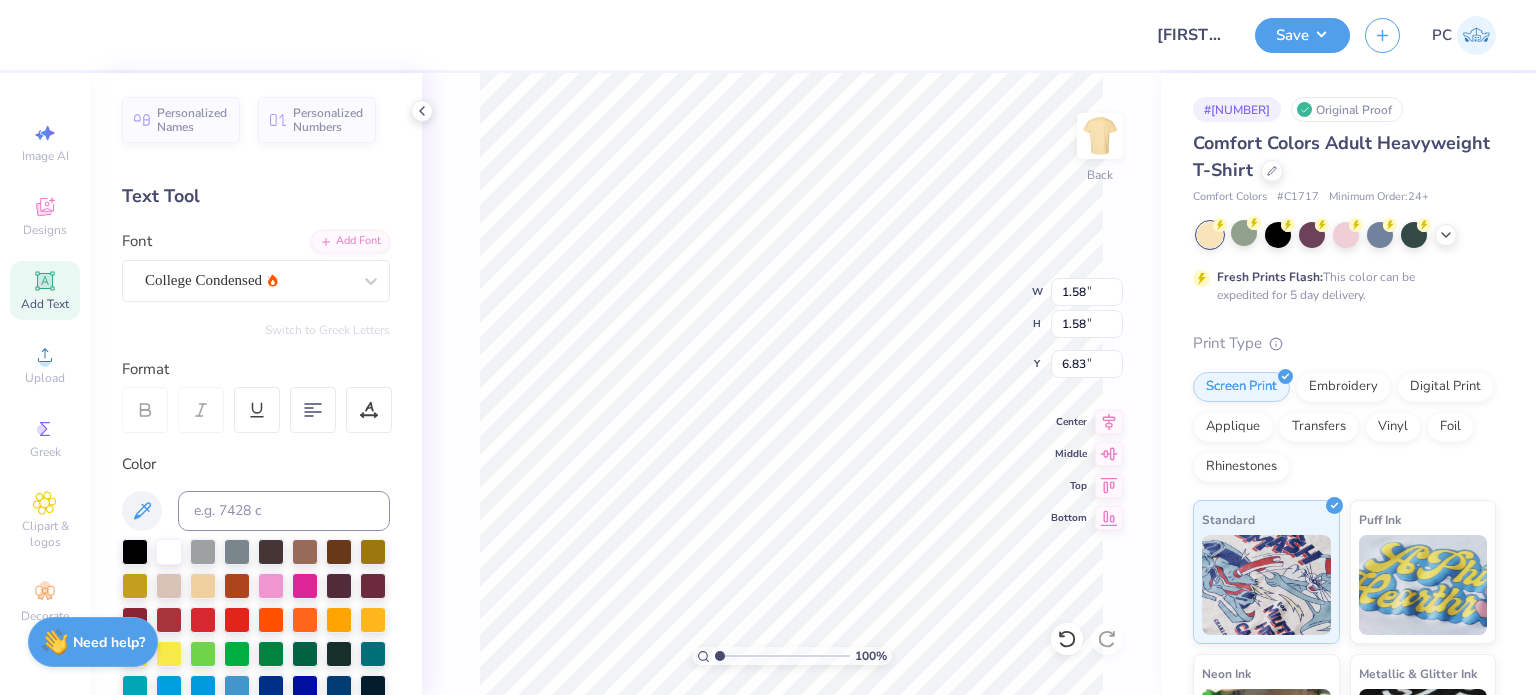 type on "7.77" 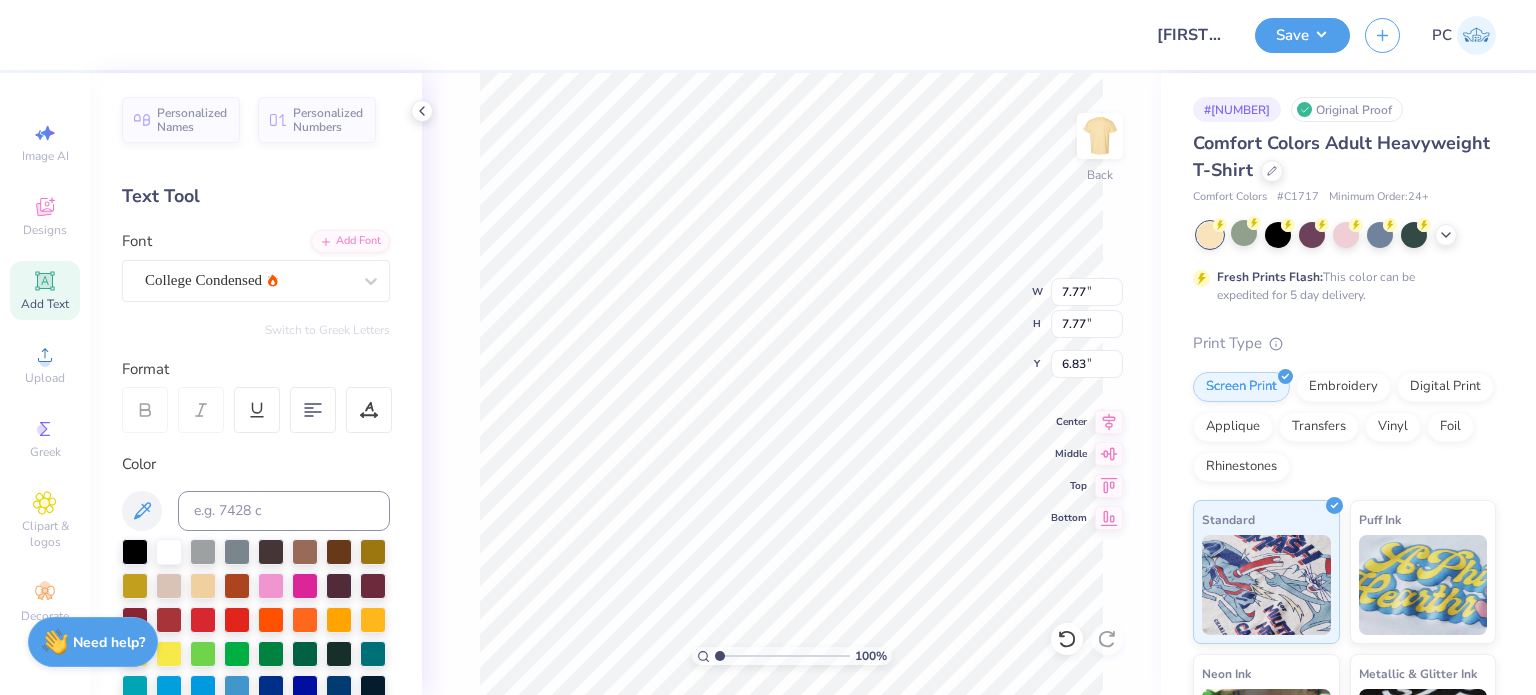 type on "7.26" 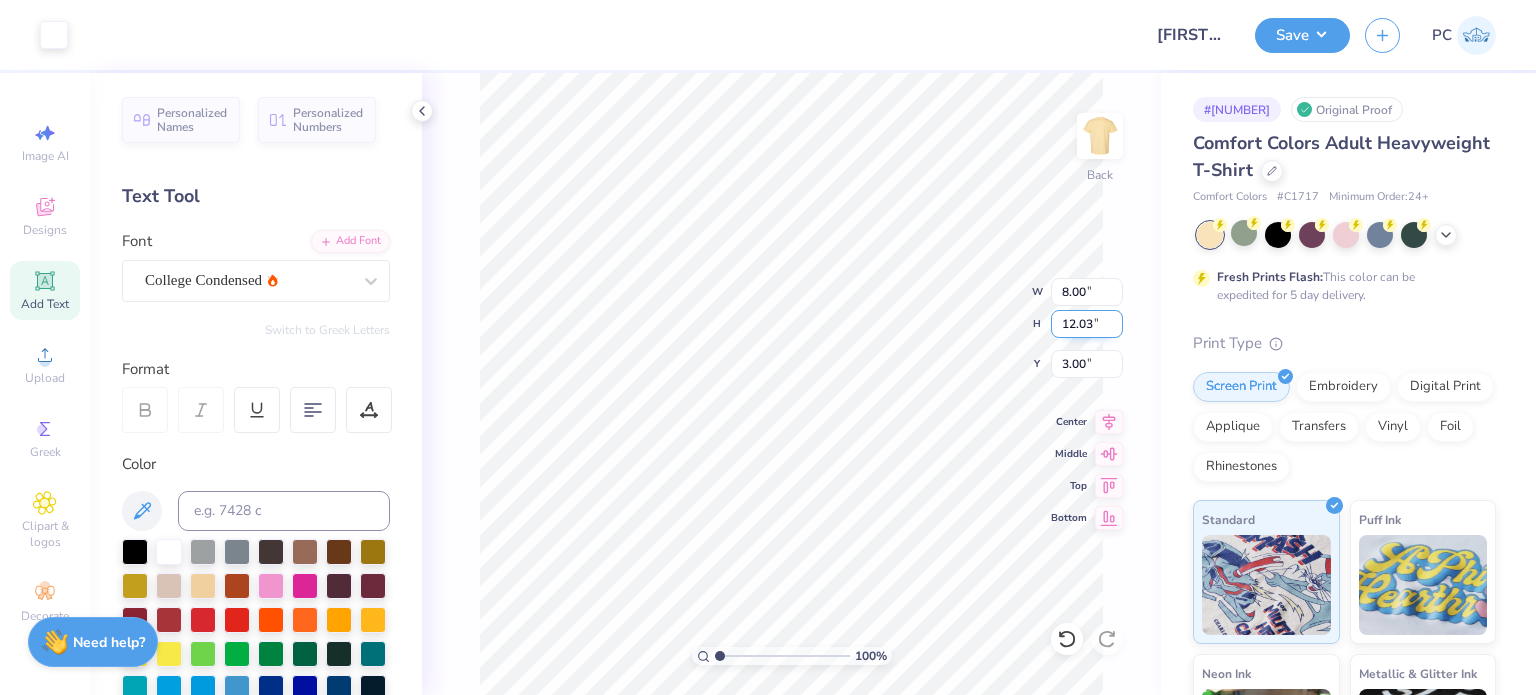 drag, startPoint x: 1096, startPoint y: 323, endPoint x: 1060, endPoint y: 320, distance: 36.124783 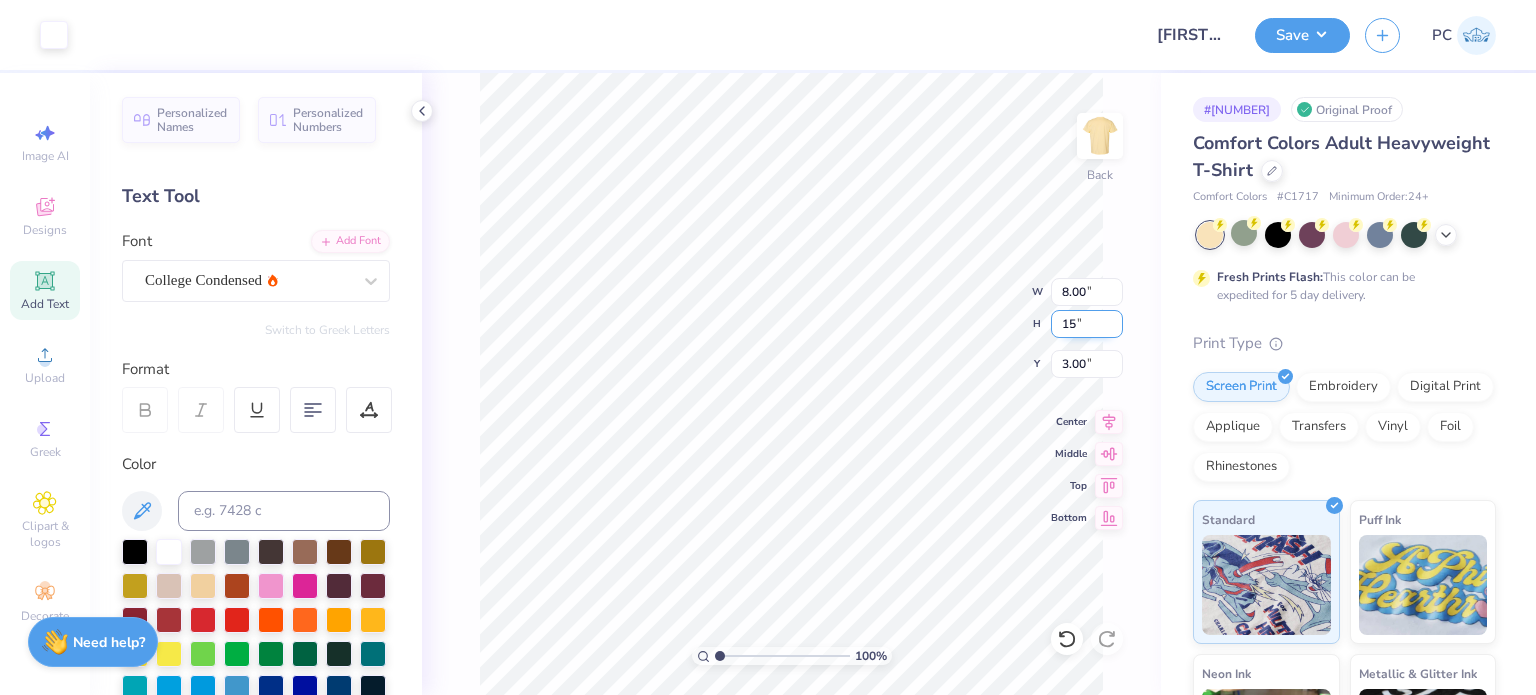 type on "15" 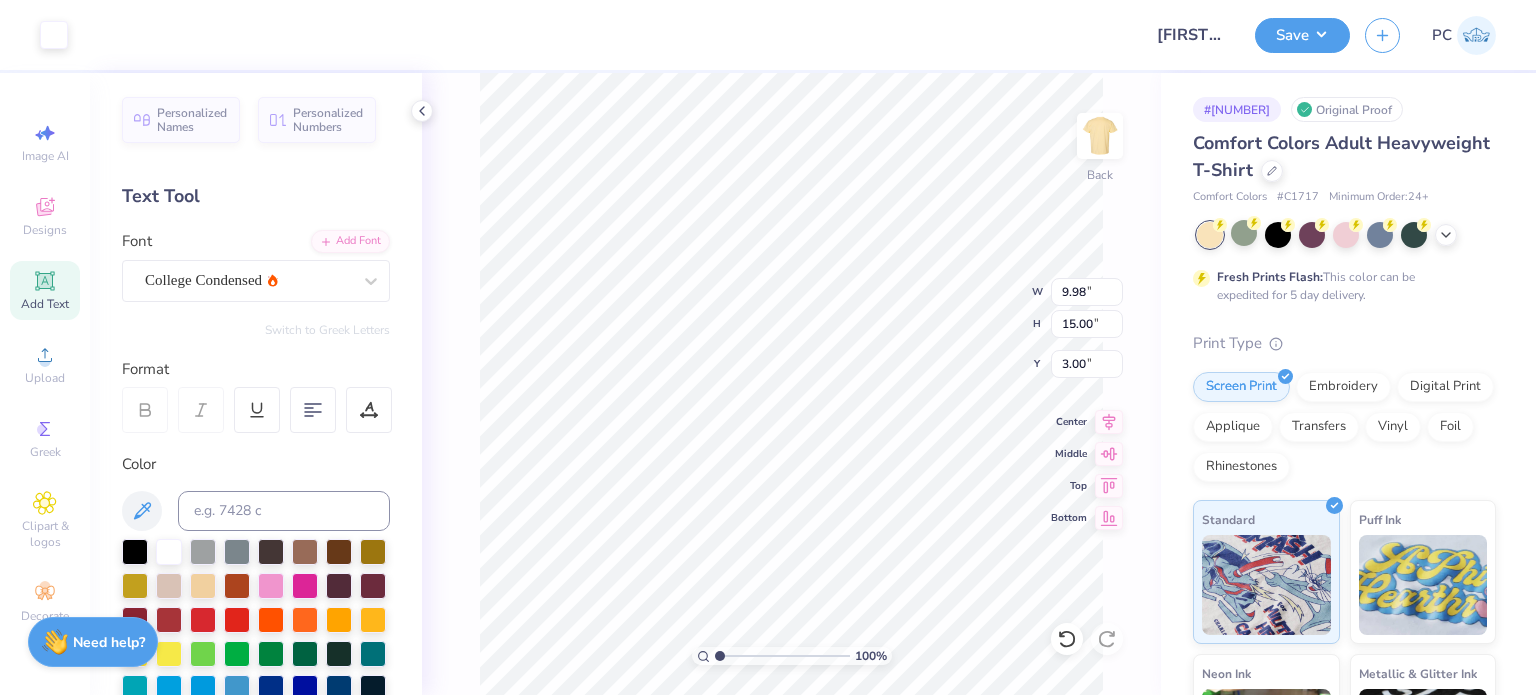 type on "3.00" 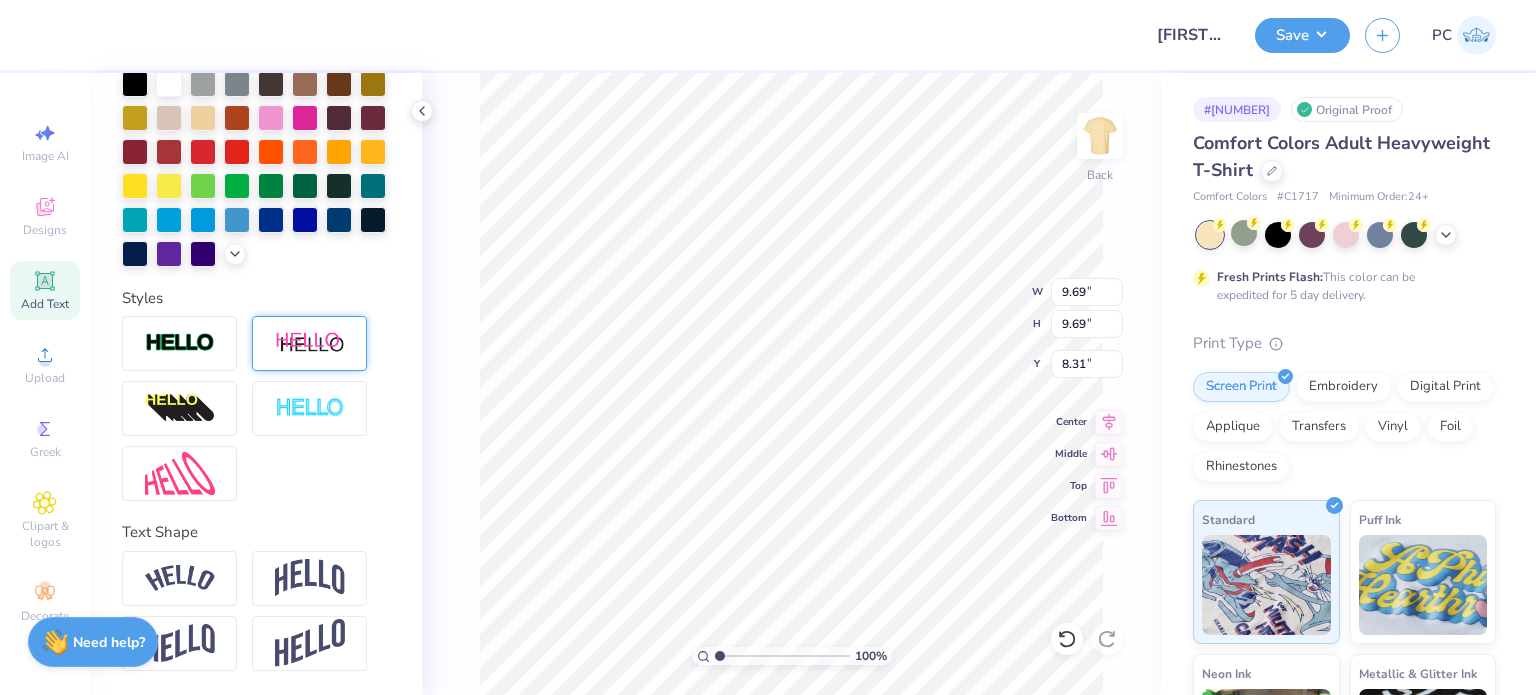 scroll, scrollTop: 500, scrollLeft: 0, axis: vertical 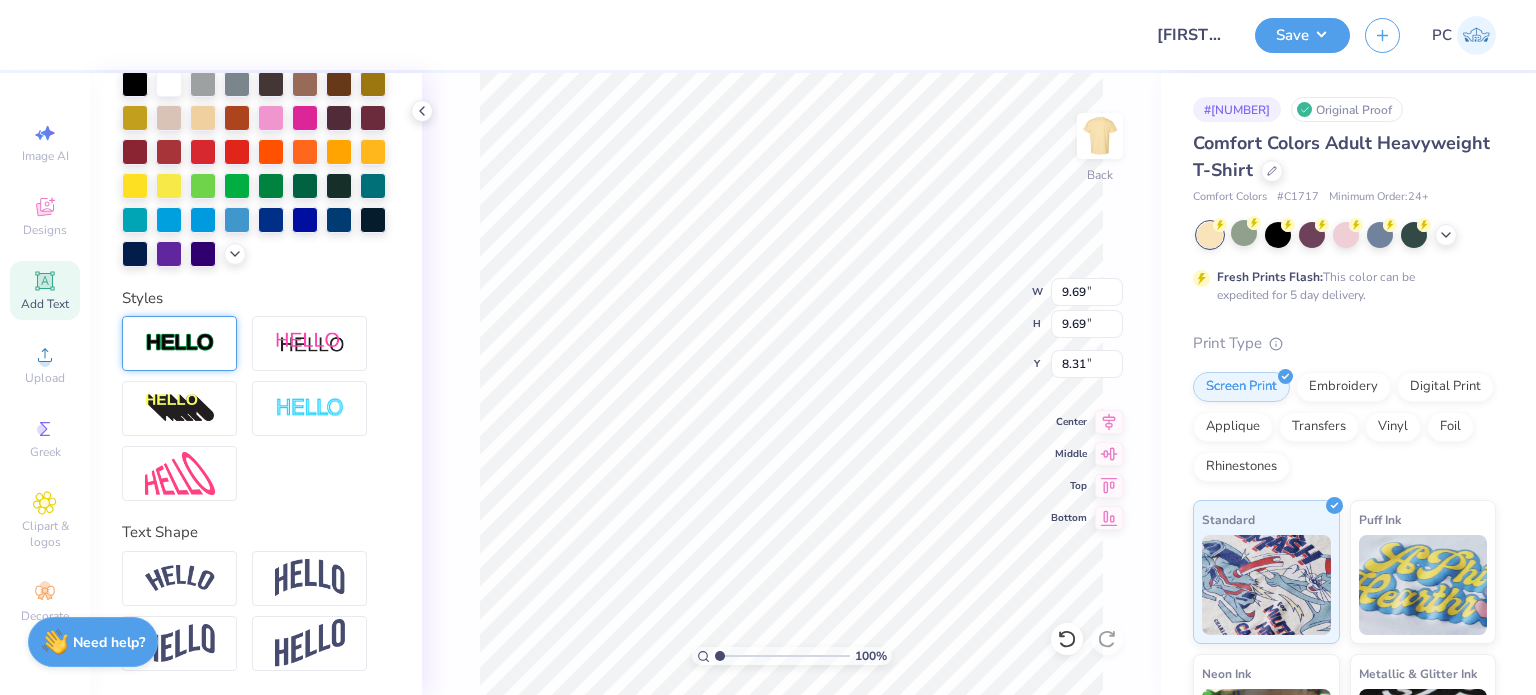 click at bounding box center (179, 343) 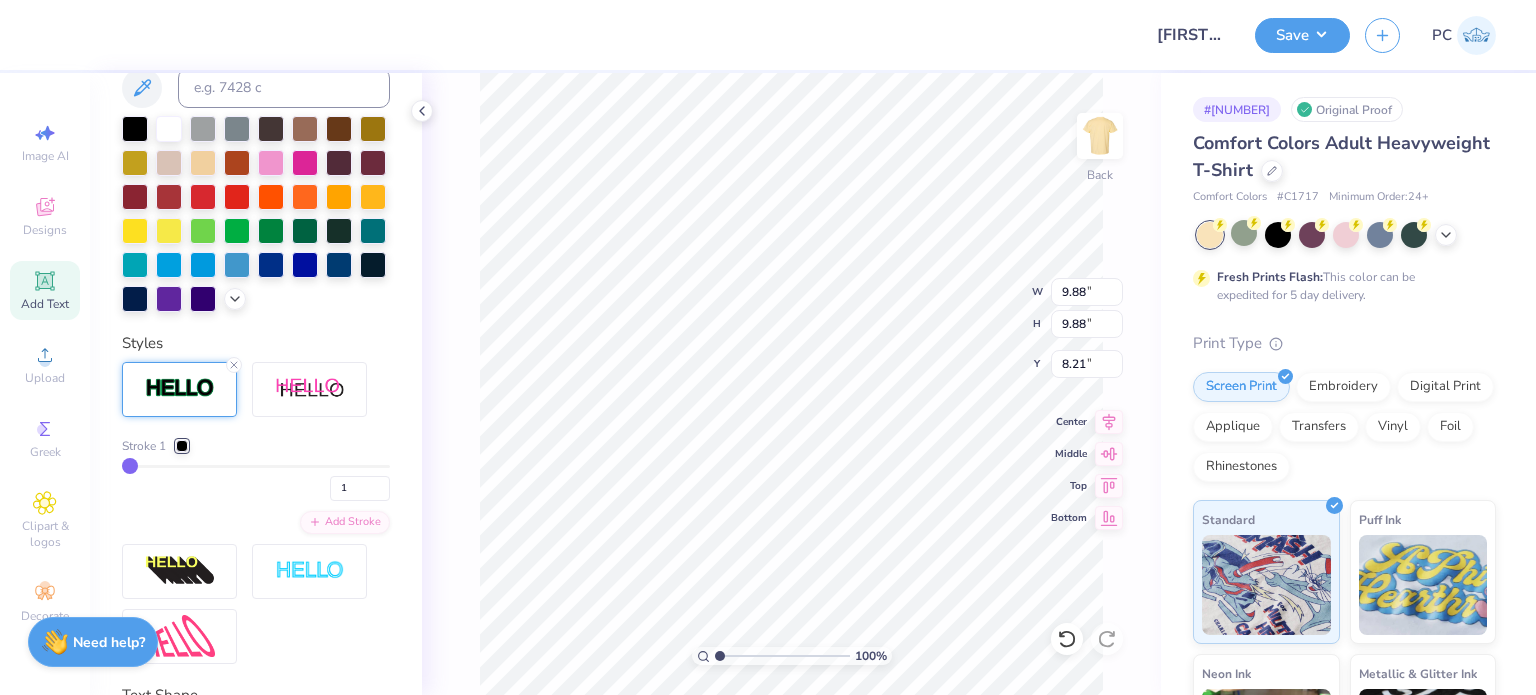 type on "9.88" 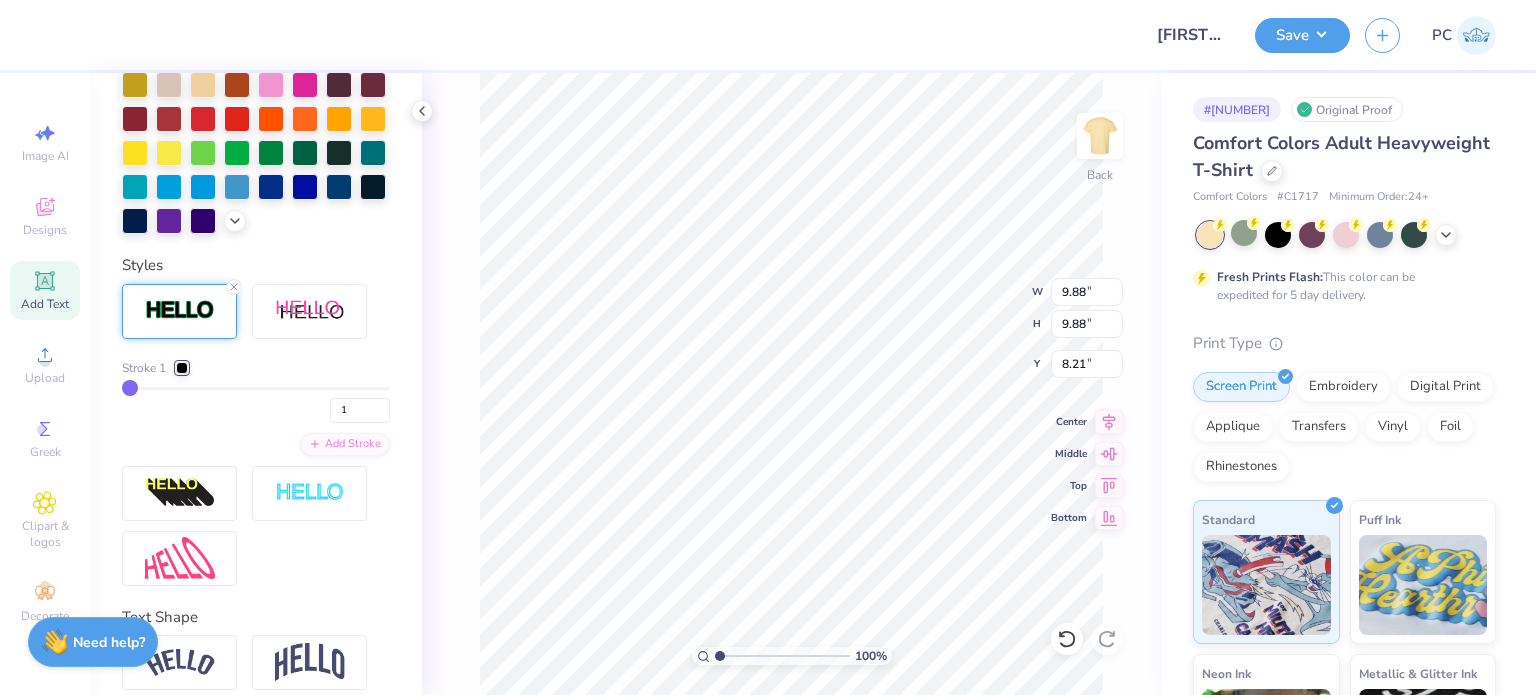 click at bounding box center [182, 368] 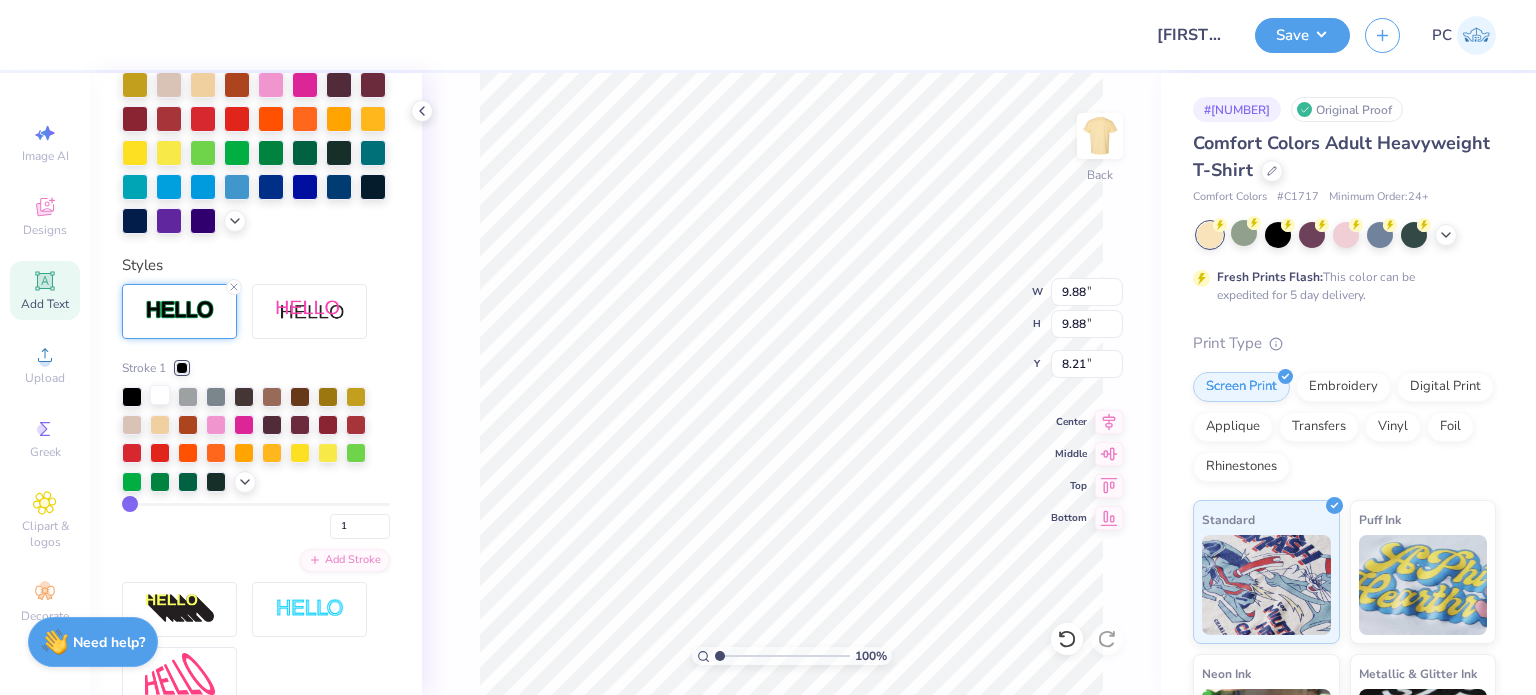 click at bounding box center [160, 395] 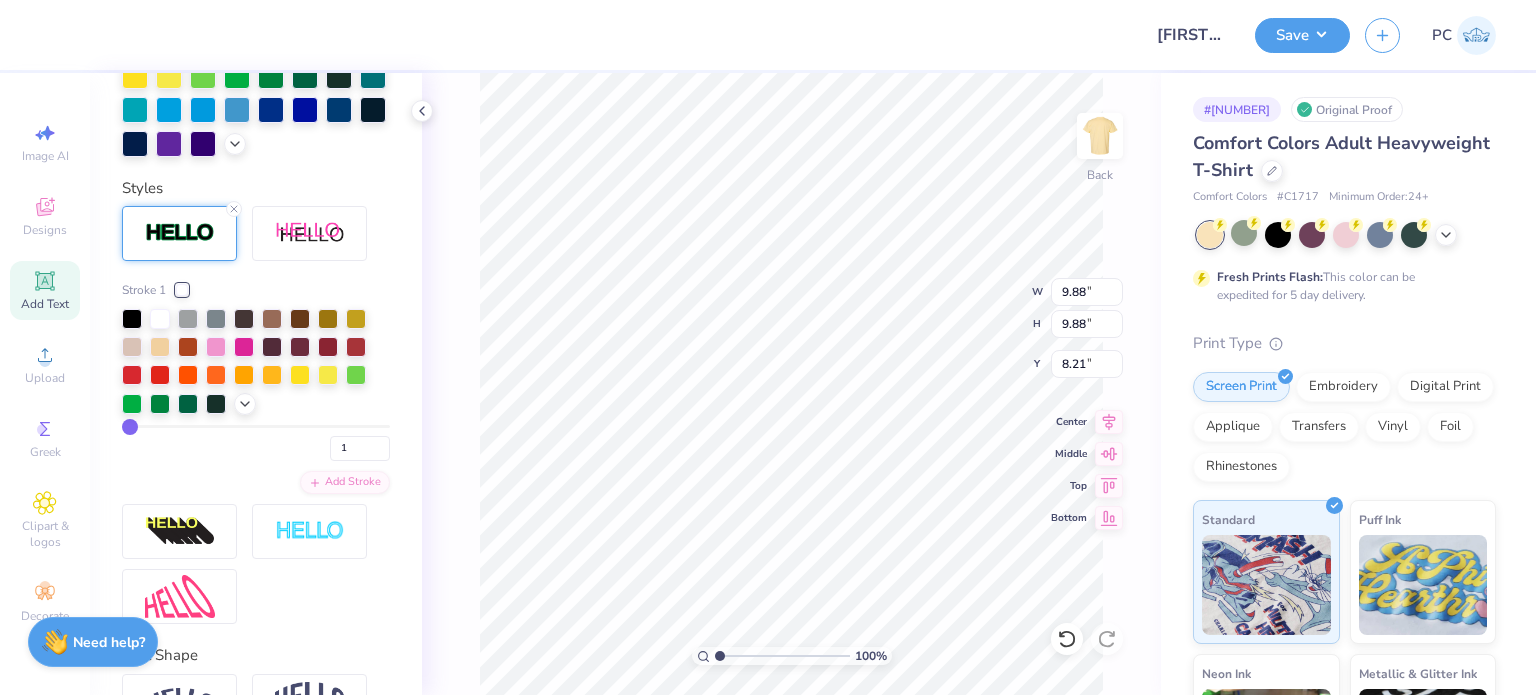 scroll, scrollTop: 500, scrollLeft: 0, axis: vertical 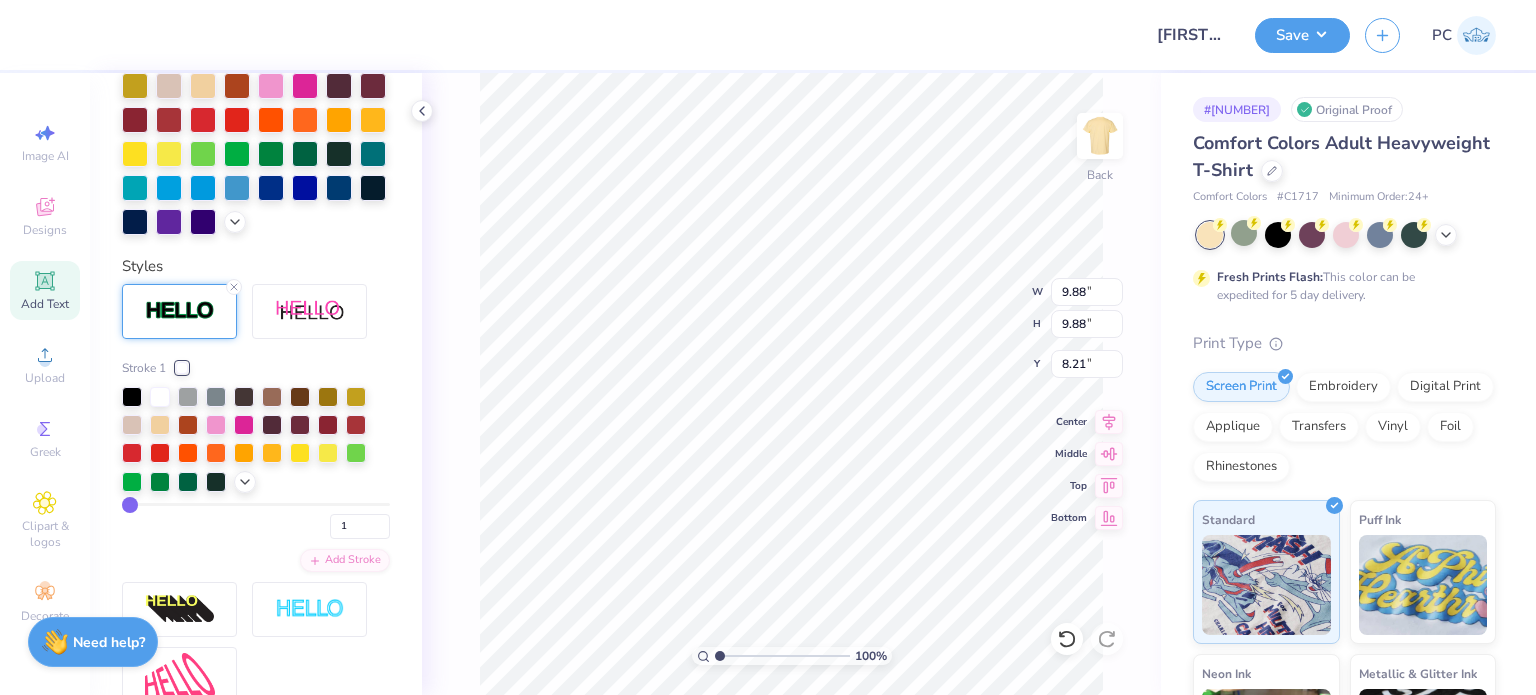 type on "5" 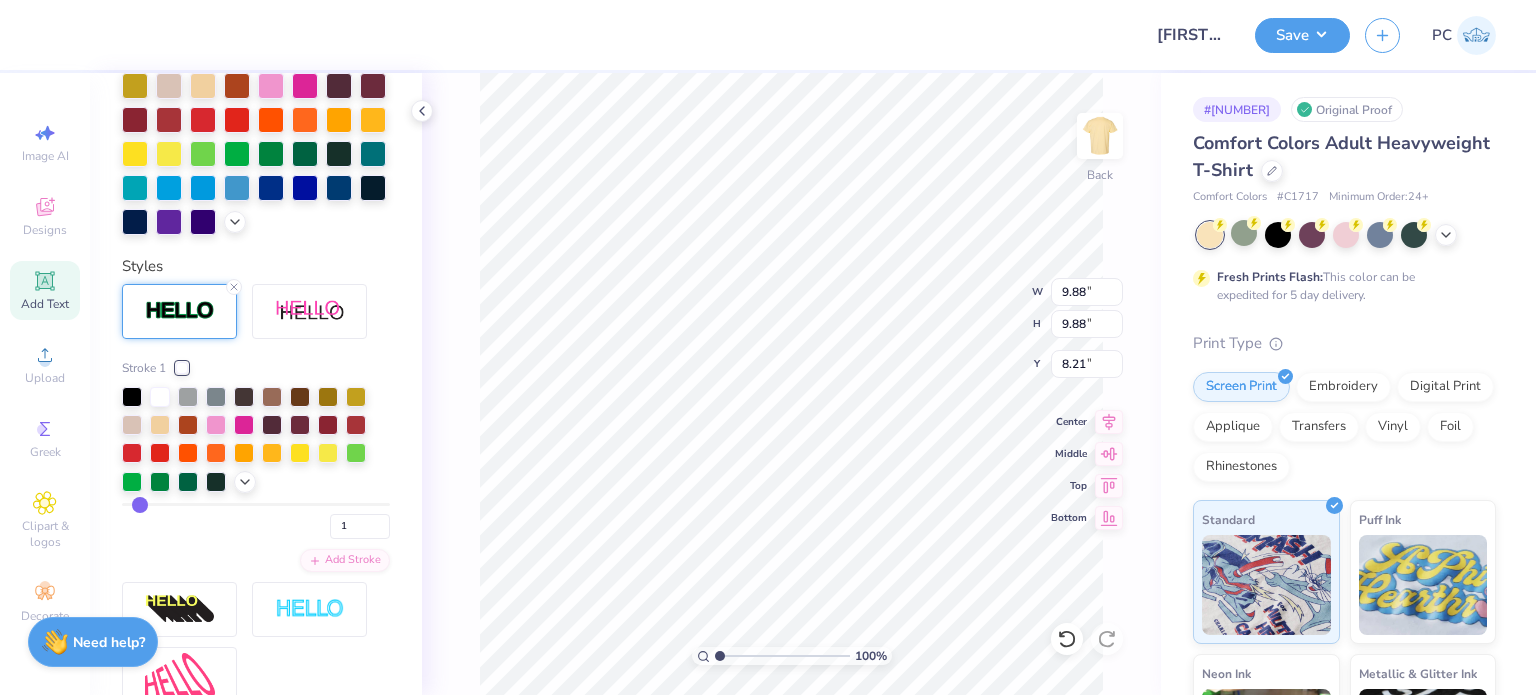 type on "5" 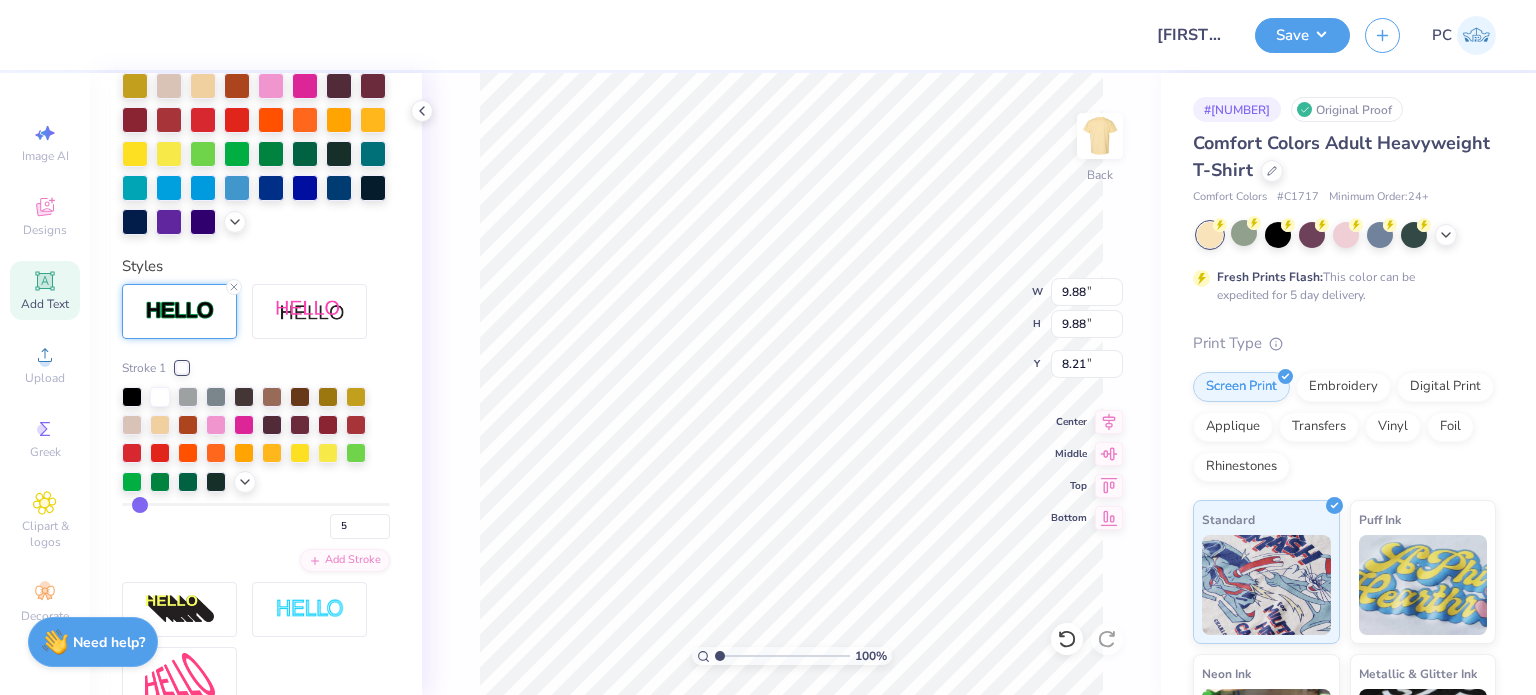 type on "6" 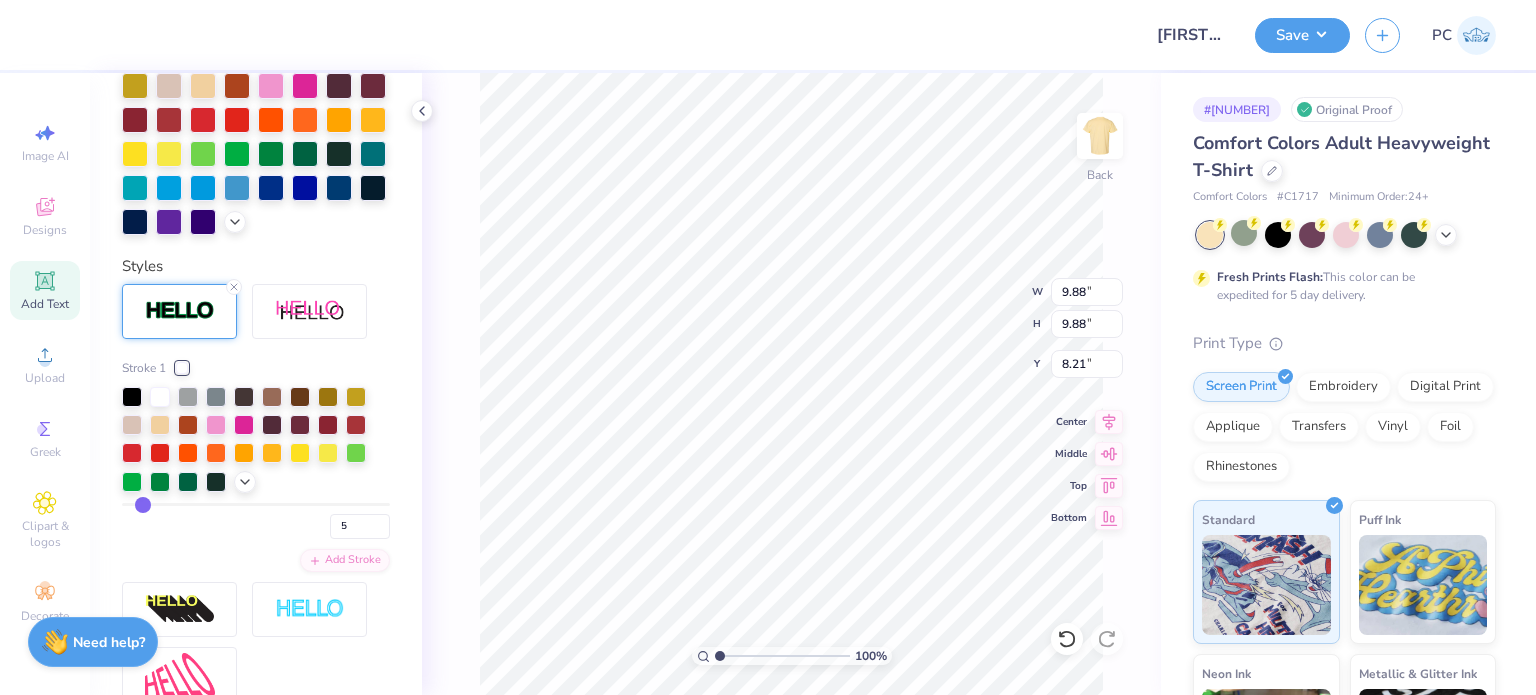type on "6" 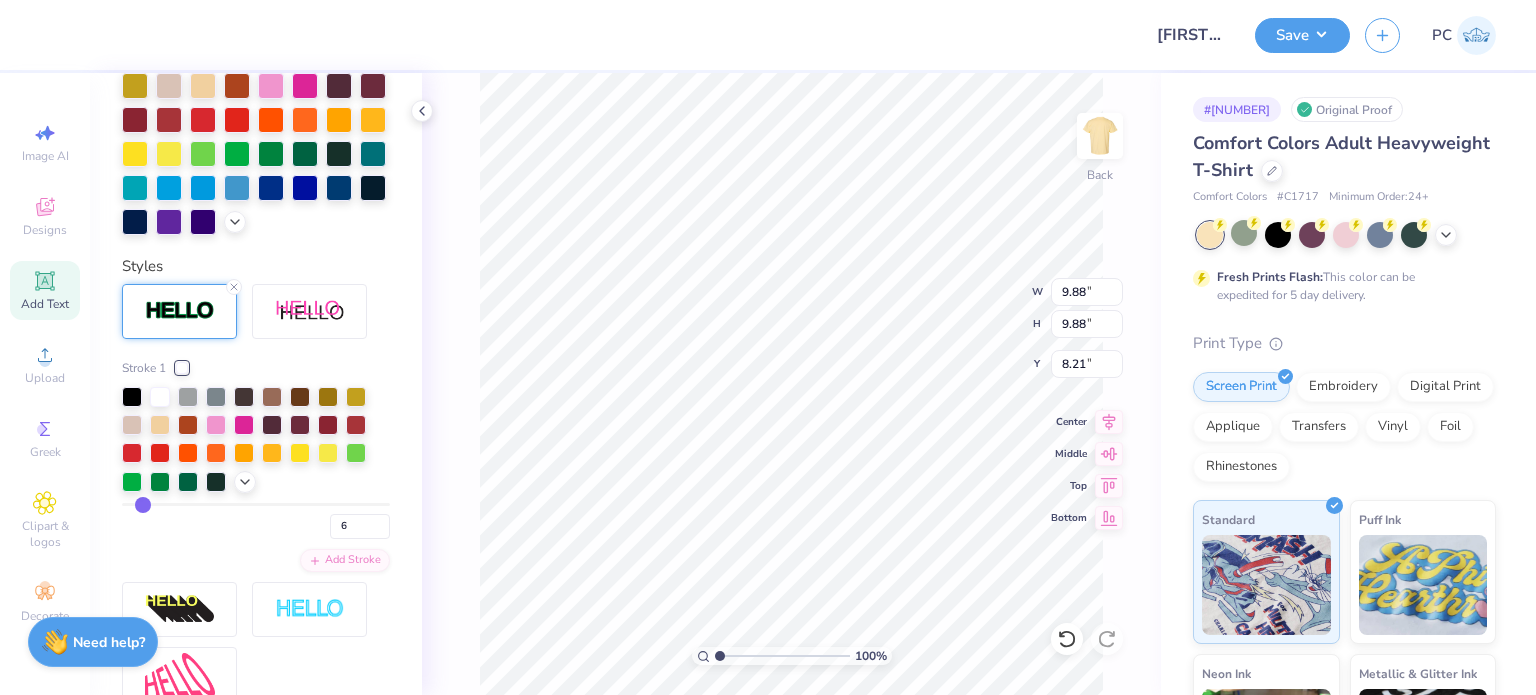 type on "7" 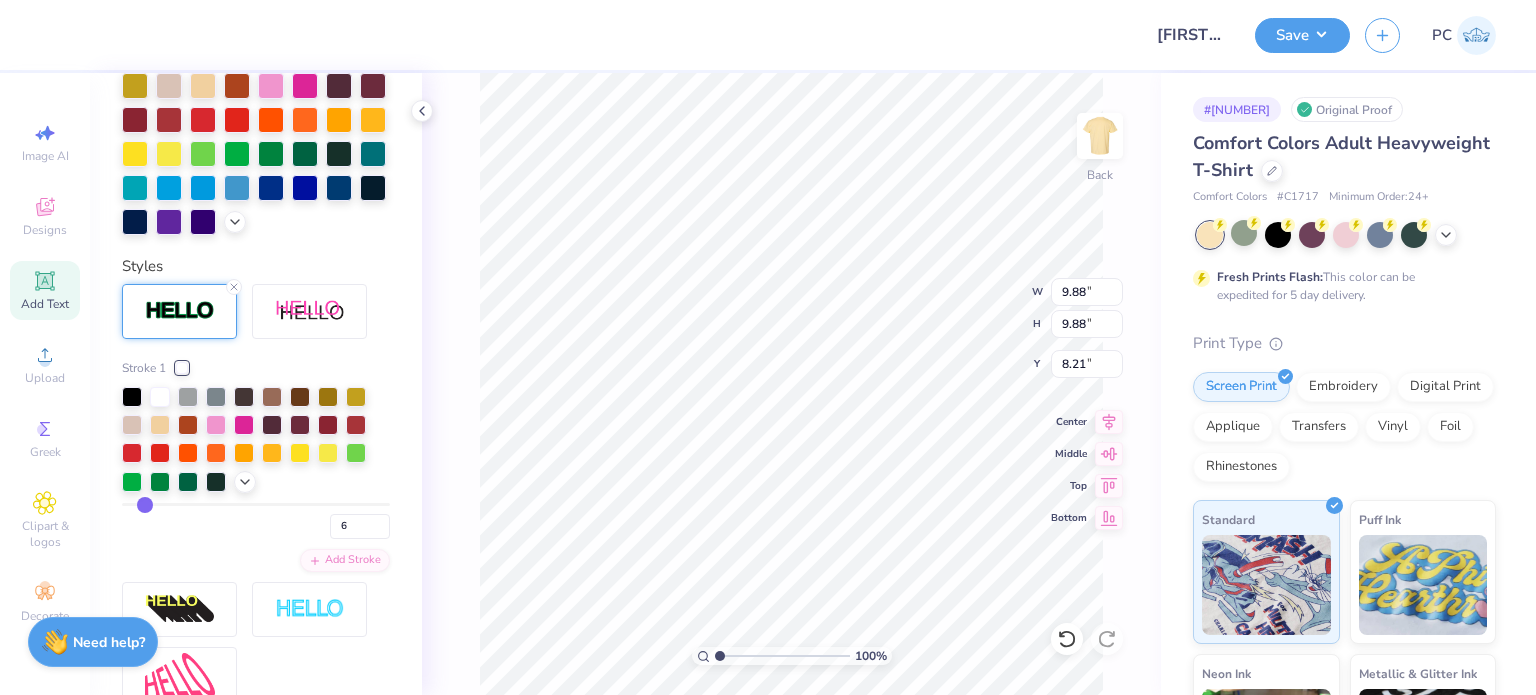 type on "7" 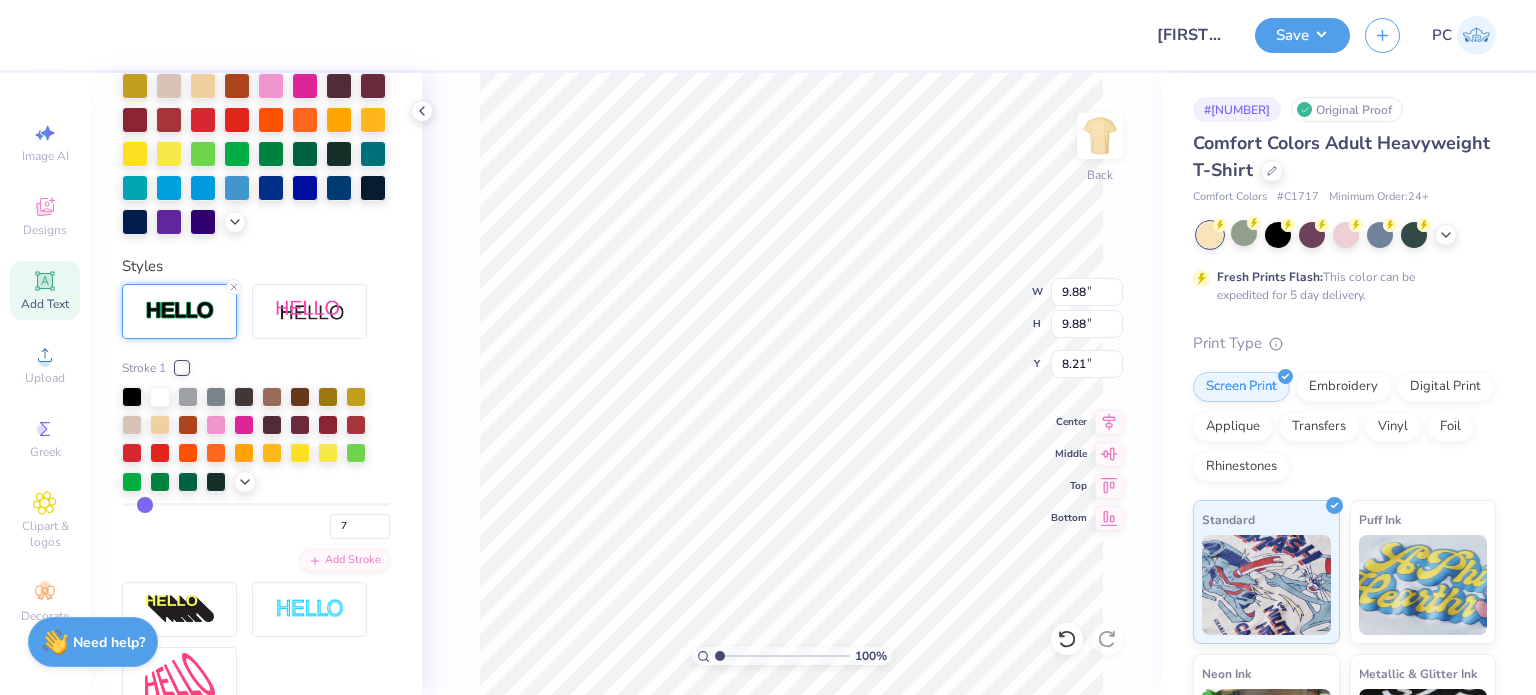 type on "7" 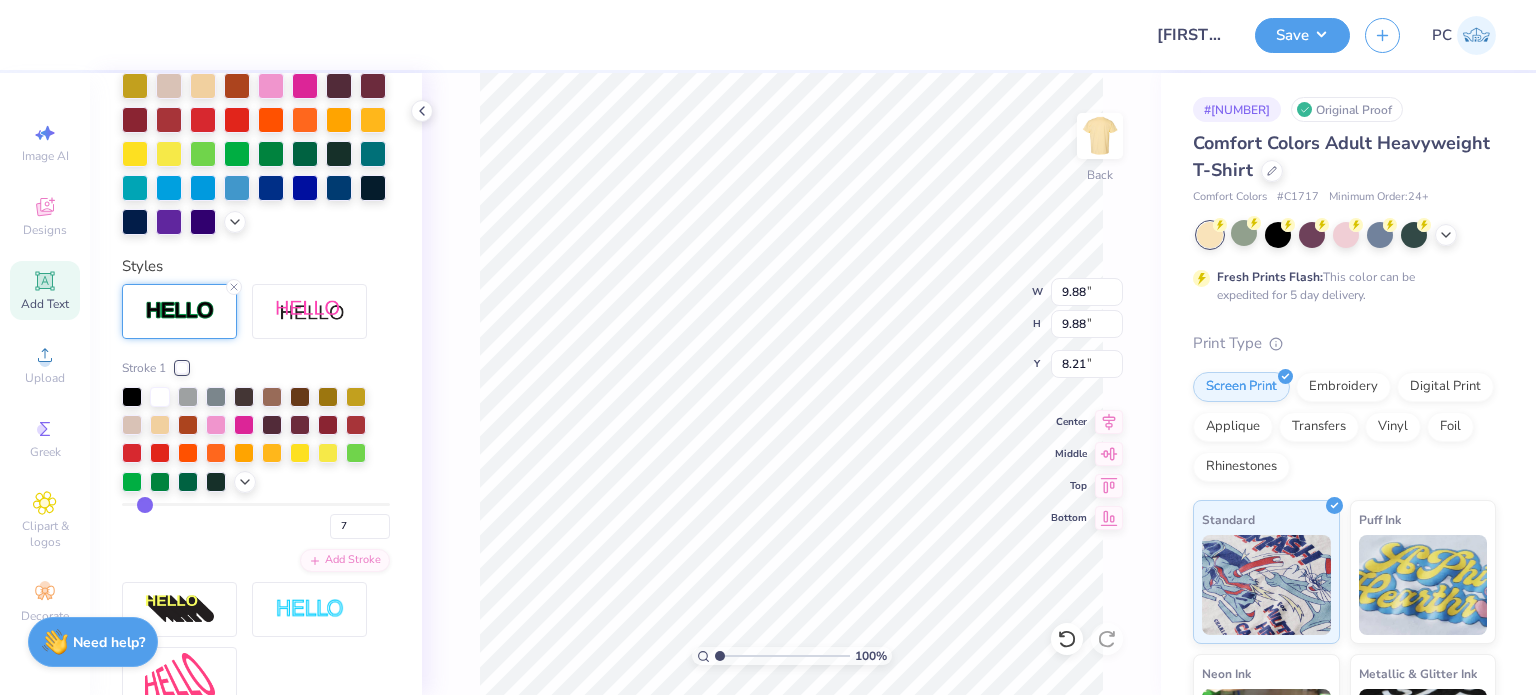 type on "11.00" 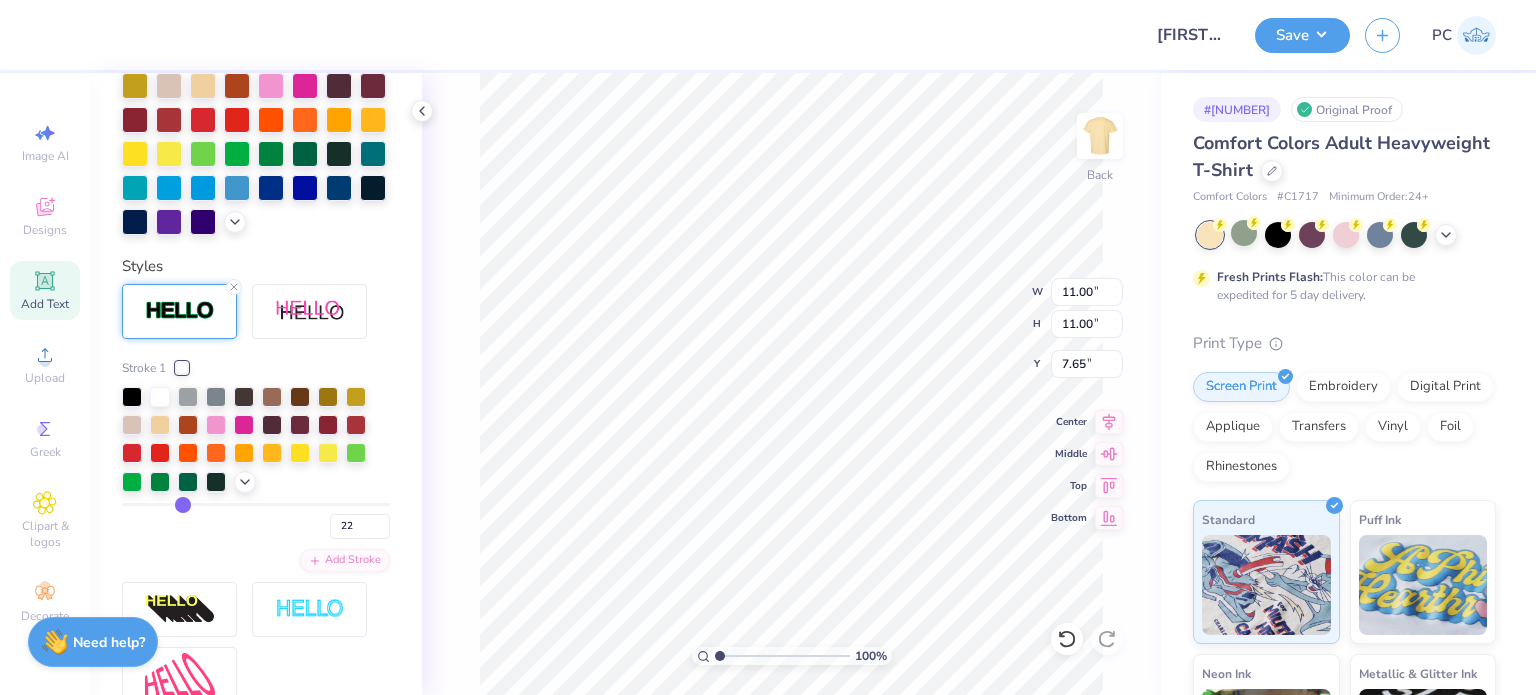 type on "22" 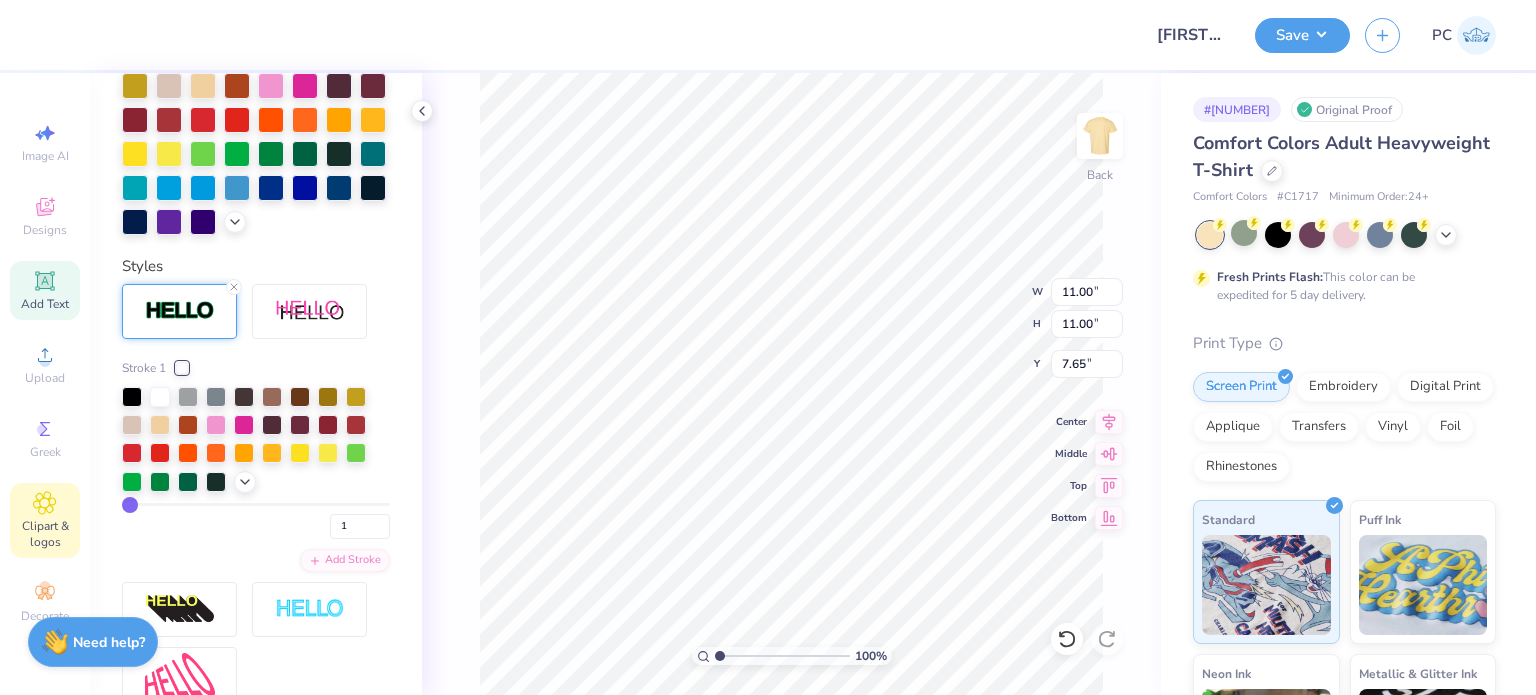 type on "13.80" 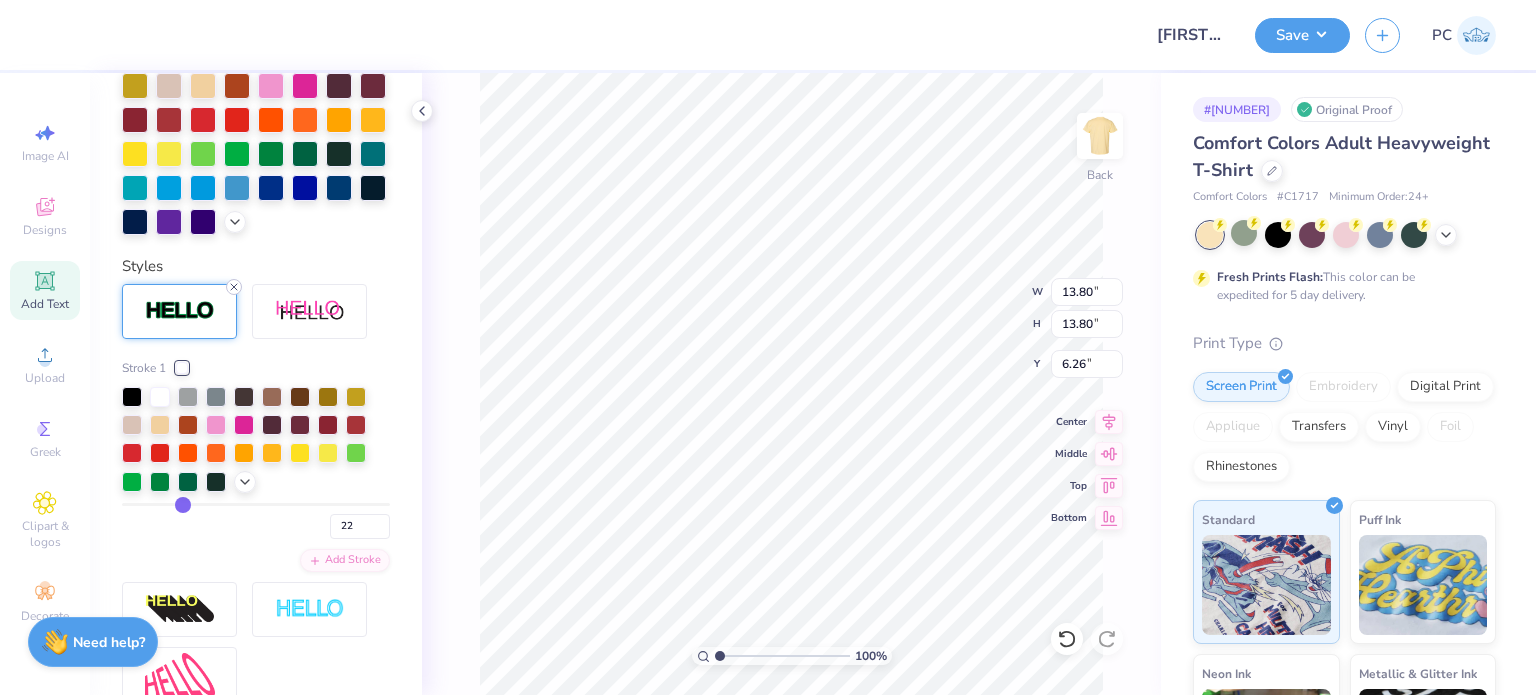 click 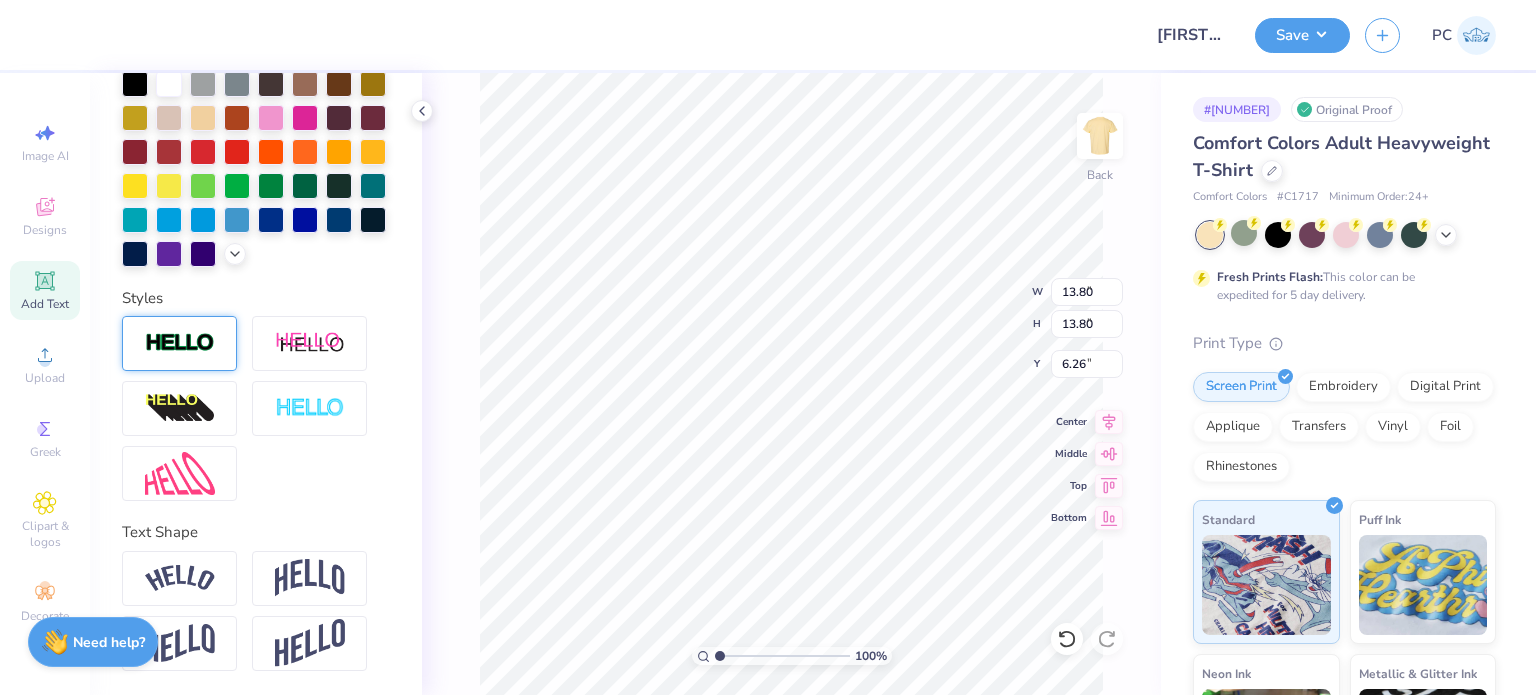 type on "9.69" 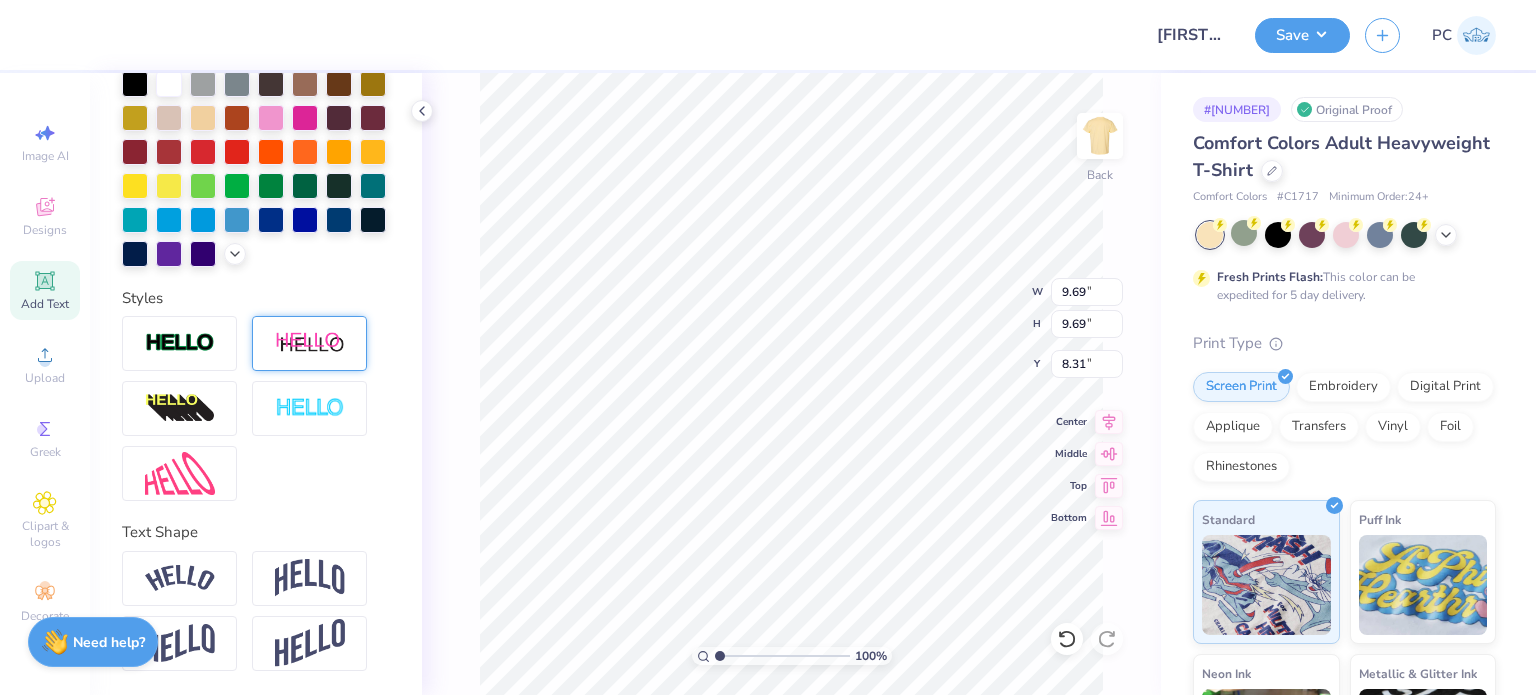 click at bounding box center (310, 343) 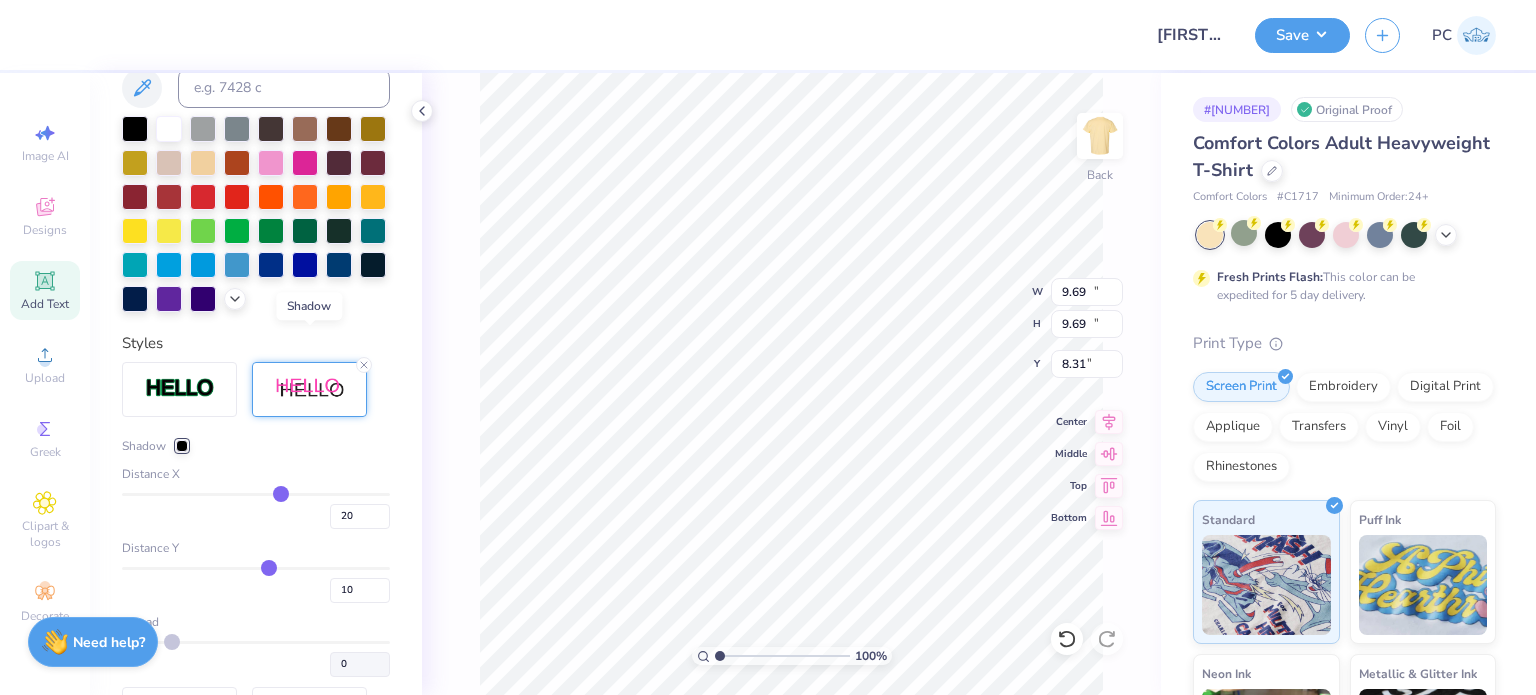 type on "11.63" 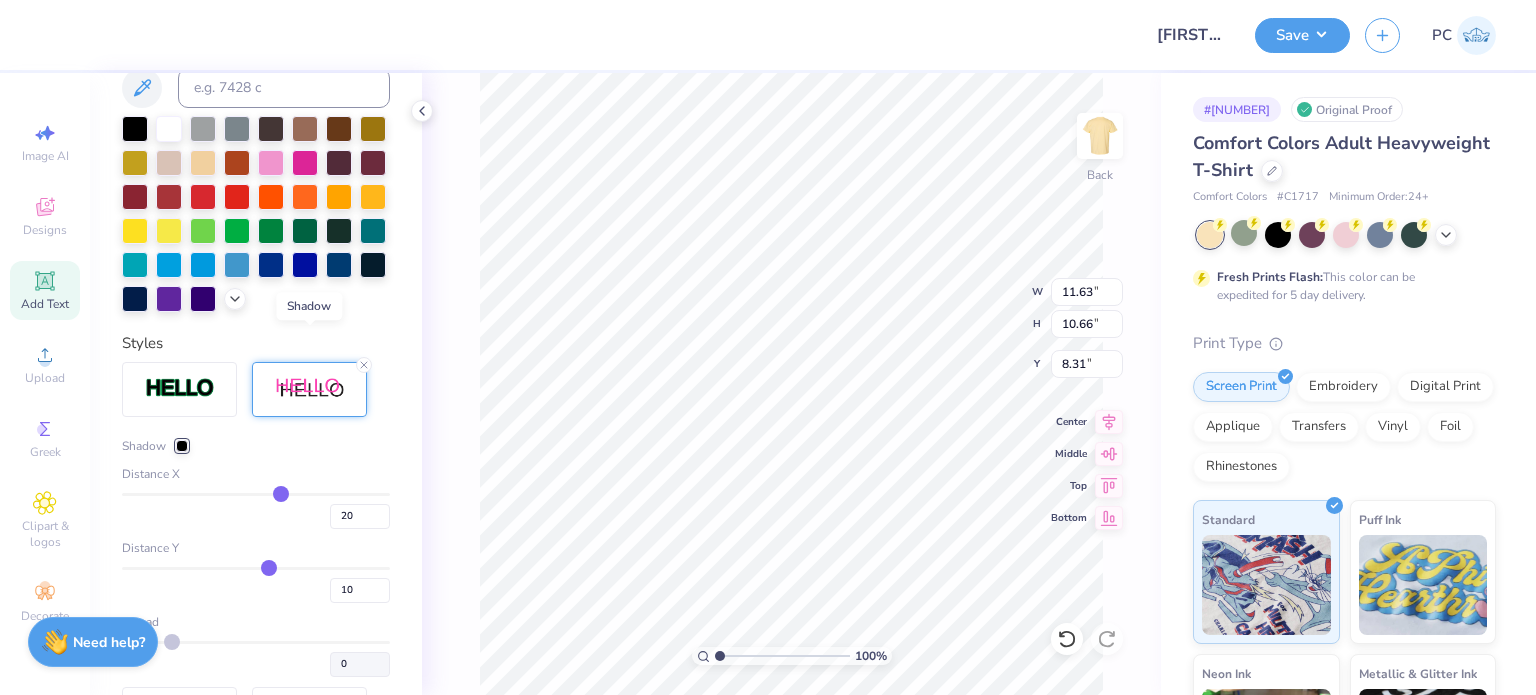 scroll, scrollTop: 578, scrollLeft: 0, axis: vertical 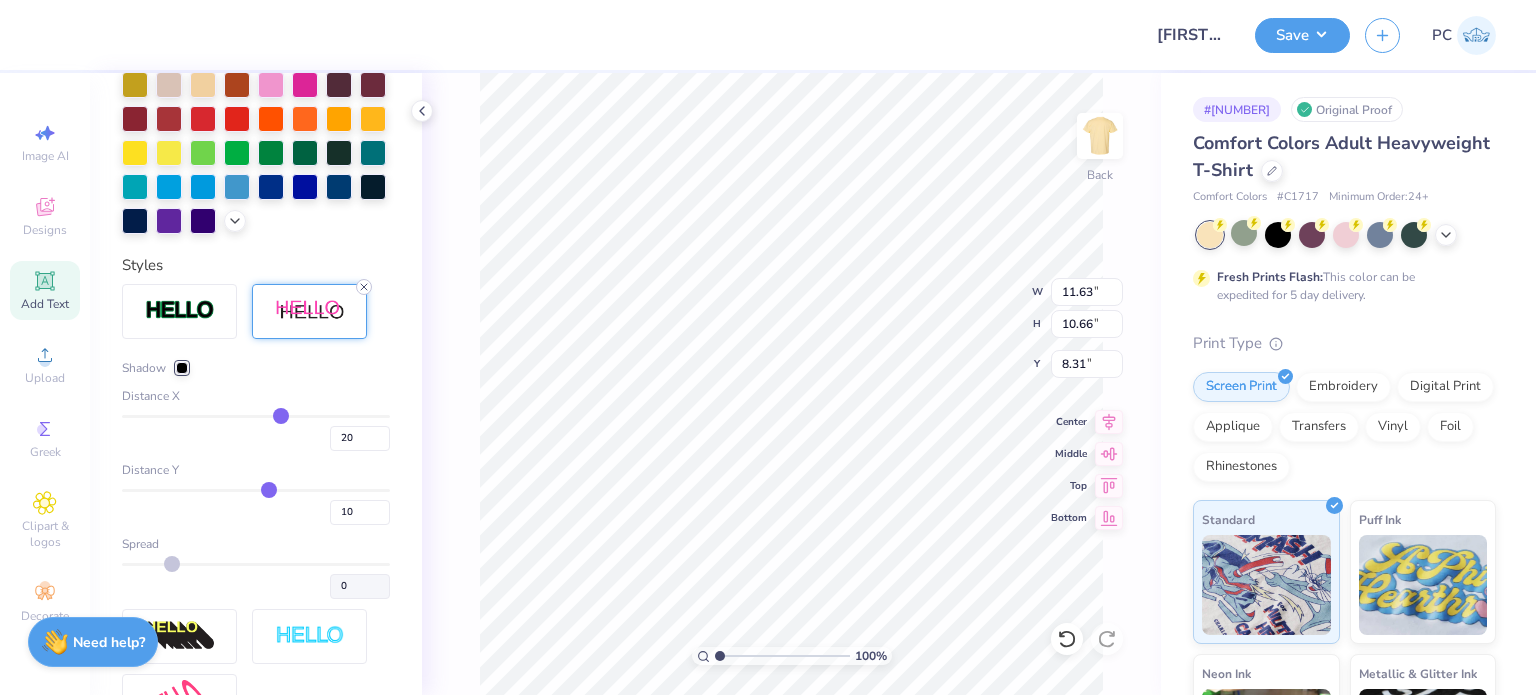 click 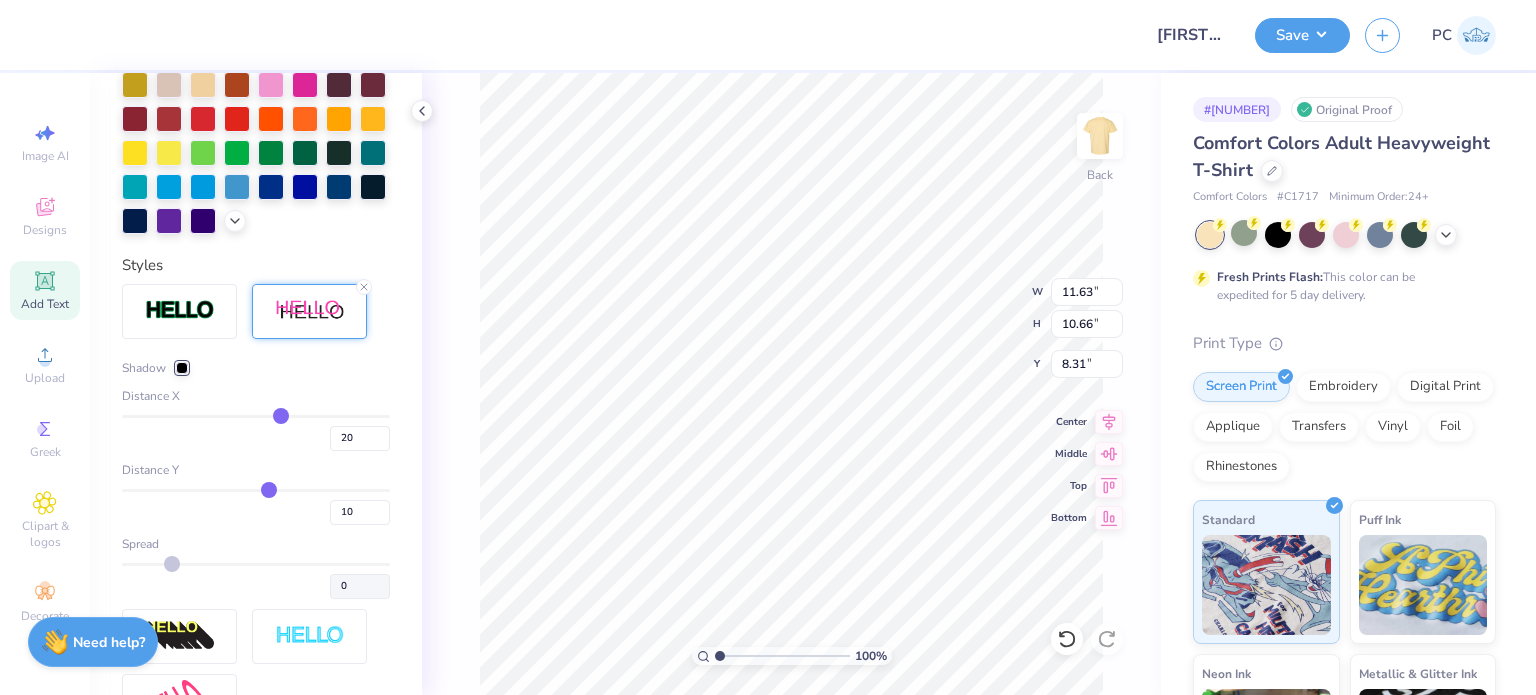 type on "9.69" 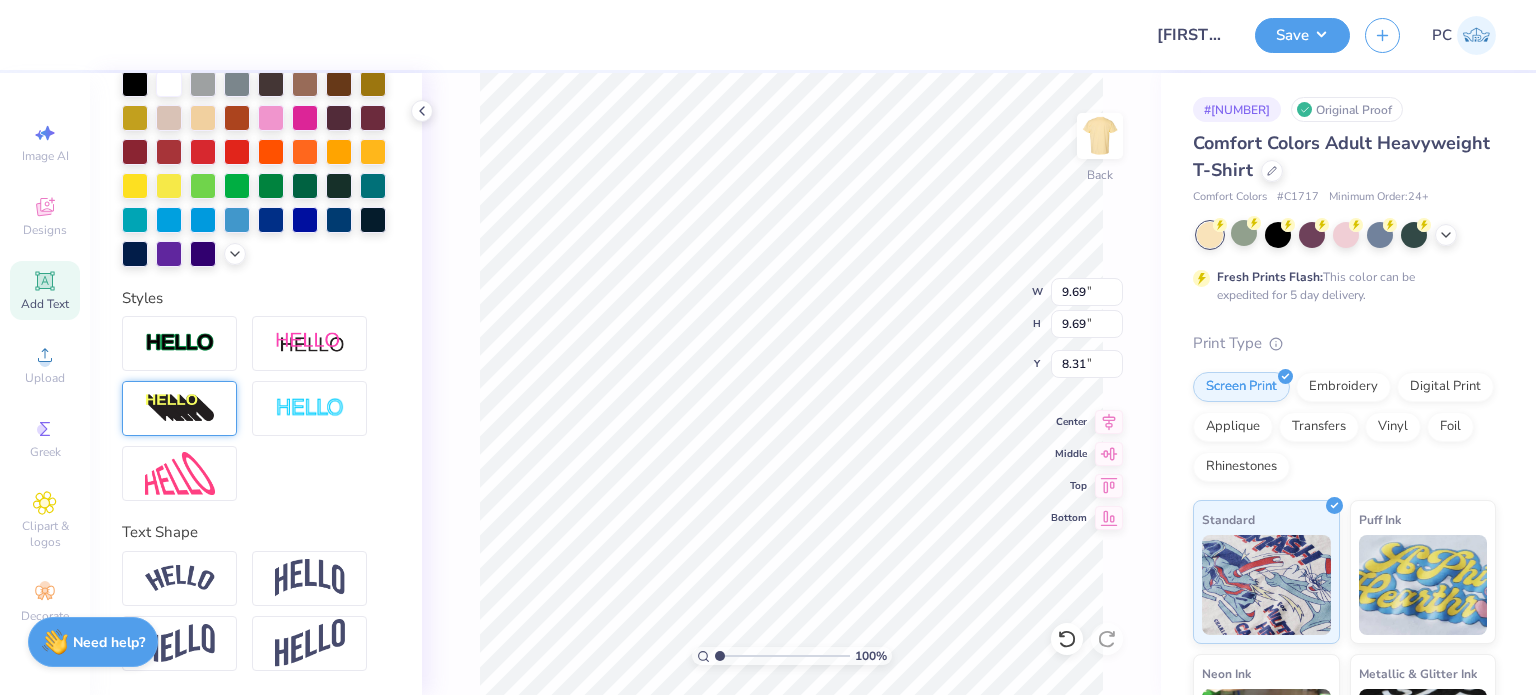 scroll, scrollTop: 500, scrollLeft: 0, axis: vertical 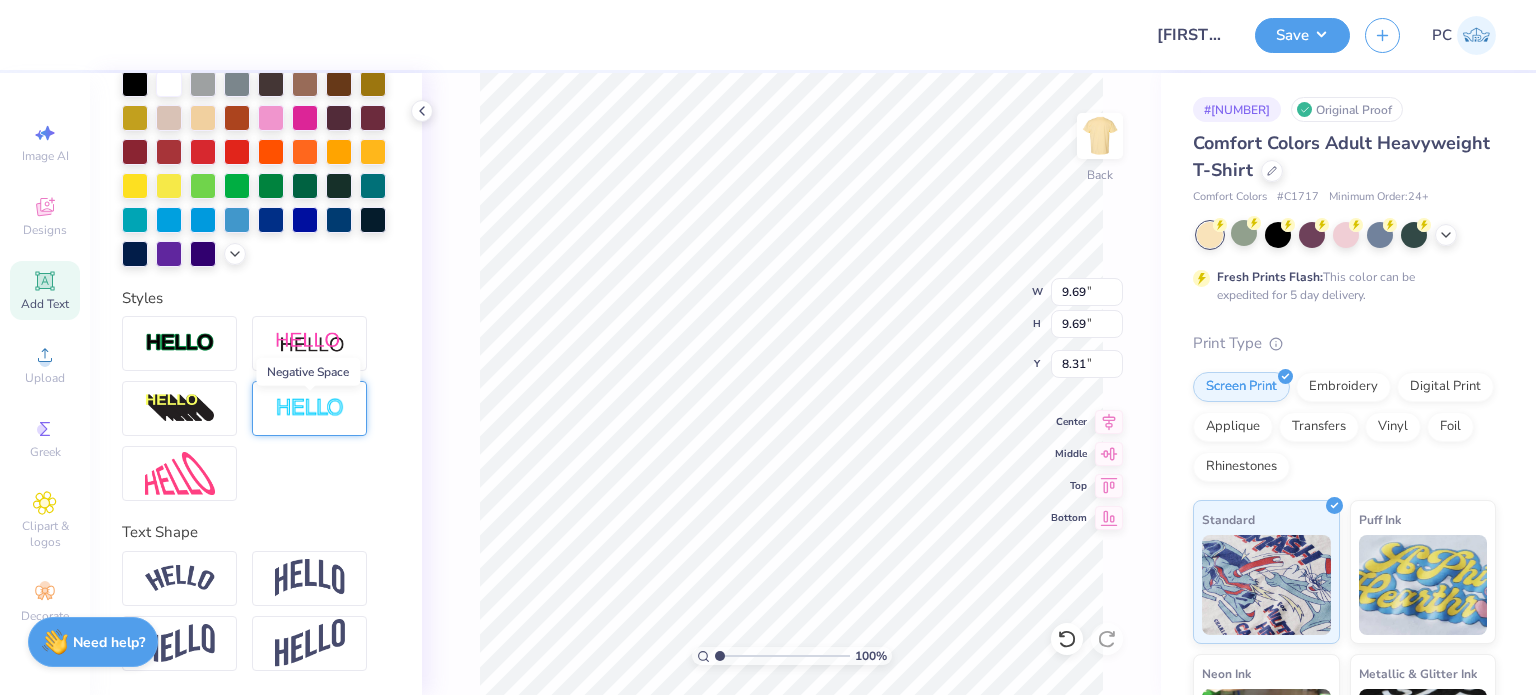 click at bounding box center [310, 408] 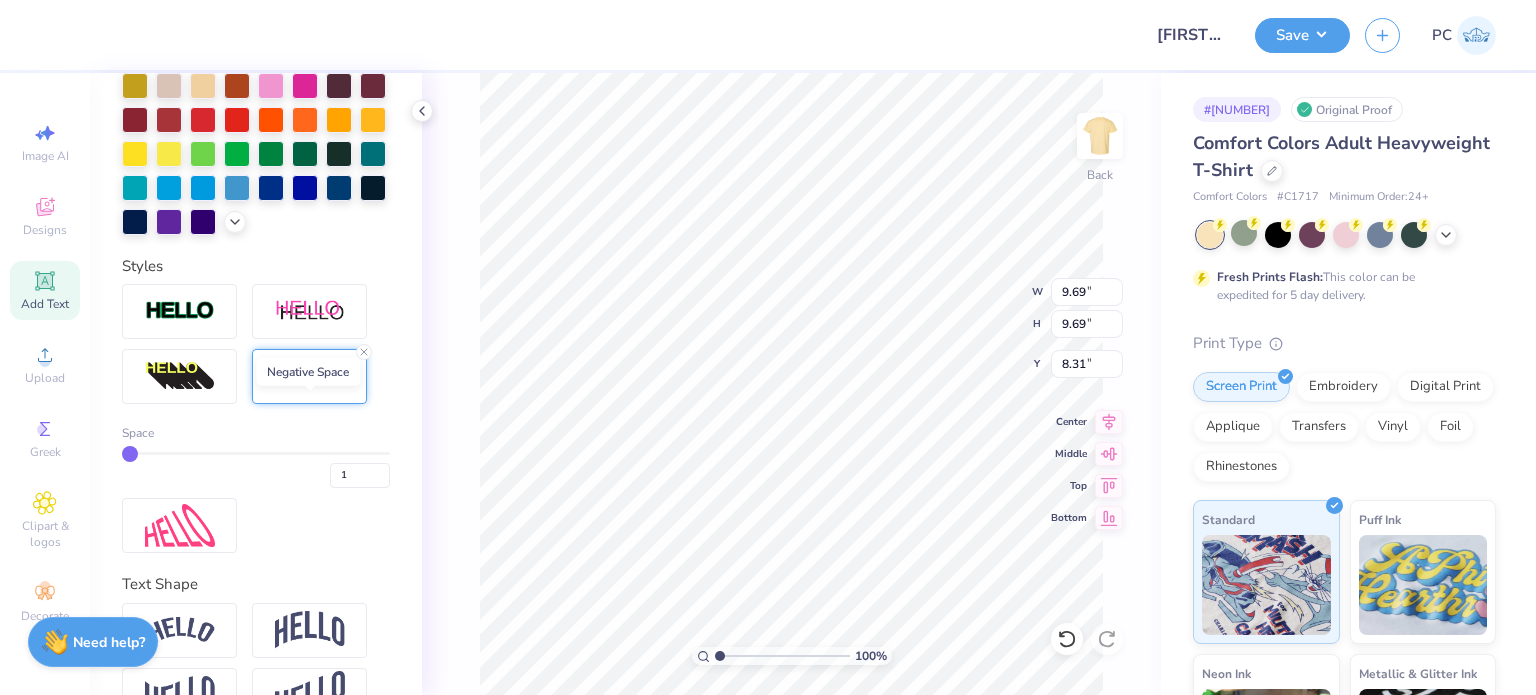 type on "9.88" 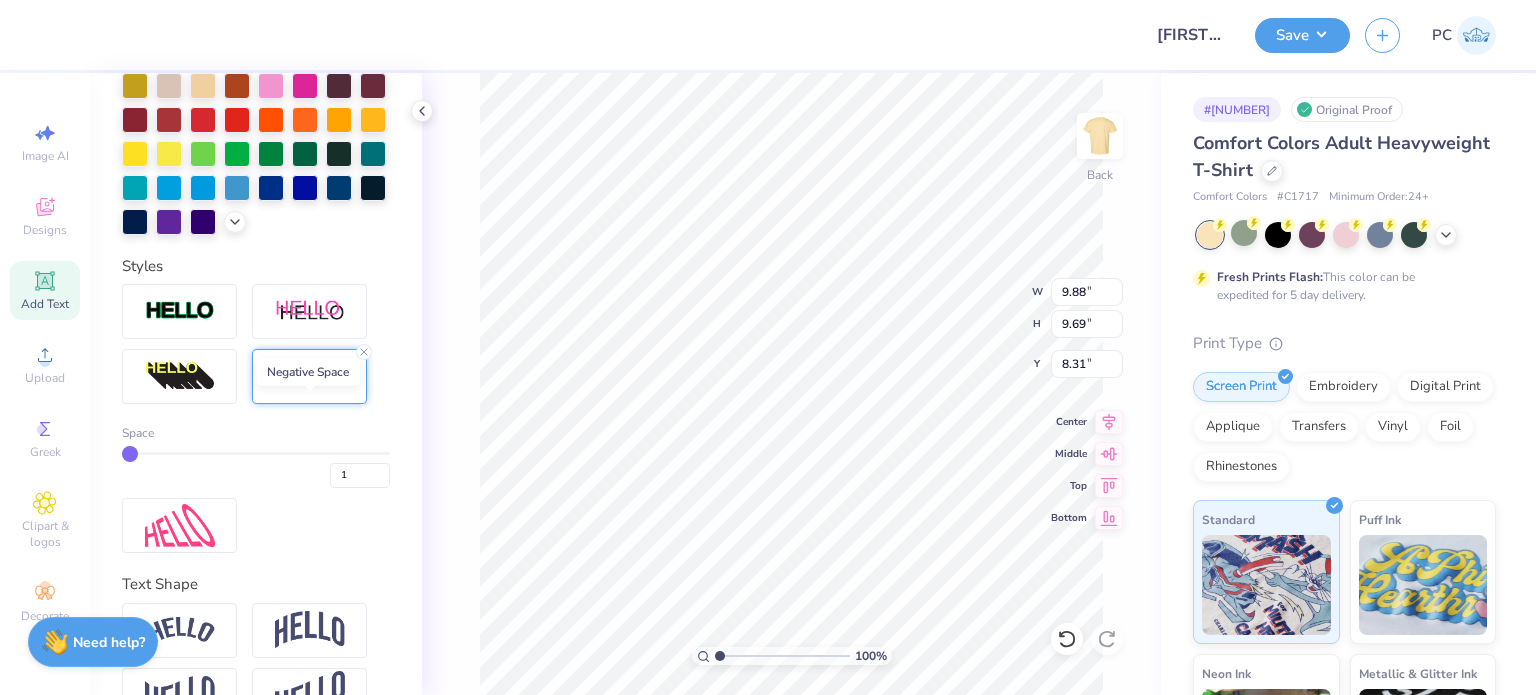 type on "9.88" 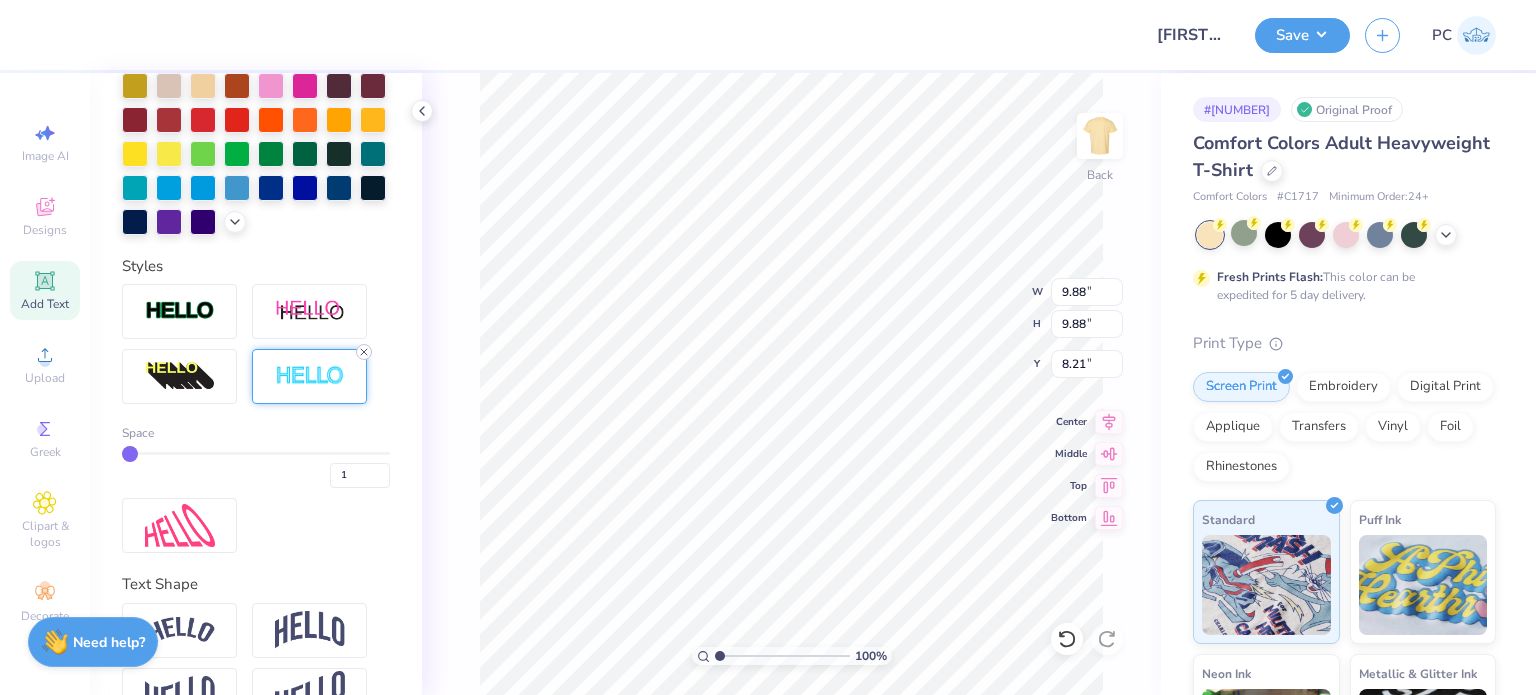 click 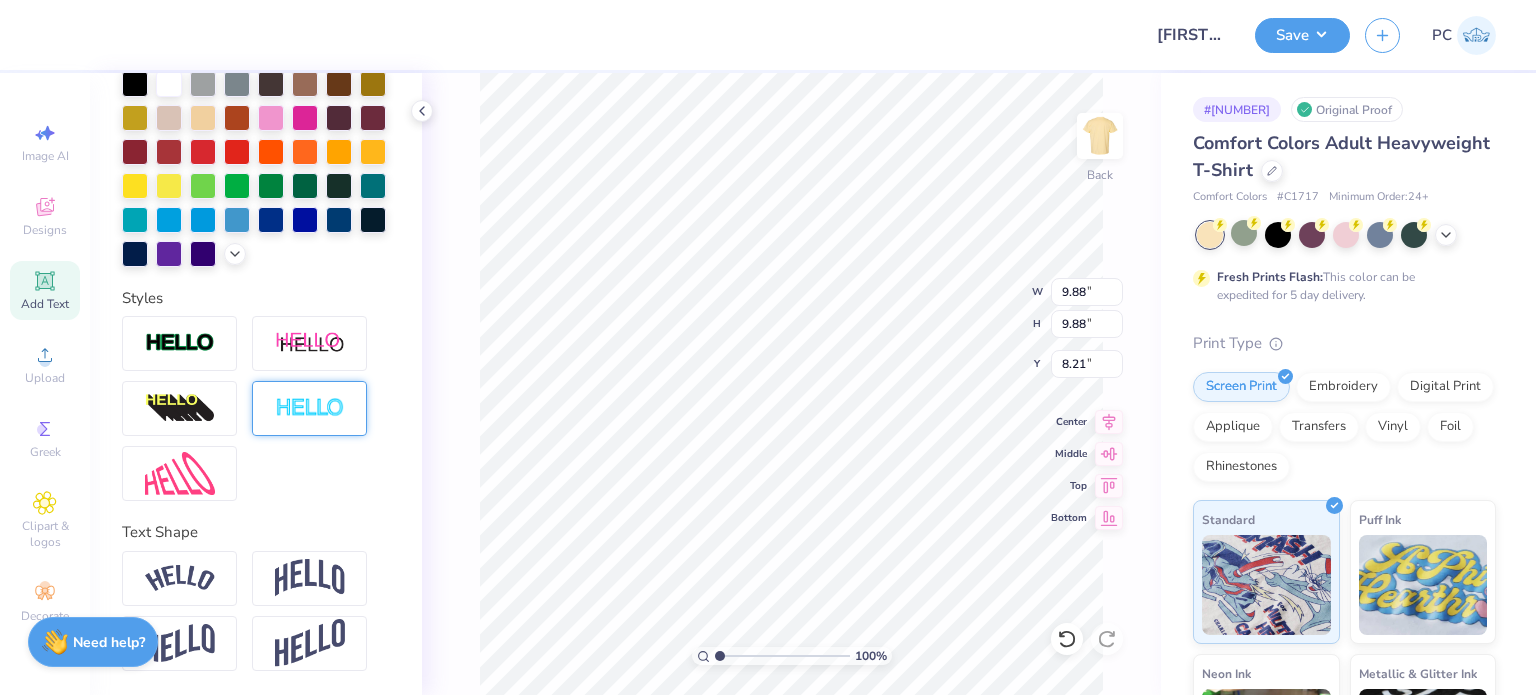type on "9.69" 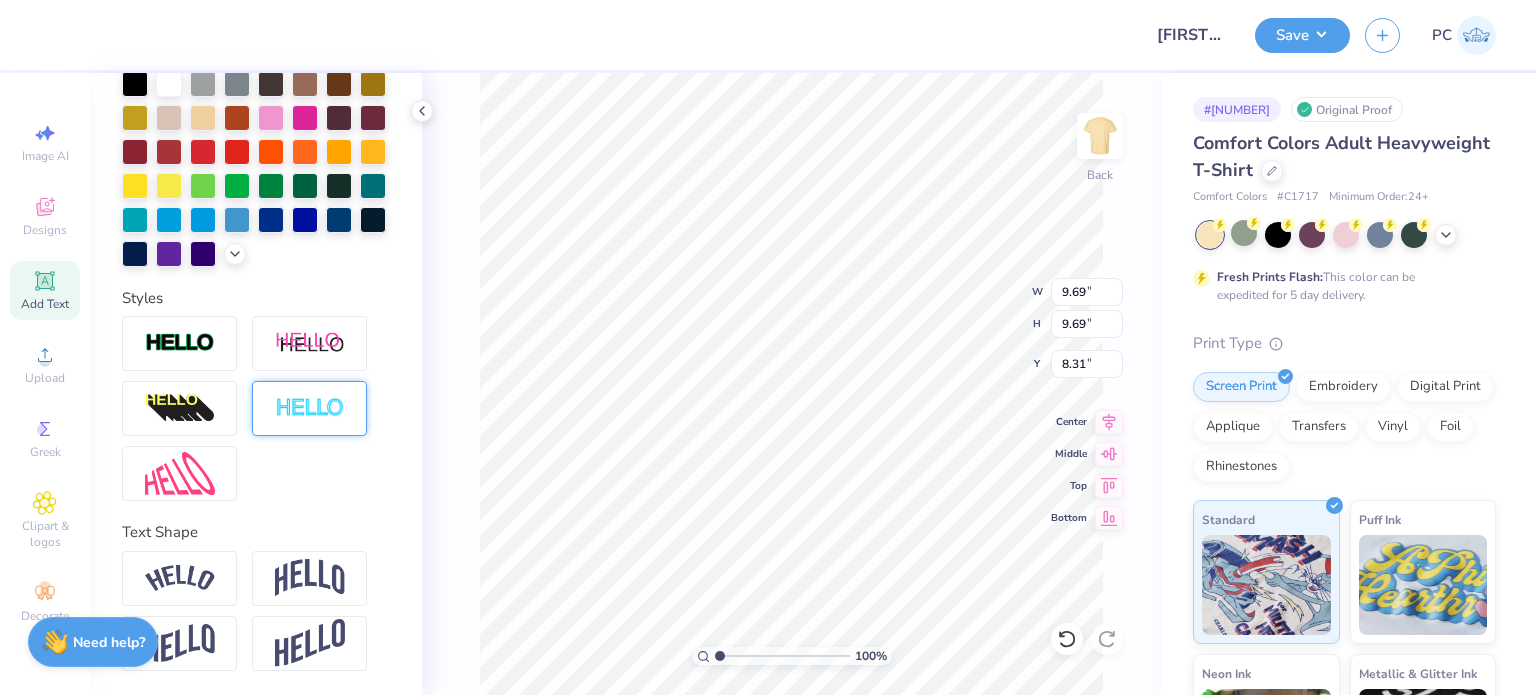 click at bounding box center [309, 408] 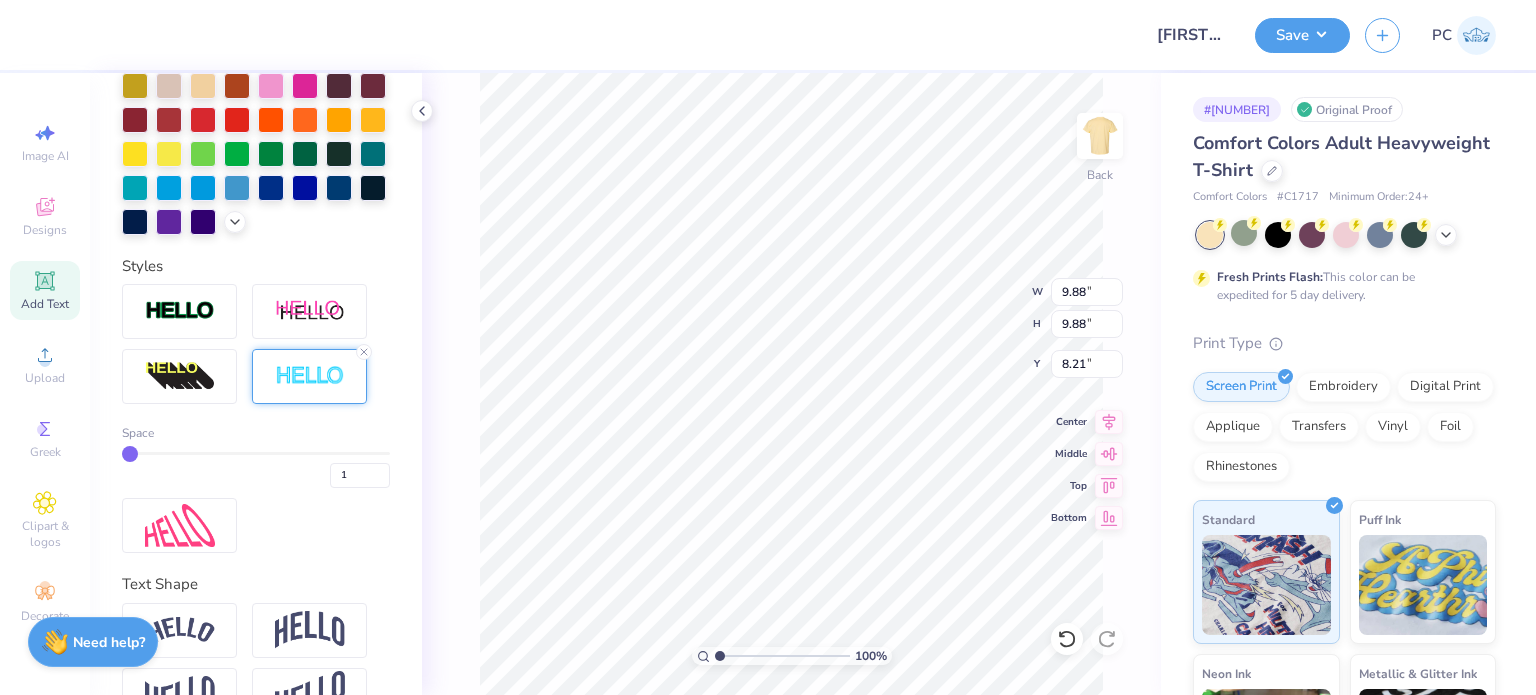 type on "2" 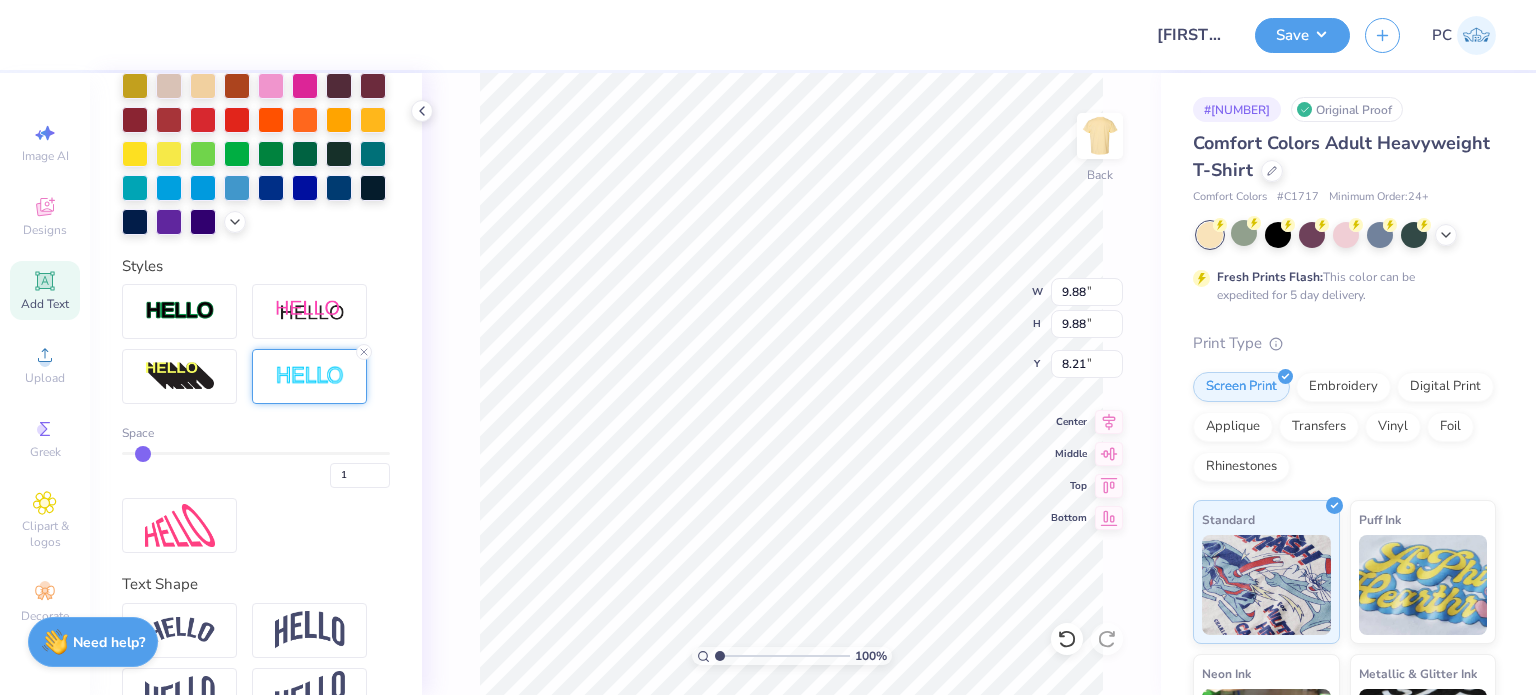 type on "2" 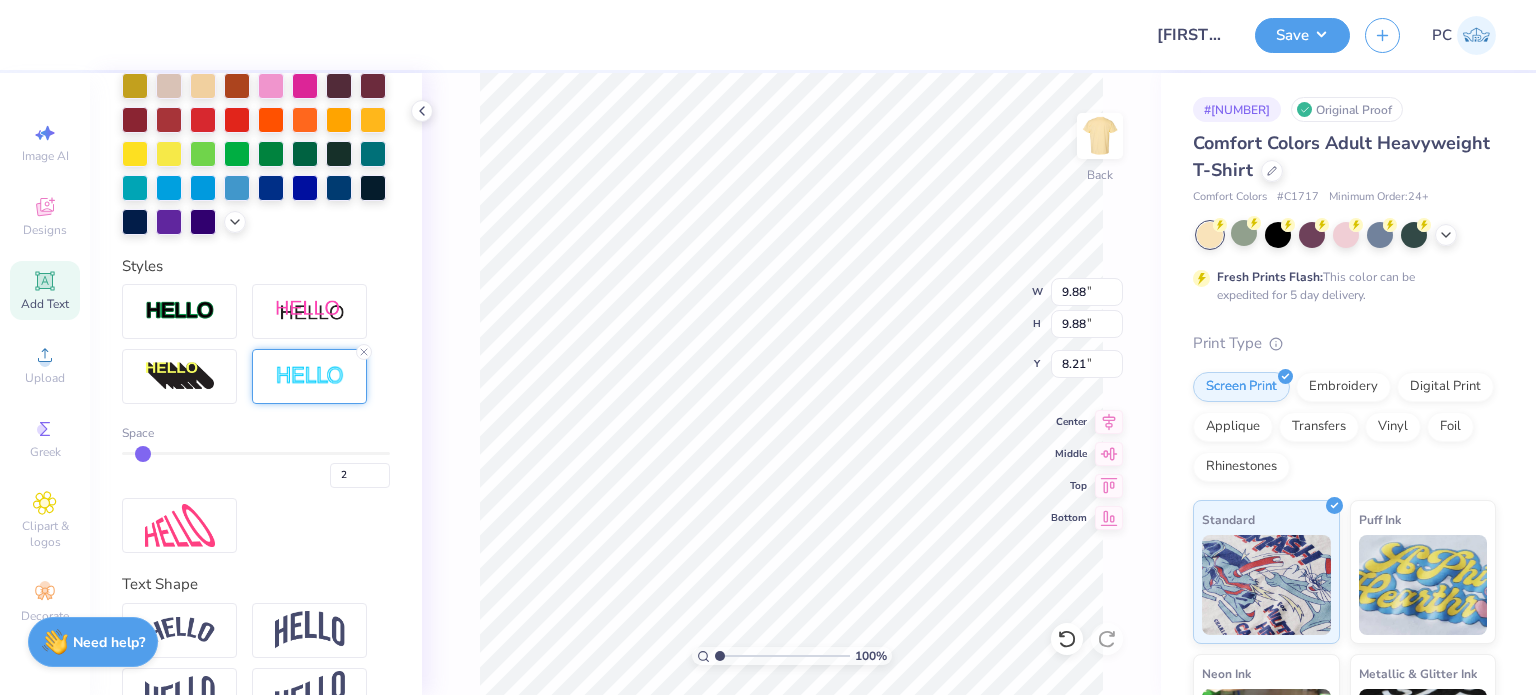 type on "3" 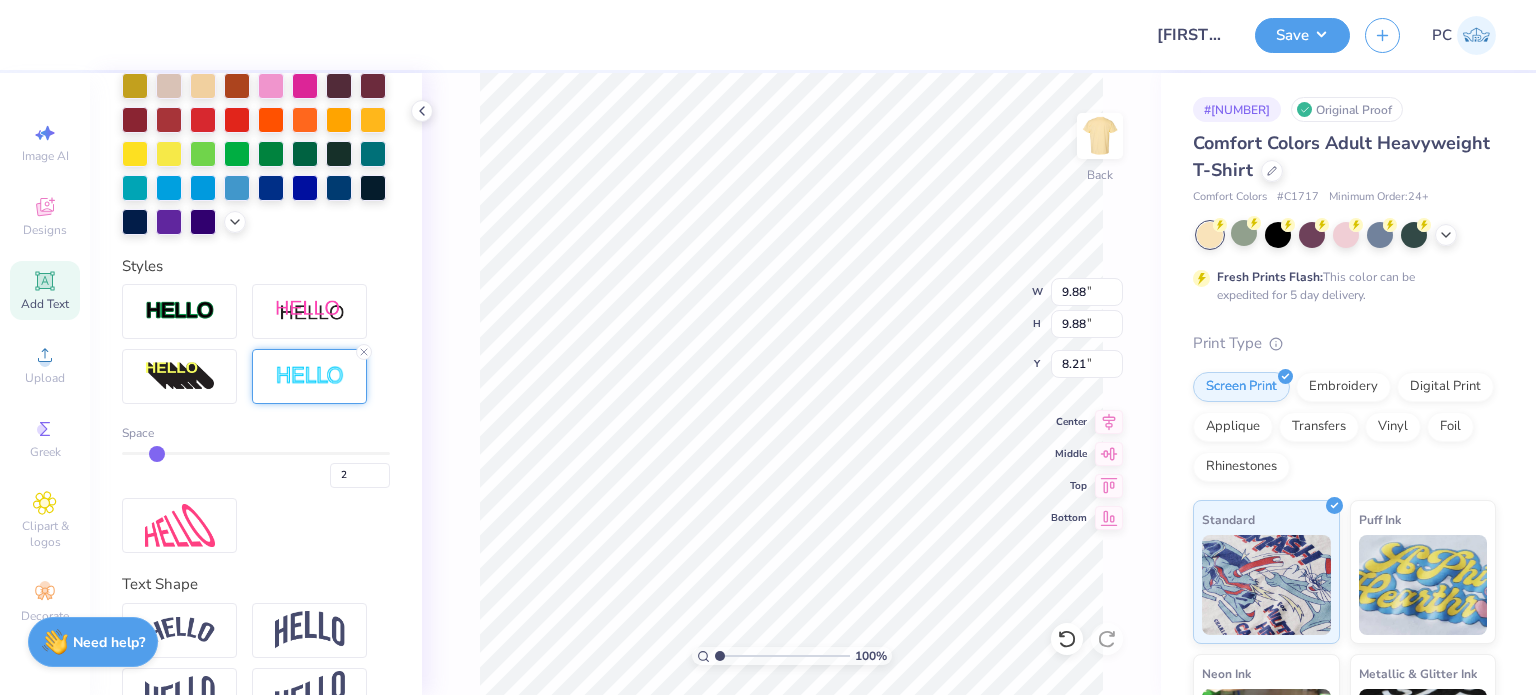 type on "3" 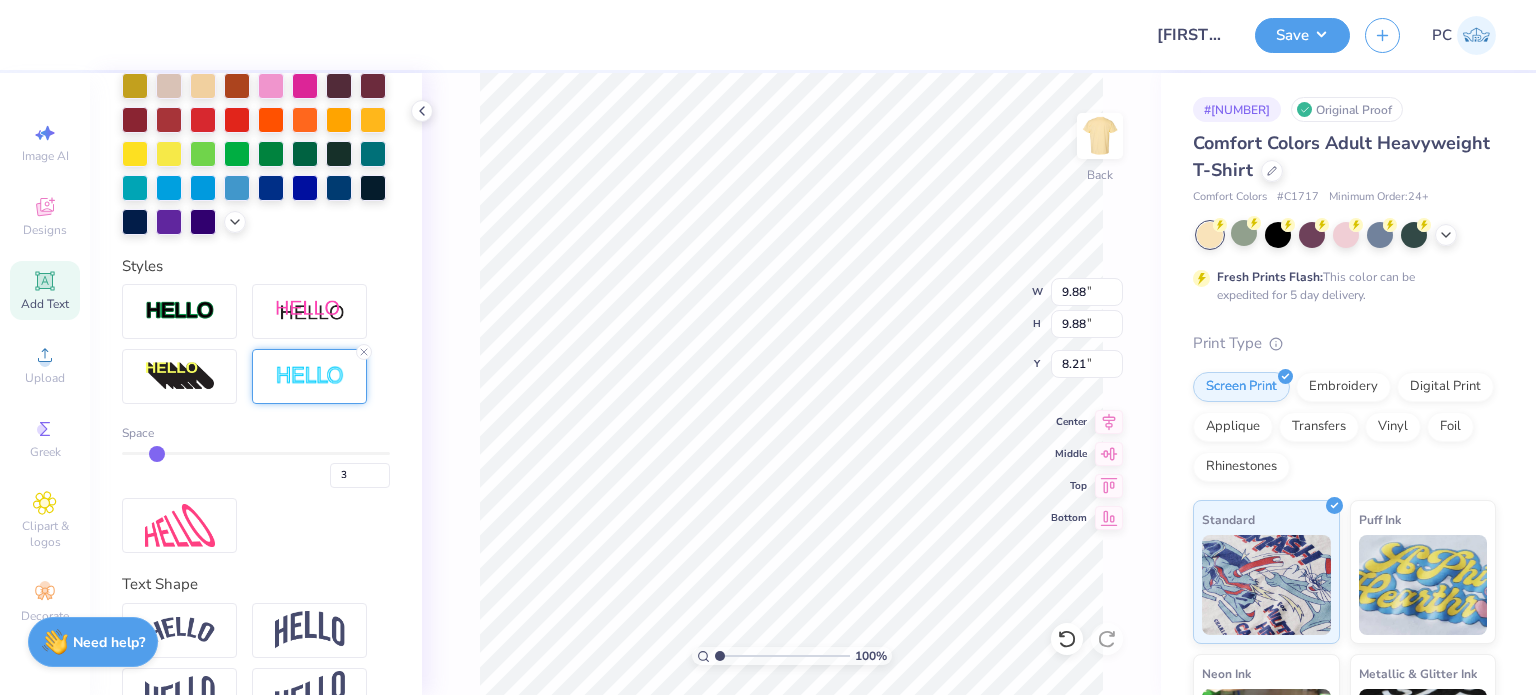 drag, startPoint x: 141, startPoint y: 484, endPoint x: 159, endPoint y: 482, distance: 18.110771 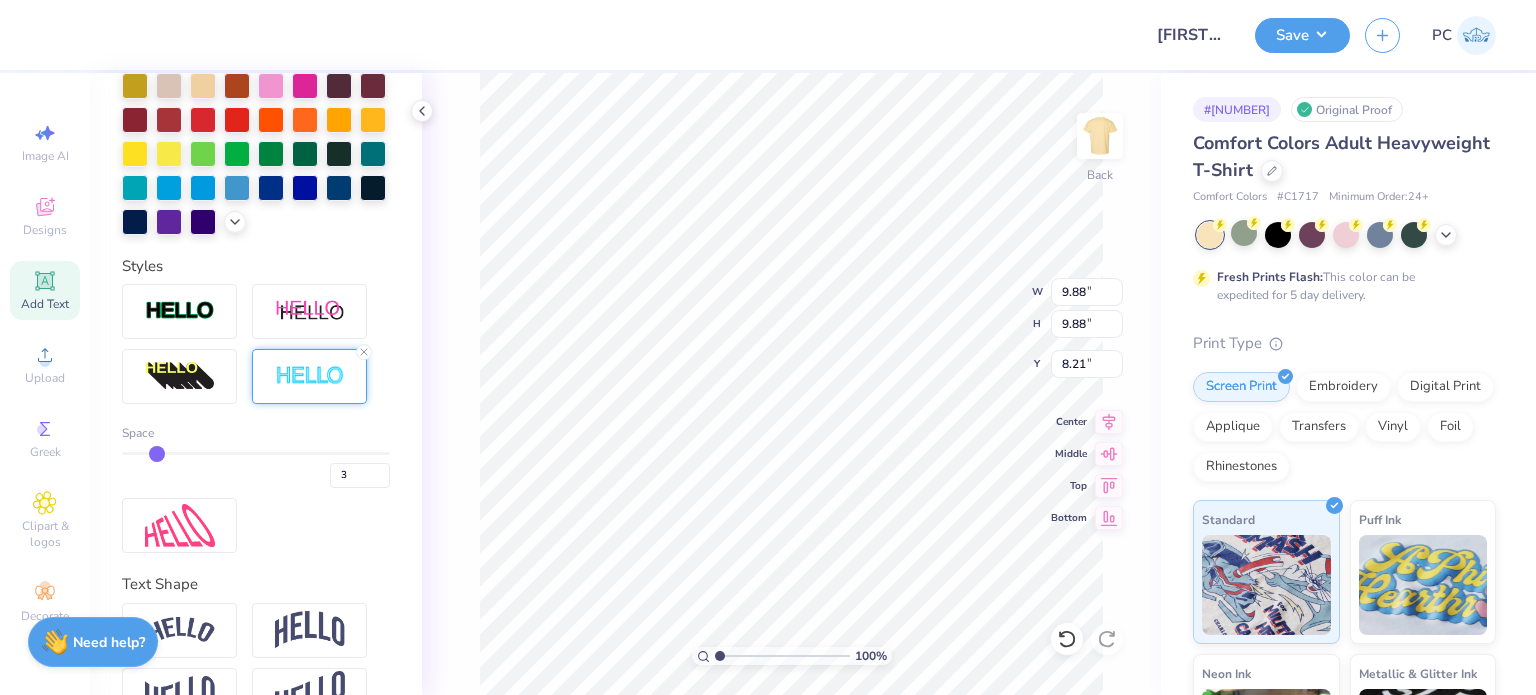 type on "10.25" 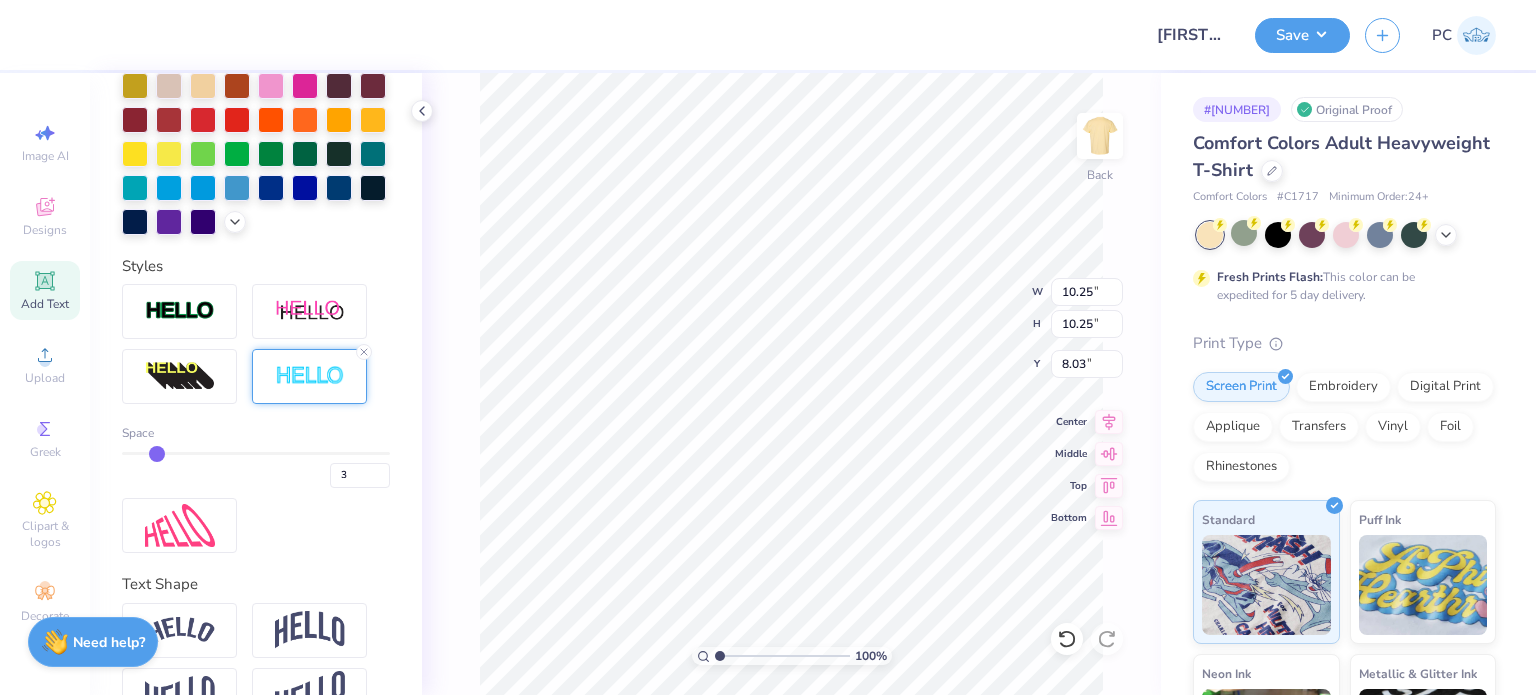 type on "2" 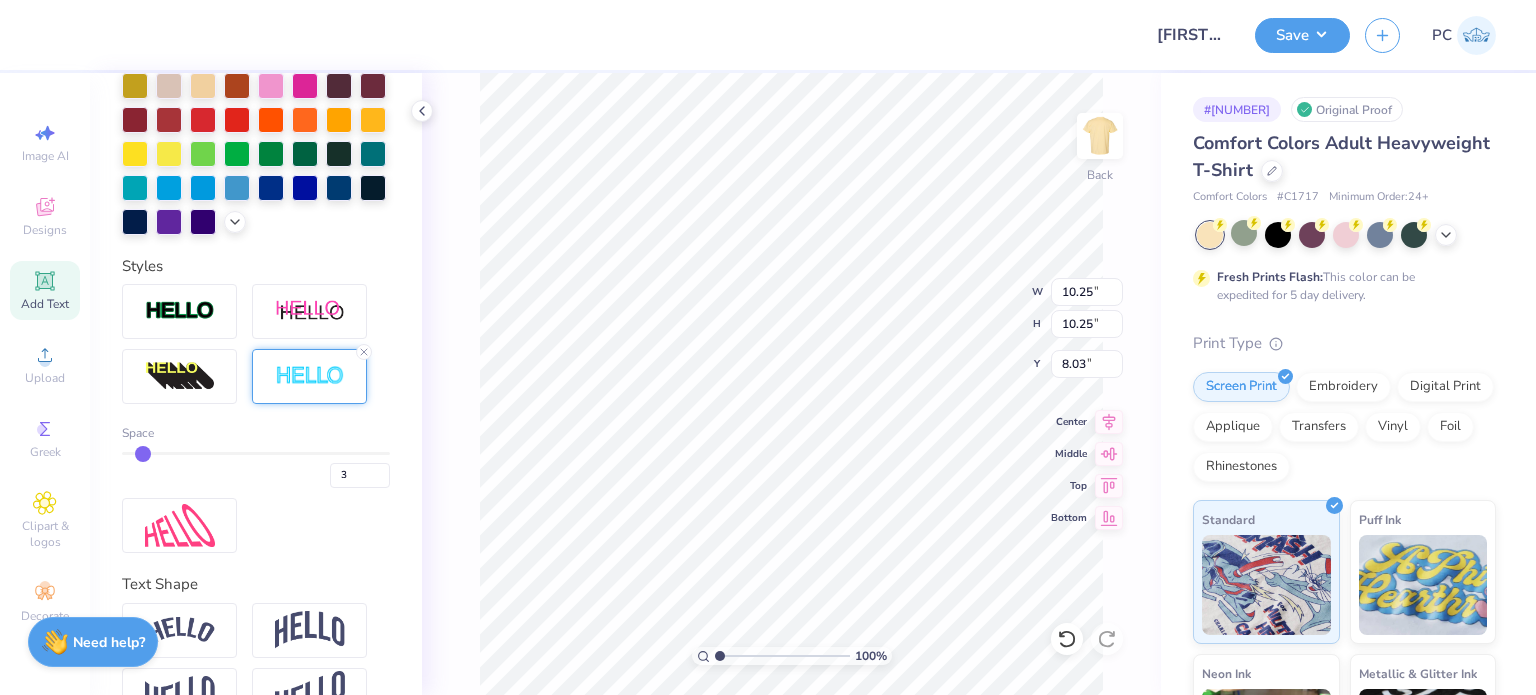 type on "2" 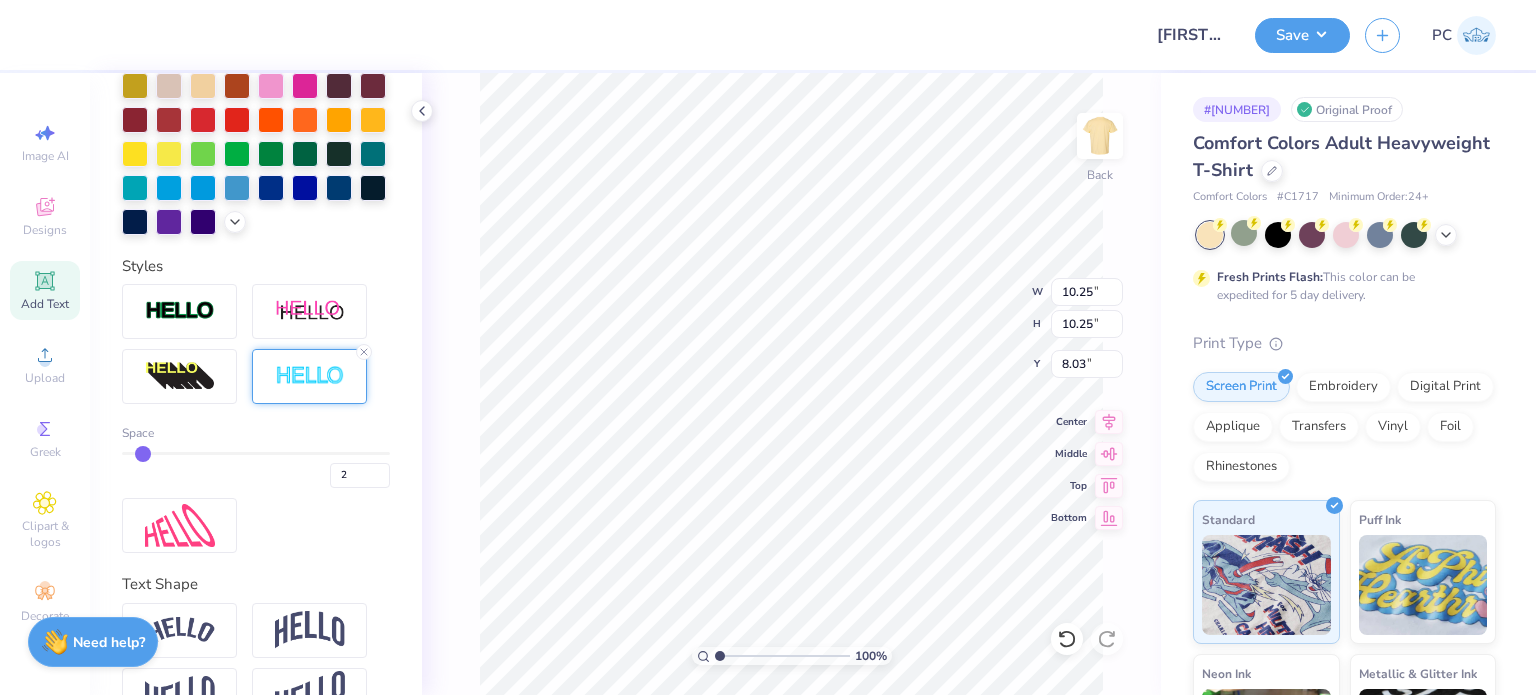 drag, startPoint x: 159, startPoint y: 482, endPoint x: 147, endPoint y: 479, distance: 12.369317 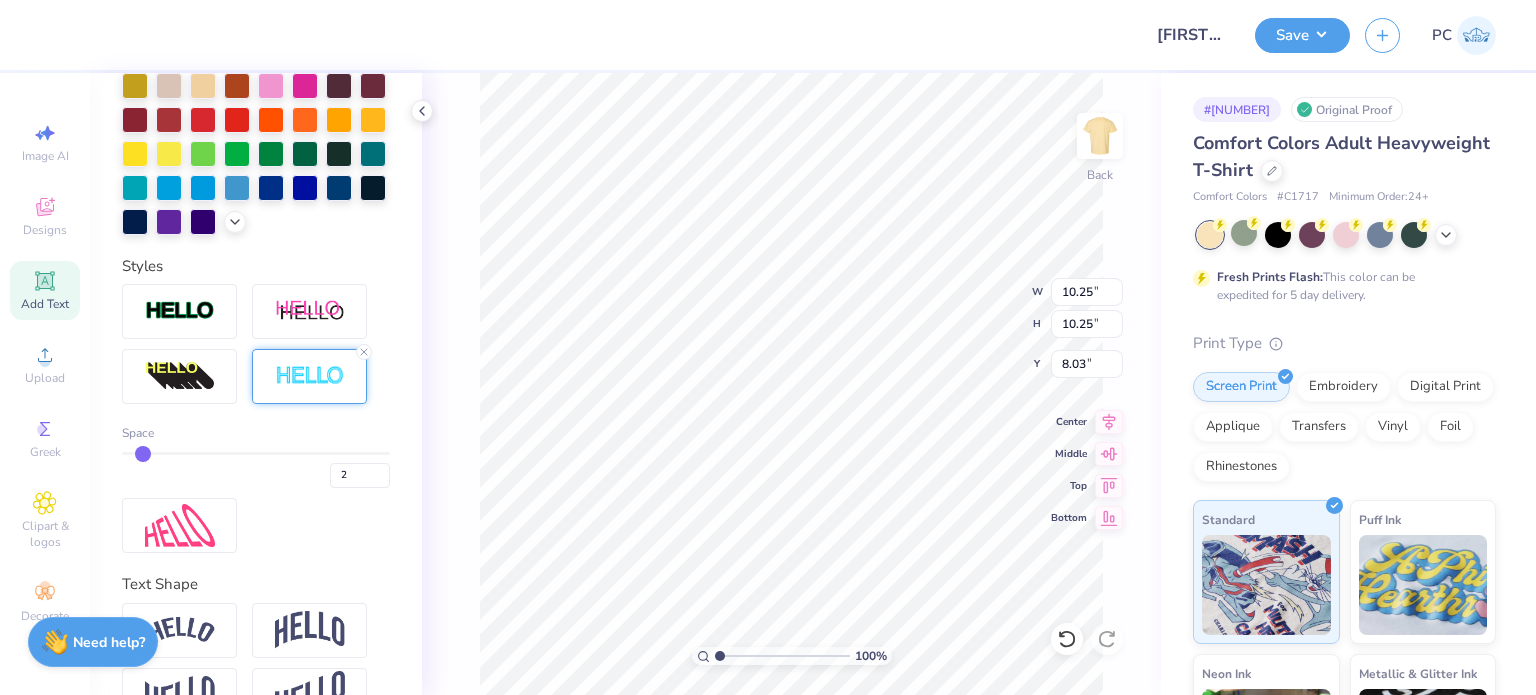 type on "10.07" 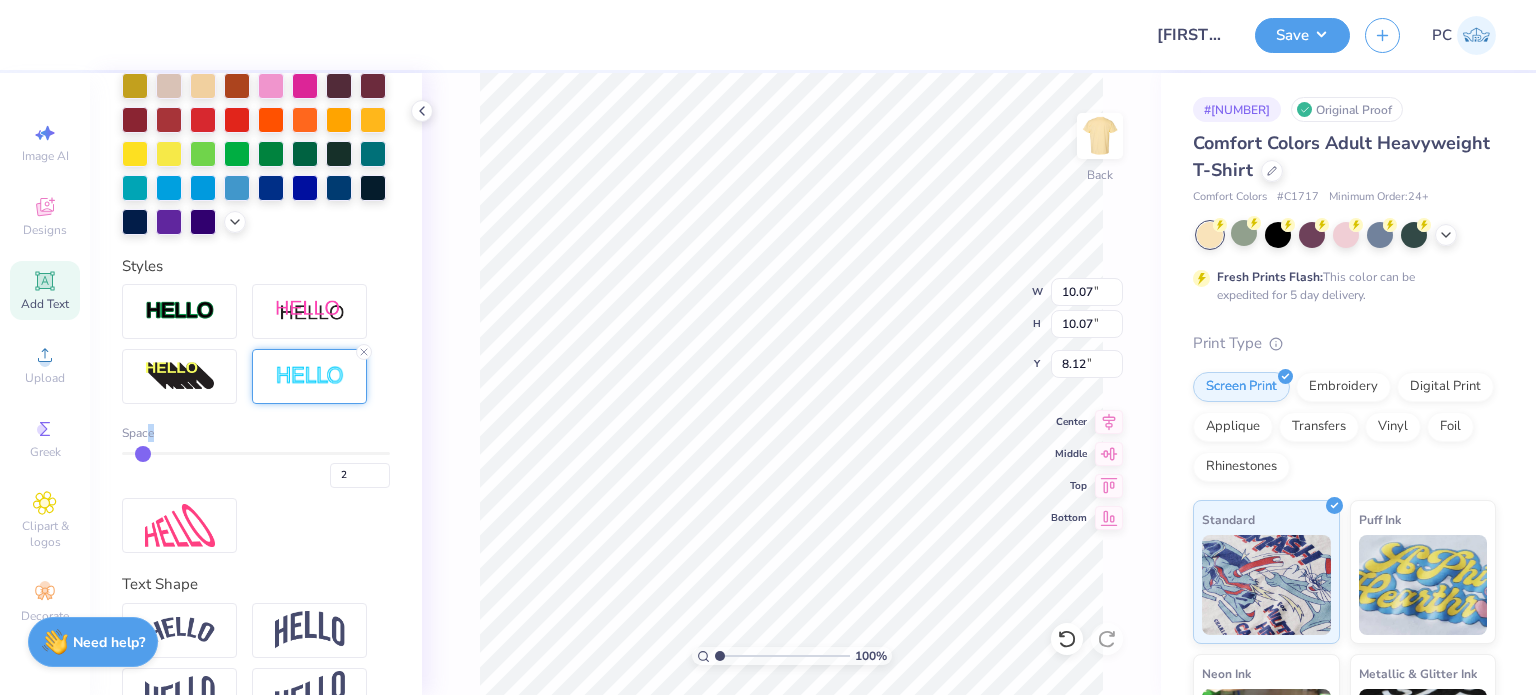 click on "Space 2" at bounding box center [256, 456] 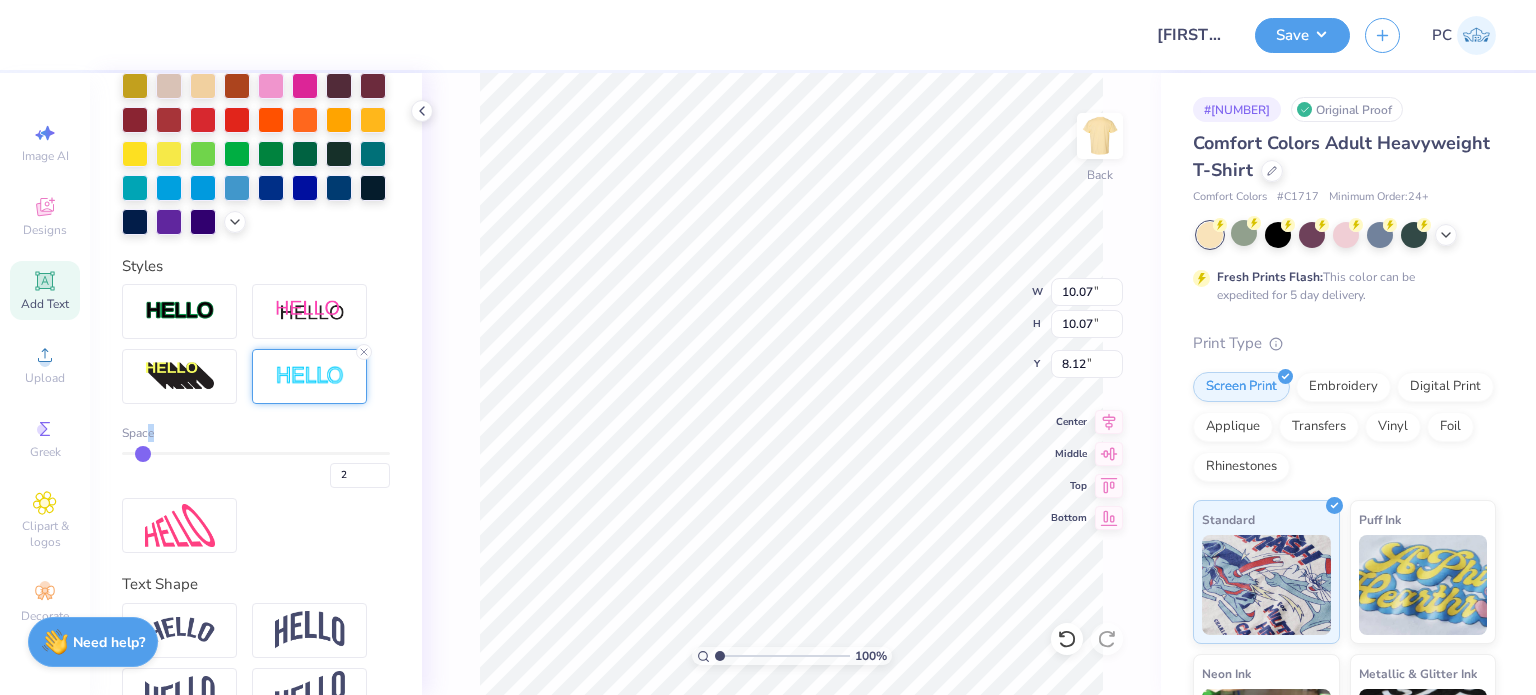 type on "1" 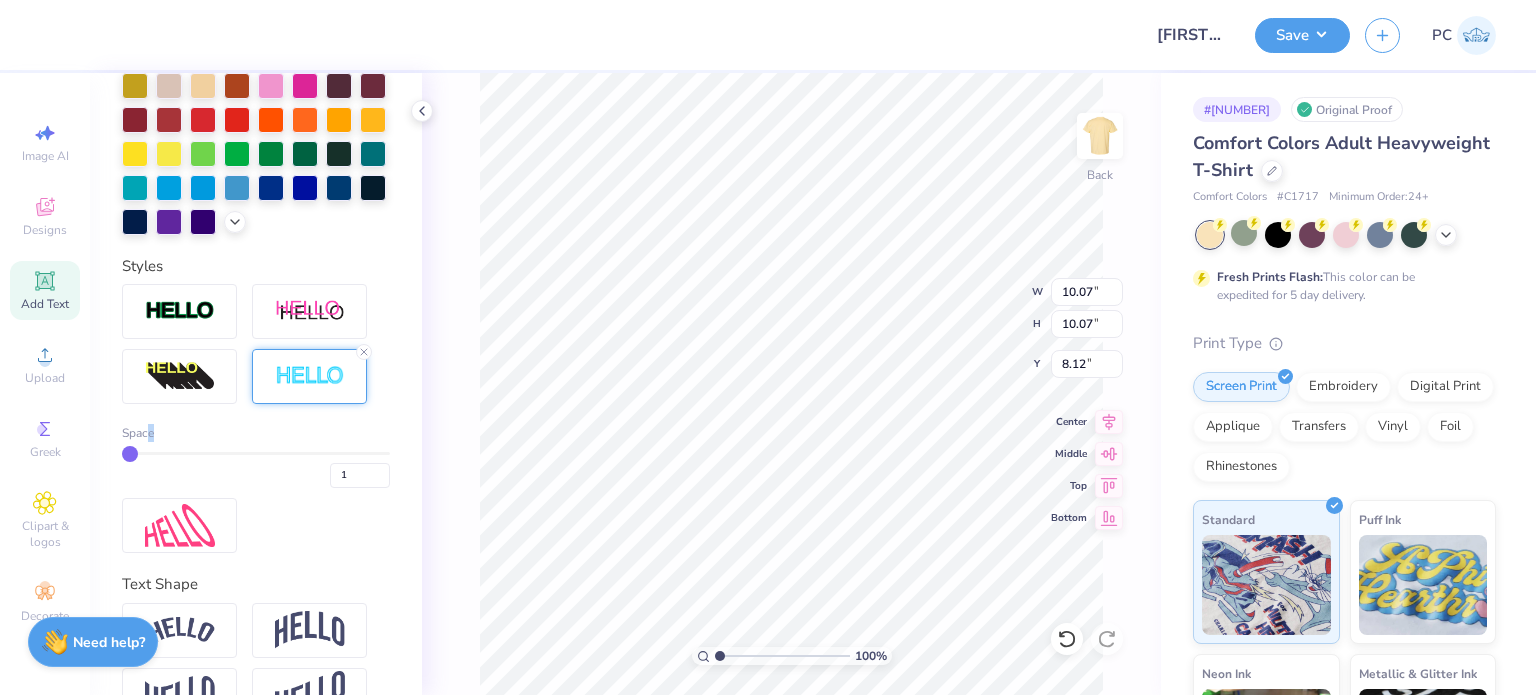 type on "1" 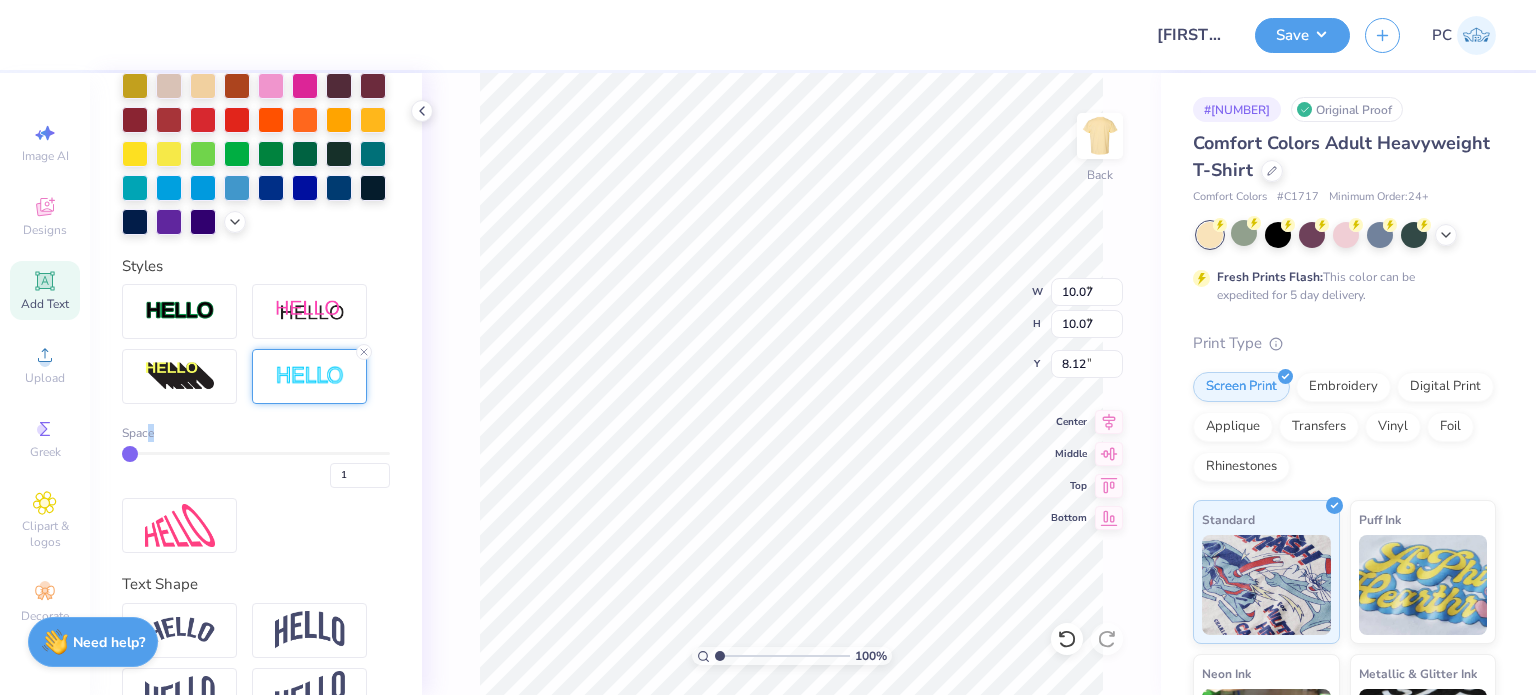 type on "9.88" 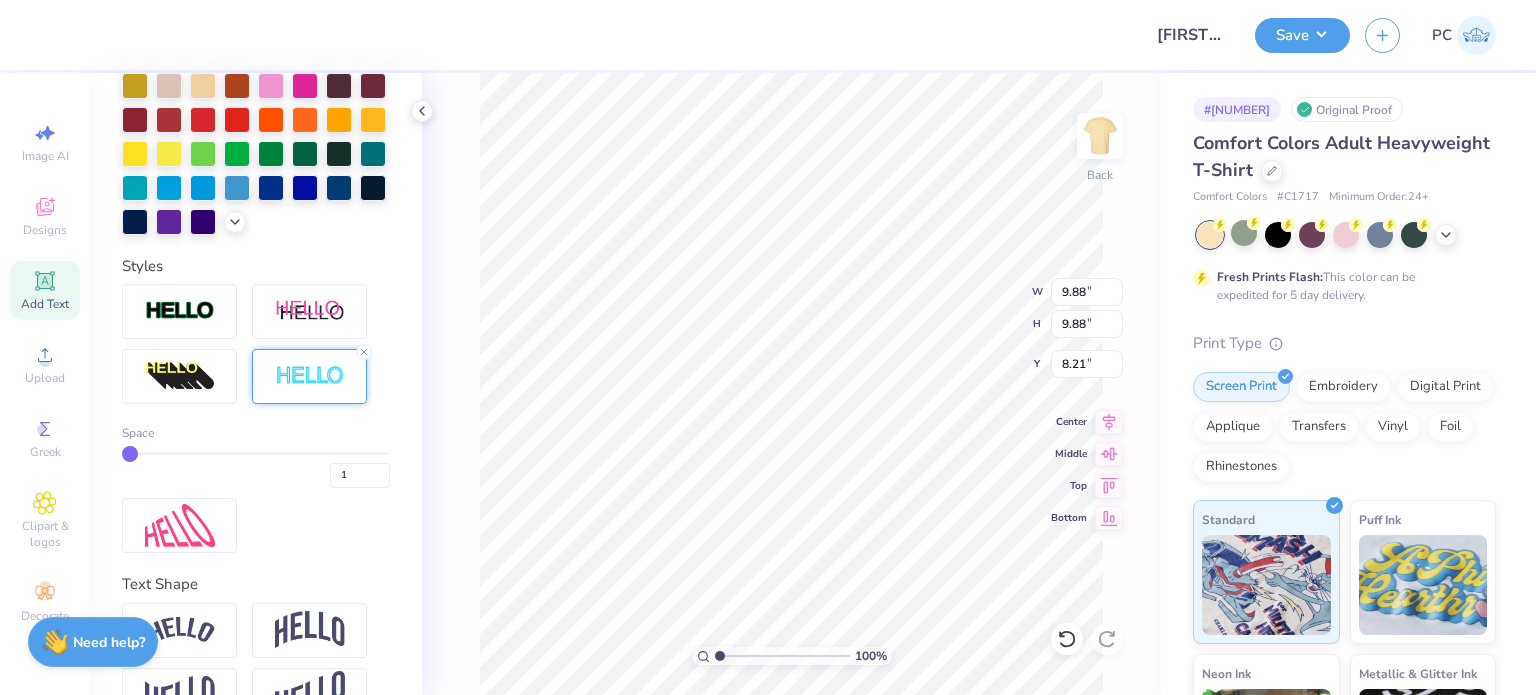click on "Space 1" at bounding box center (256, 418) 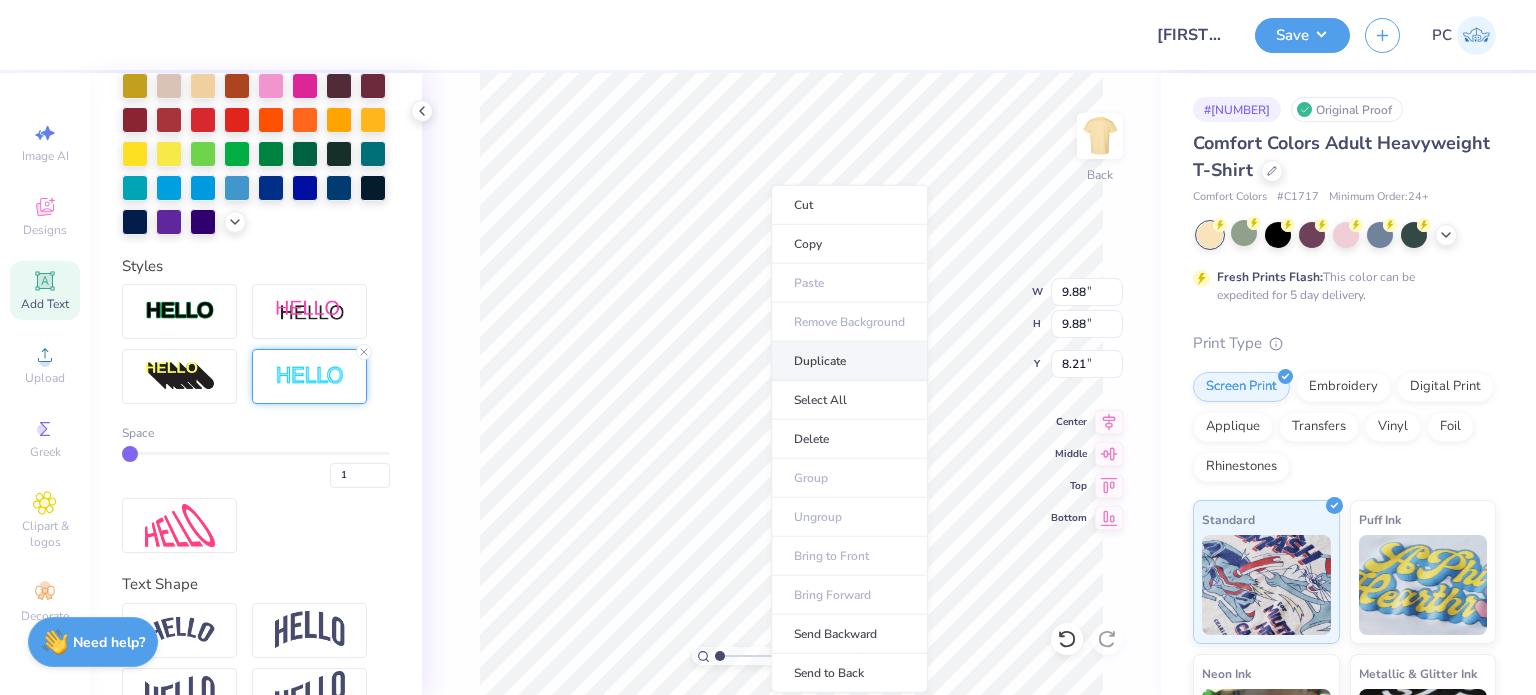 click on "Duplicate" at bounding box center [849, 361] 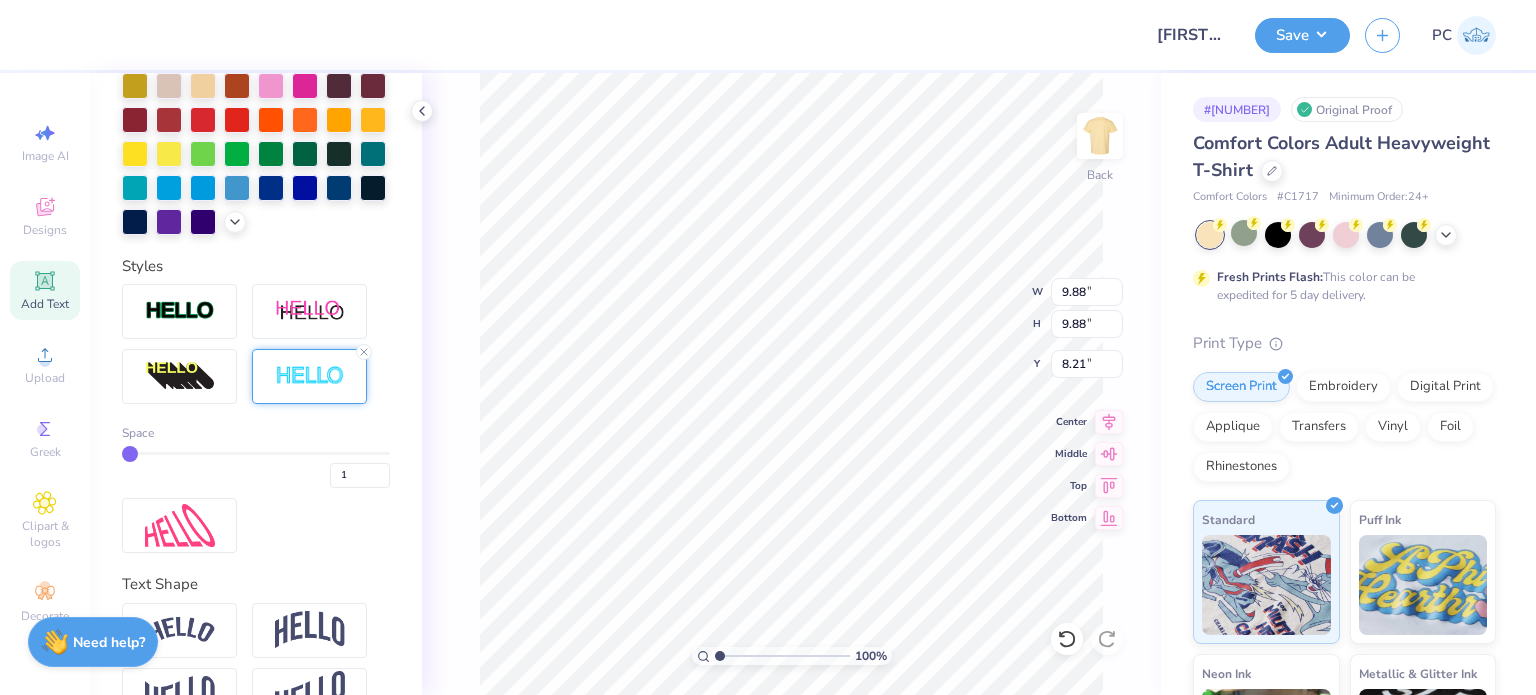 type on "9.21" 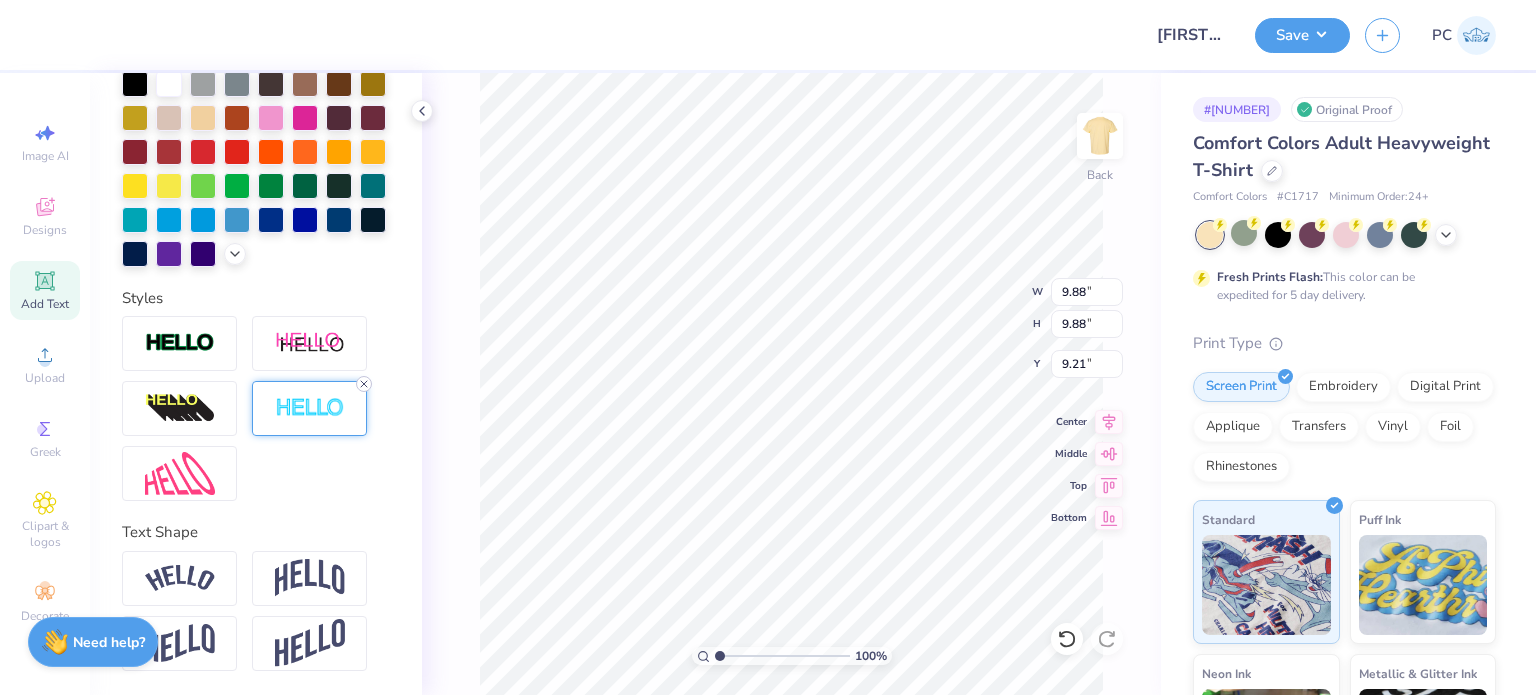click 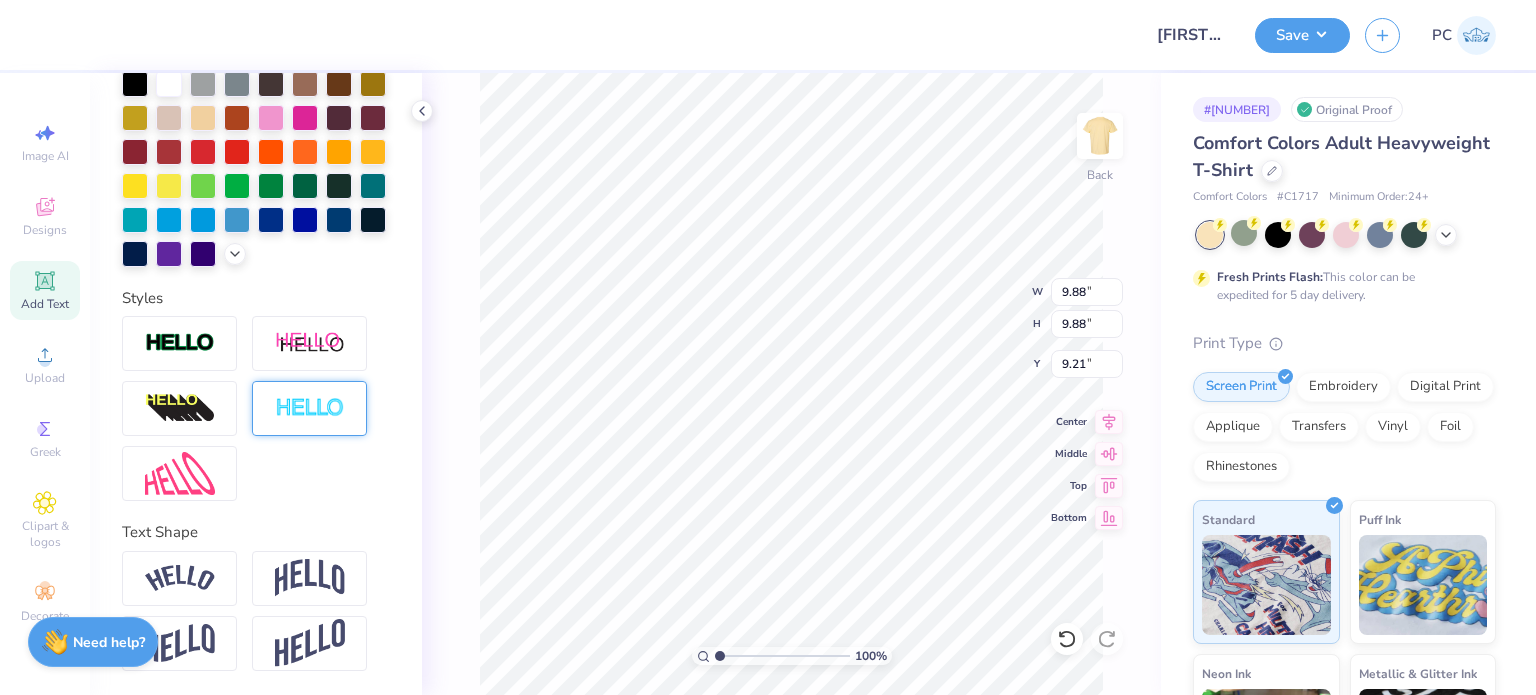 type on "9.69" 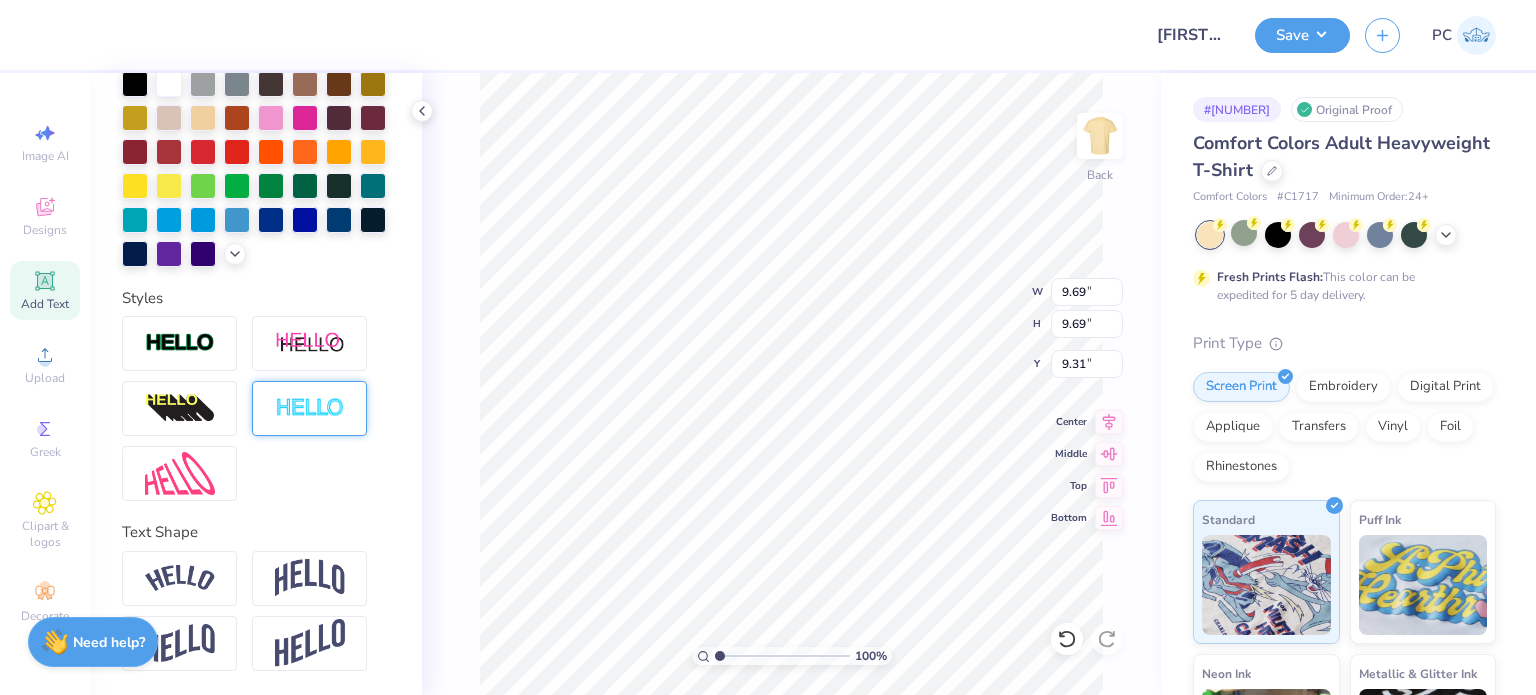 type on "8.40" 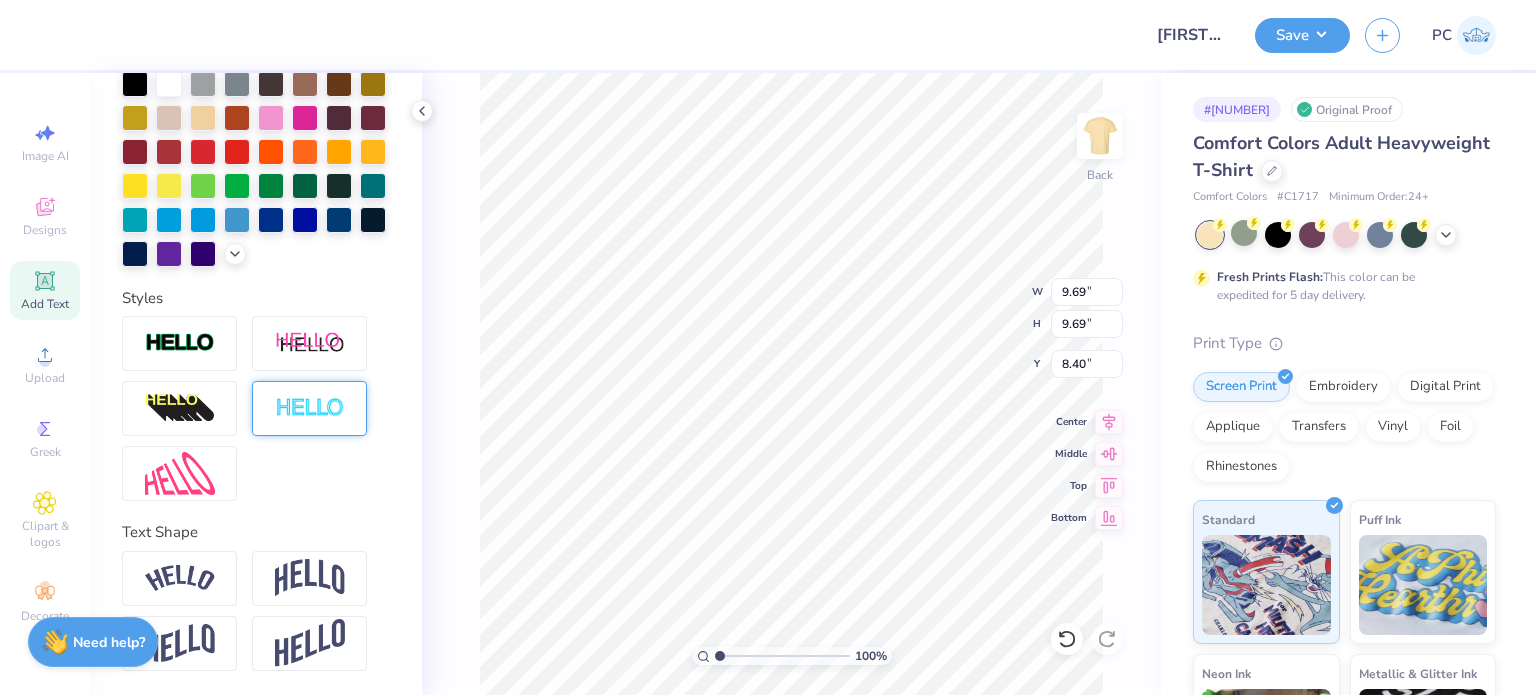 type on "9.06" 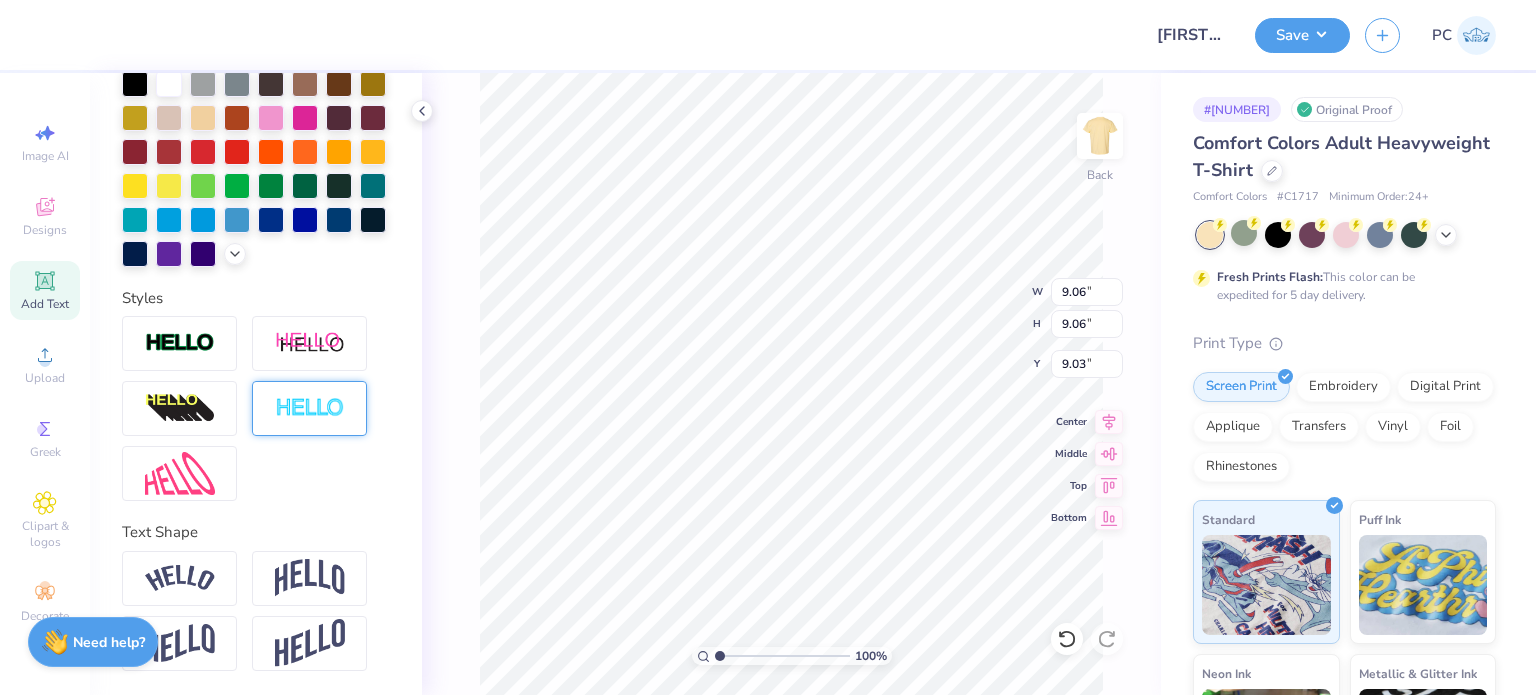 type on "8.21" 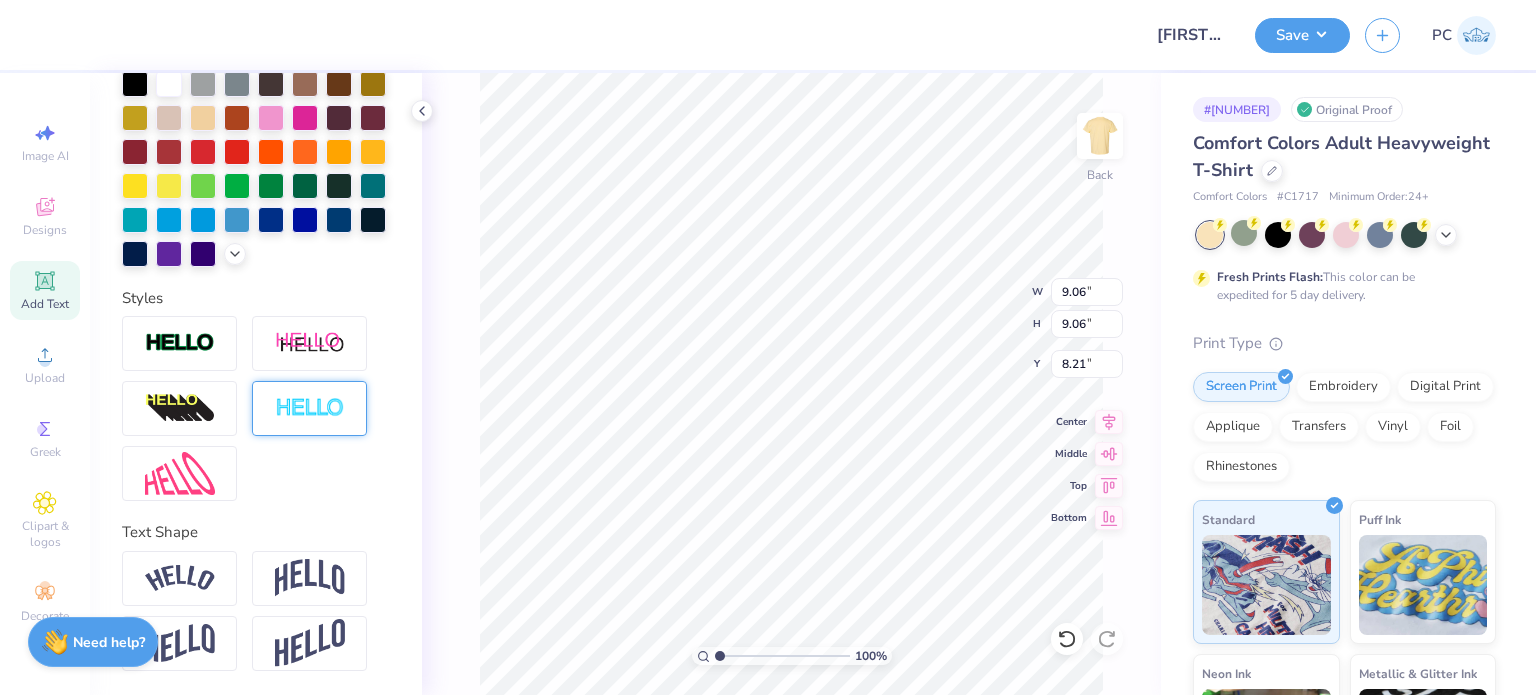 type on "9.32" 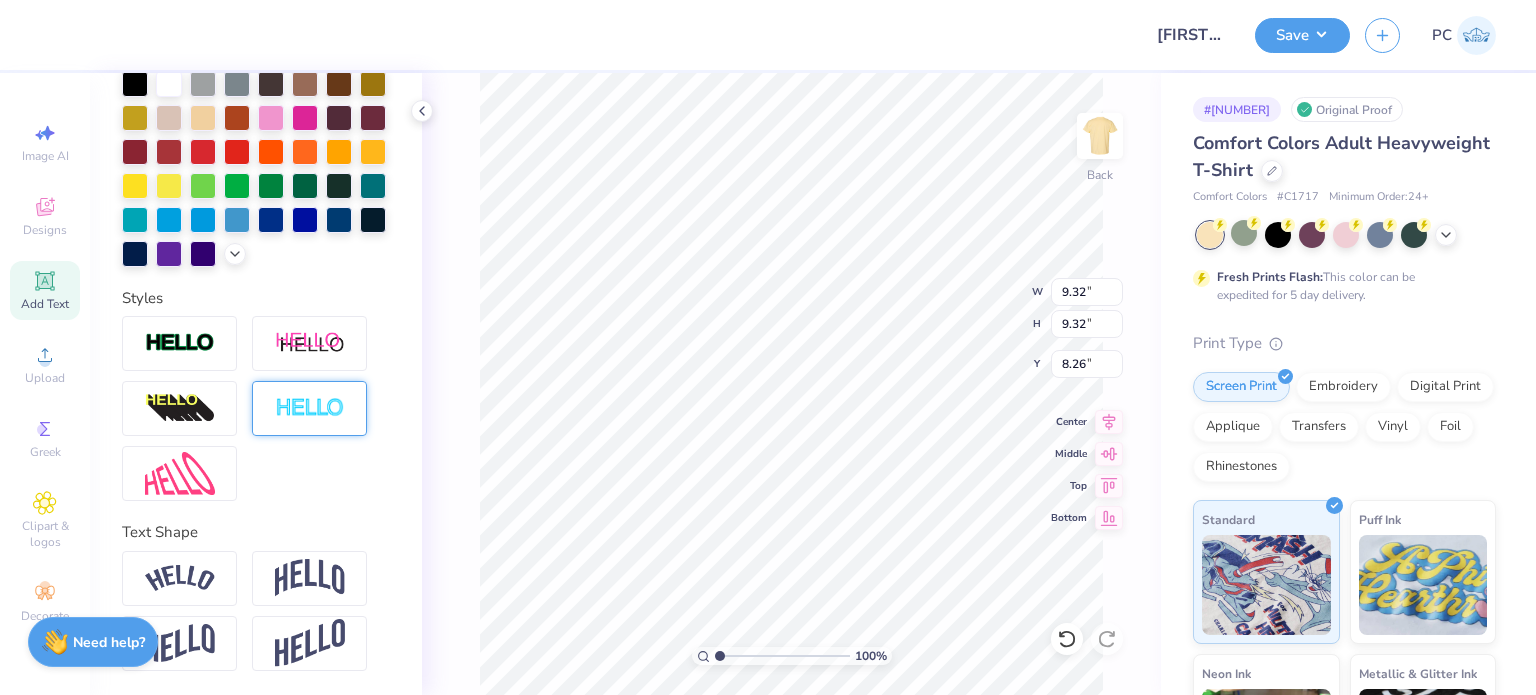 type on "8.49" 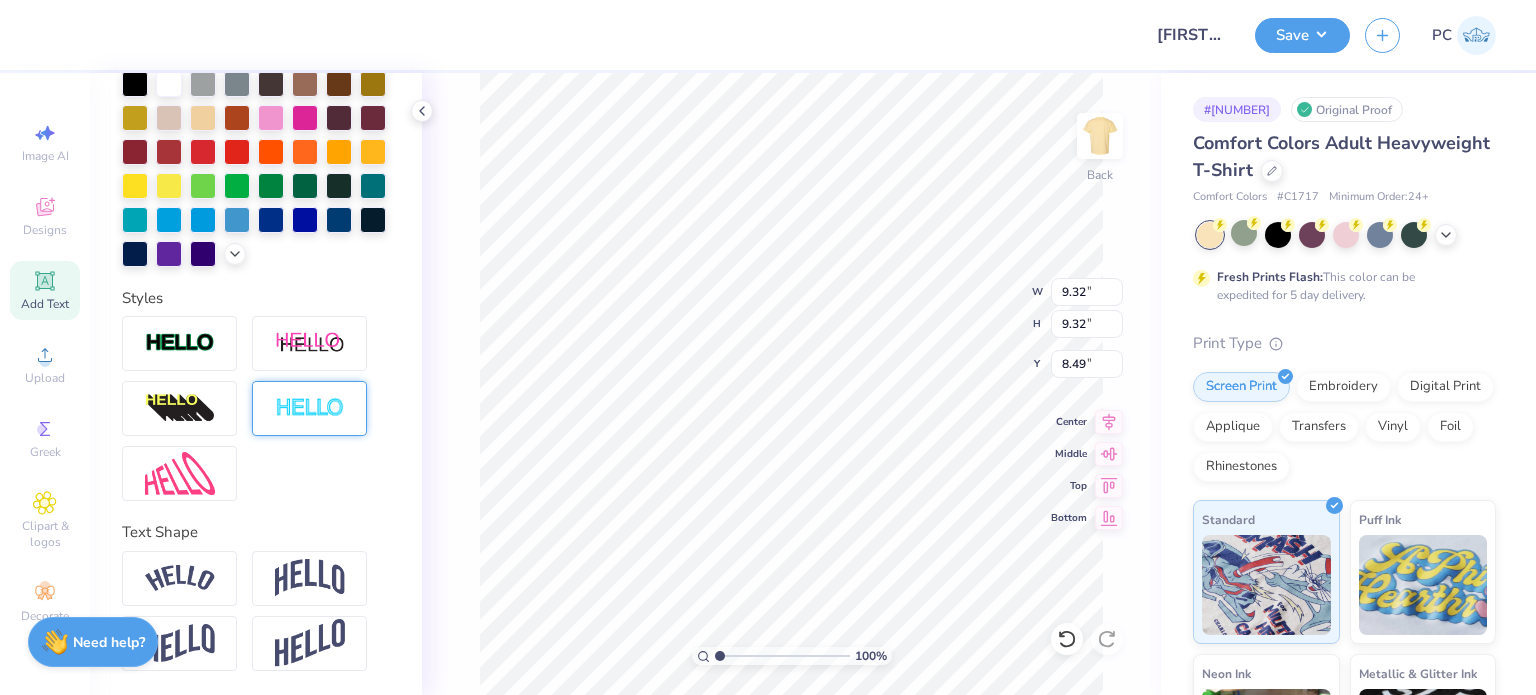 type on "7.99" 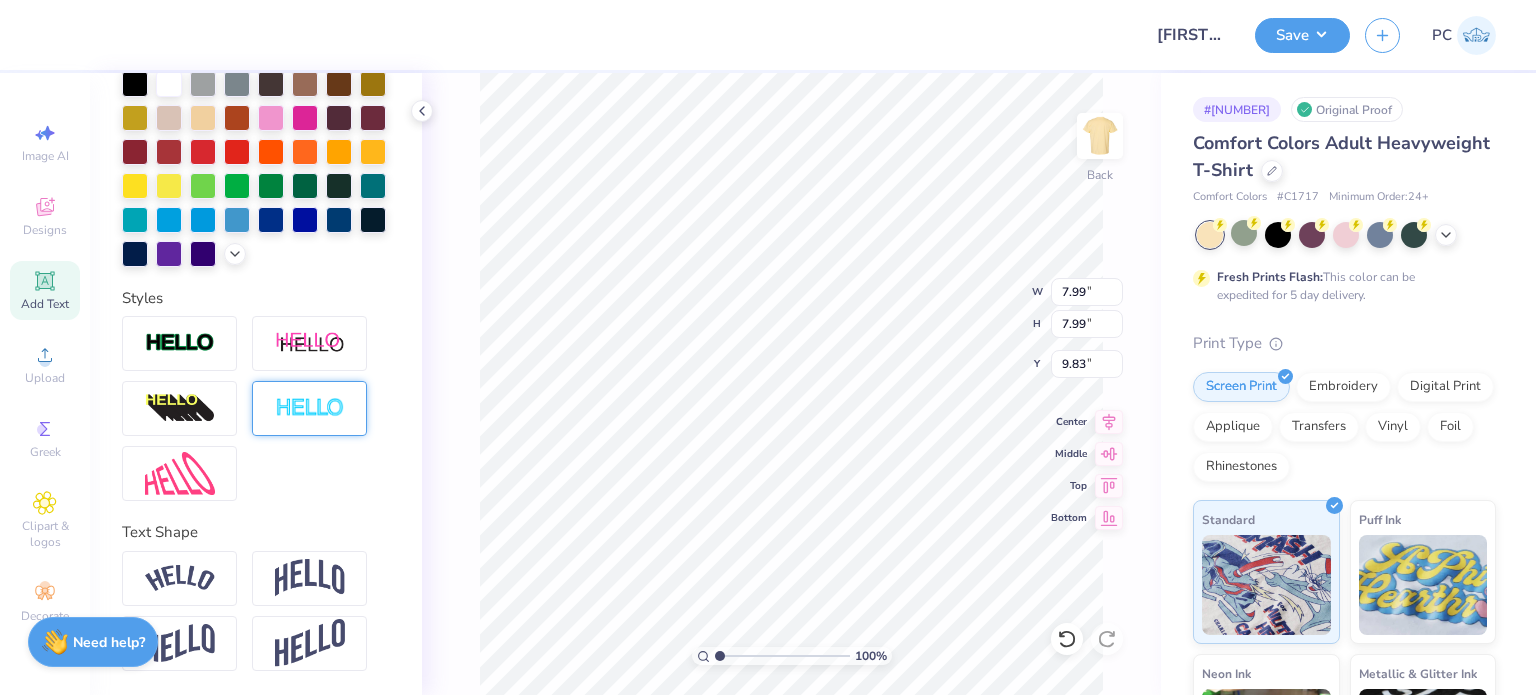 type on "8.89" 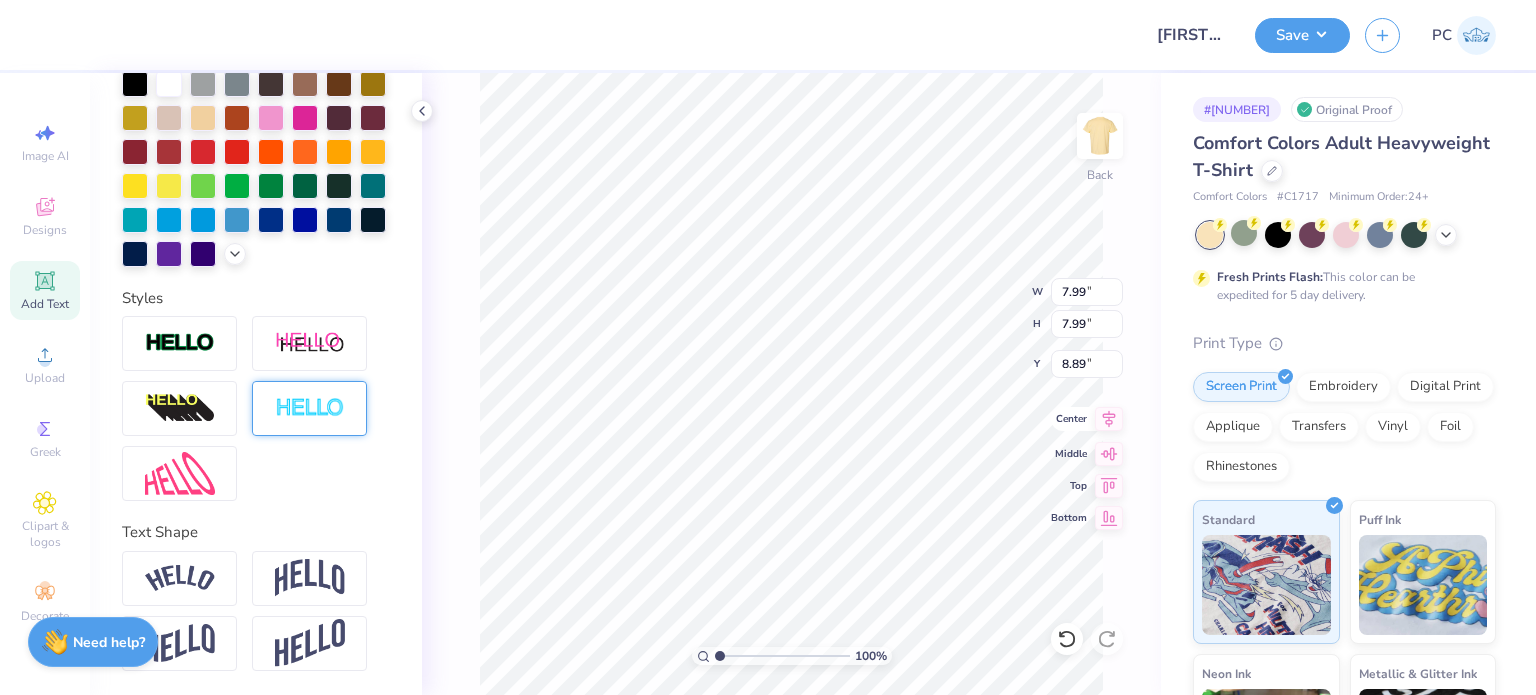 click 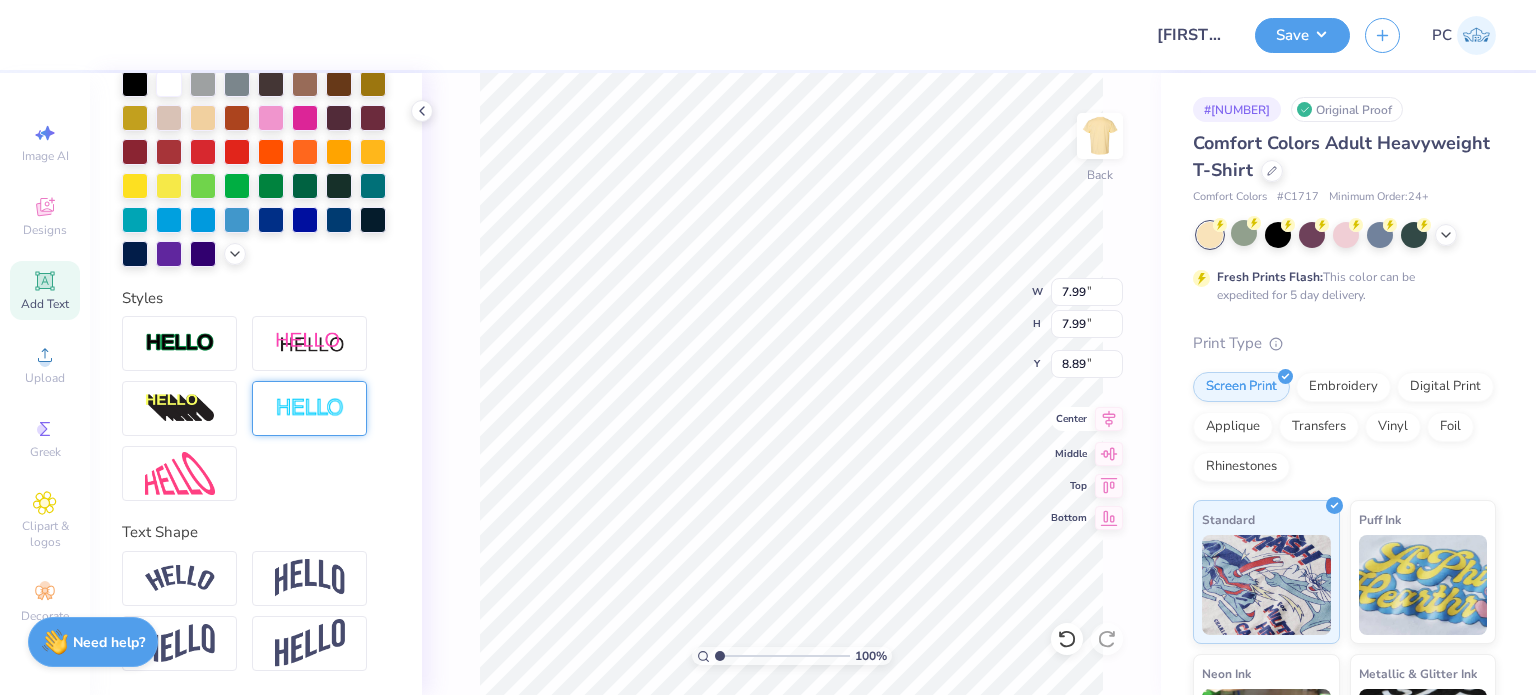type on "9.88" 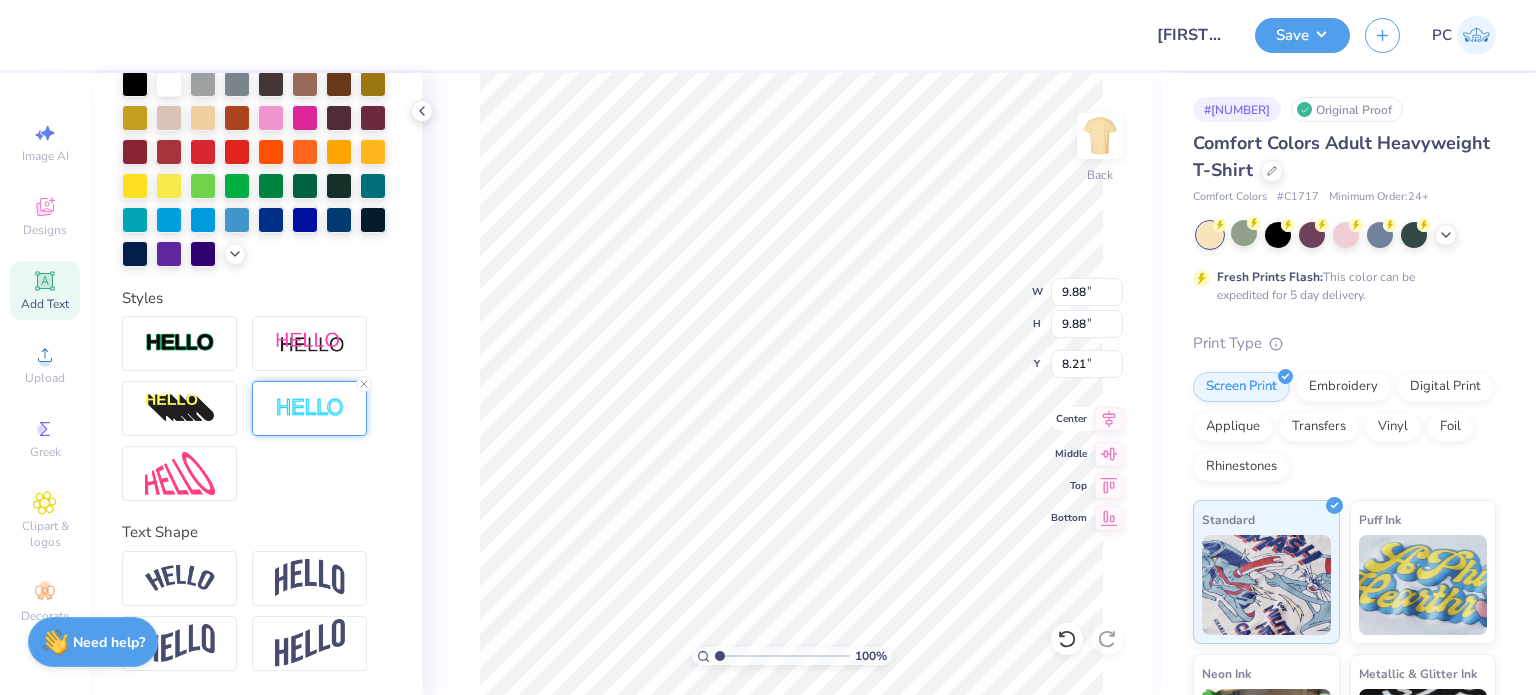 type on "9.26" 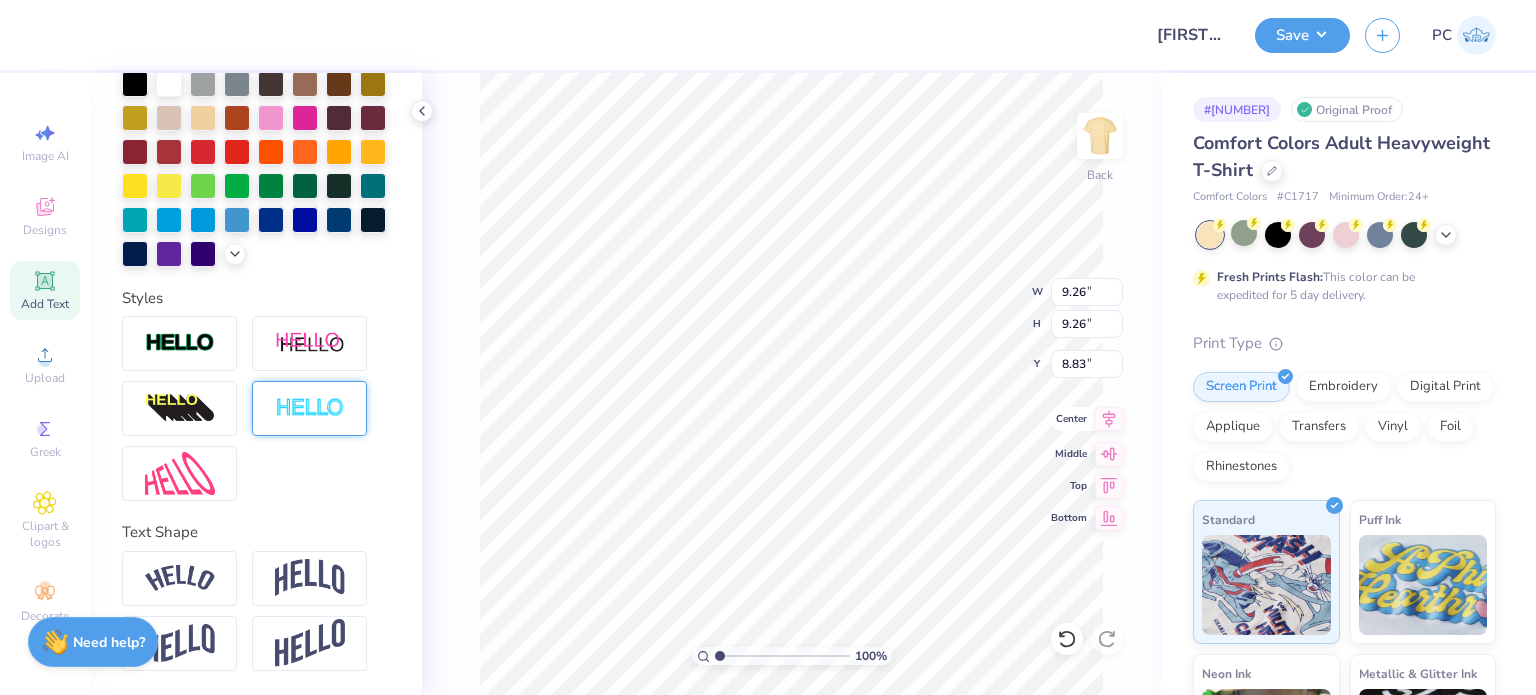 type on "7.99" 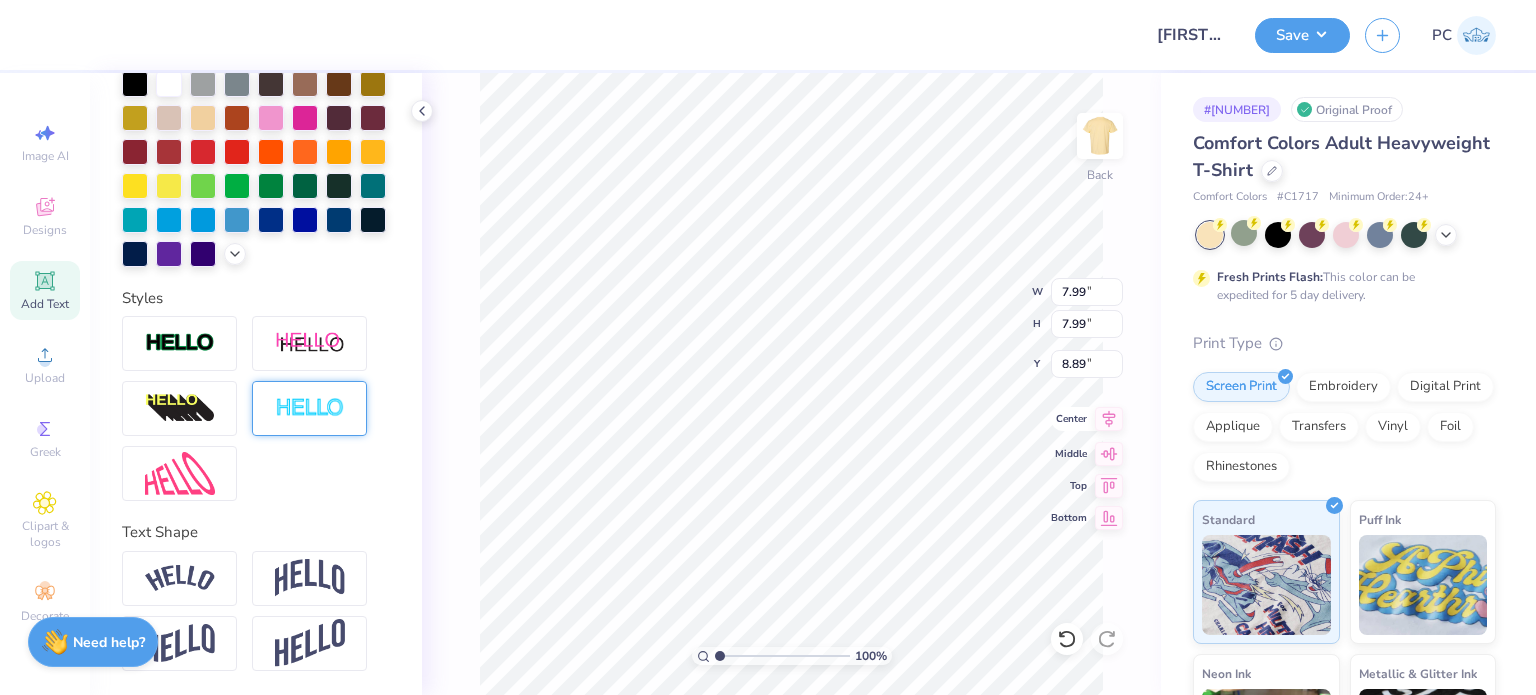 type on "8.83" 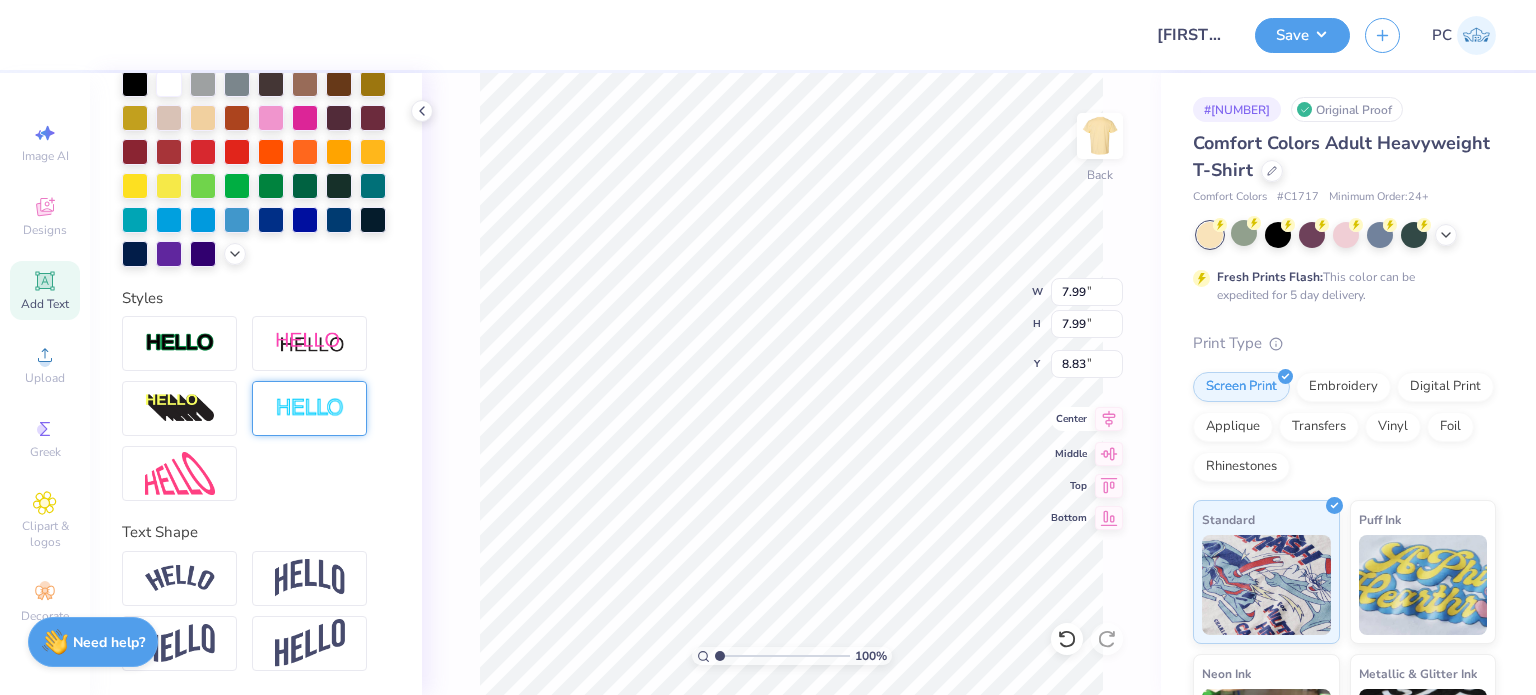 type on "9.26" 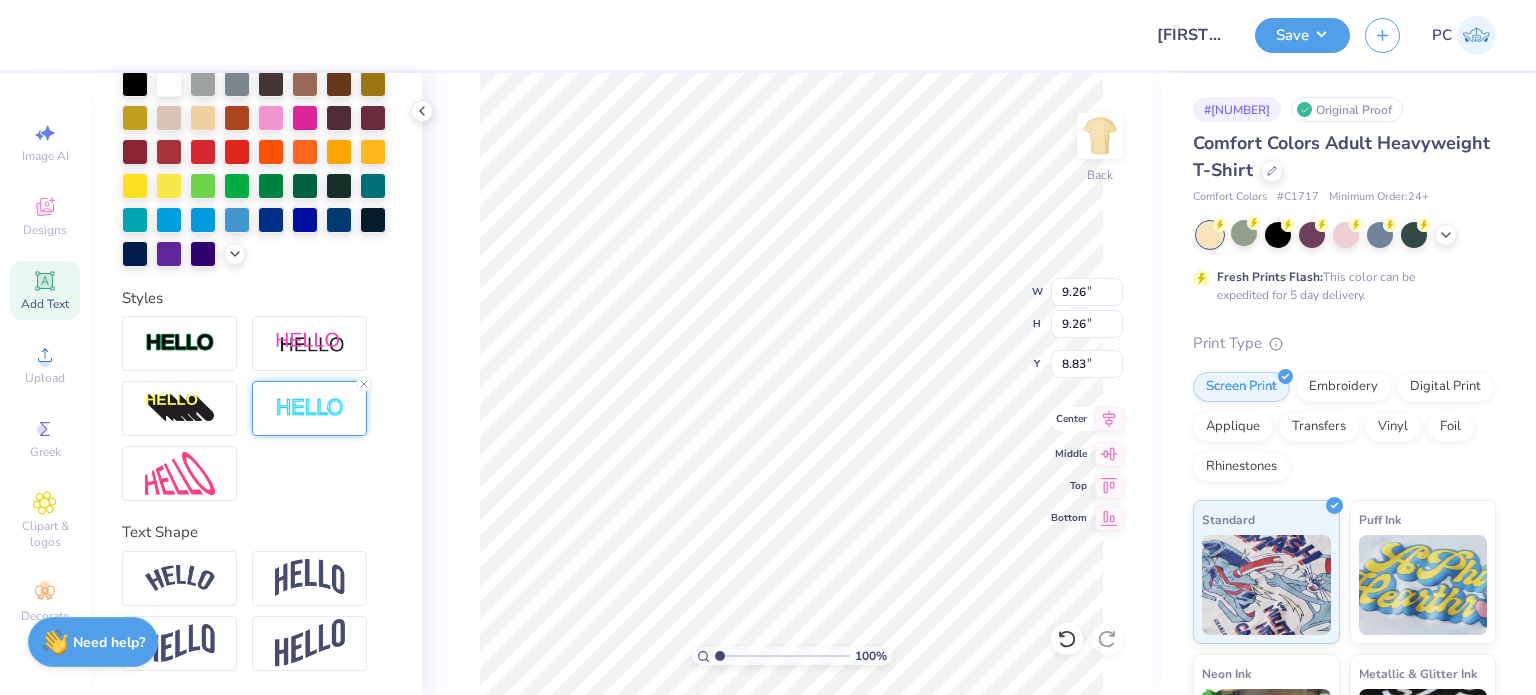 type on "7.55" 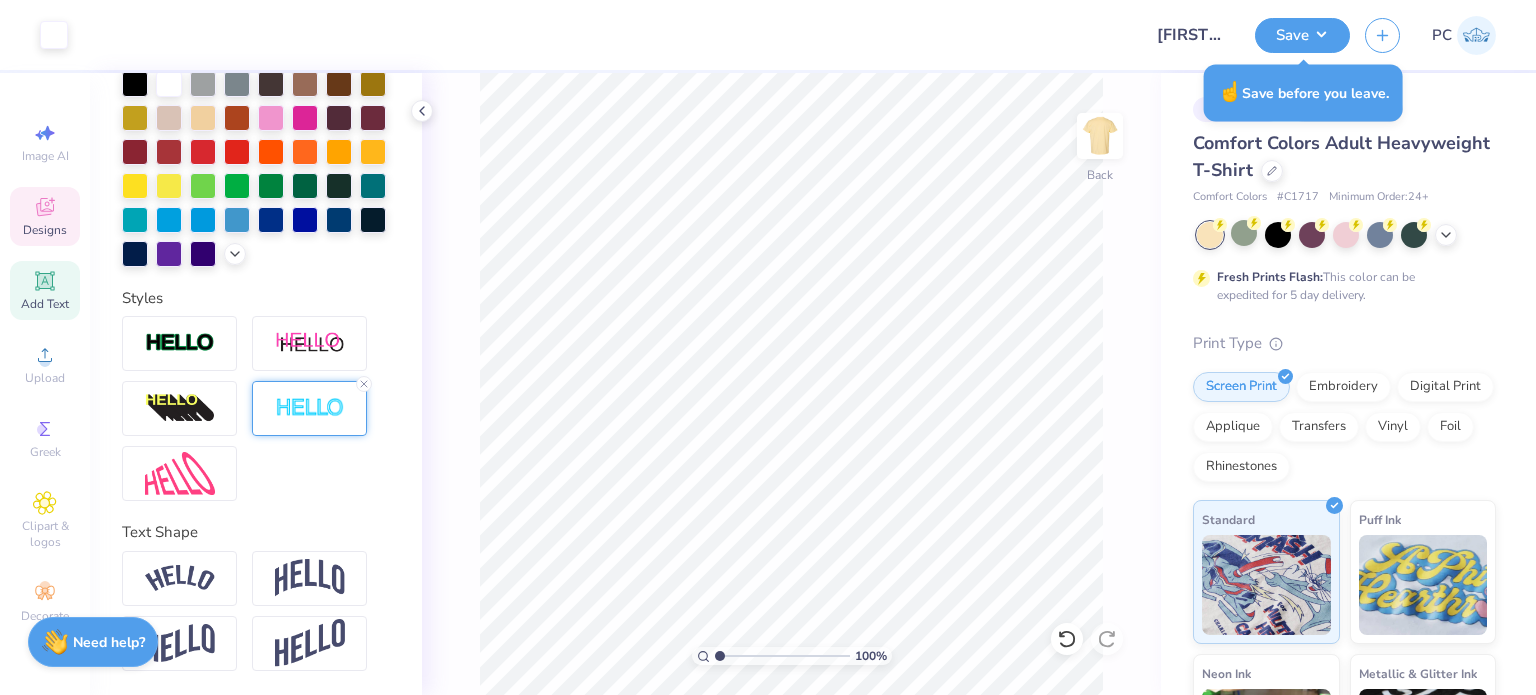 click 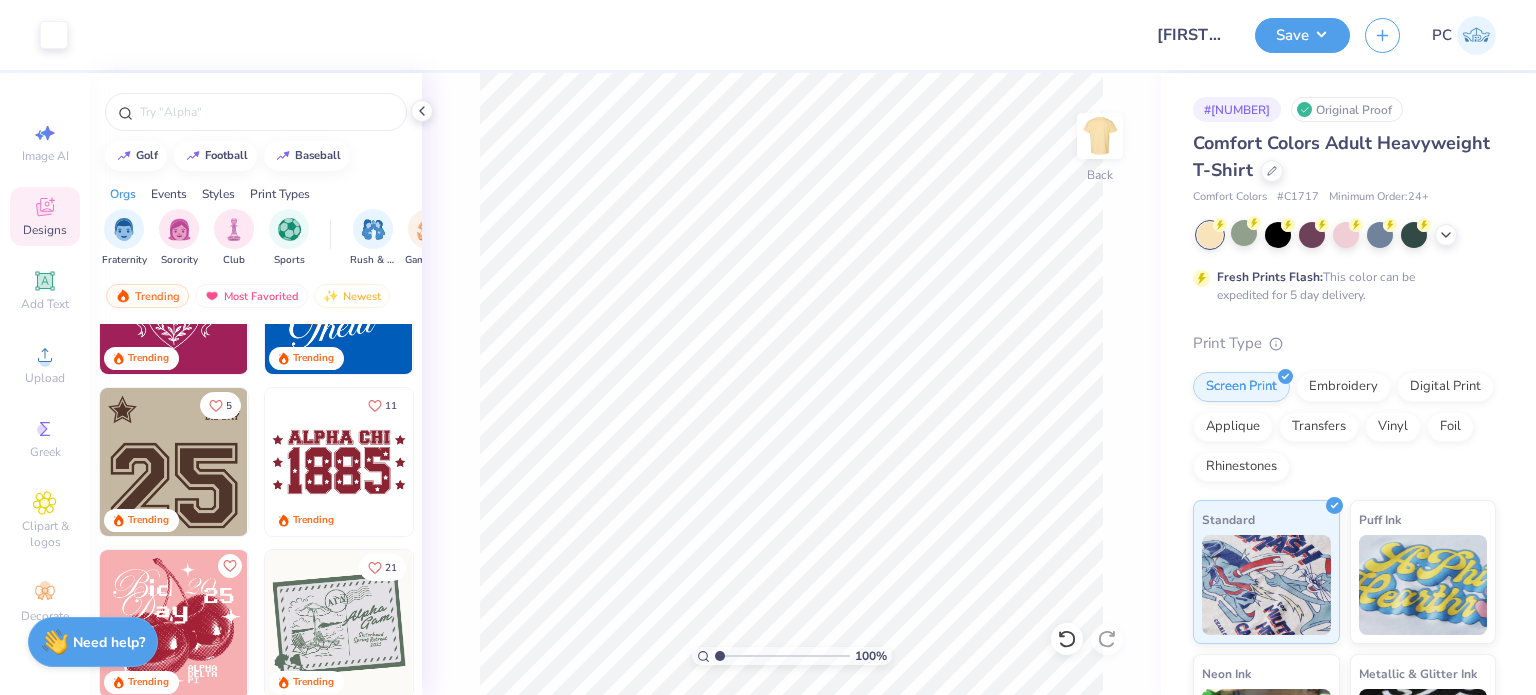 scroll, scrollTop: 3900, scrollLeft: 0, axis: vertical 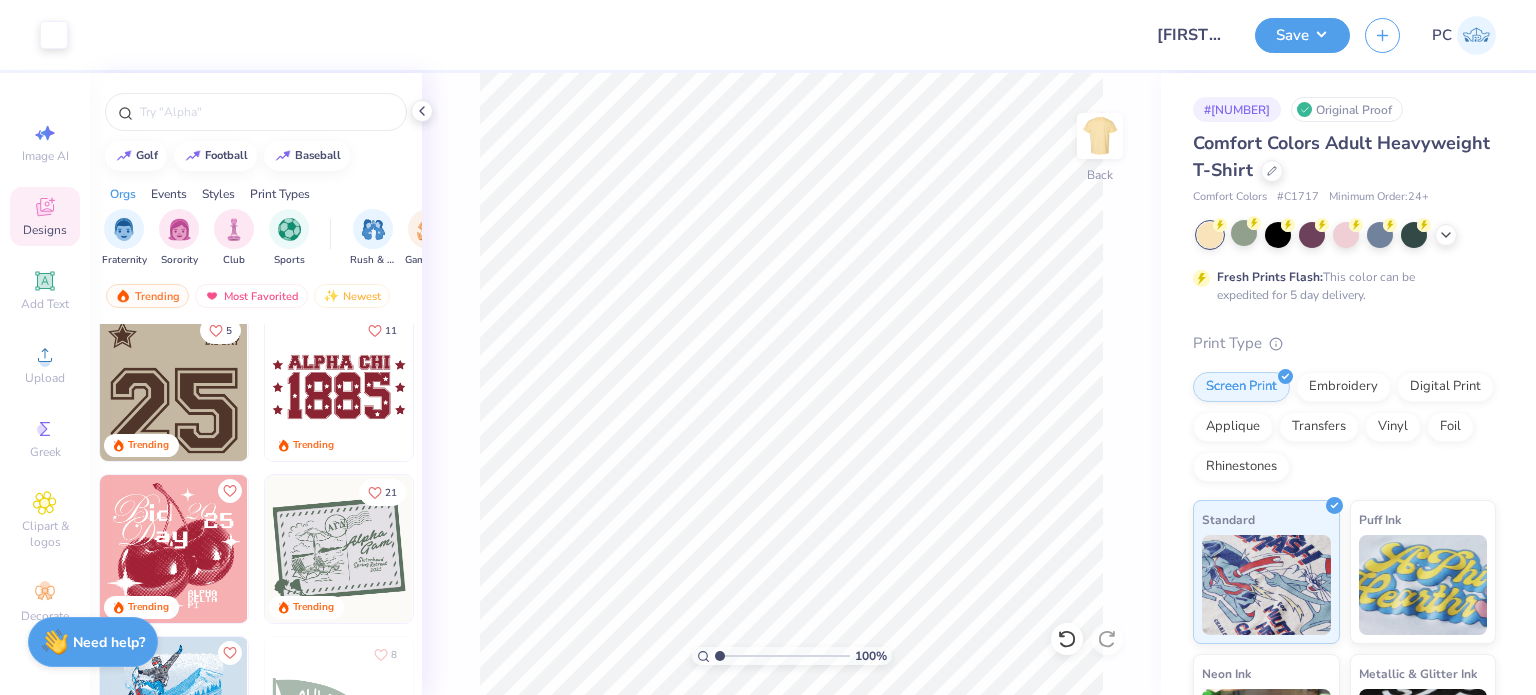 click at bounding box center (174, 387) 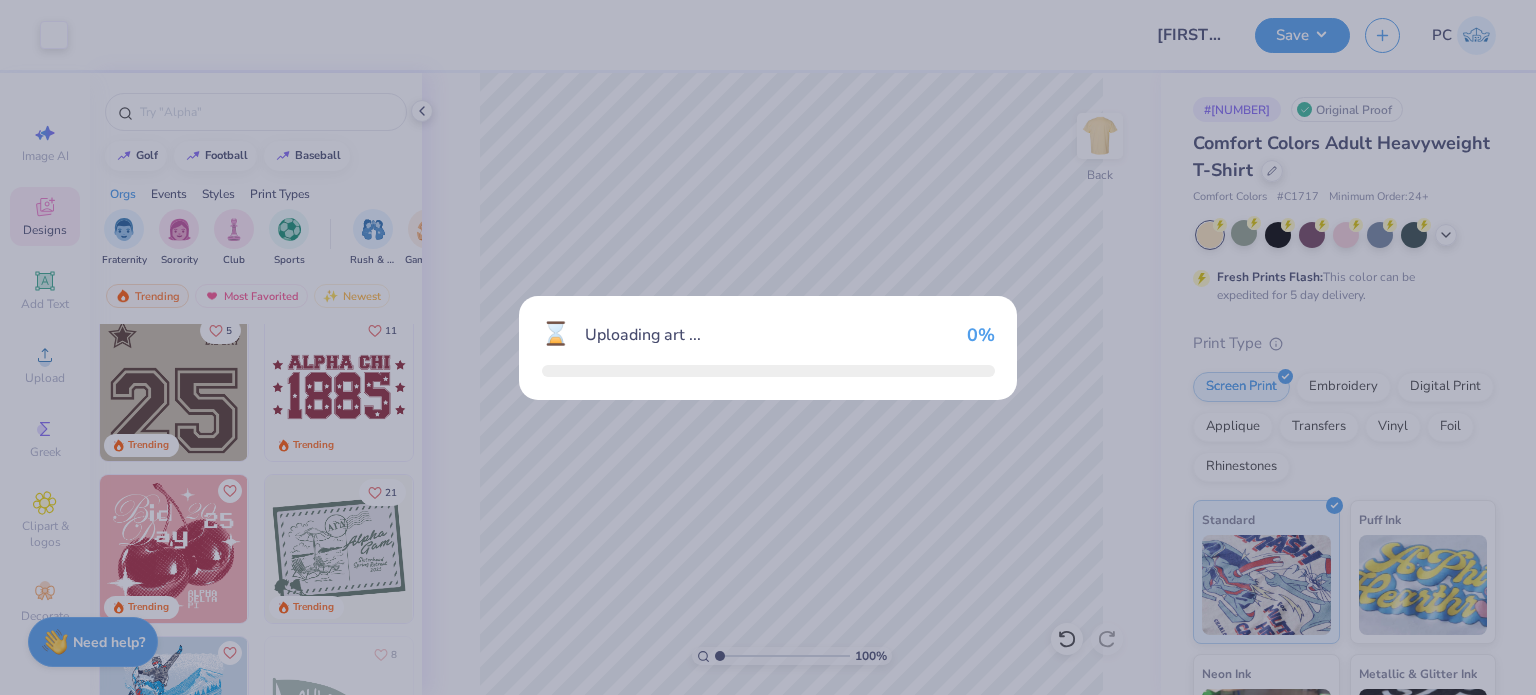 click on "⌛ Uploading art ... 0 %" at bounding box center [768, 347] 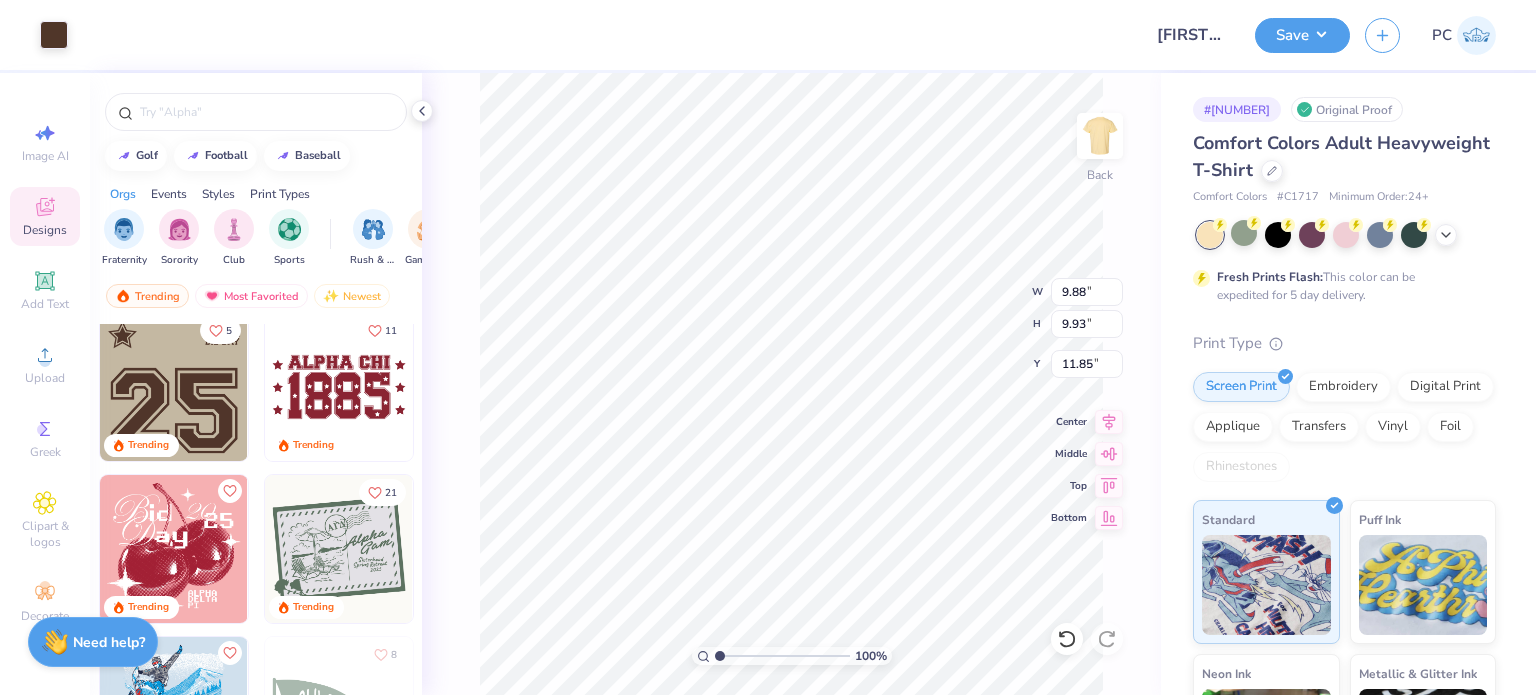 type on "11.85" 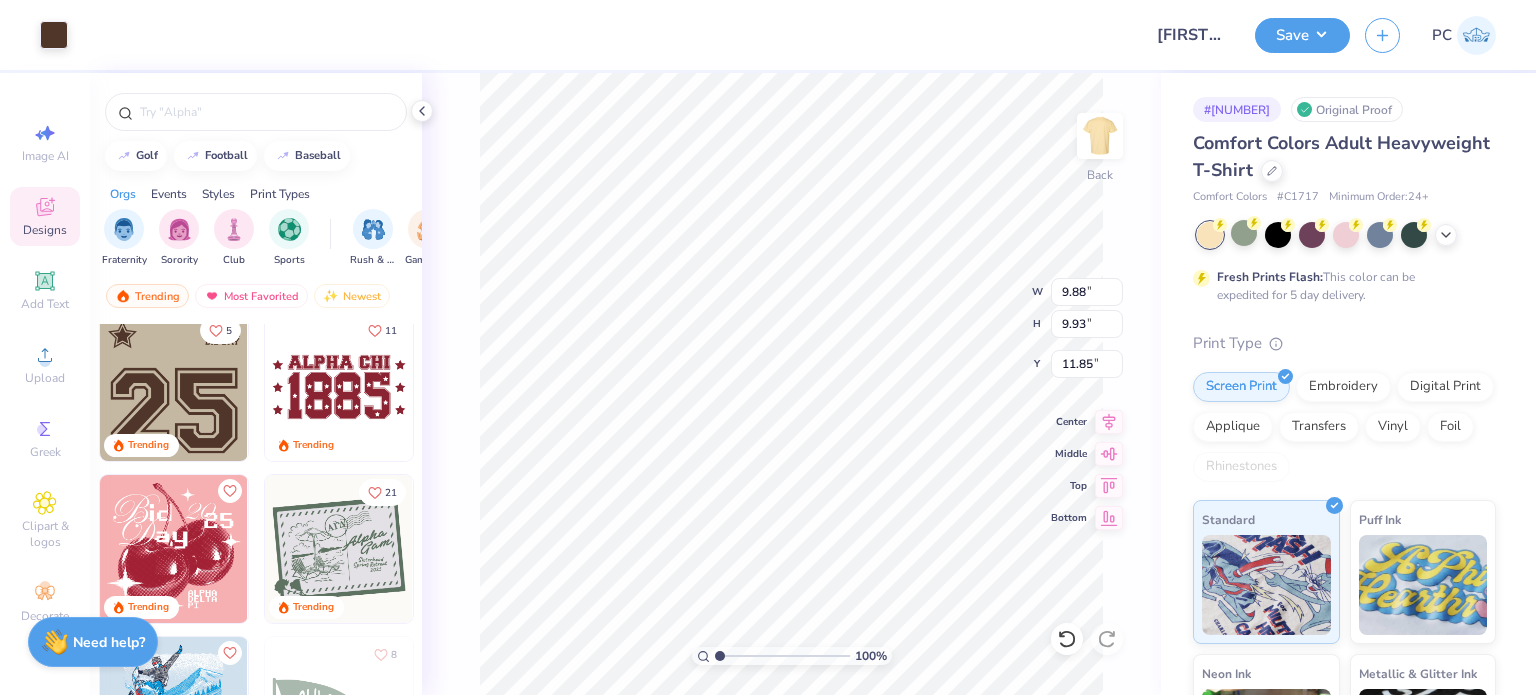 type on "7.99" 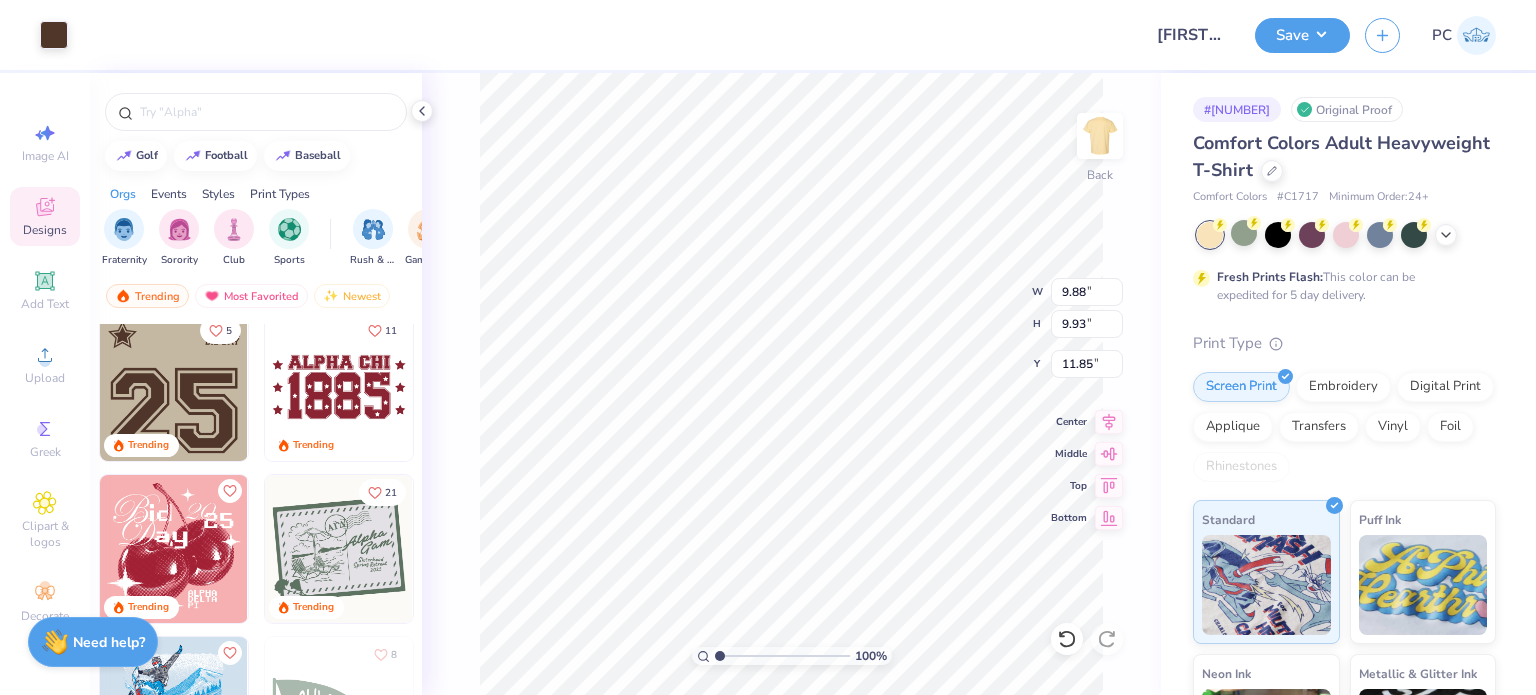 type on "7.99" 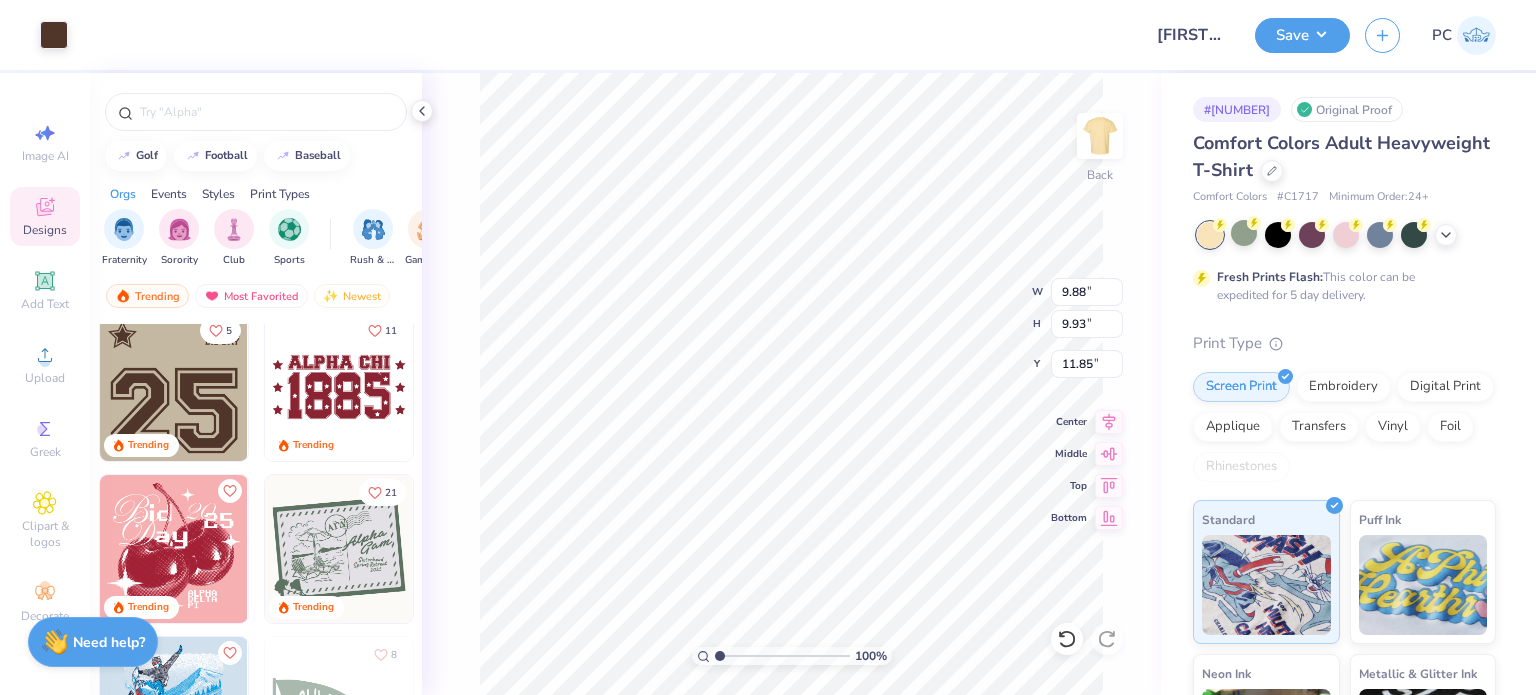 type on "8.83" 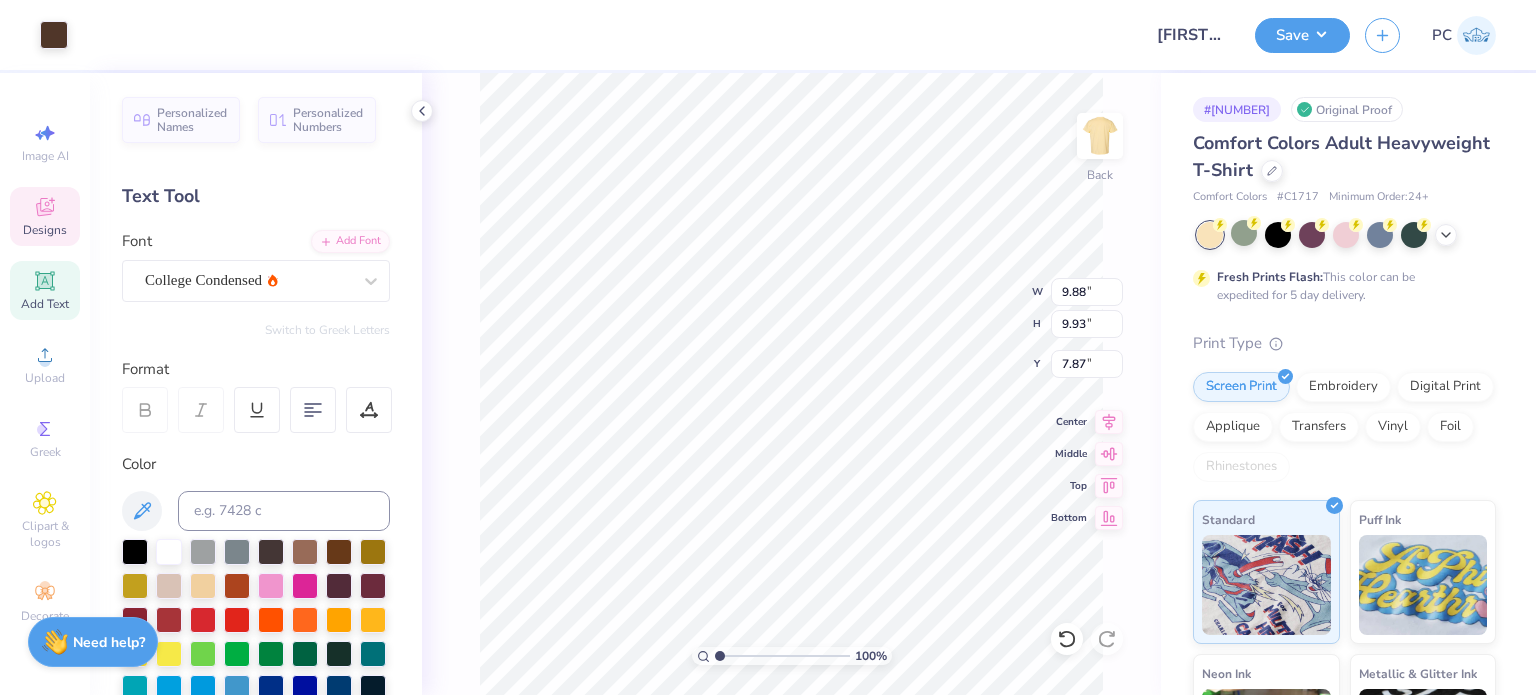 type on "7.87" 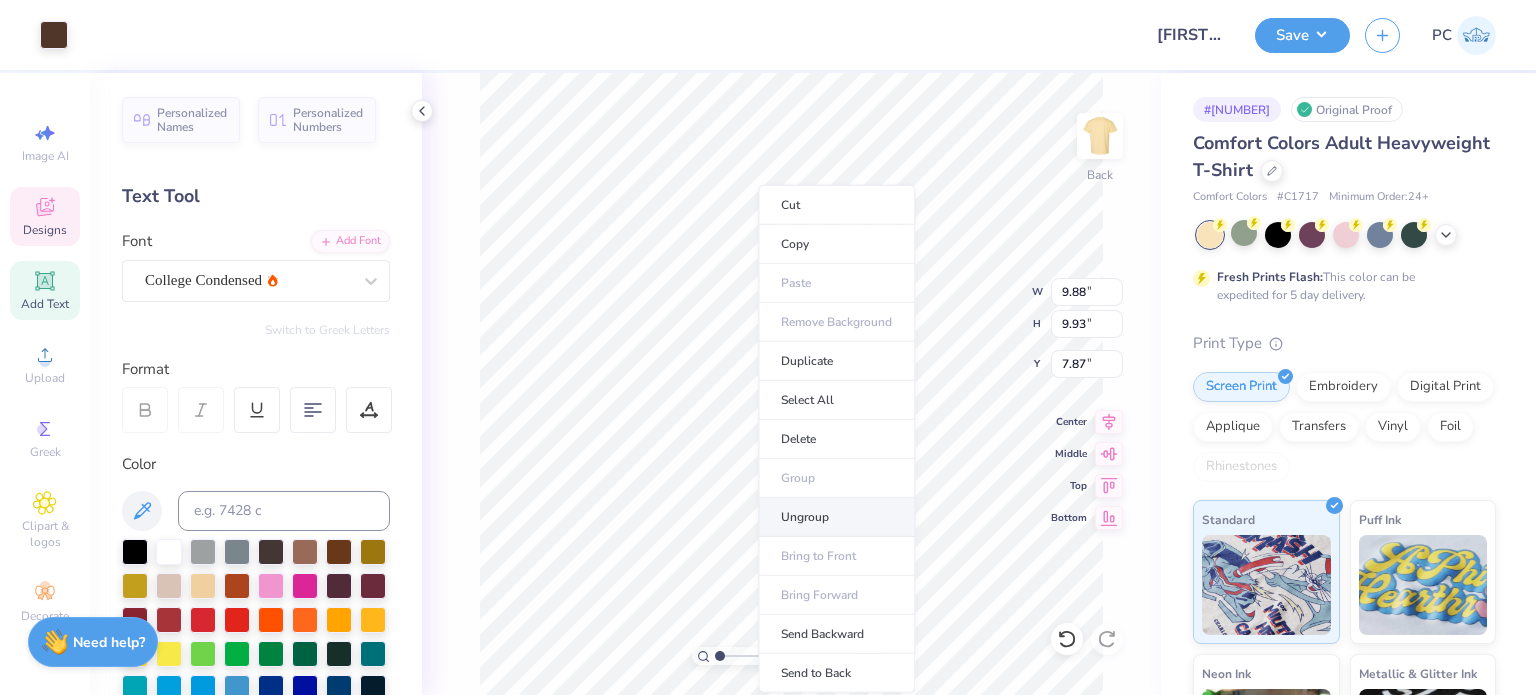 click on "Ungroup" at bounding box center [836, 517] 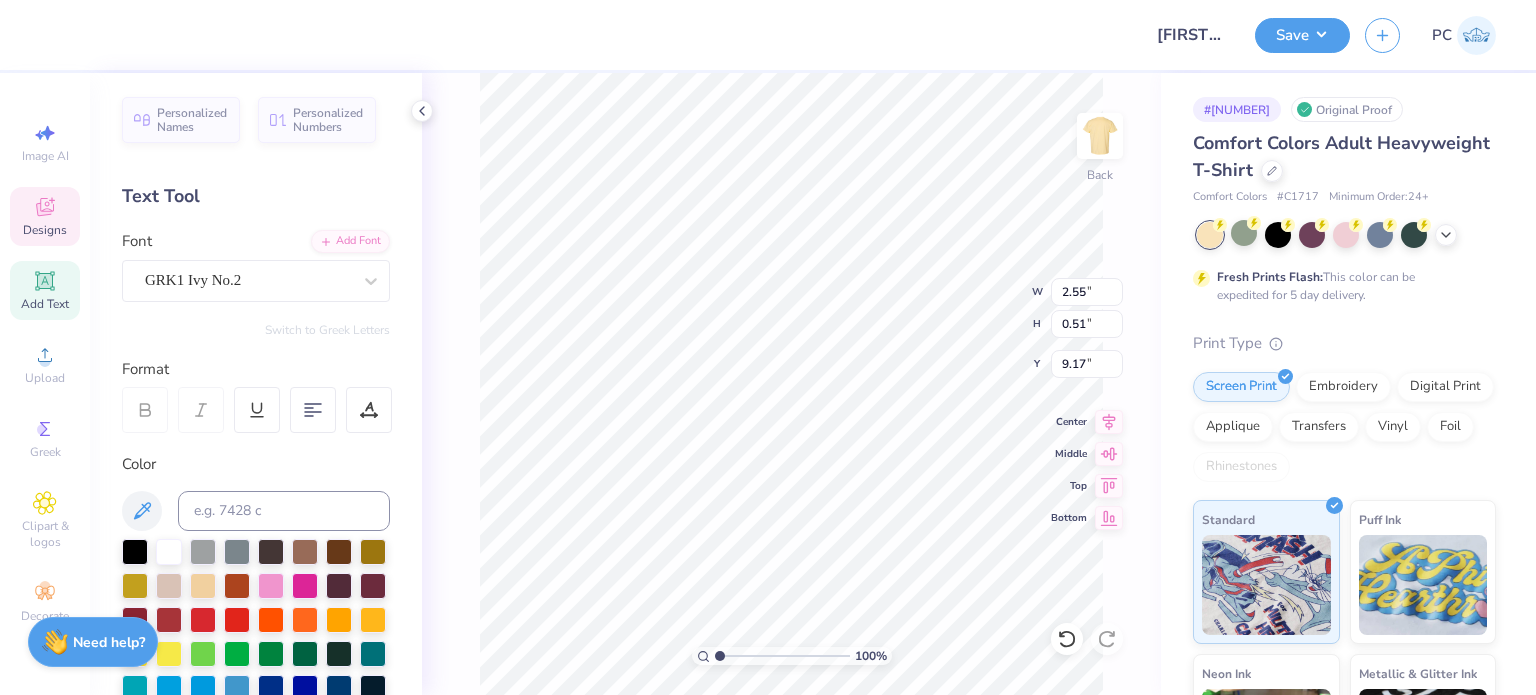 scroll, scrollTop: 16, scrollLeft: 3, axis: both 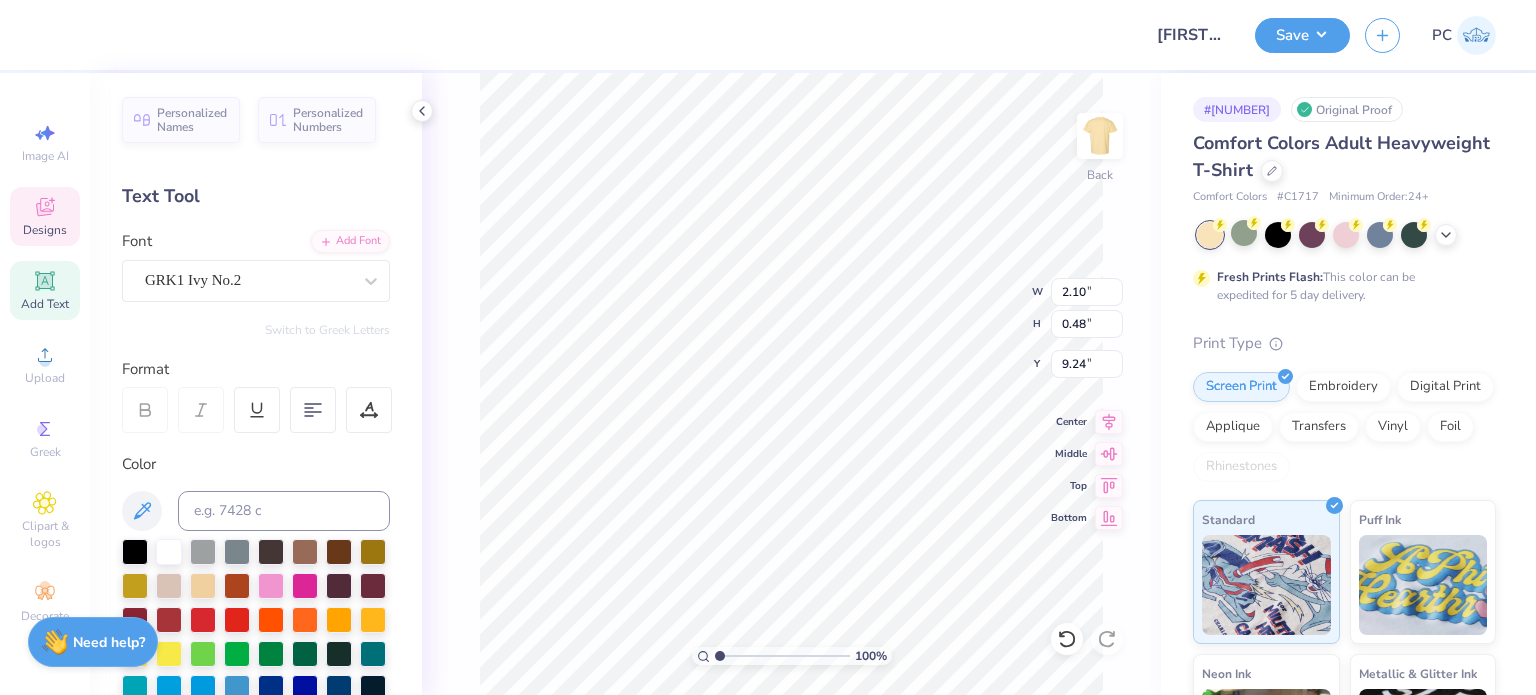 type on "TATE" 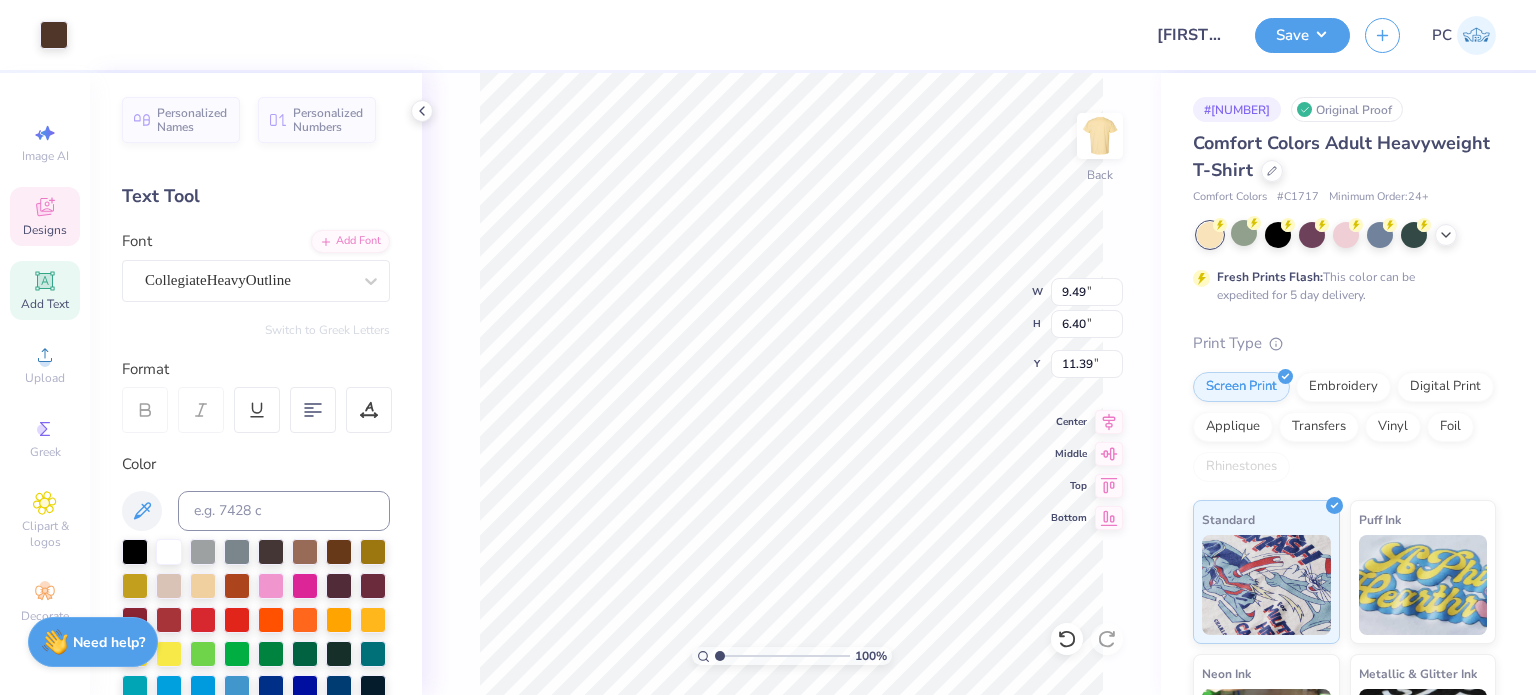 scroll, scrollTop: 16, scrollLeft: 2, axis: both 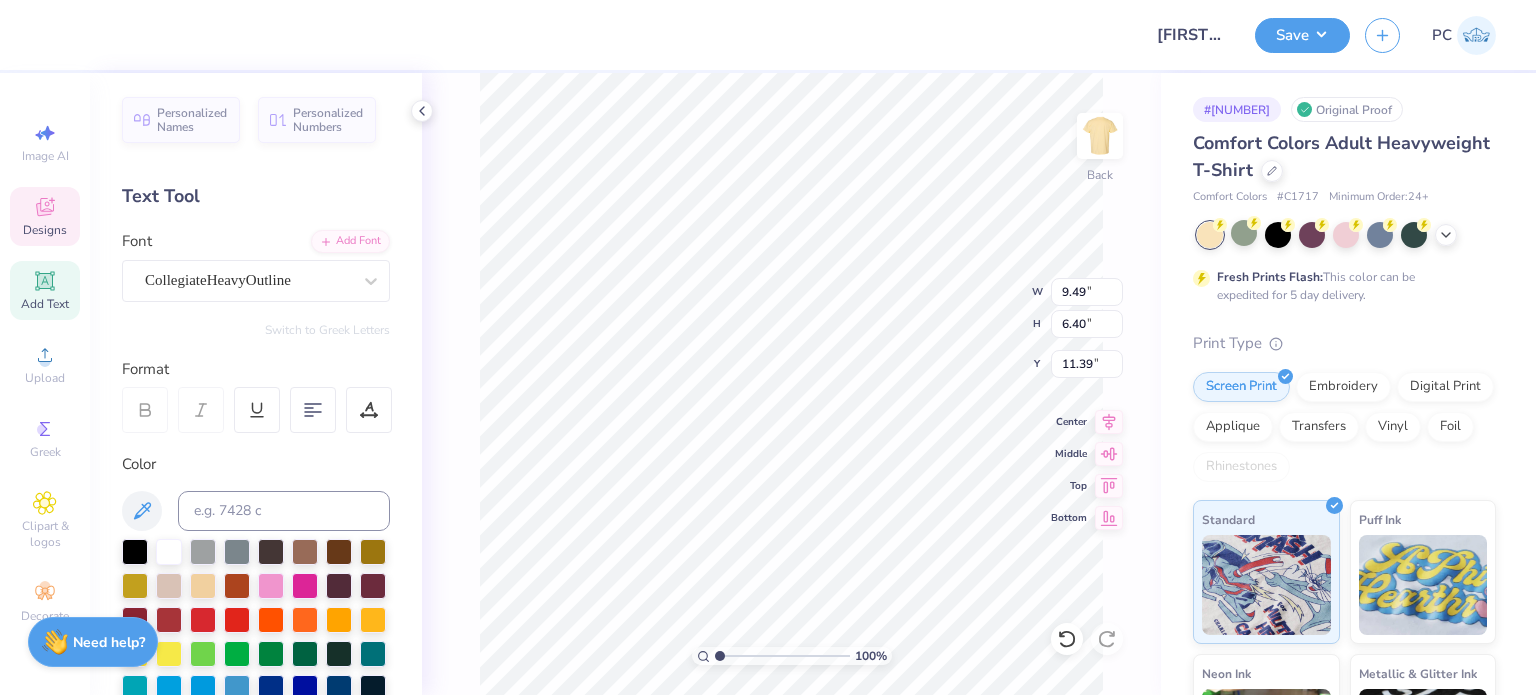 type on "99" 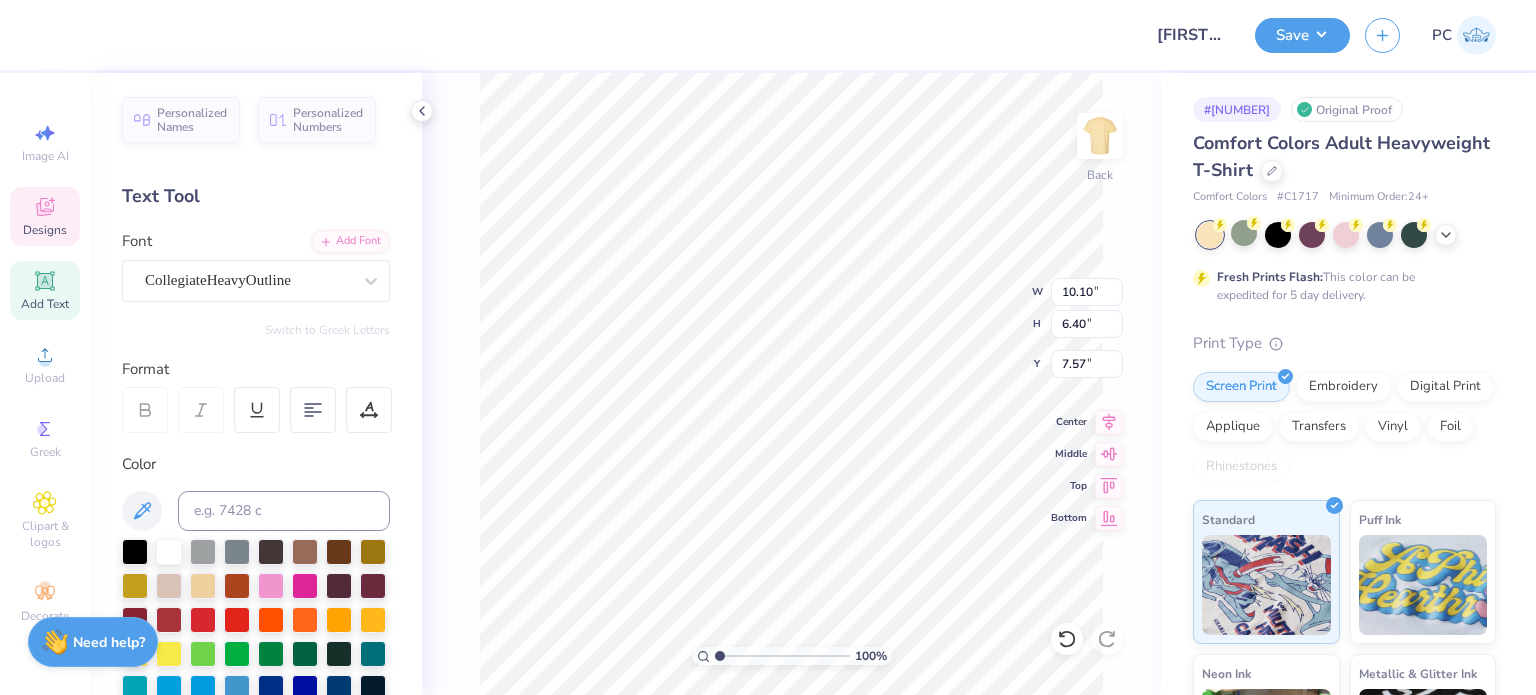 type on "7.57" 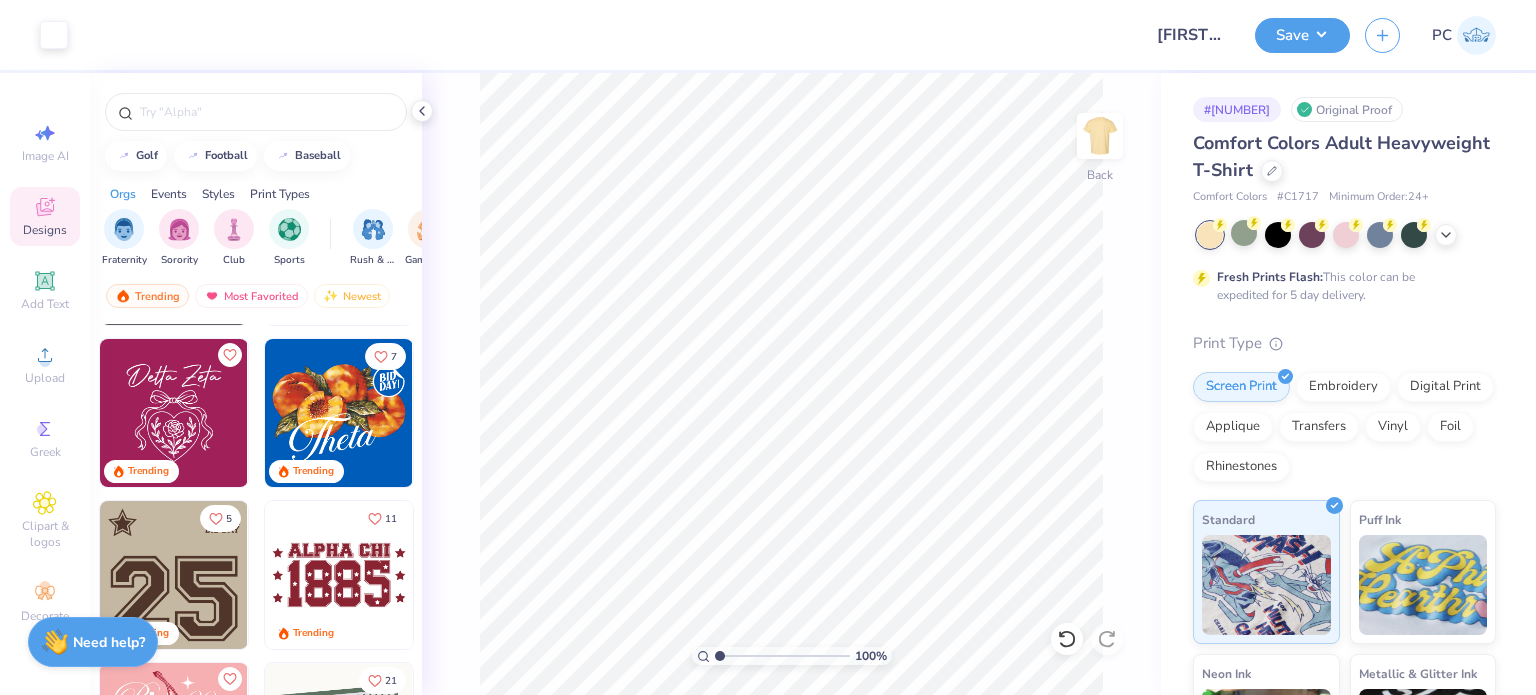 scroll, scrollTop: 3800, scrollLeft: 0, axis: vertical 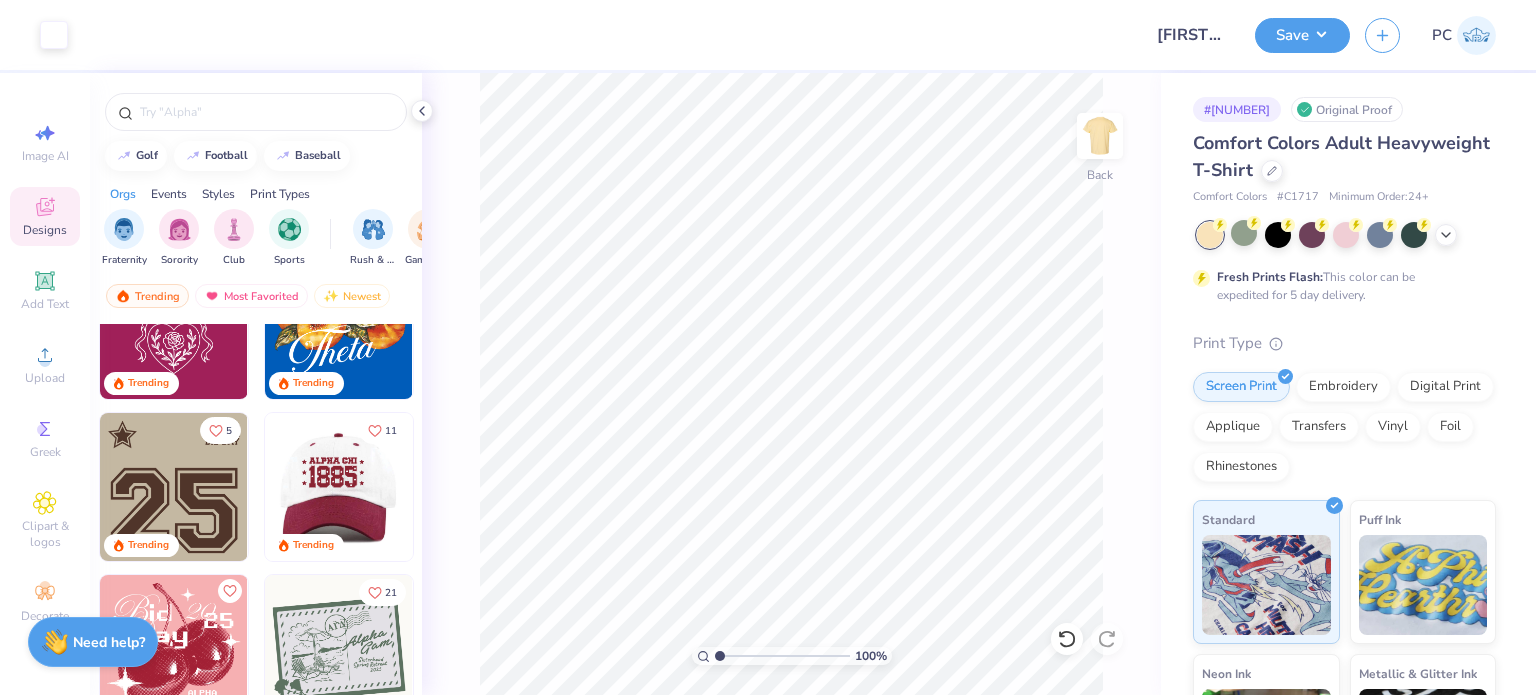 click at bounding box center [338, 487] 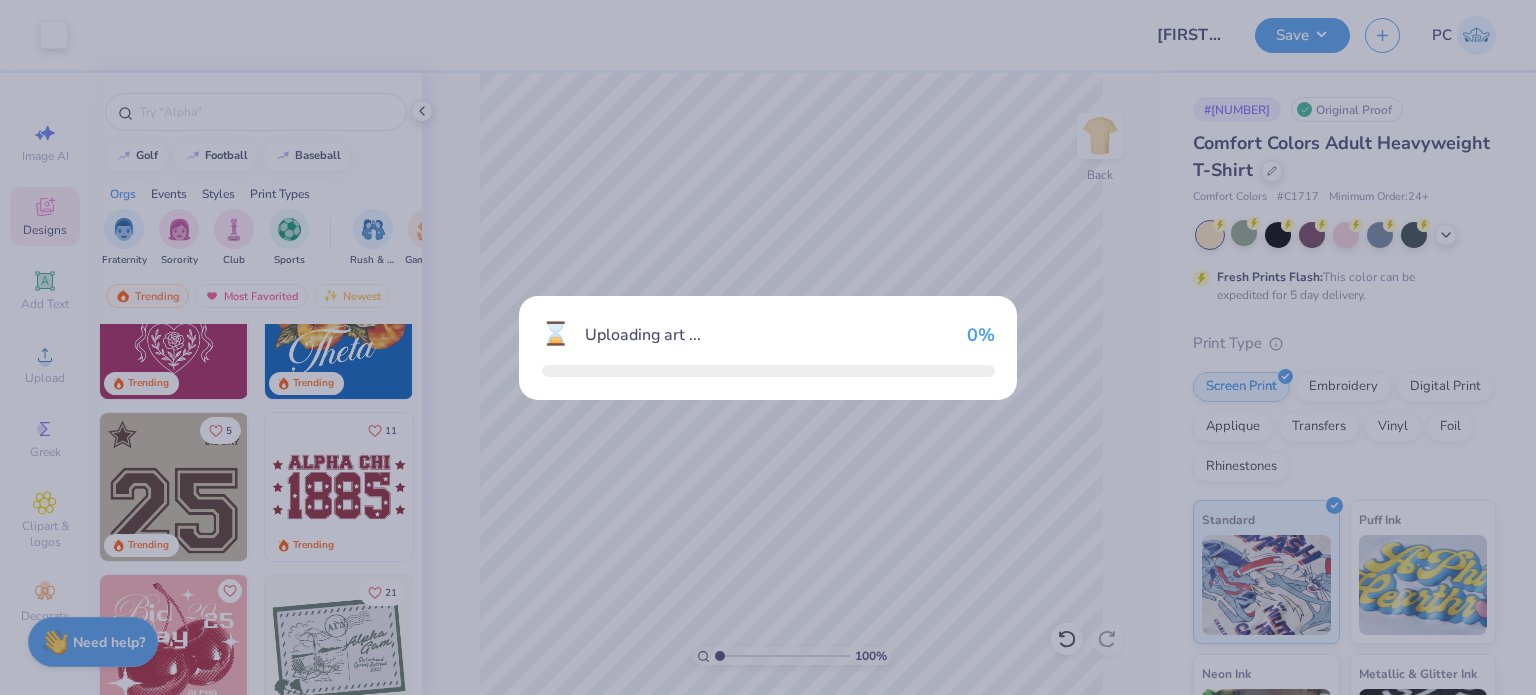 click on "⌛ Uploading art ... 0 %" at bounding box center (768, 347) 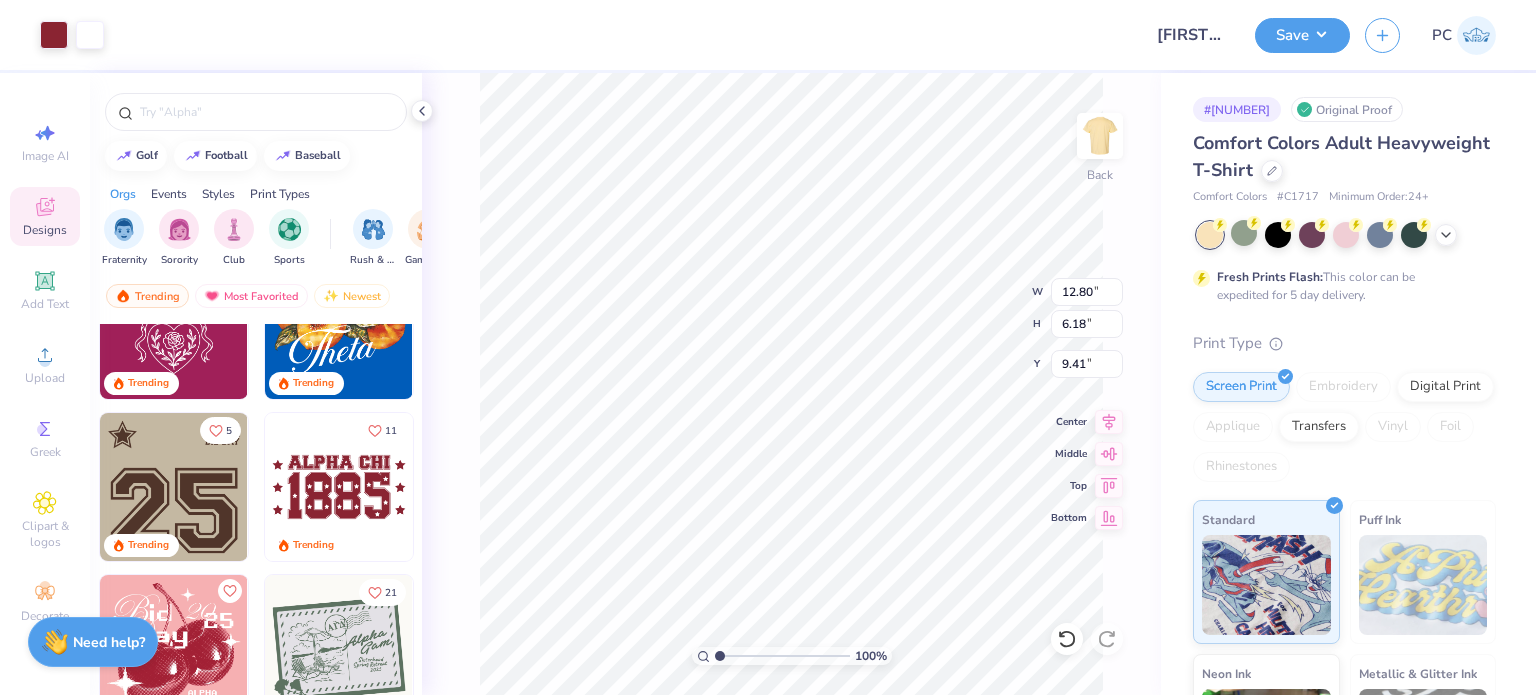 type on "9.41" 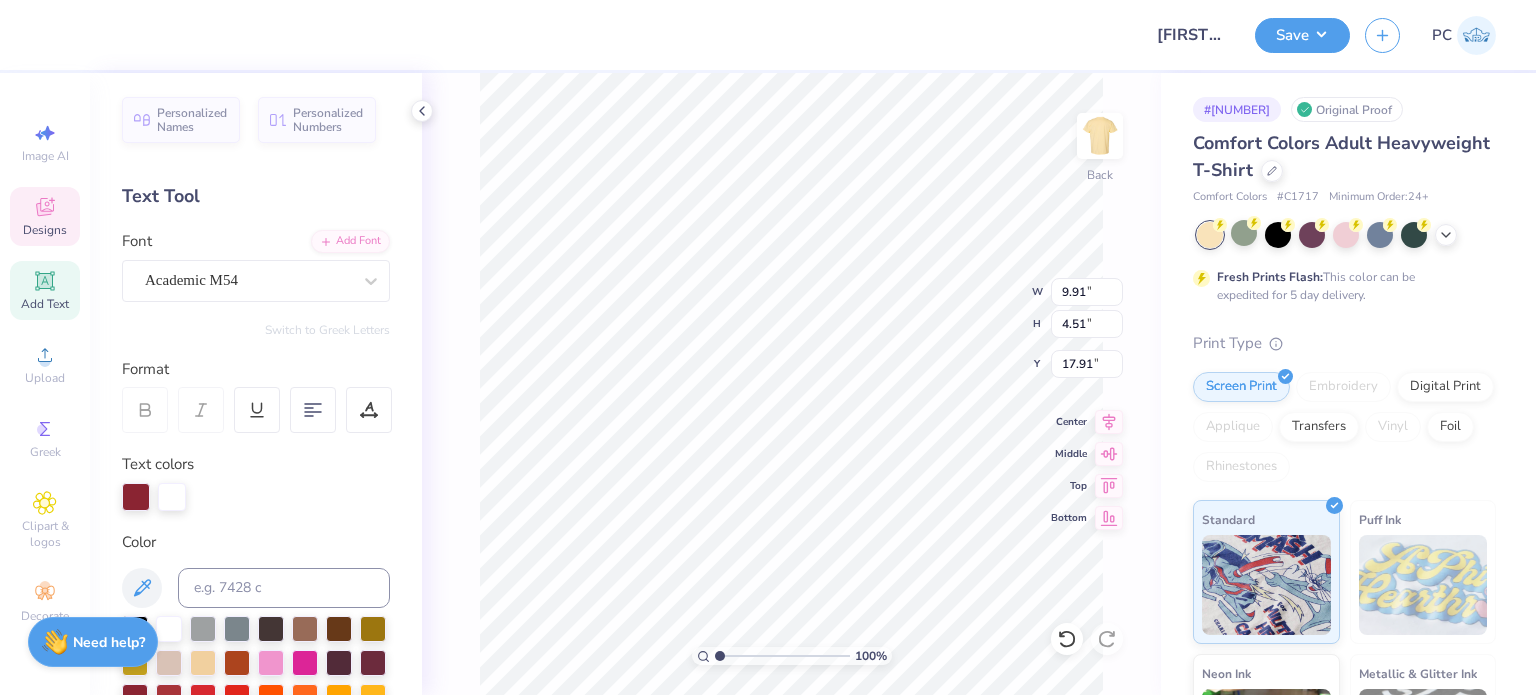 type on "17.91" 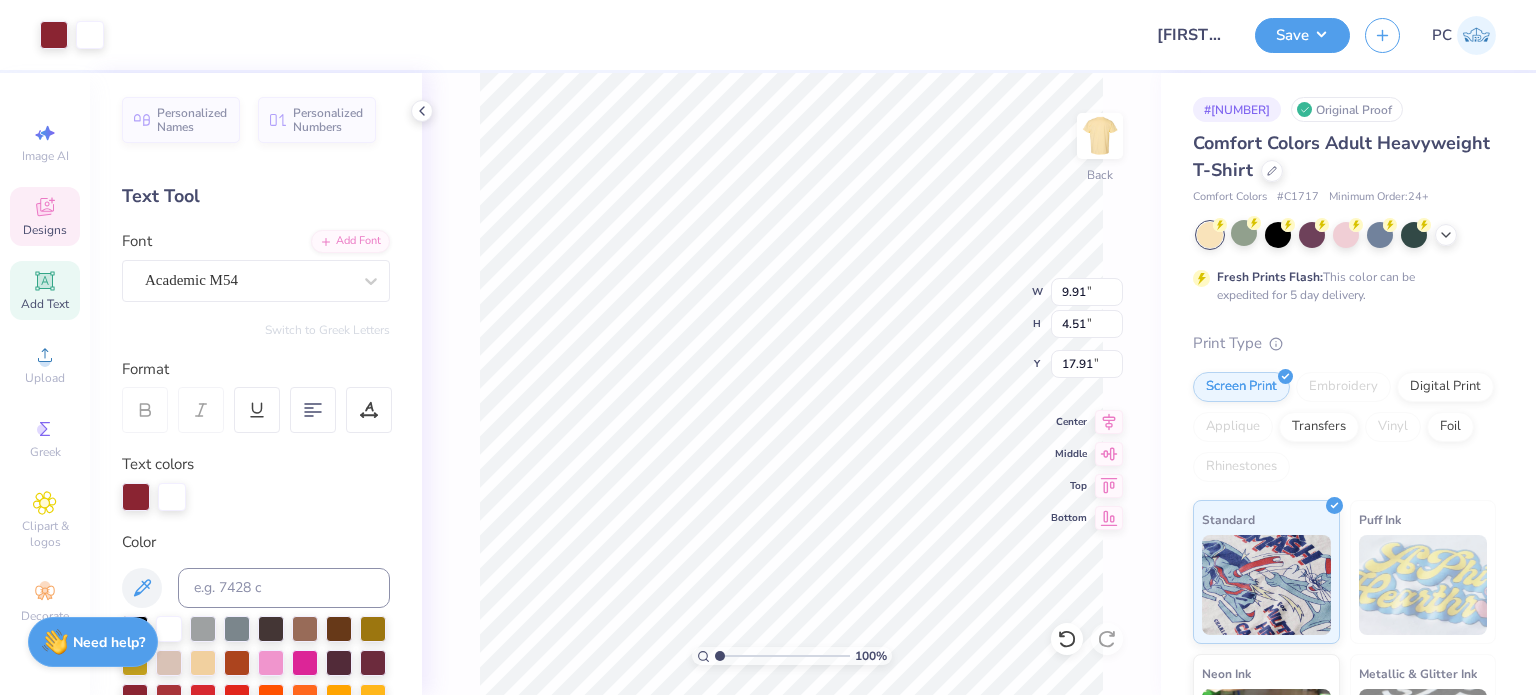 scroll, scrollTop: 16, scrollLeft: 2, axis: both 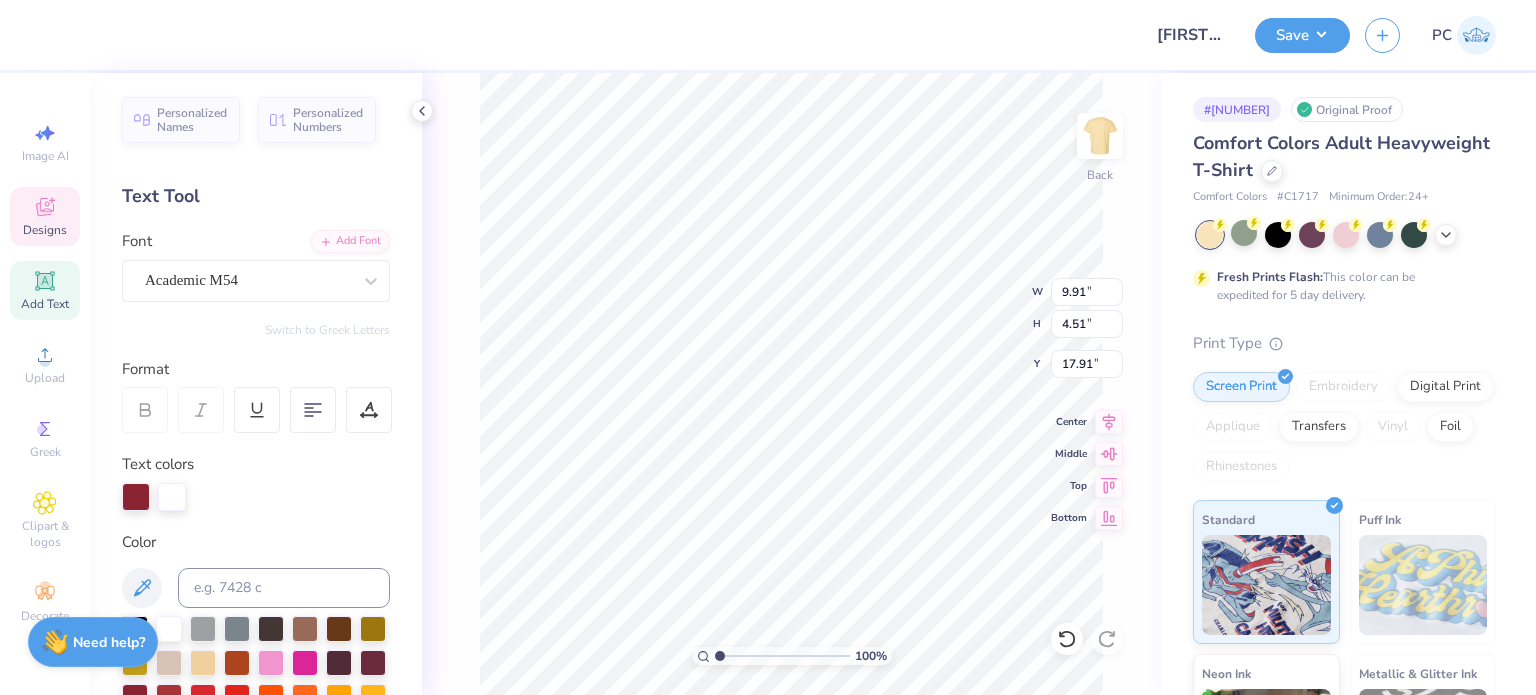 type on "99" 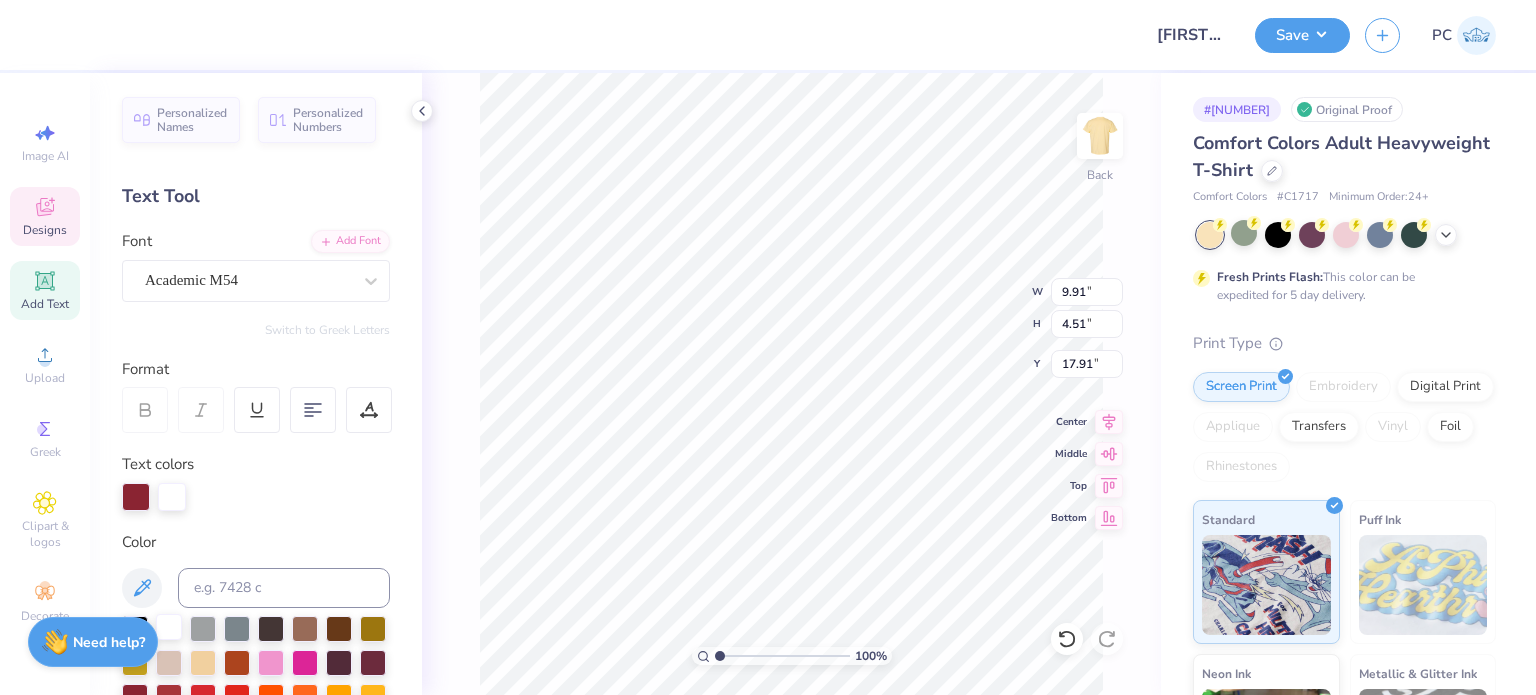 click at bounding box center (169, 627) 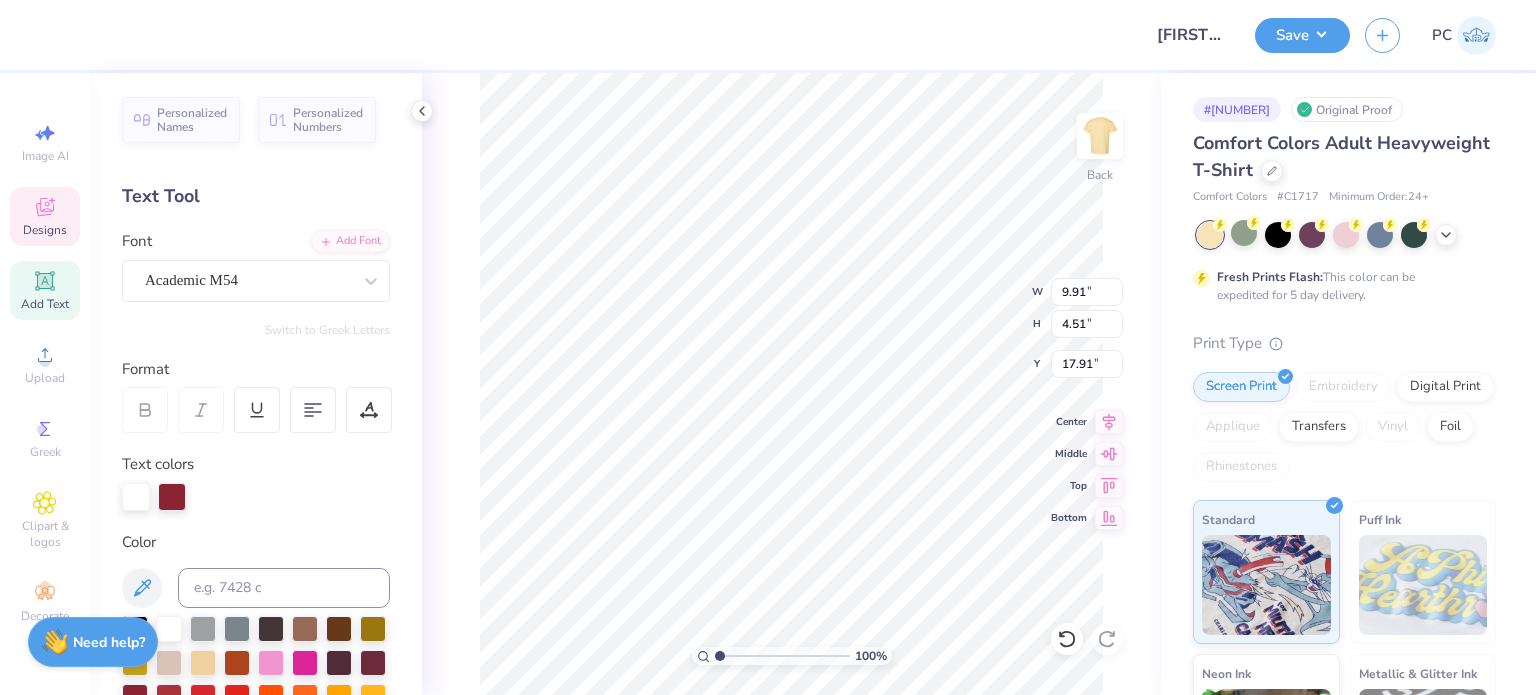 click at bounding box center [172, 497] 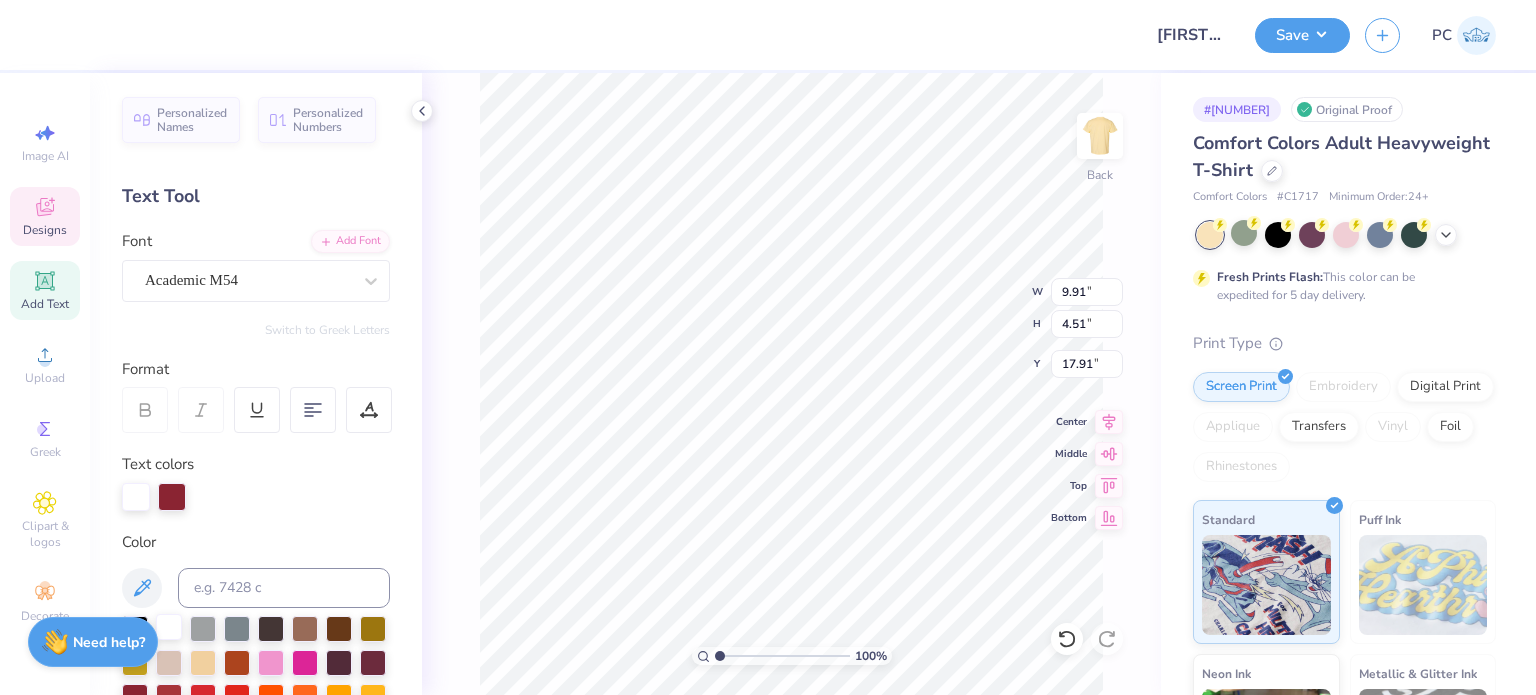 click at bounding box center [169, 627] 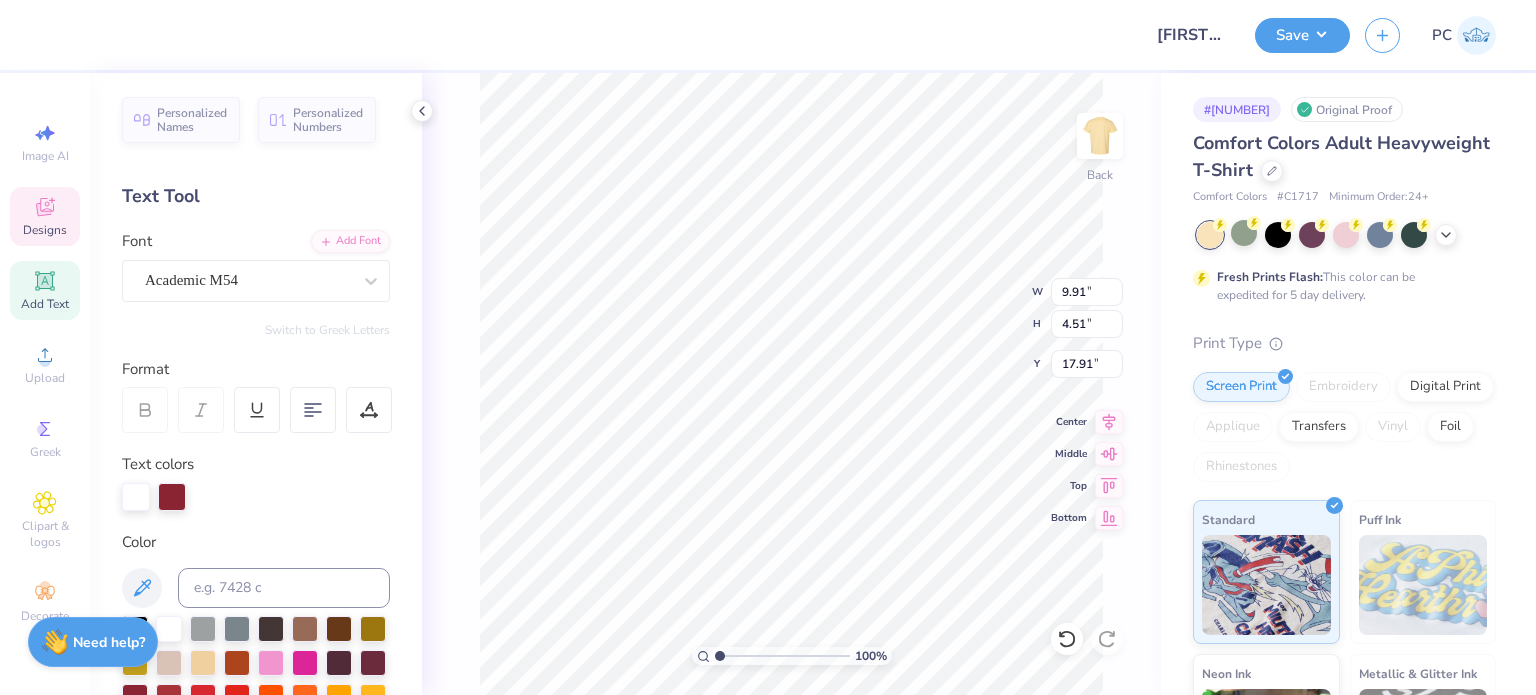 click at bounding box center [172, 497] 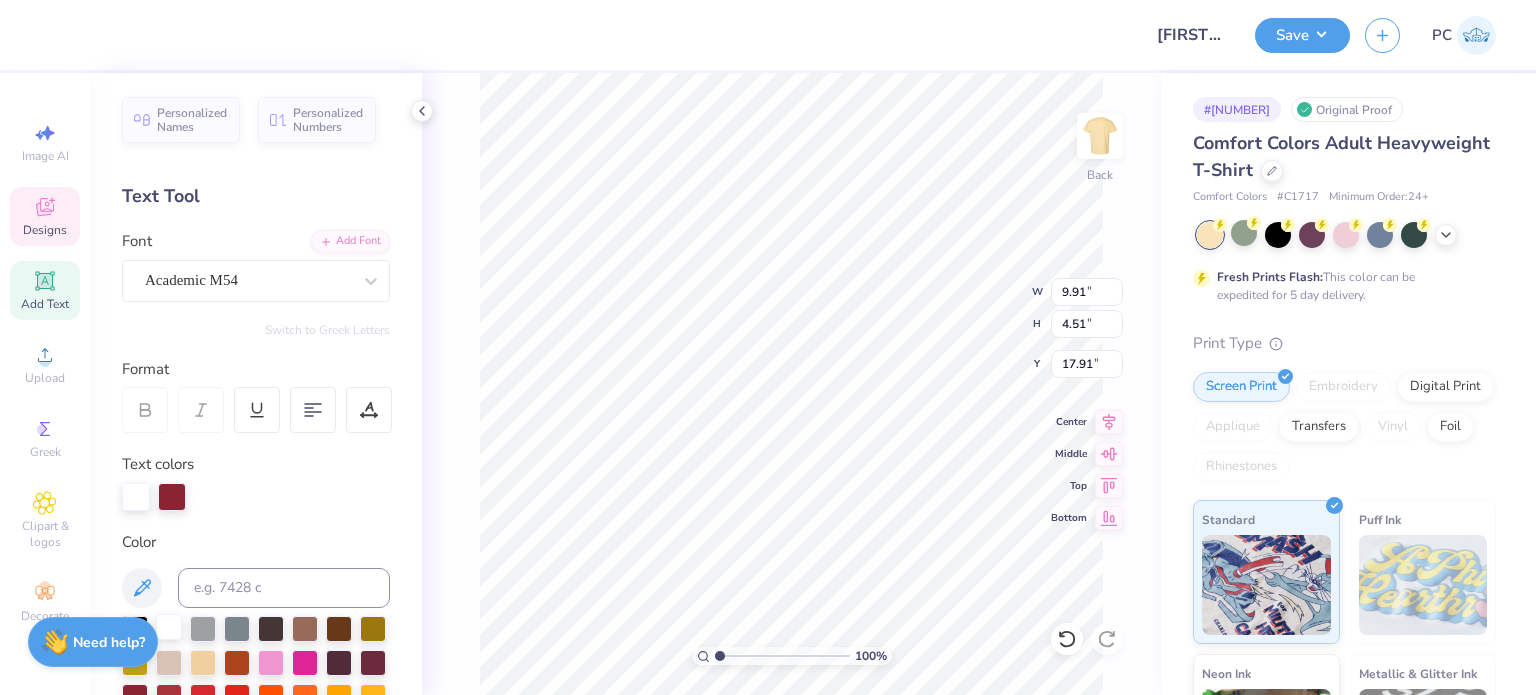 click at bounding box center [169, 627] 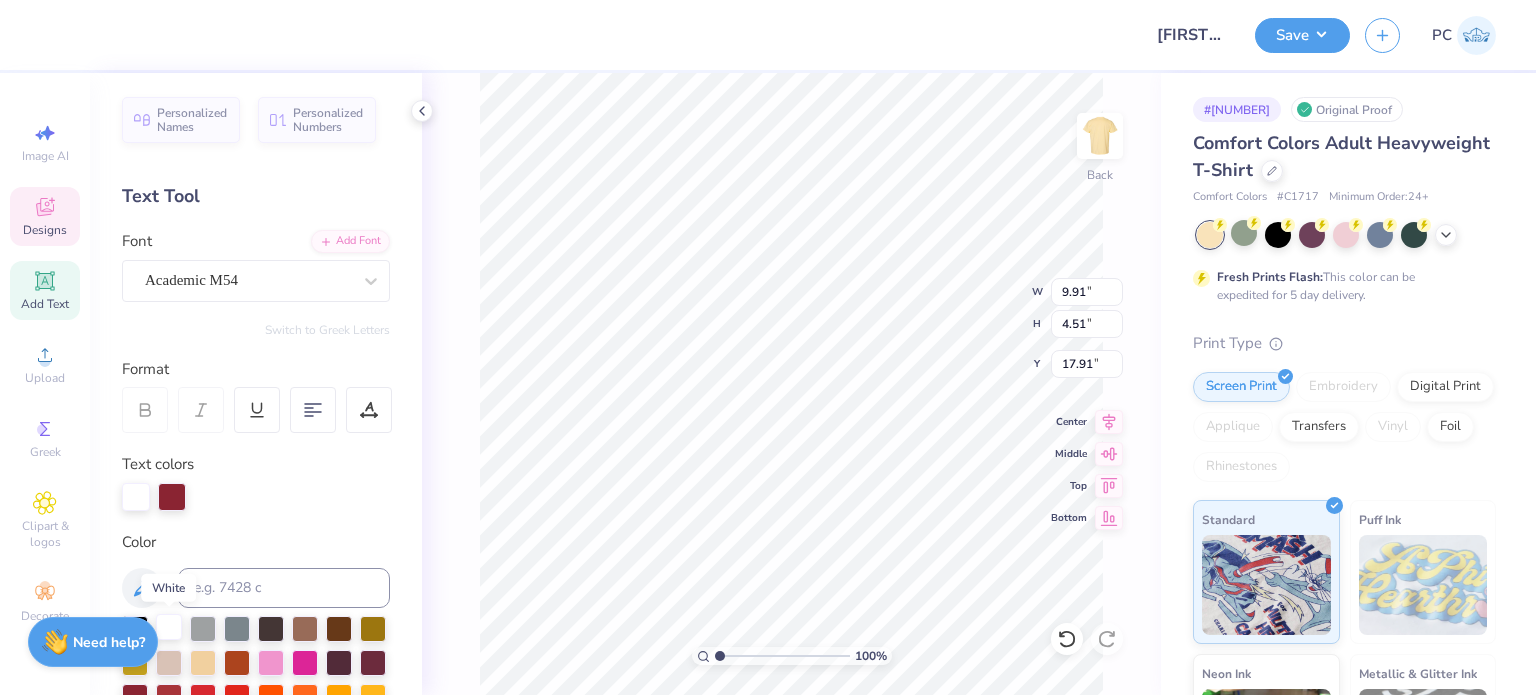 click at bounding box center [169, 627] 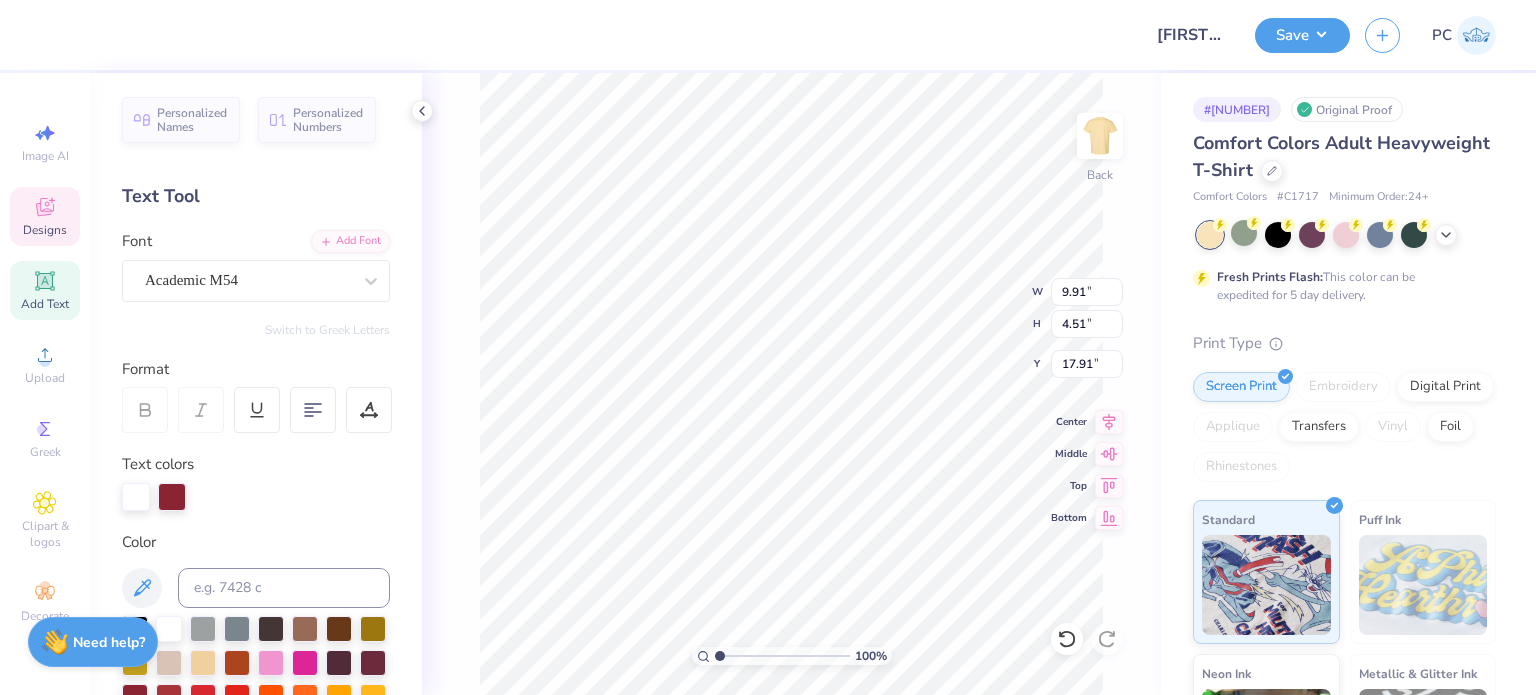 click on "Personalized Names Personalized Numbers Text Tool  Add Font Font Academic M54 Switch to Greek Letters Format Text colors Color Styles Text Shape" at bounding box center [256, 384] 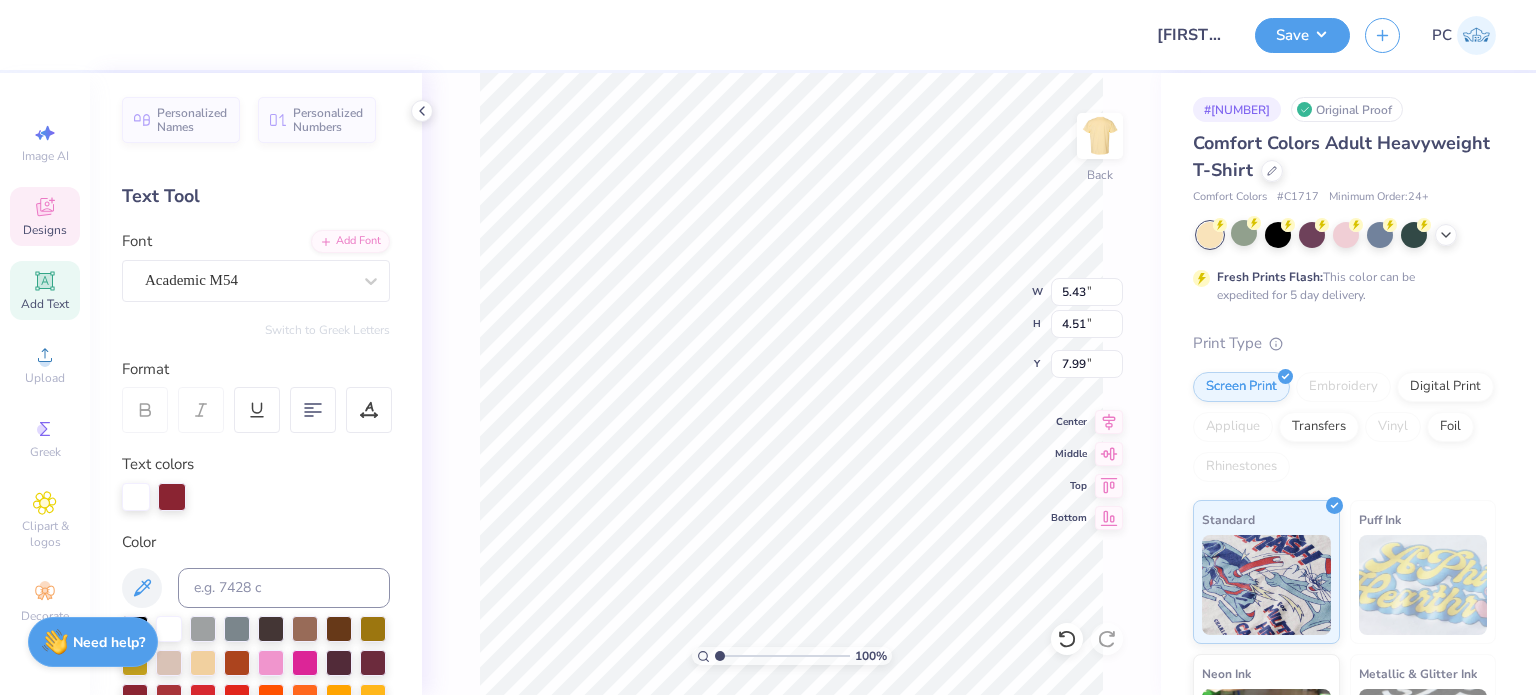 type on "7.99" 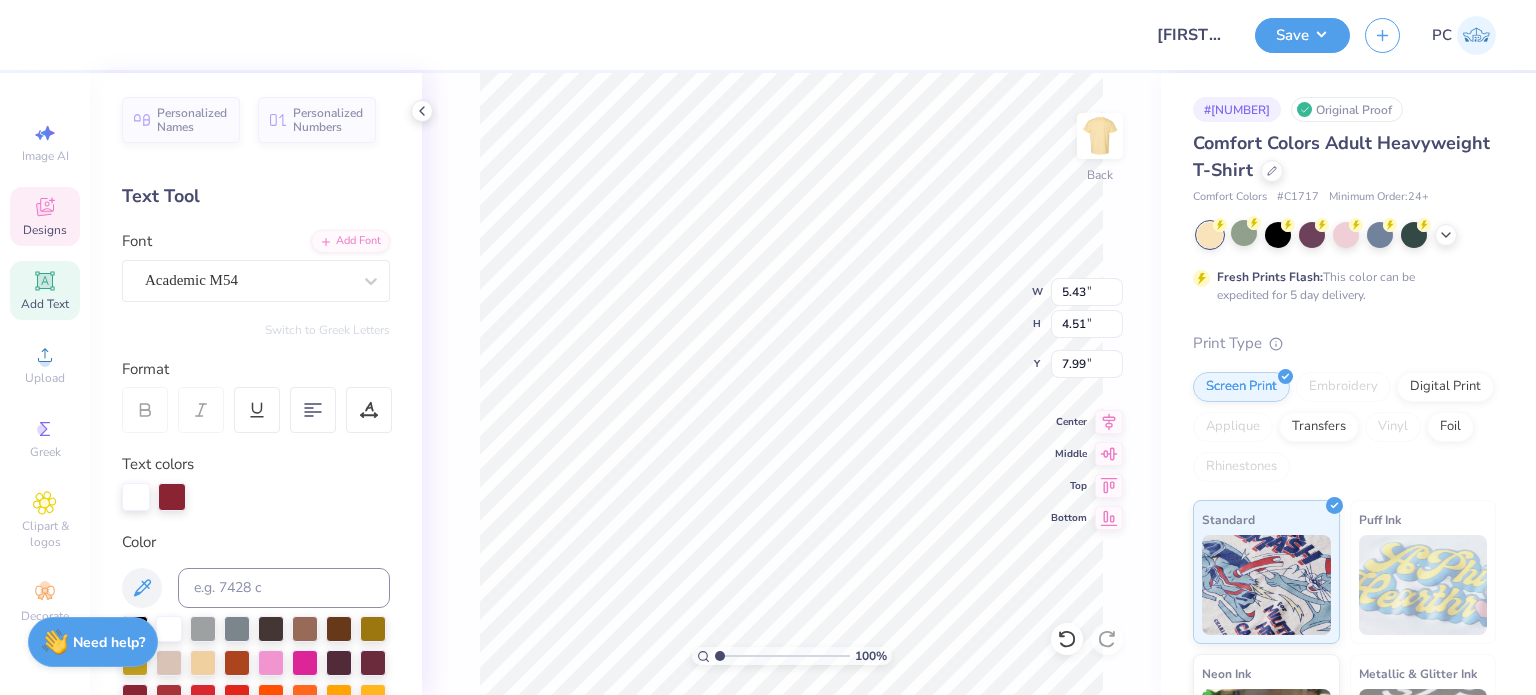 type on "8.95" 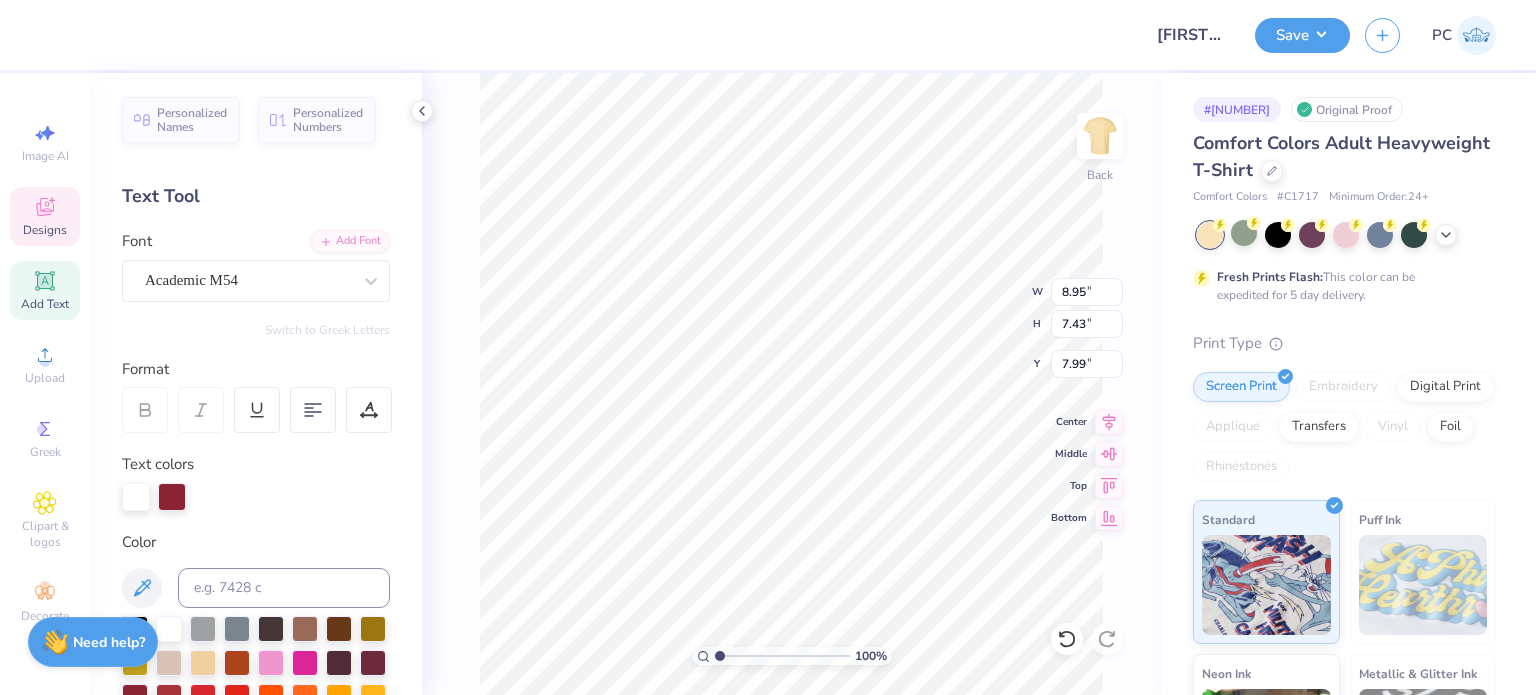 type on "8.10" 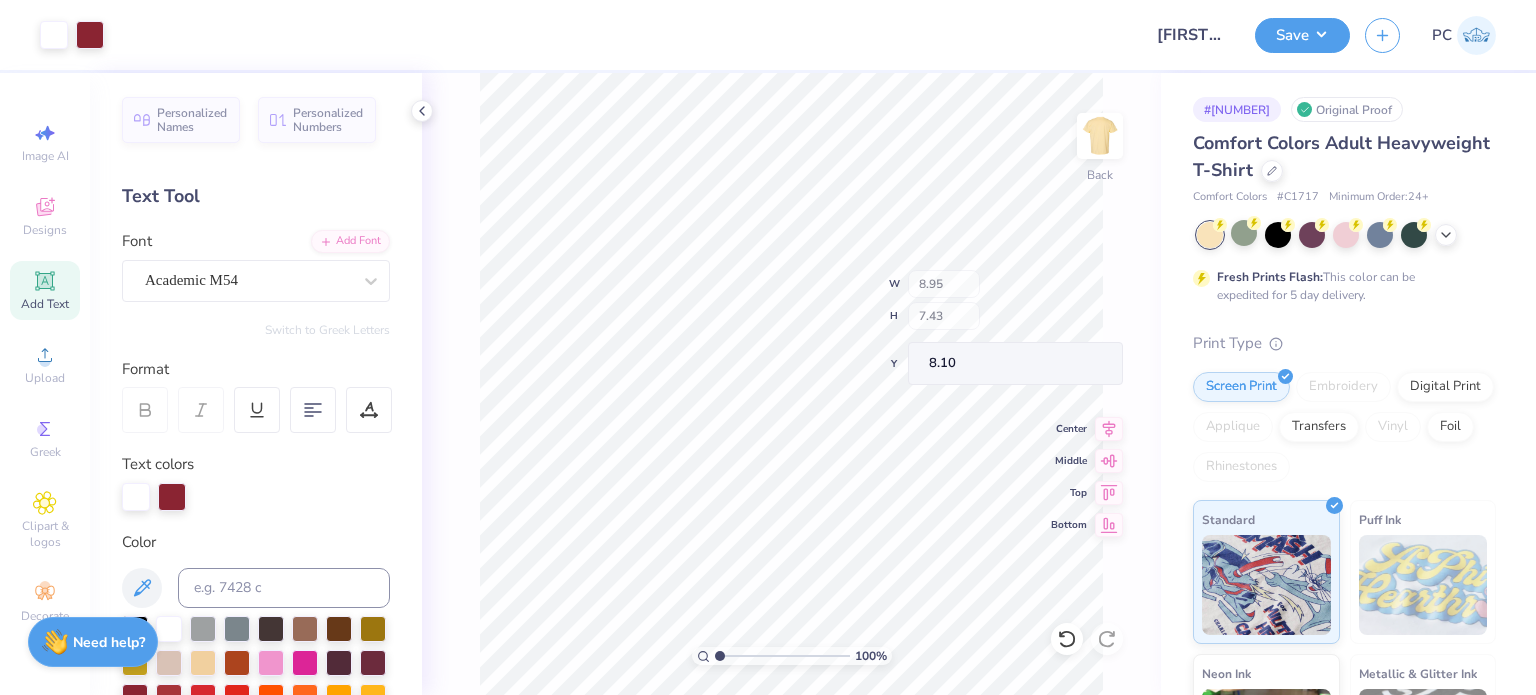 type on "10.94" 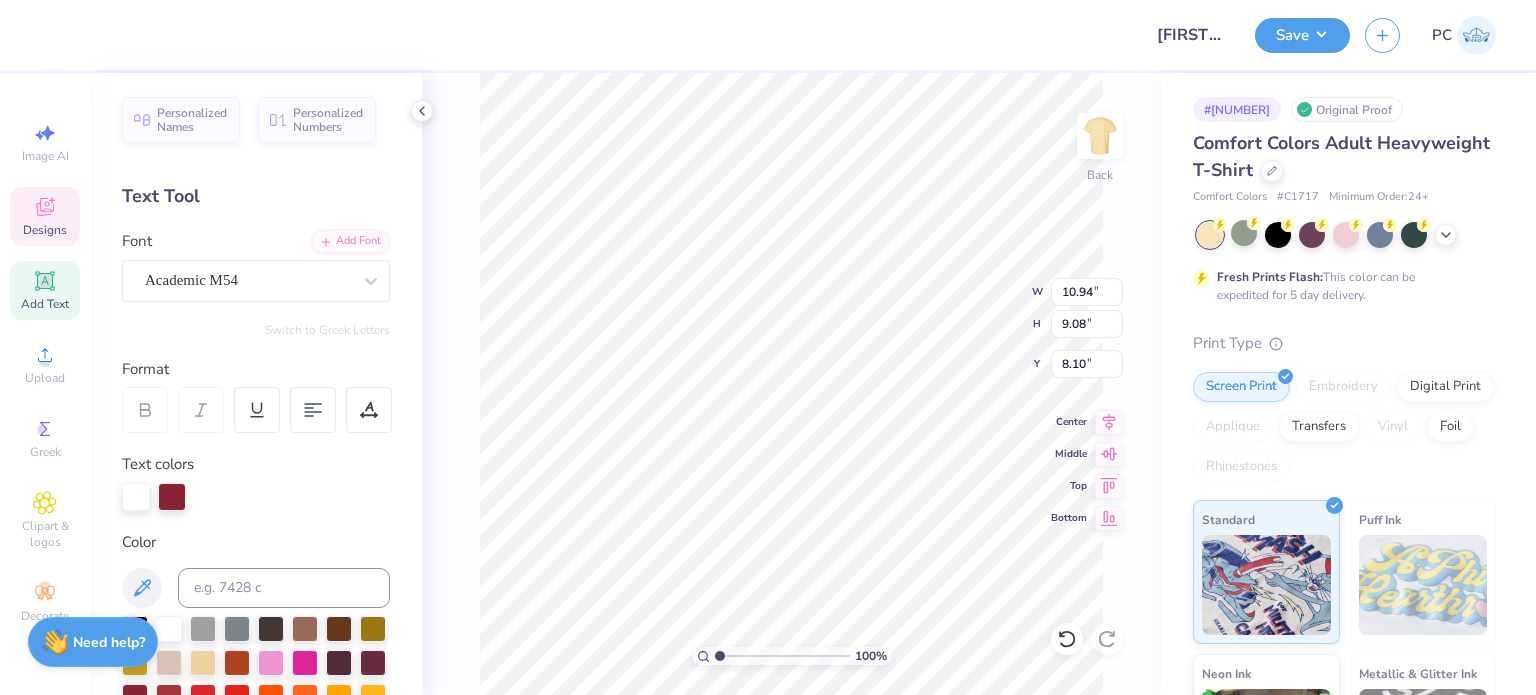 type on "7.24" 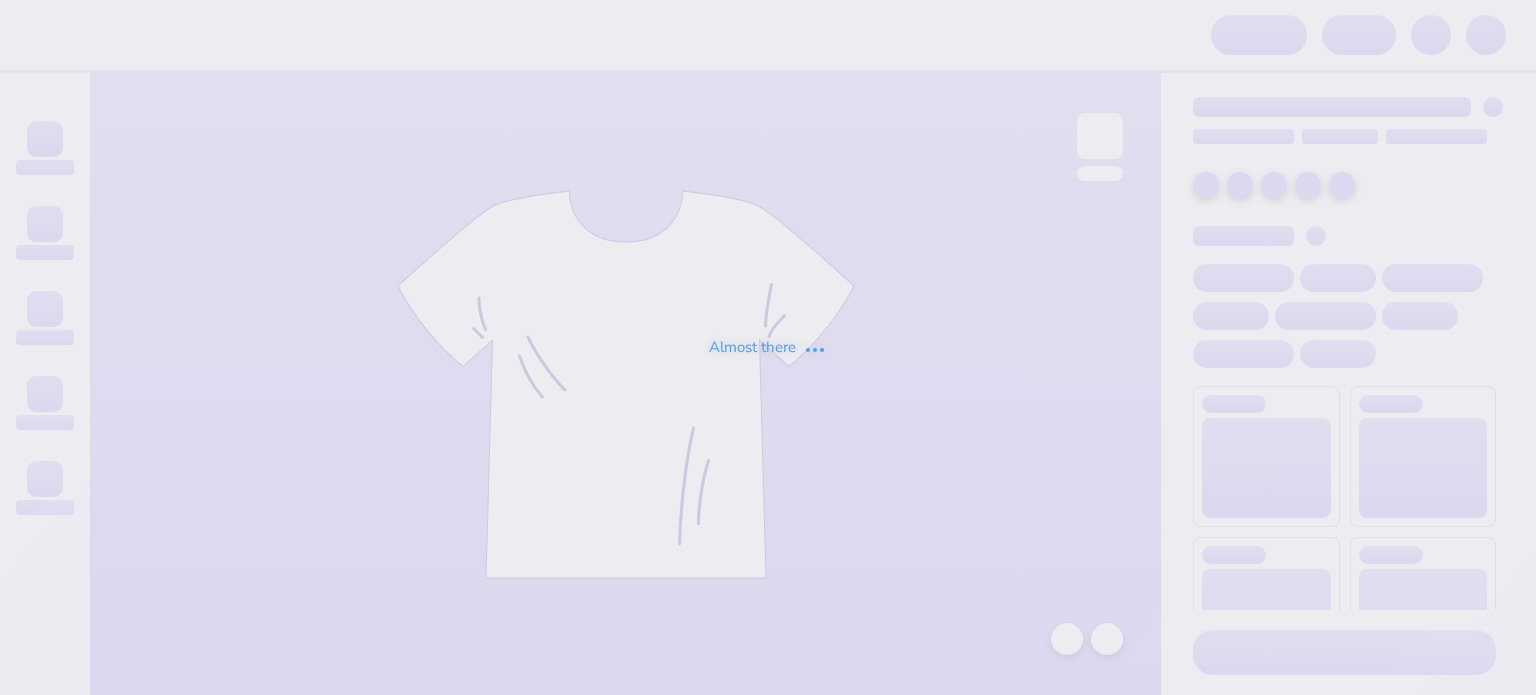 scroll, scrollTop: 0, scrollLeft: 0, axis: both 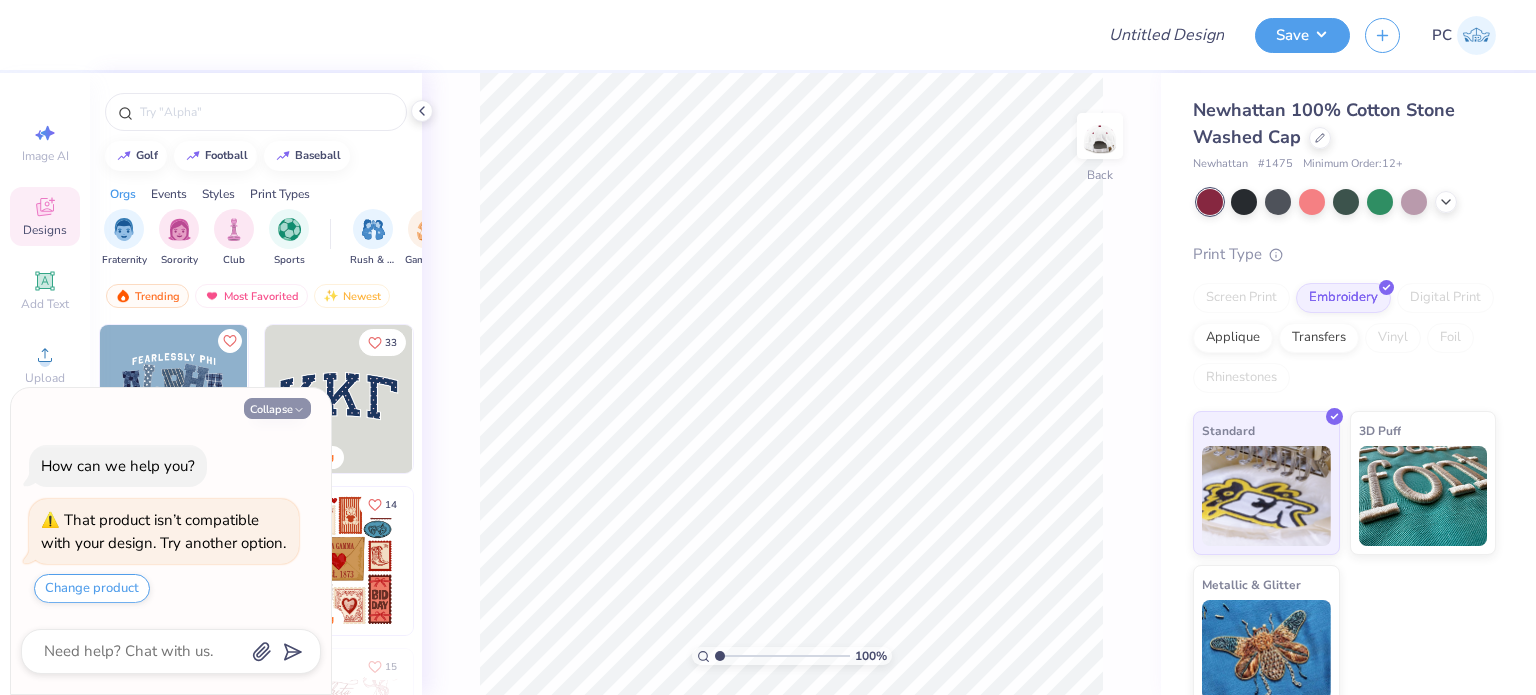click 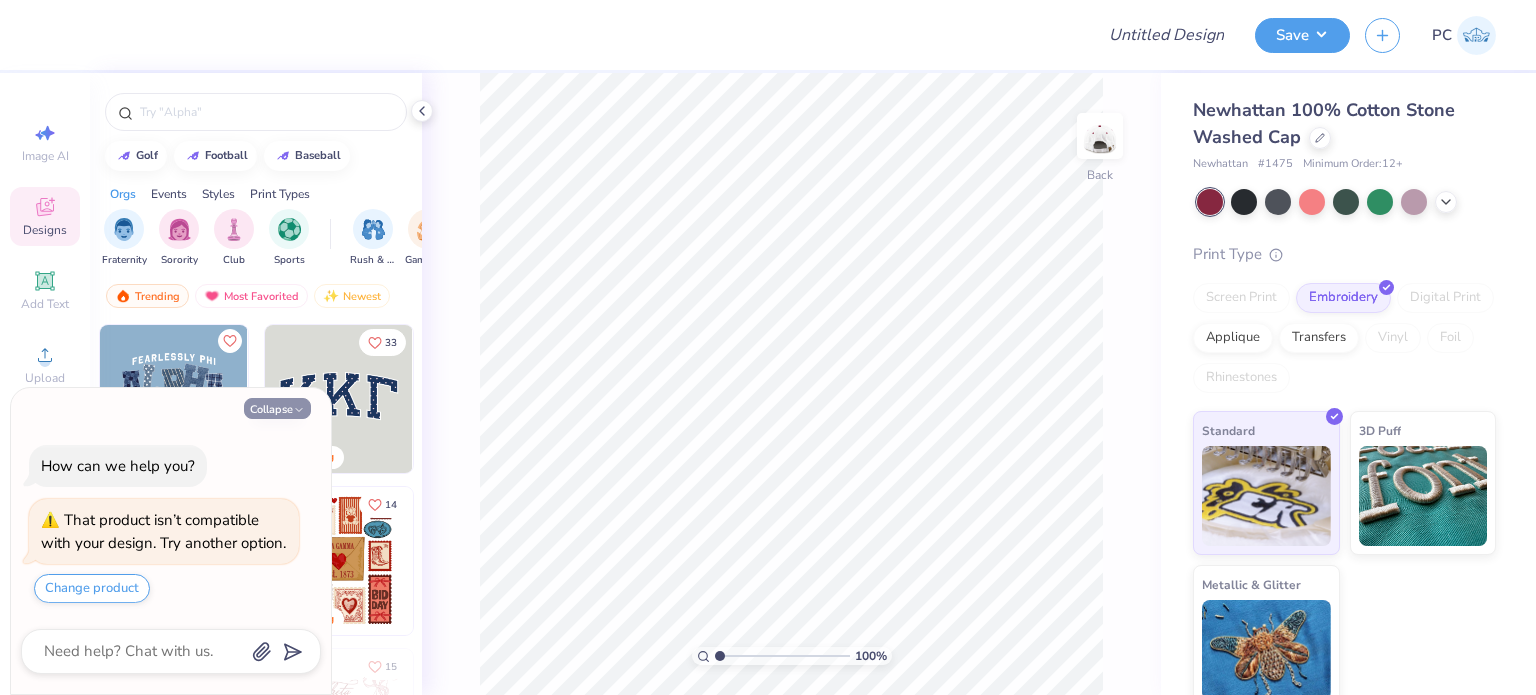 type on "x" 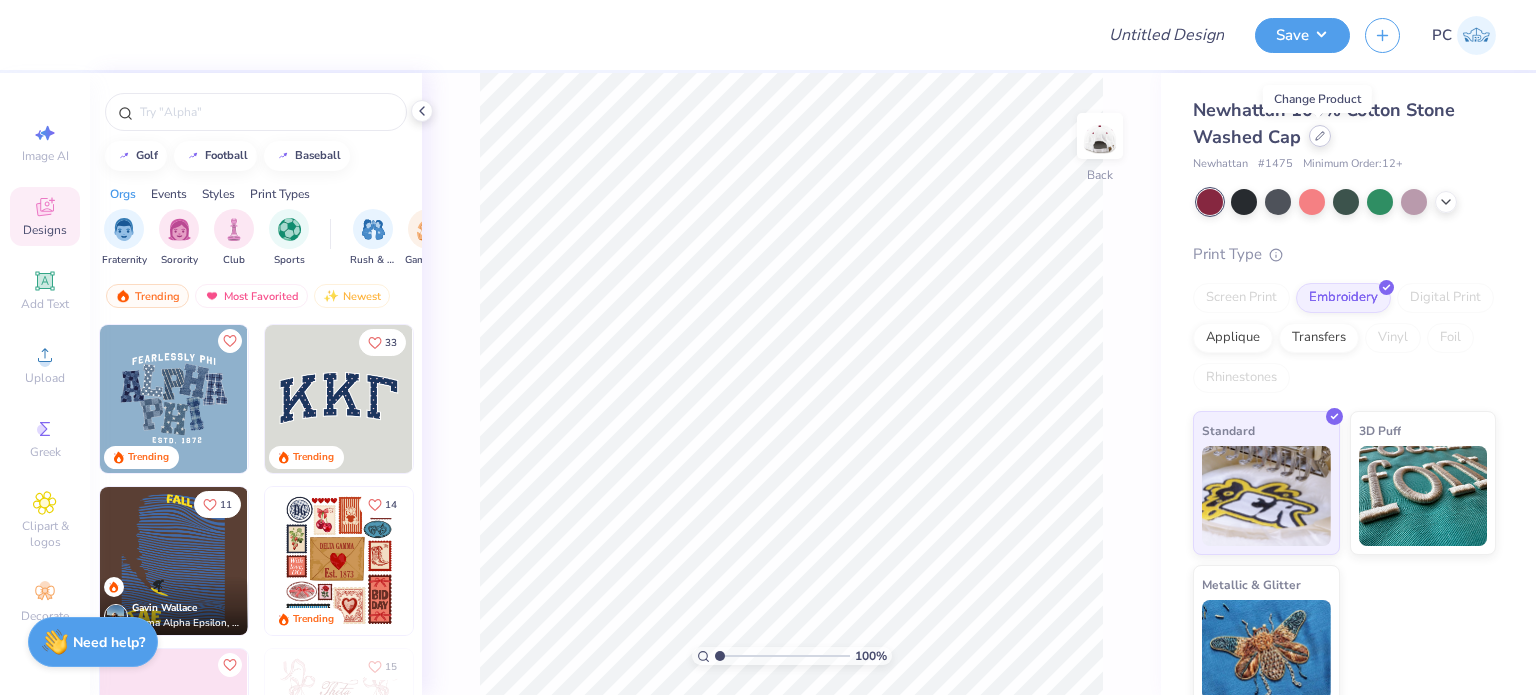 click at bounding box center (1320, 136) 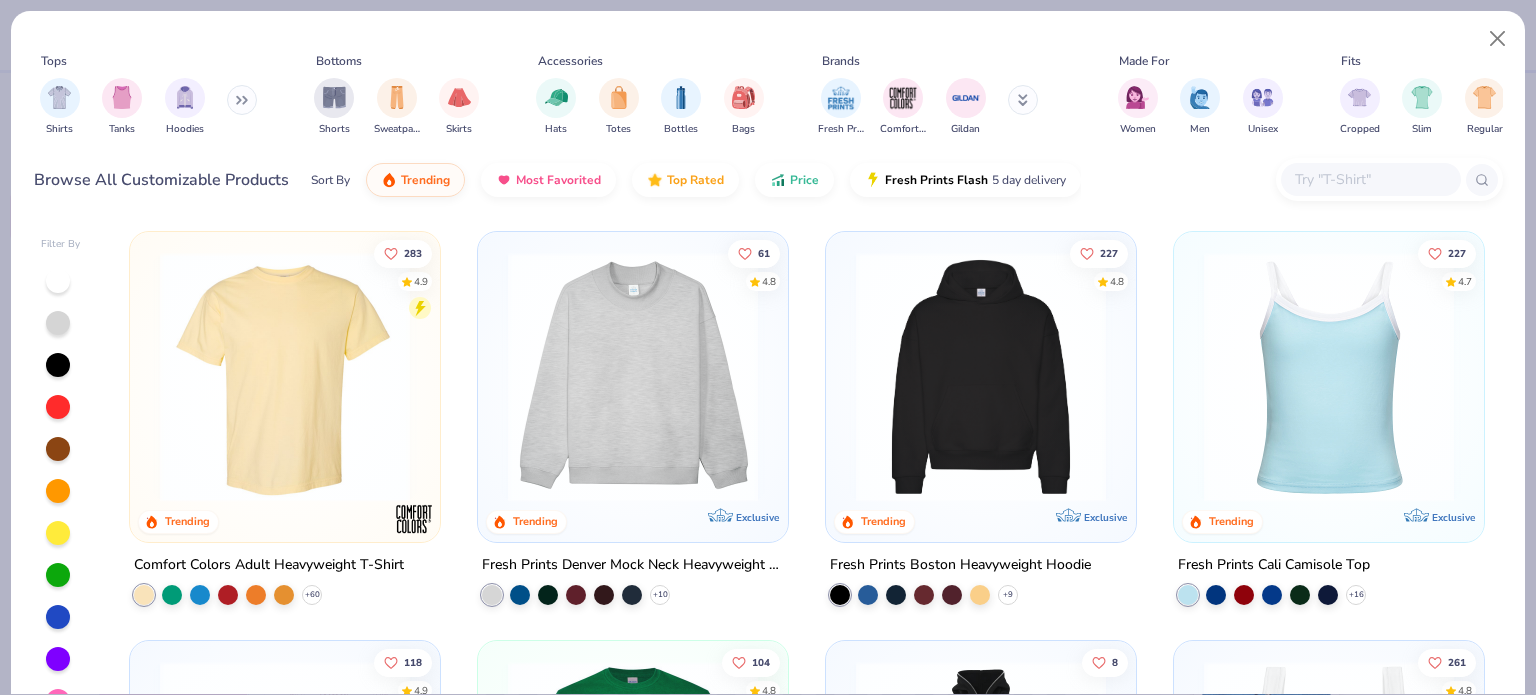 click at bounding box center (285, 377) 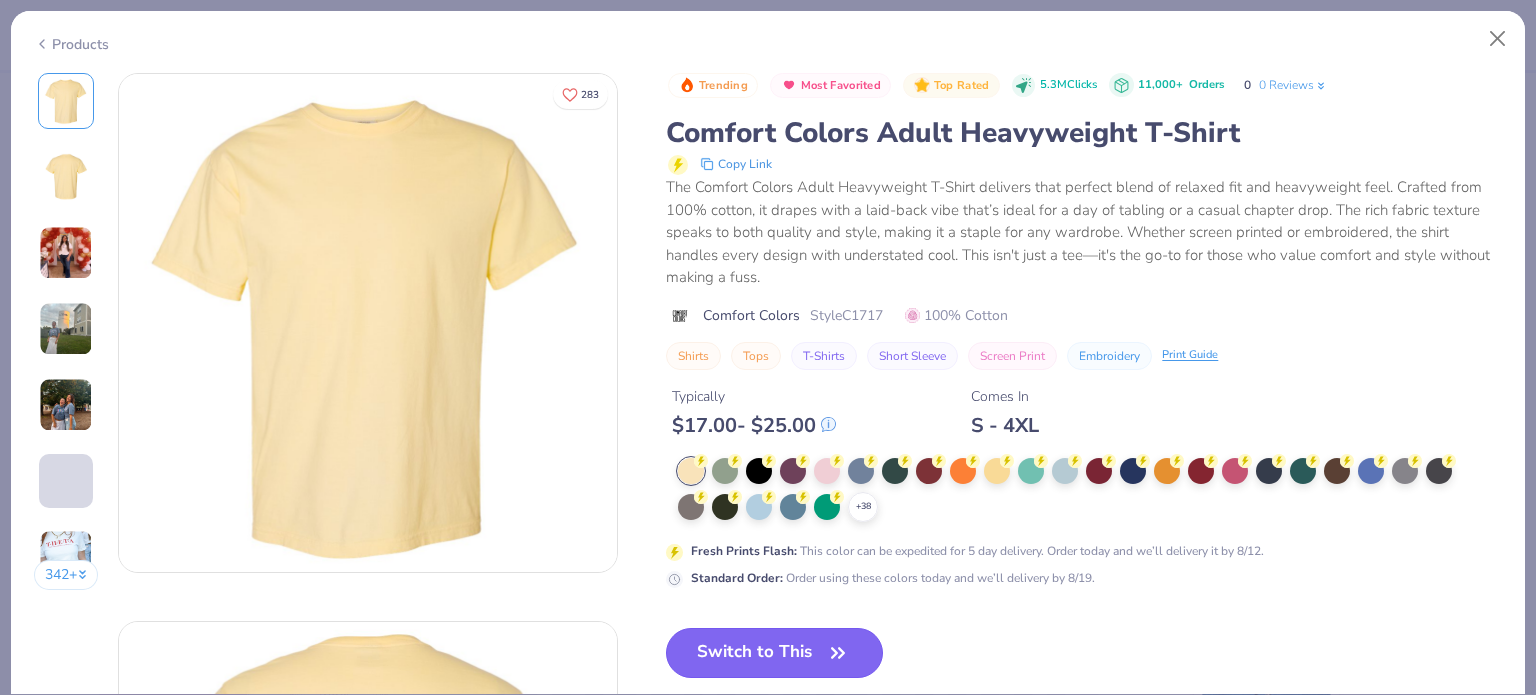 click on "Switch to This" at bounding box center [774, 653] 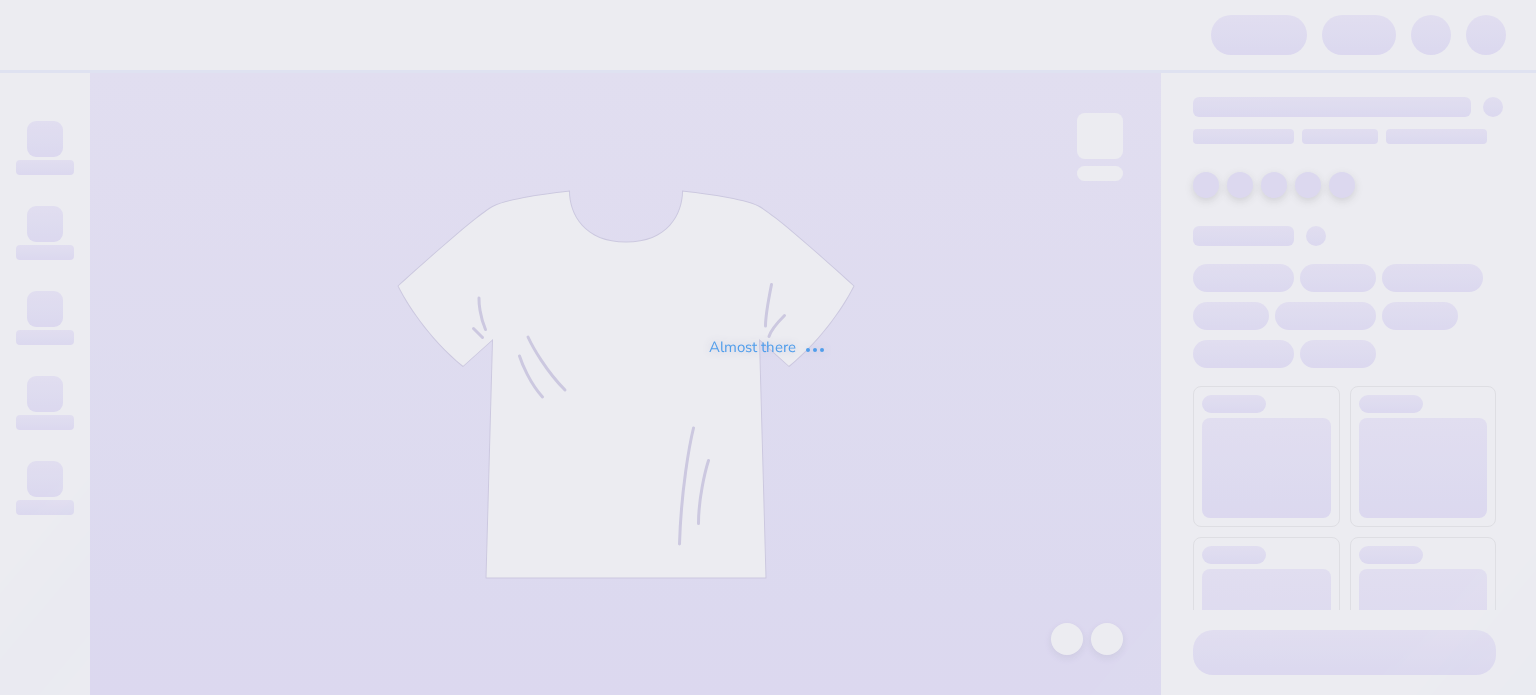 scroll, scrollTop: 0, scrollLeft: 0, axis: both 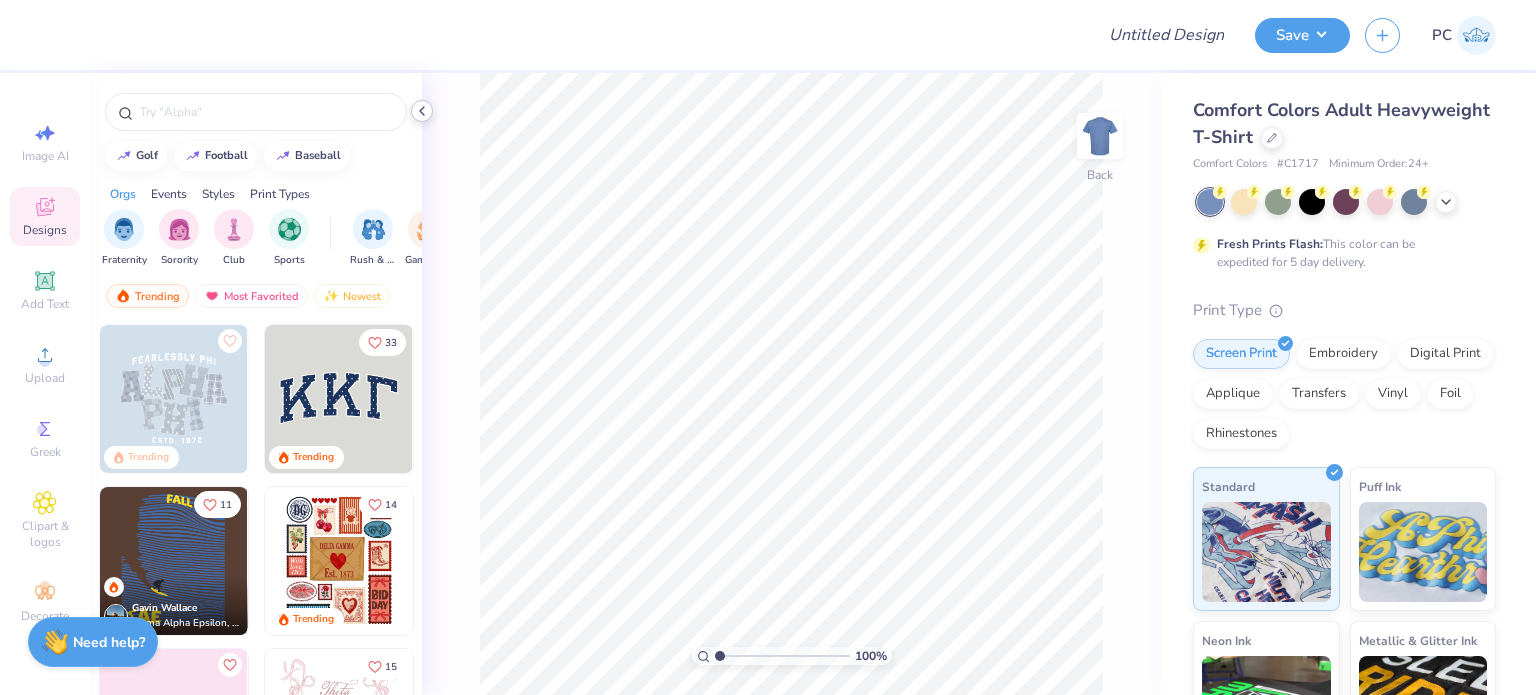 click 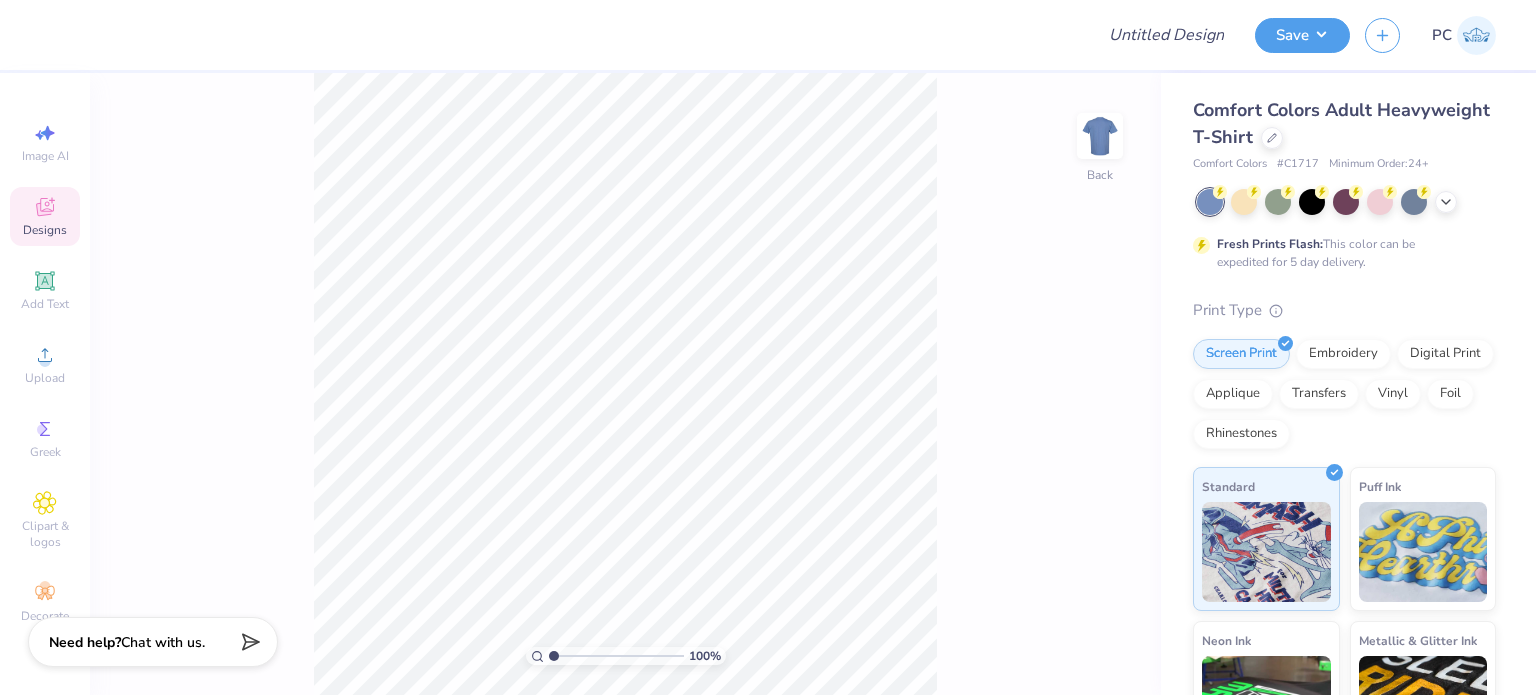 click 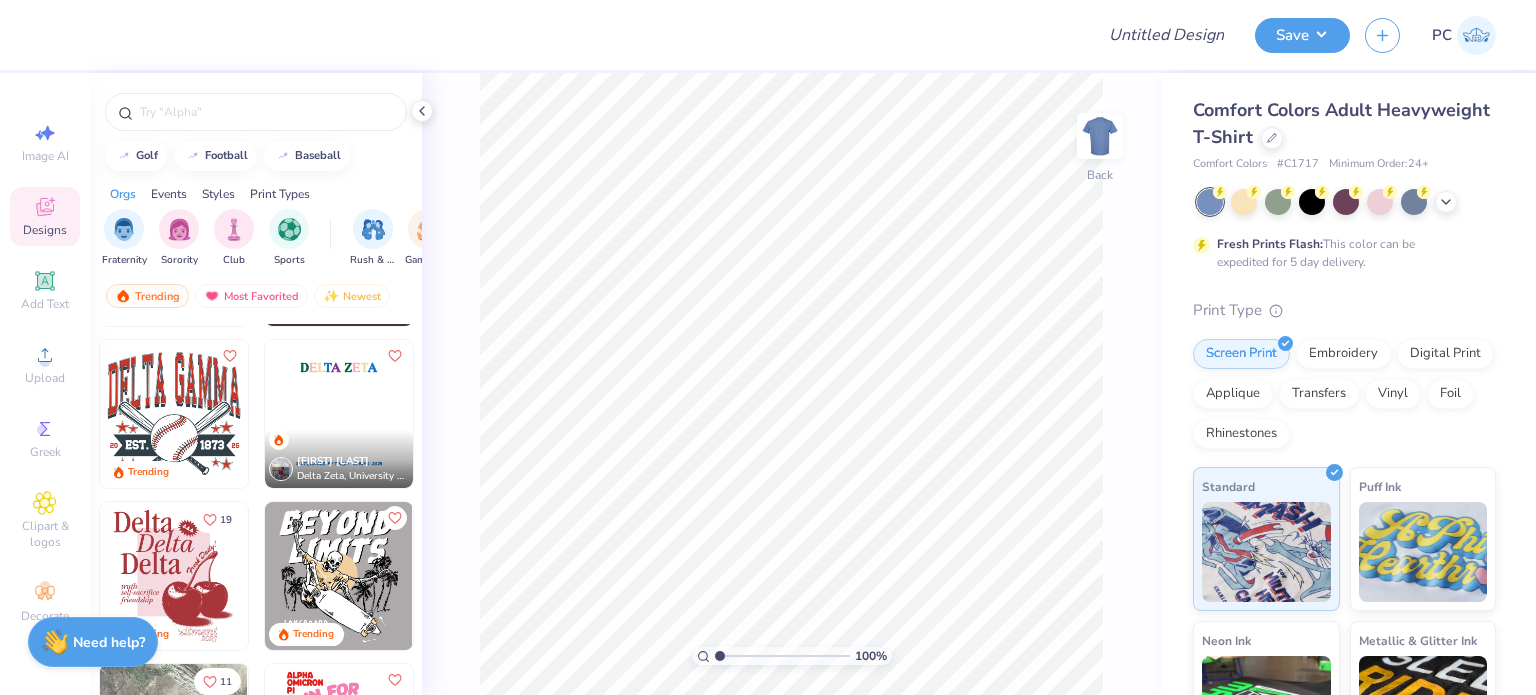 scroll, scrollTop: 13600, scrollLeft: 0, axis: vertical 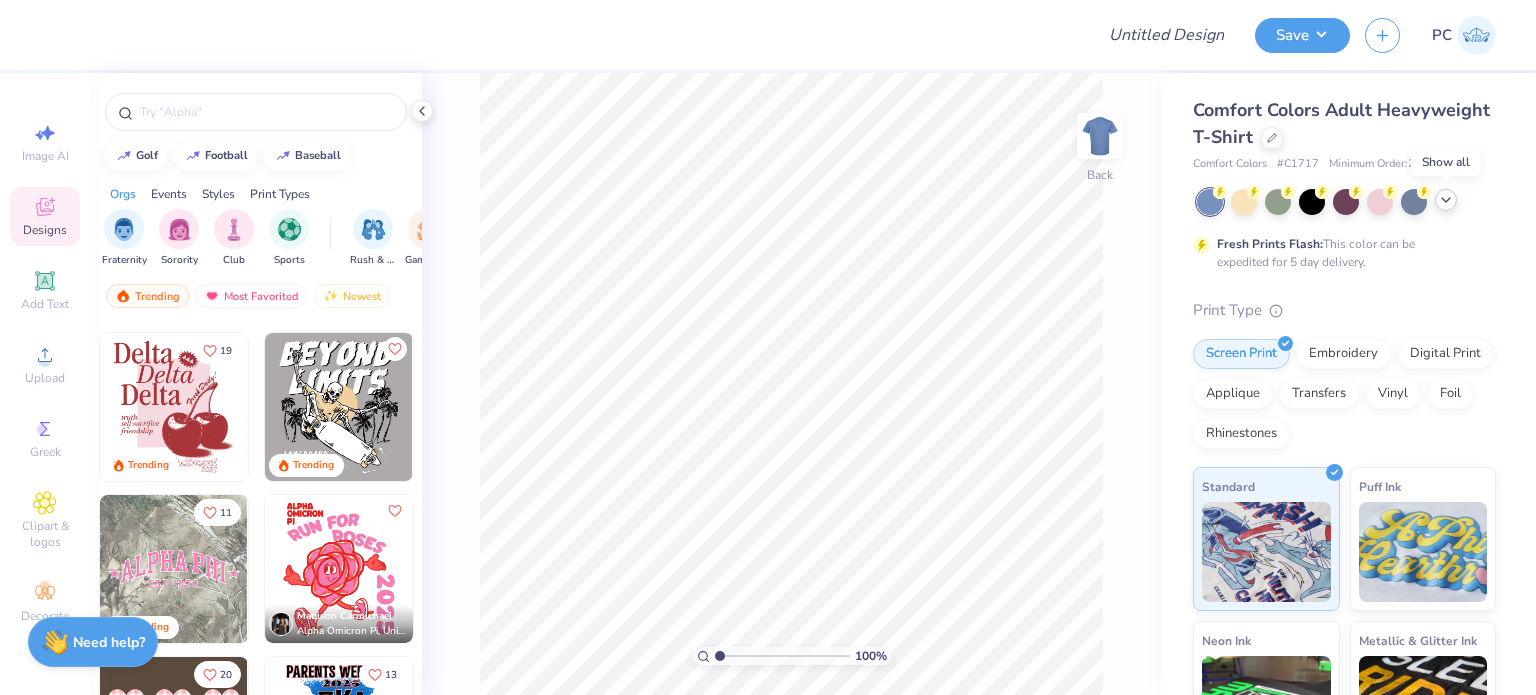 click 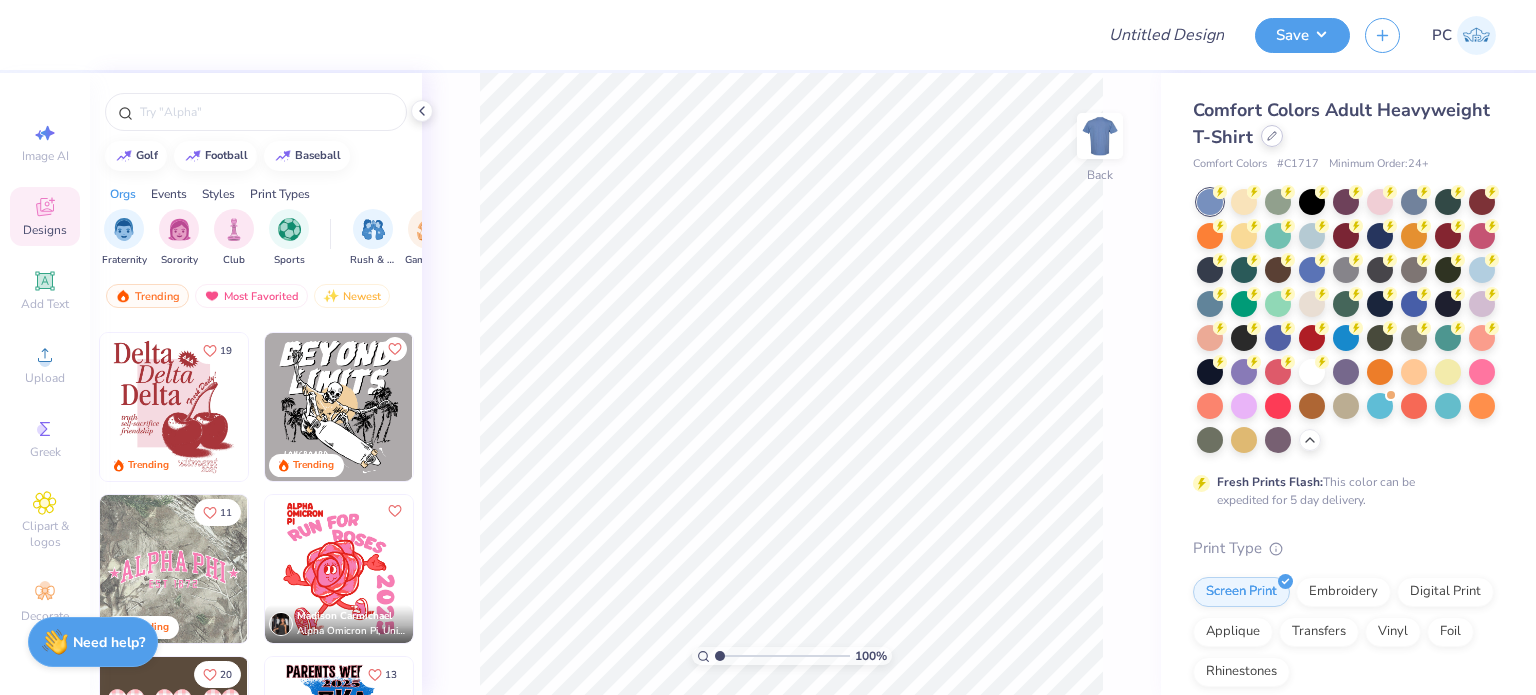 click 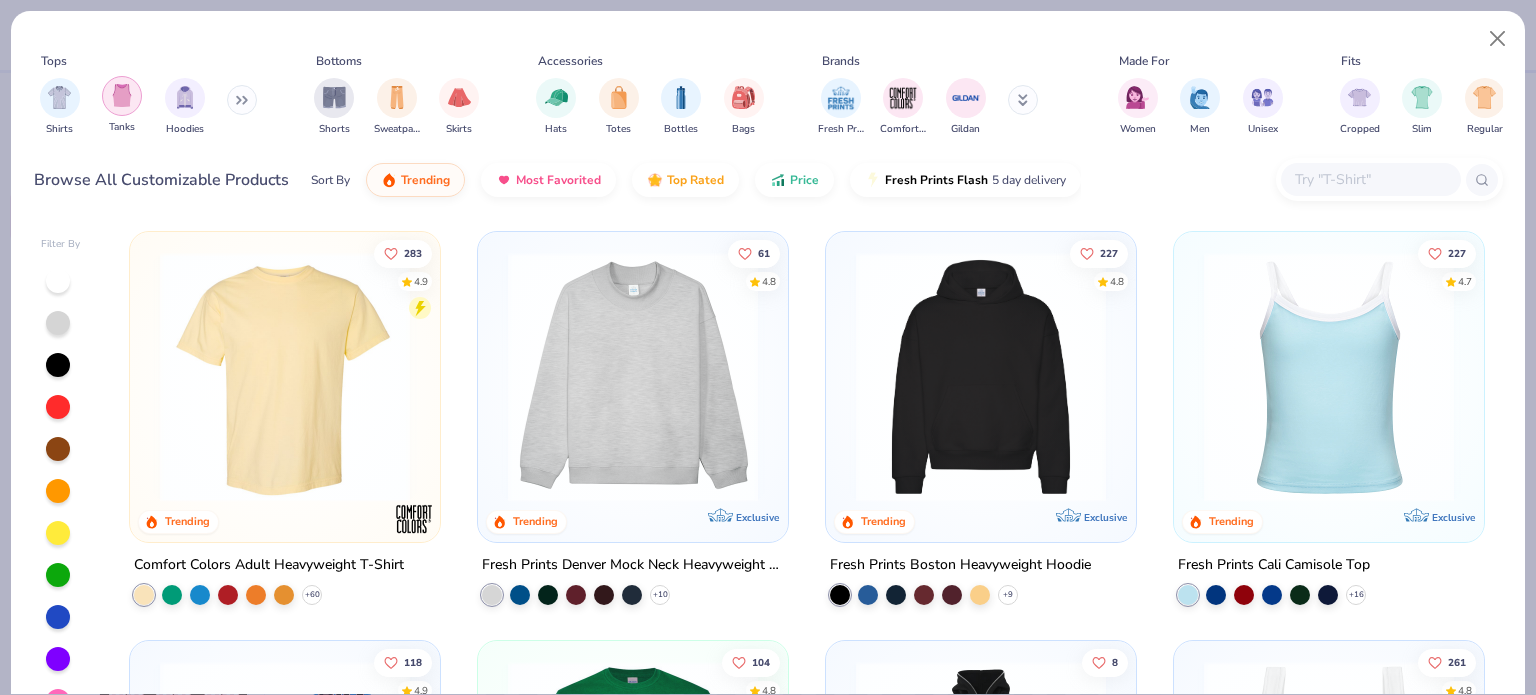 click at bounding box center [122, 96] 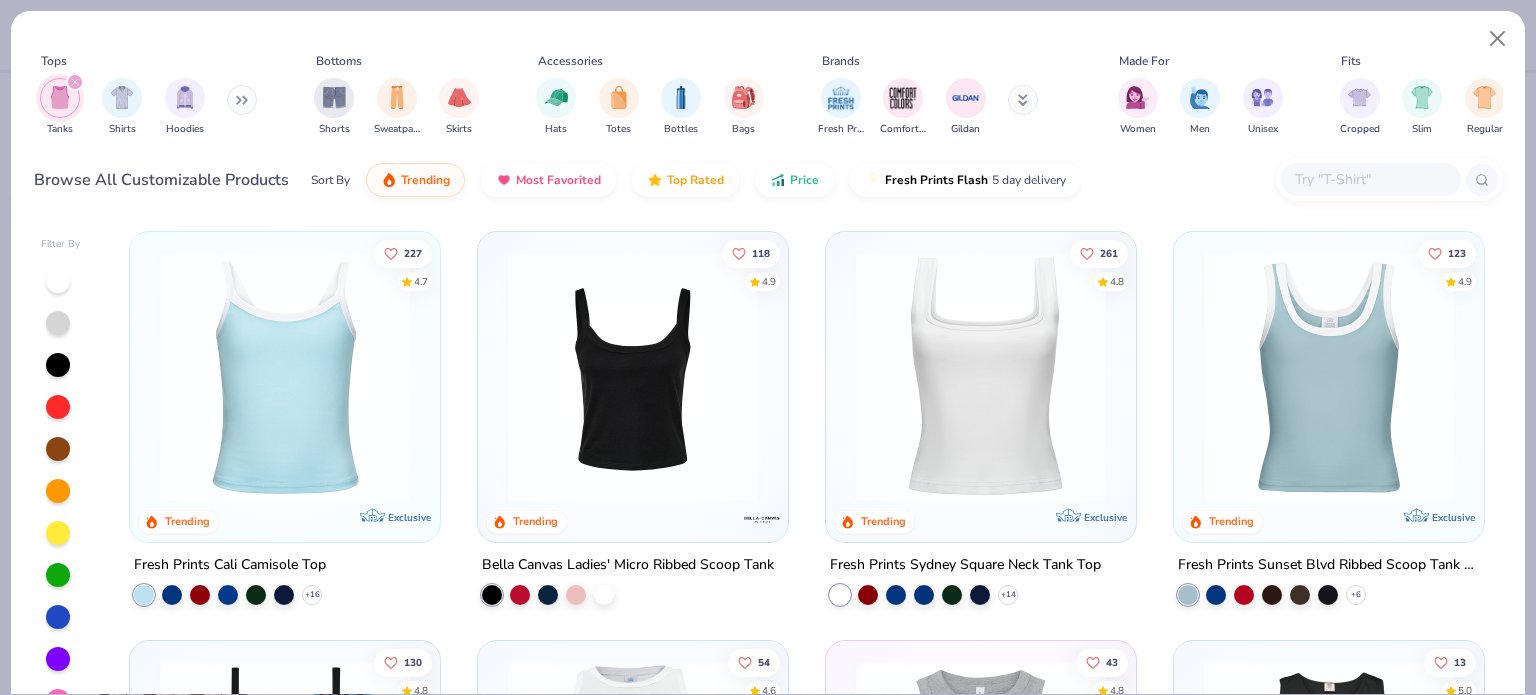 click 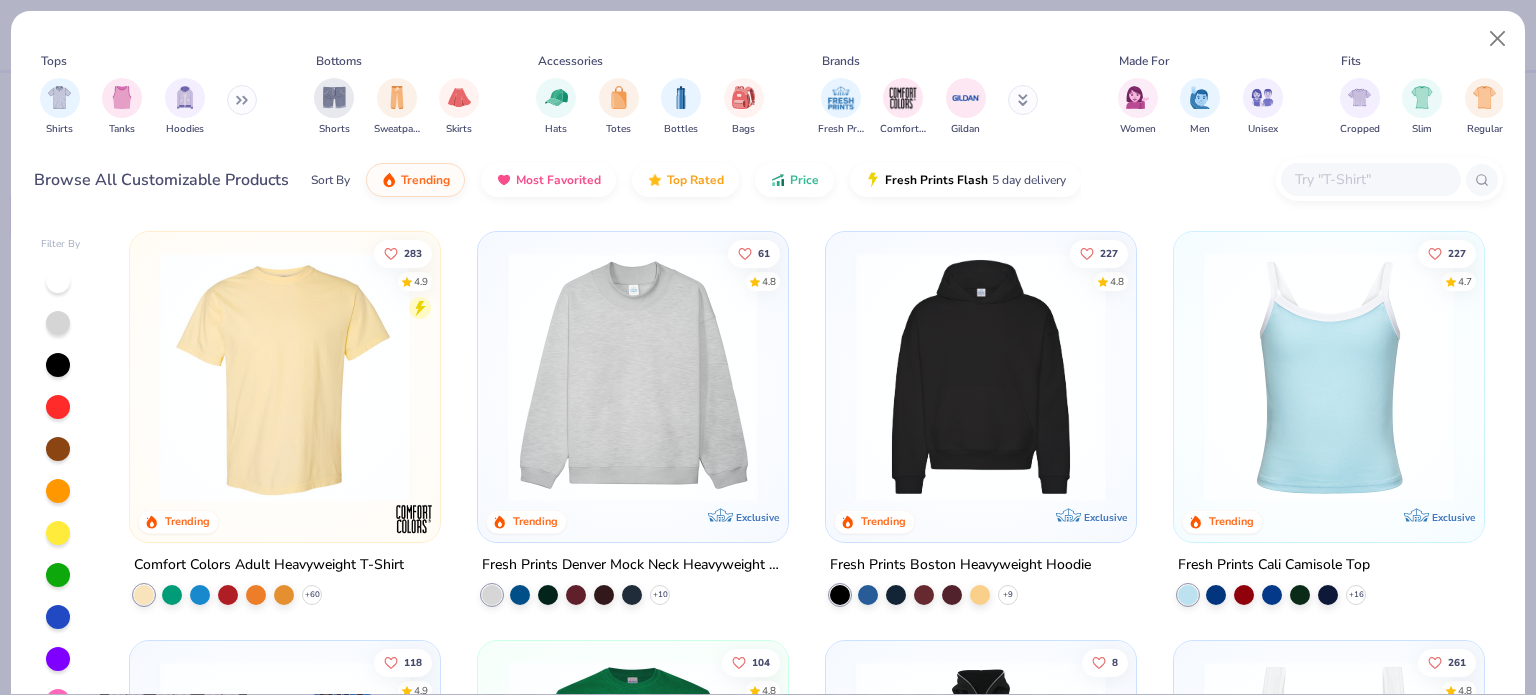 click 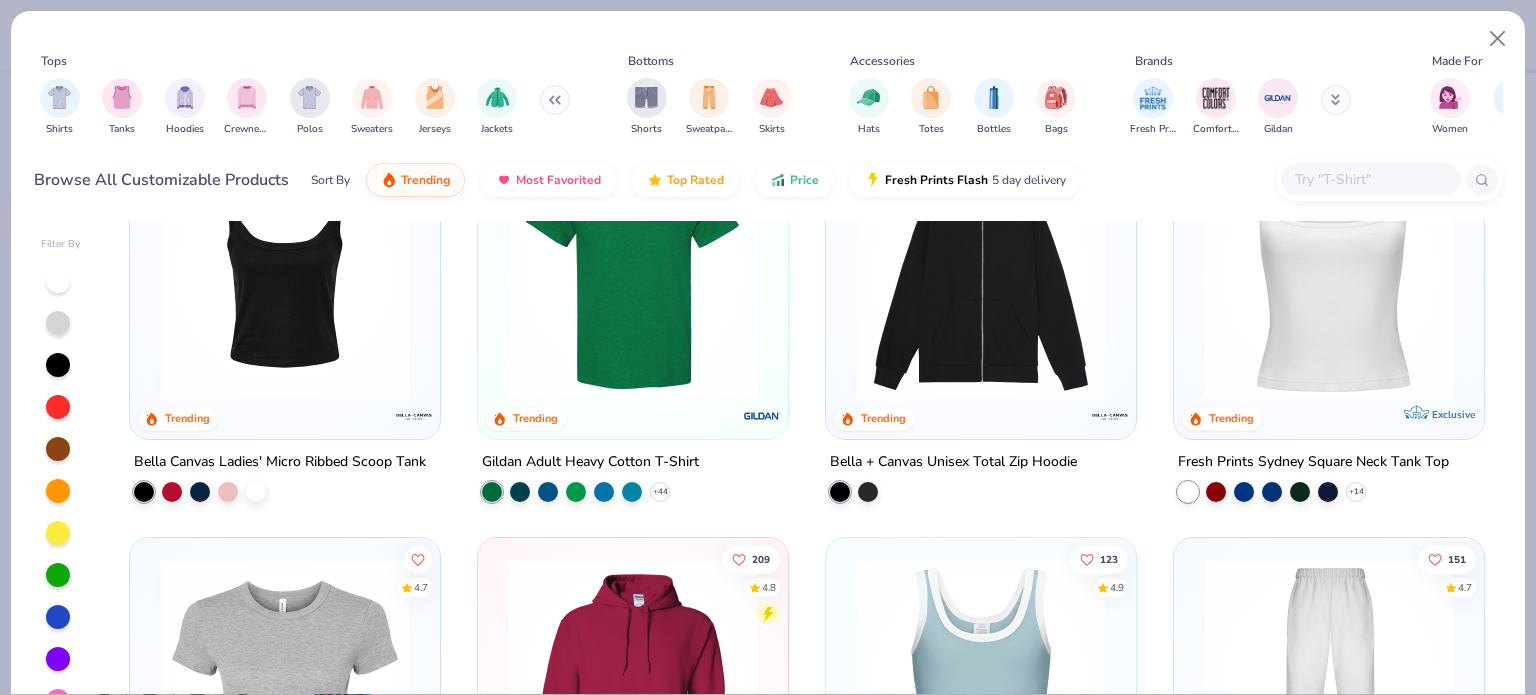scroll, scrollTop: 500, scrollLeft: 0, axis: vertical 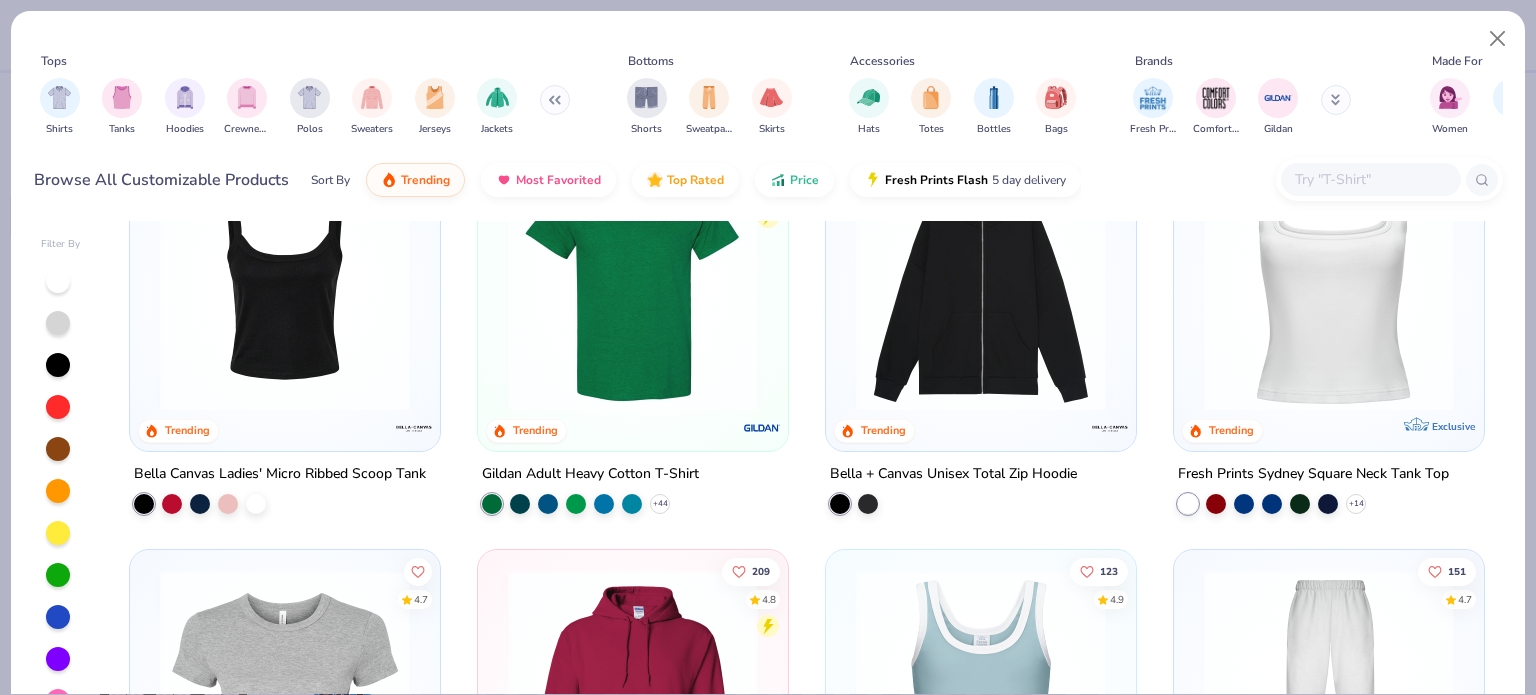 click at bounding box center (1370, 179) 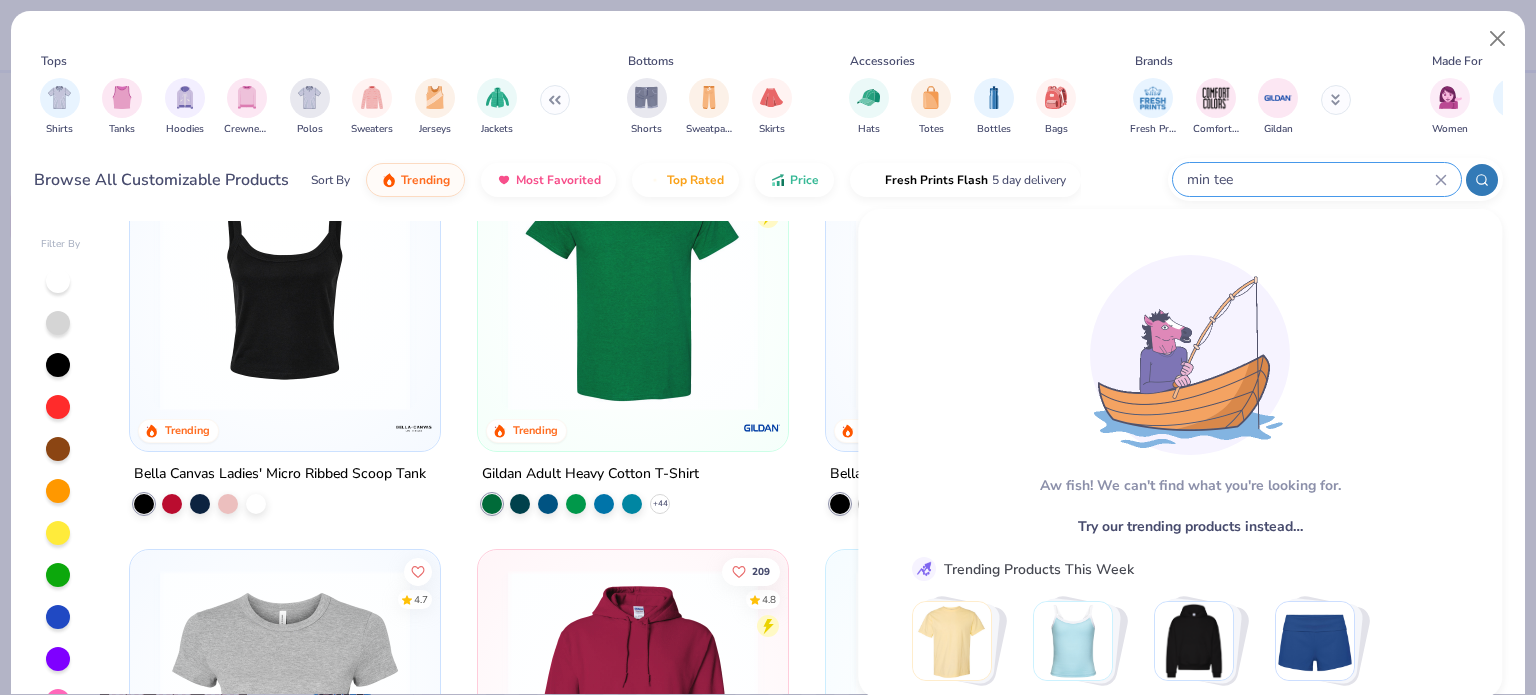 click on "min tee" at bounding box center (1310, 179) 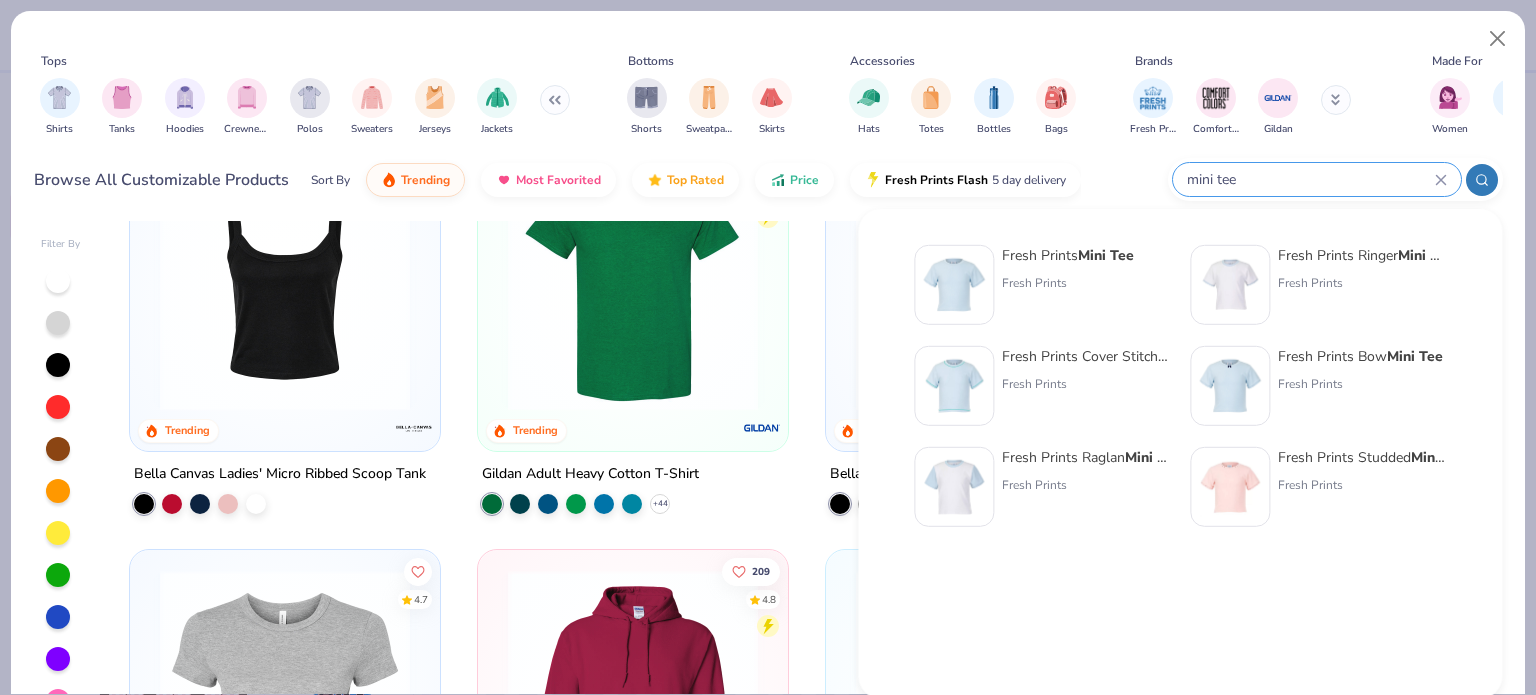 type on "mini tee" 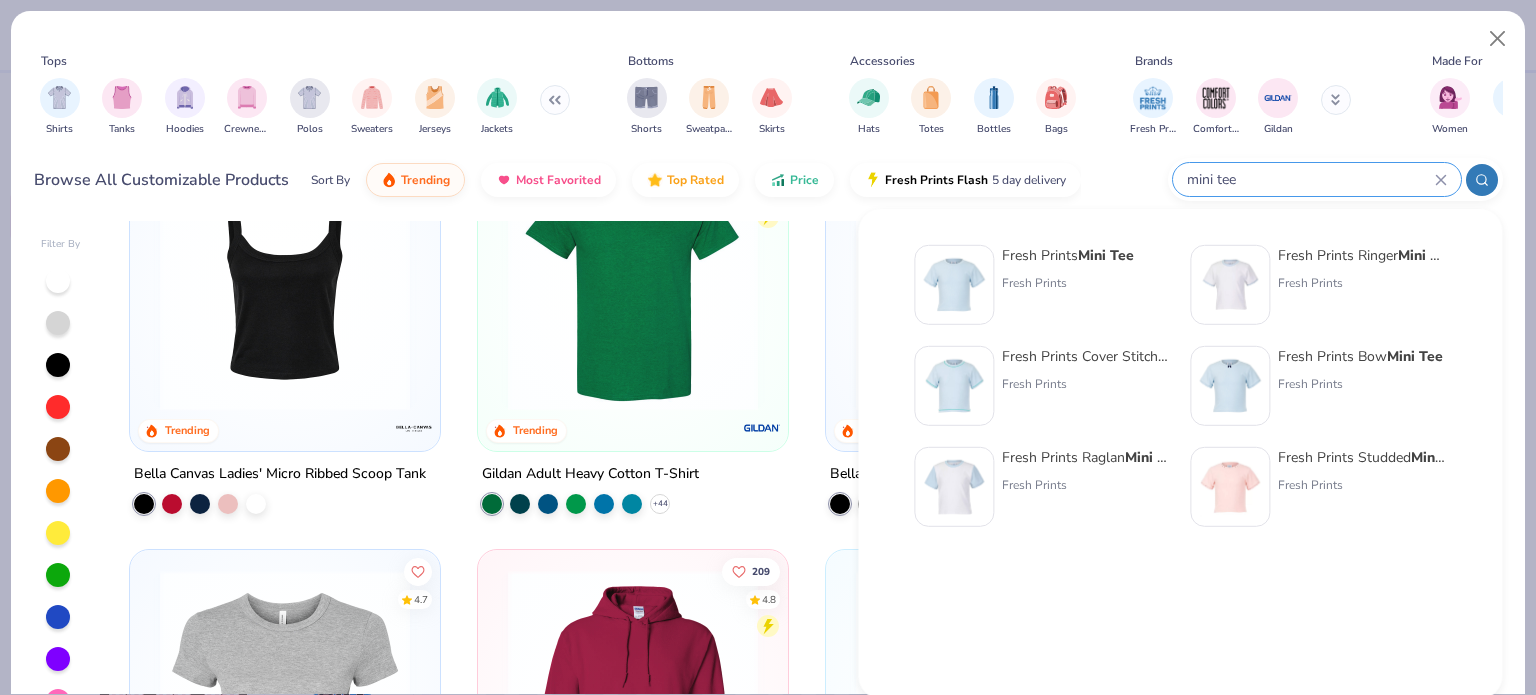 click at bounding box center (954, 285) 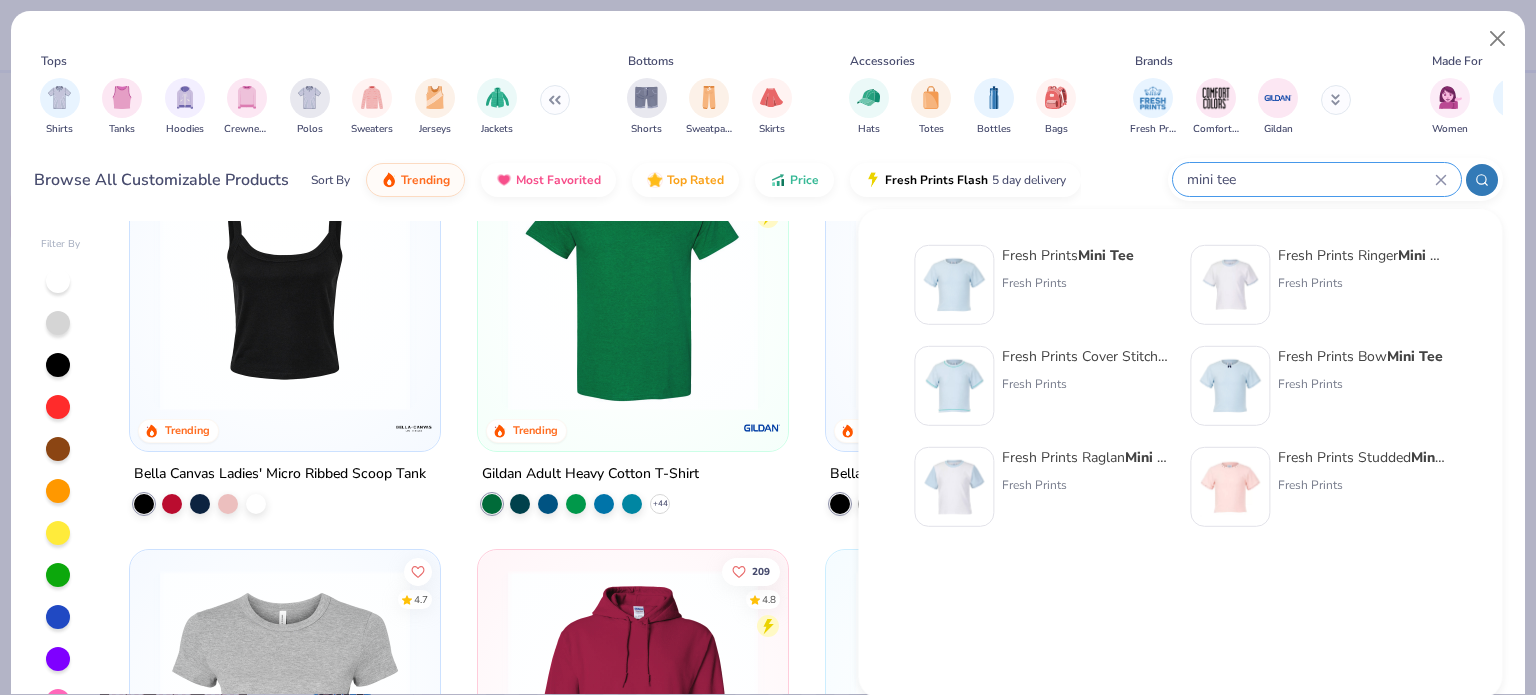 type 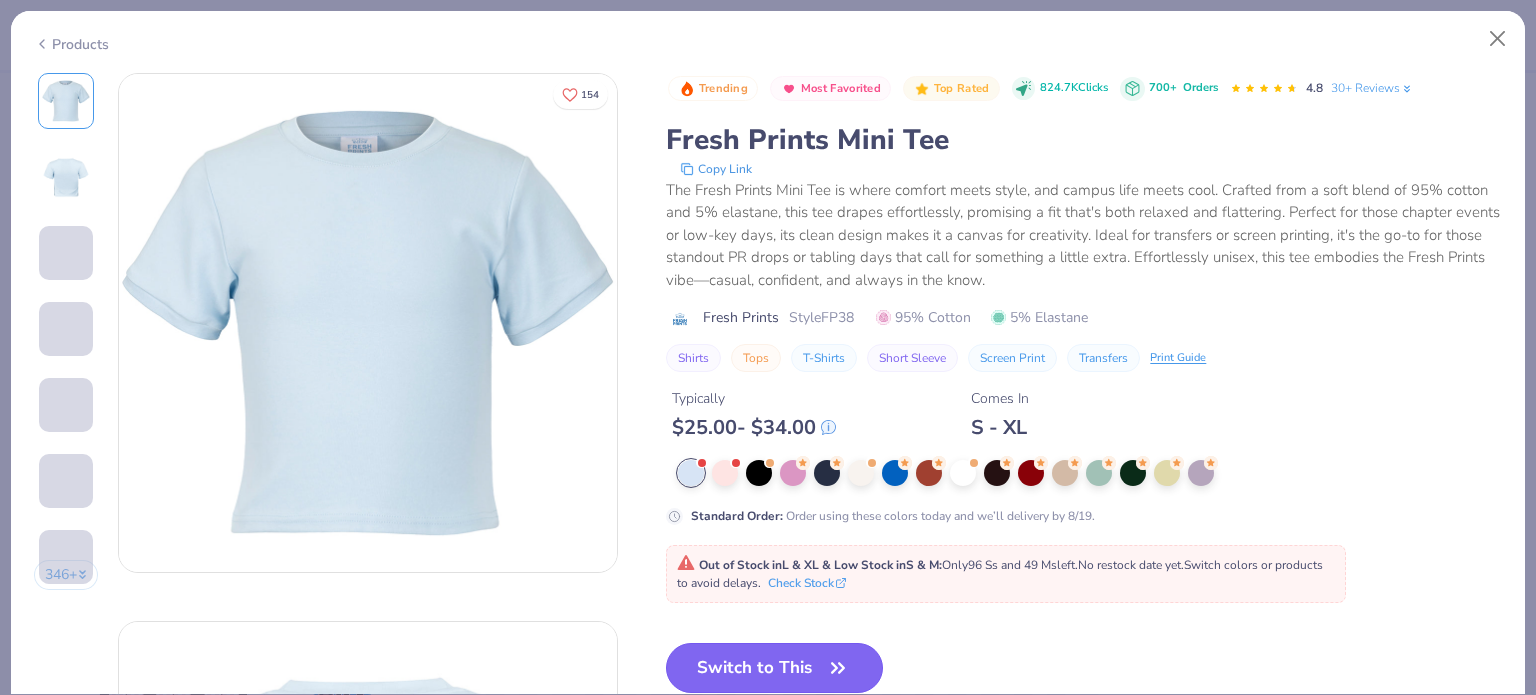 click on "Switch to This" at bounding box center [774, 668] 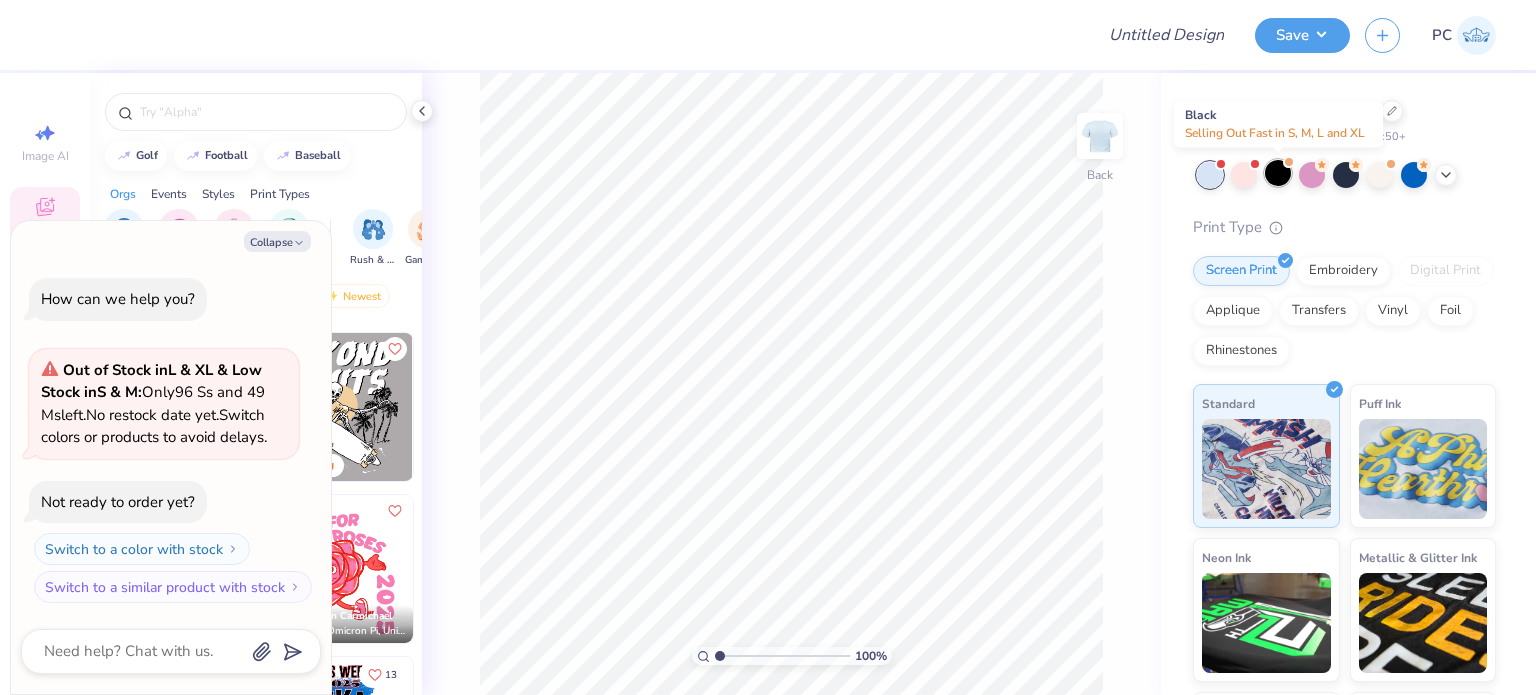 click at bounding box center (1278, 173) 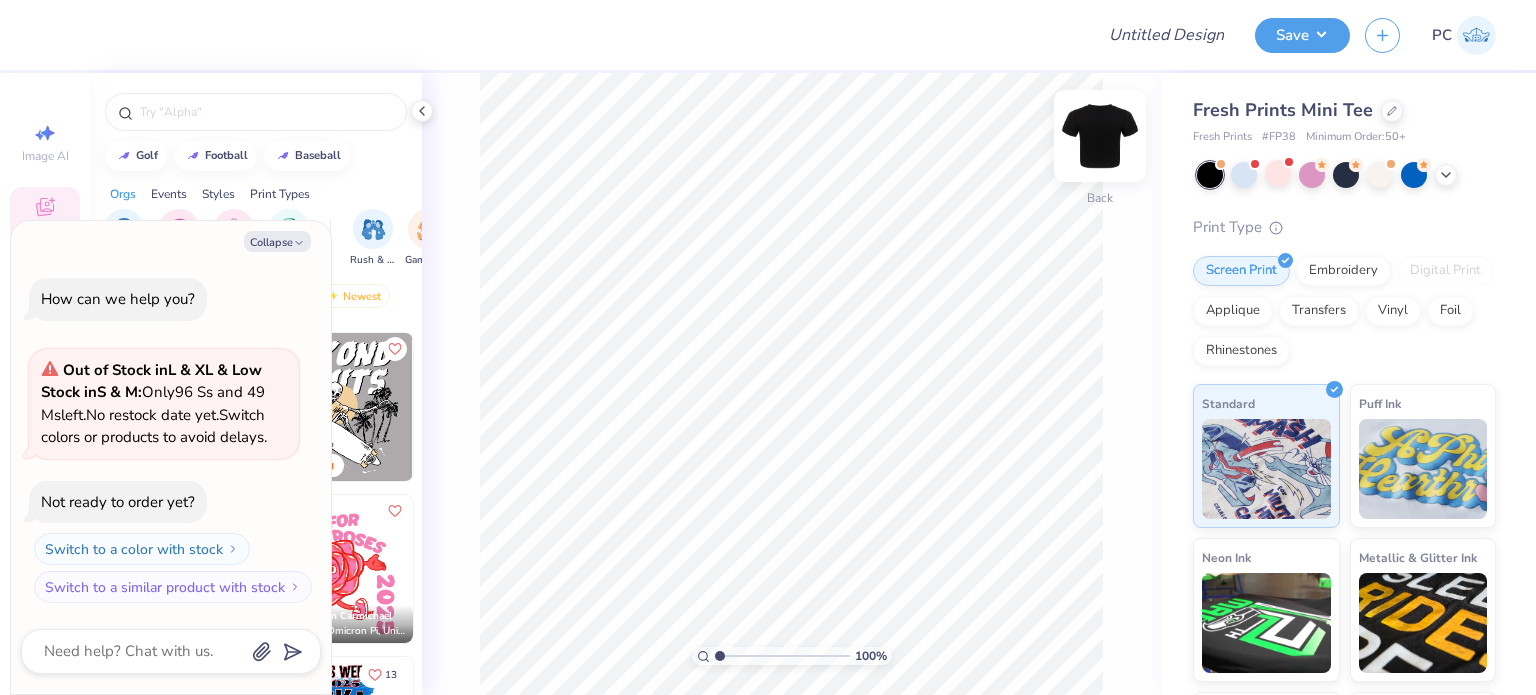 scroll, scrollTop: 177, scrollLeft: 0, axis: vertical 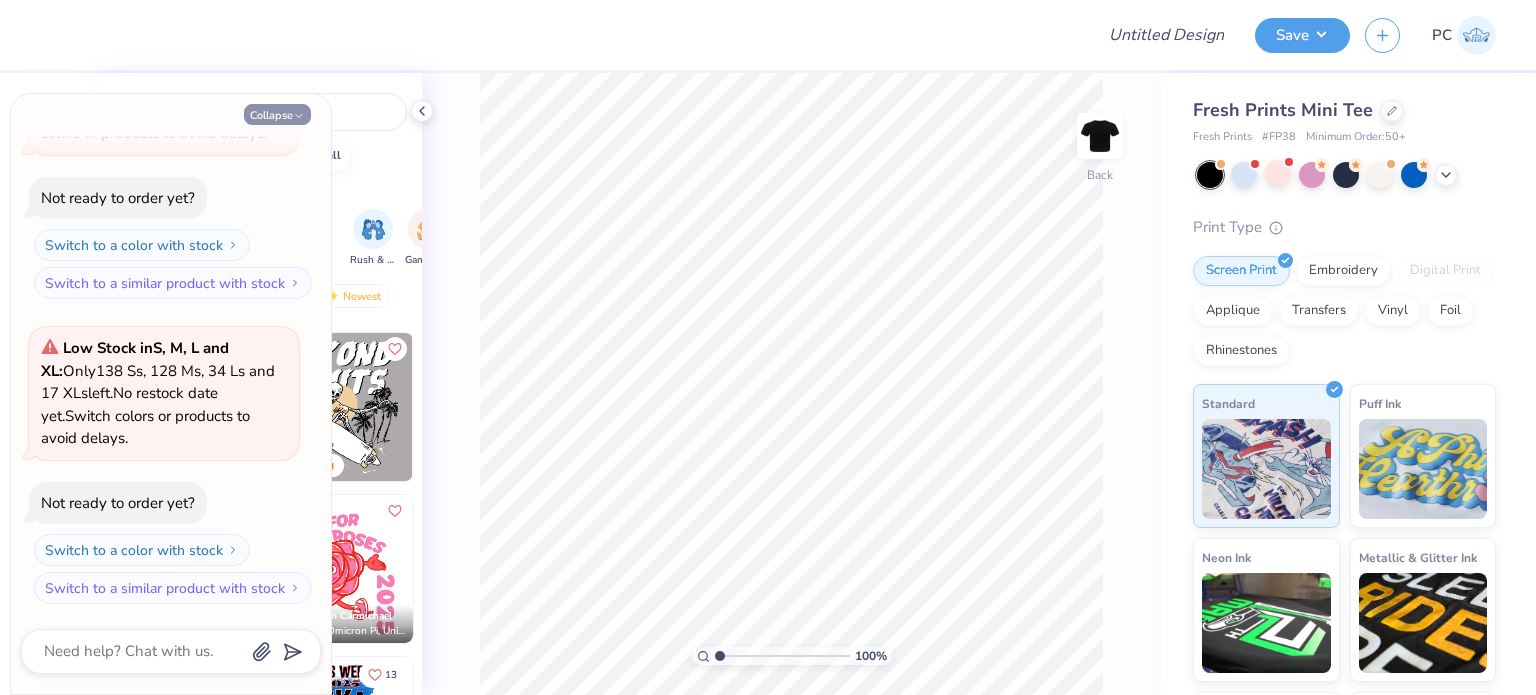 click on "Collapse" at bounding box center [277, 114] 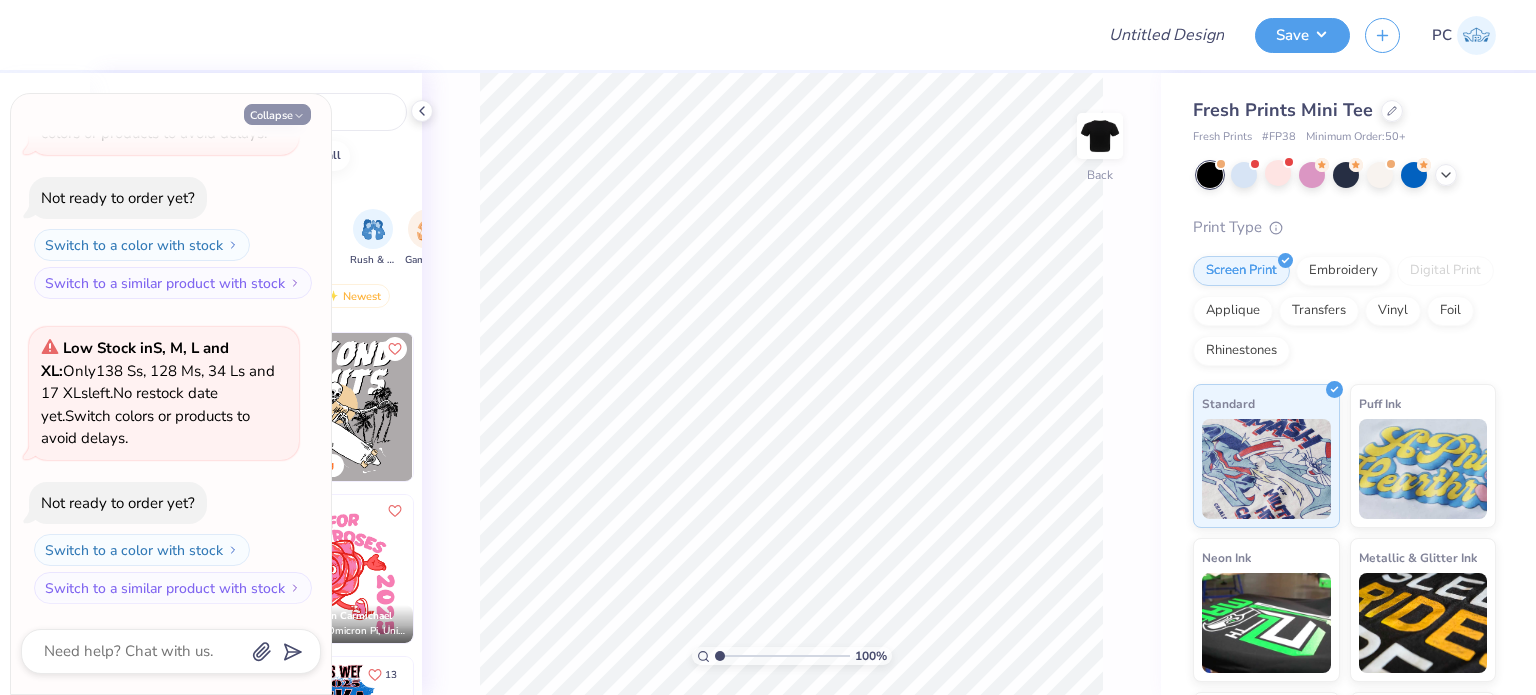 type on "x" 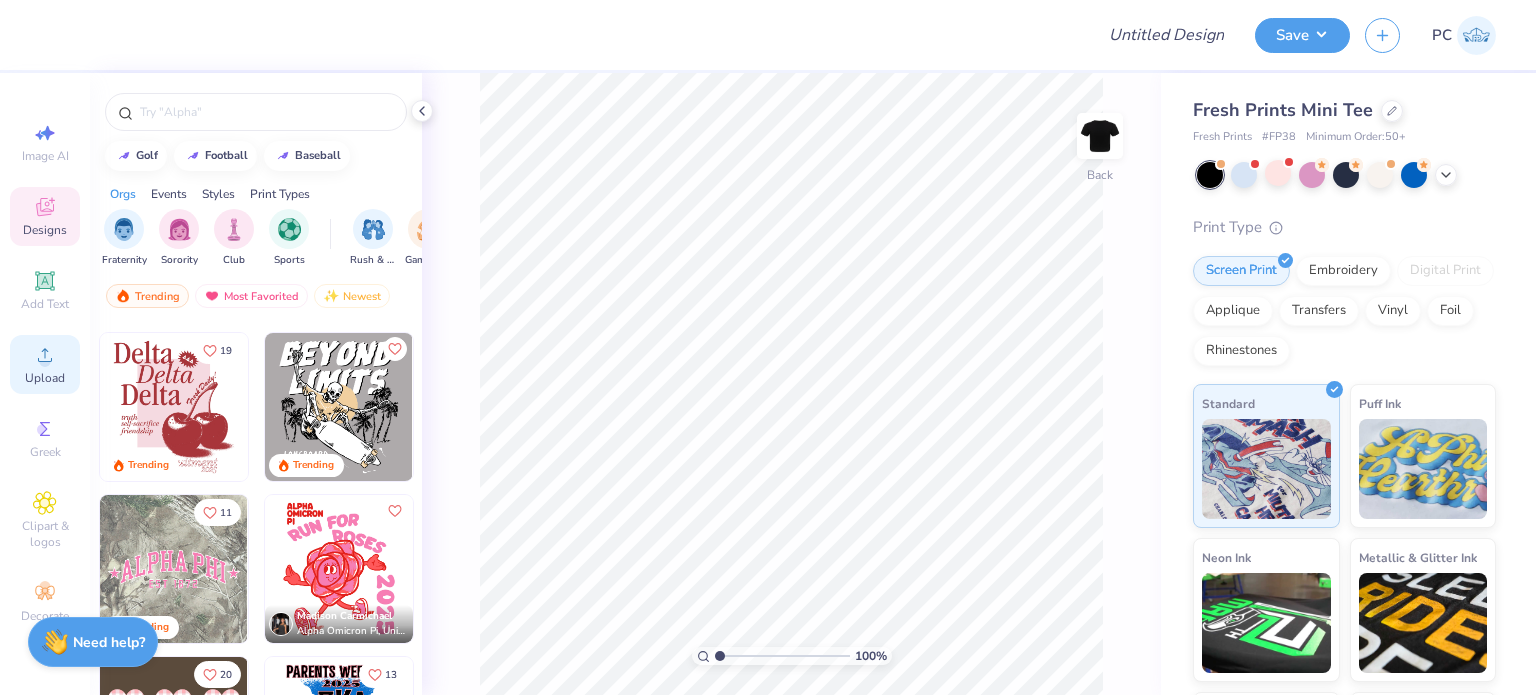 click 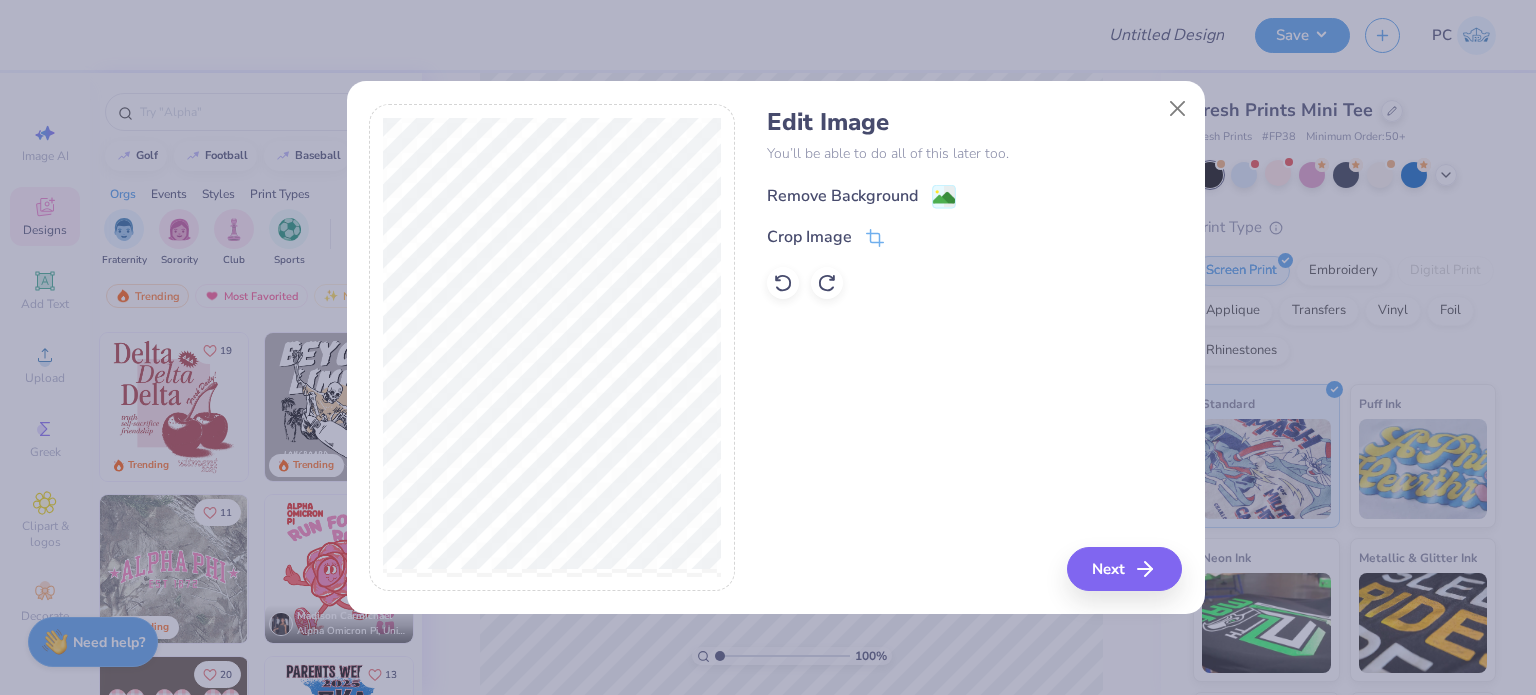 click 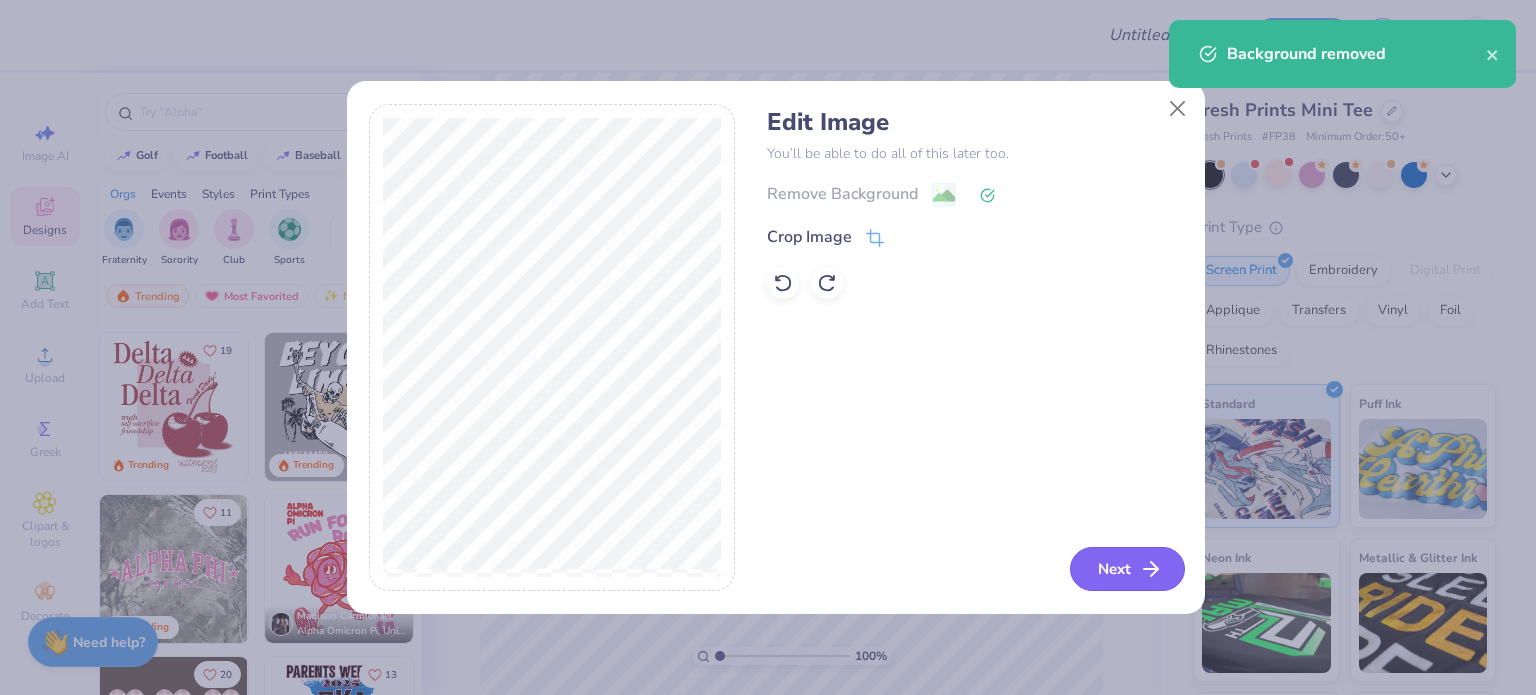 click on "Next" at bounding box center [1127, 569] 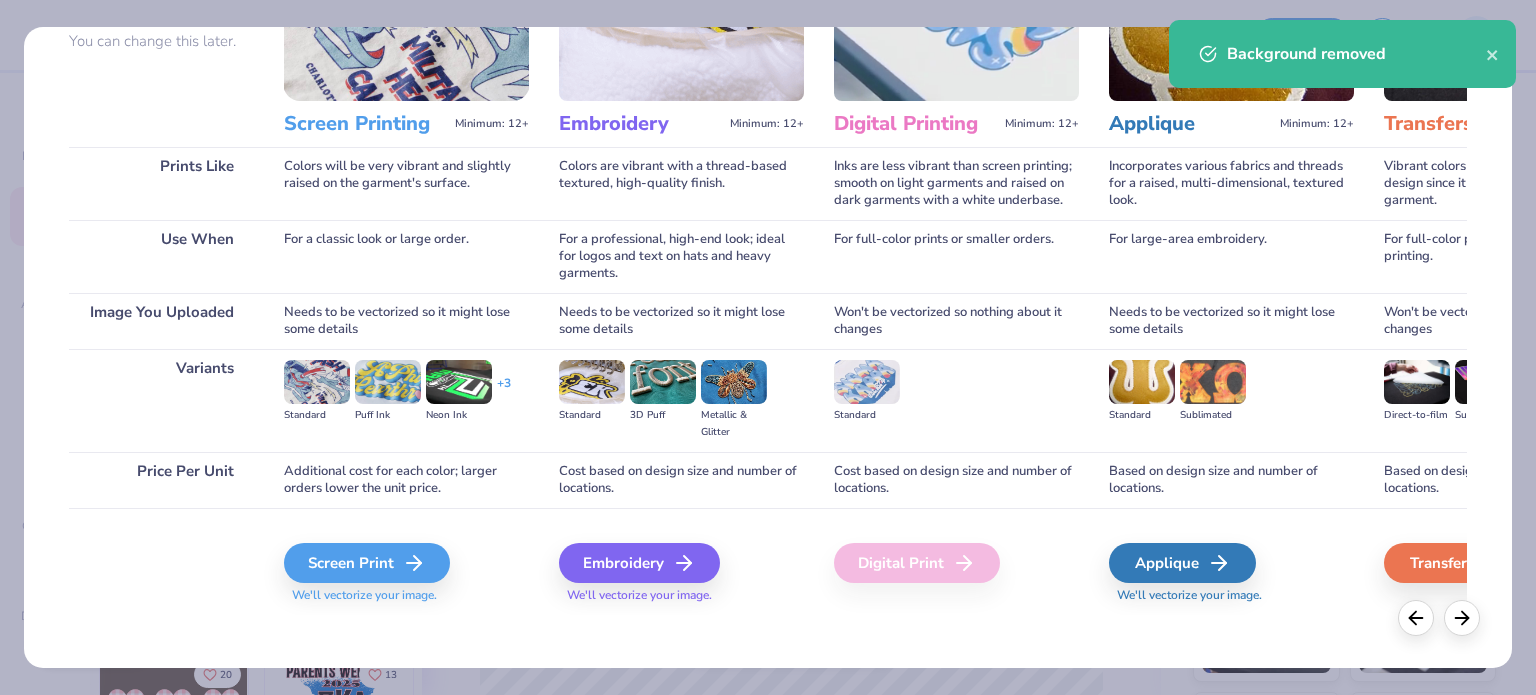 scroll, scrollTop: 201, scrollLeft: 0, axis: vertical 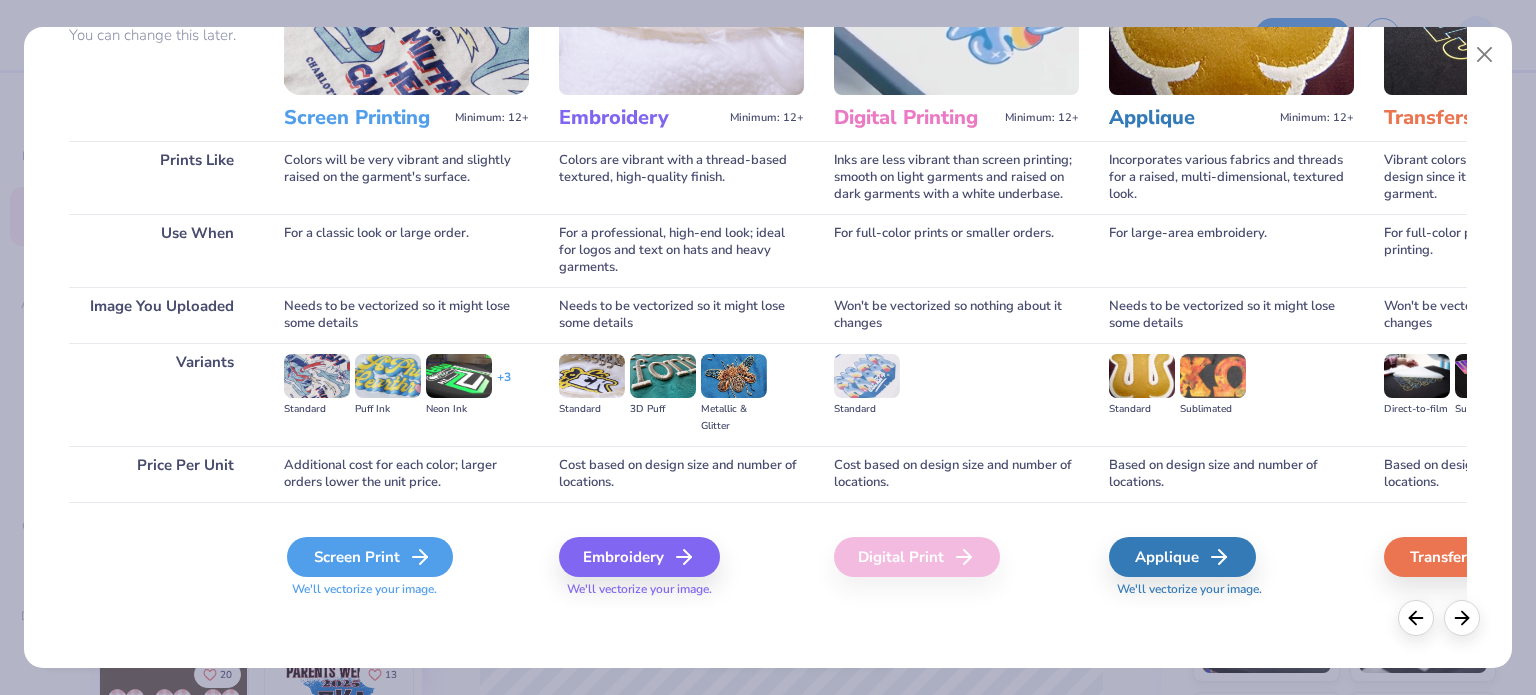 click on "Screen Print" at bounding box center (370, 557) 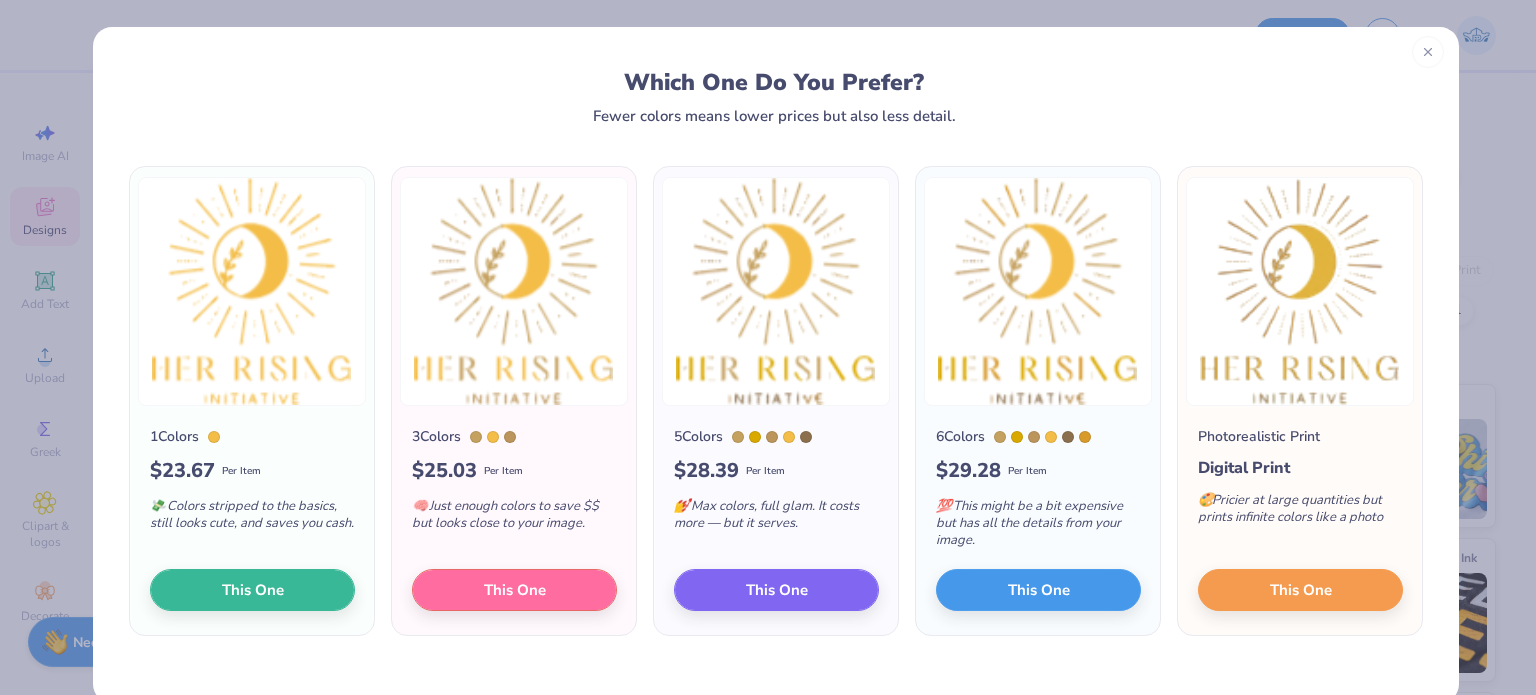click at bounding box center [1428, 52] 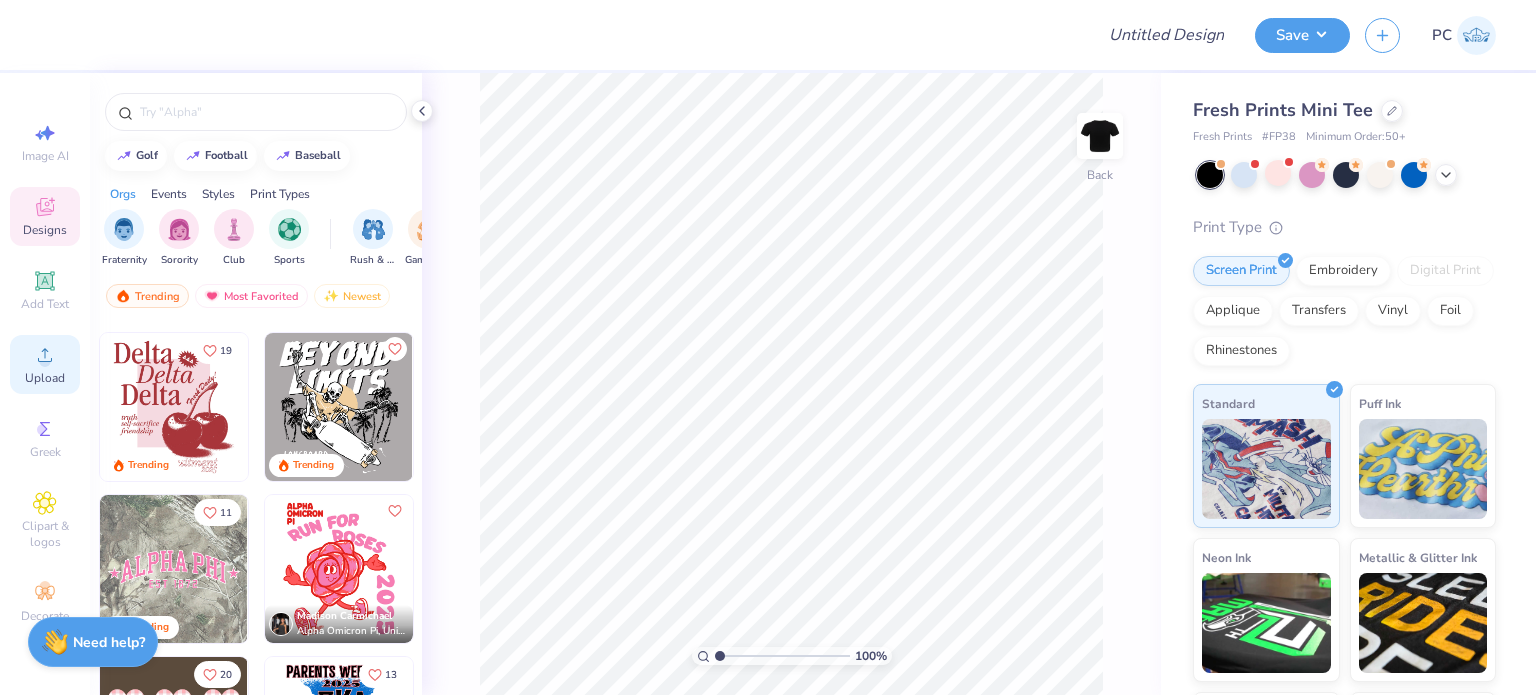 click 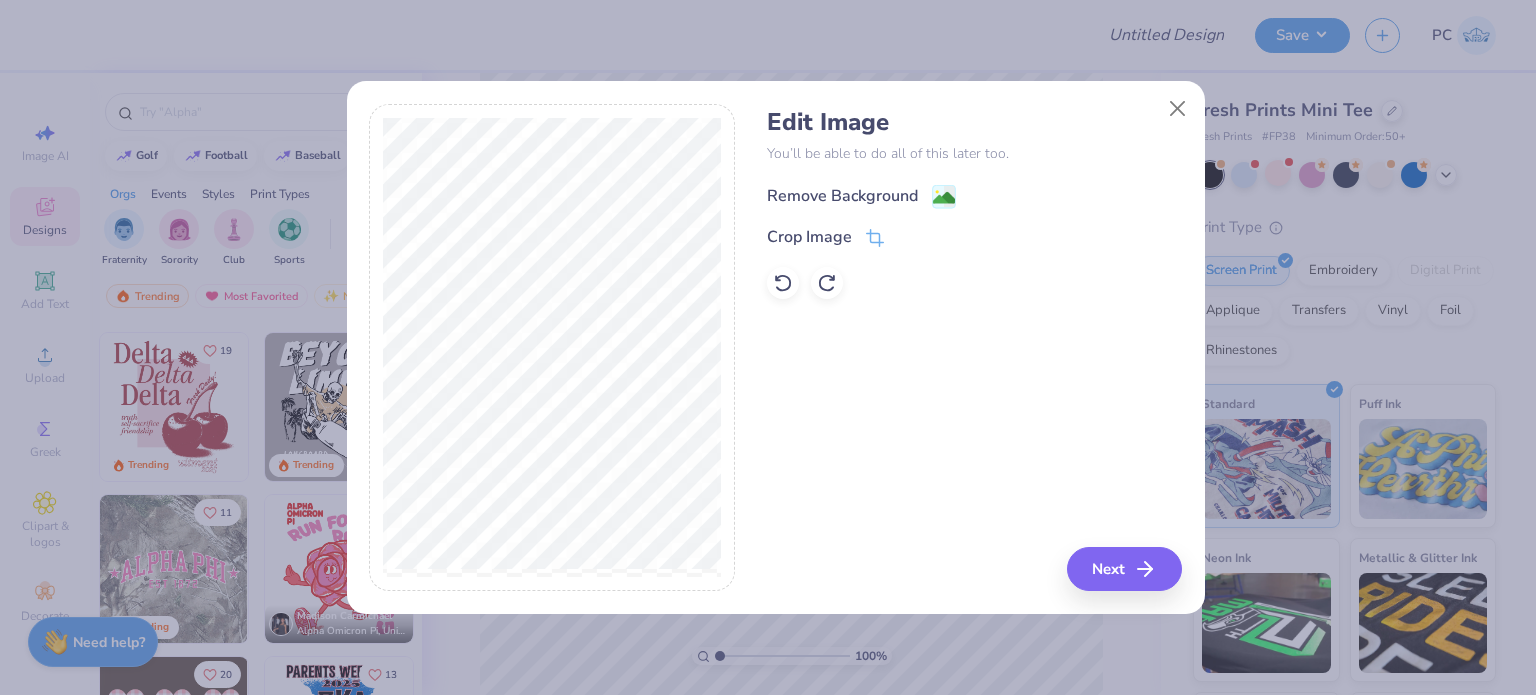 click 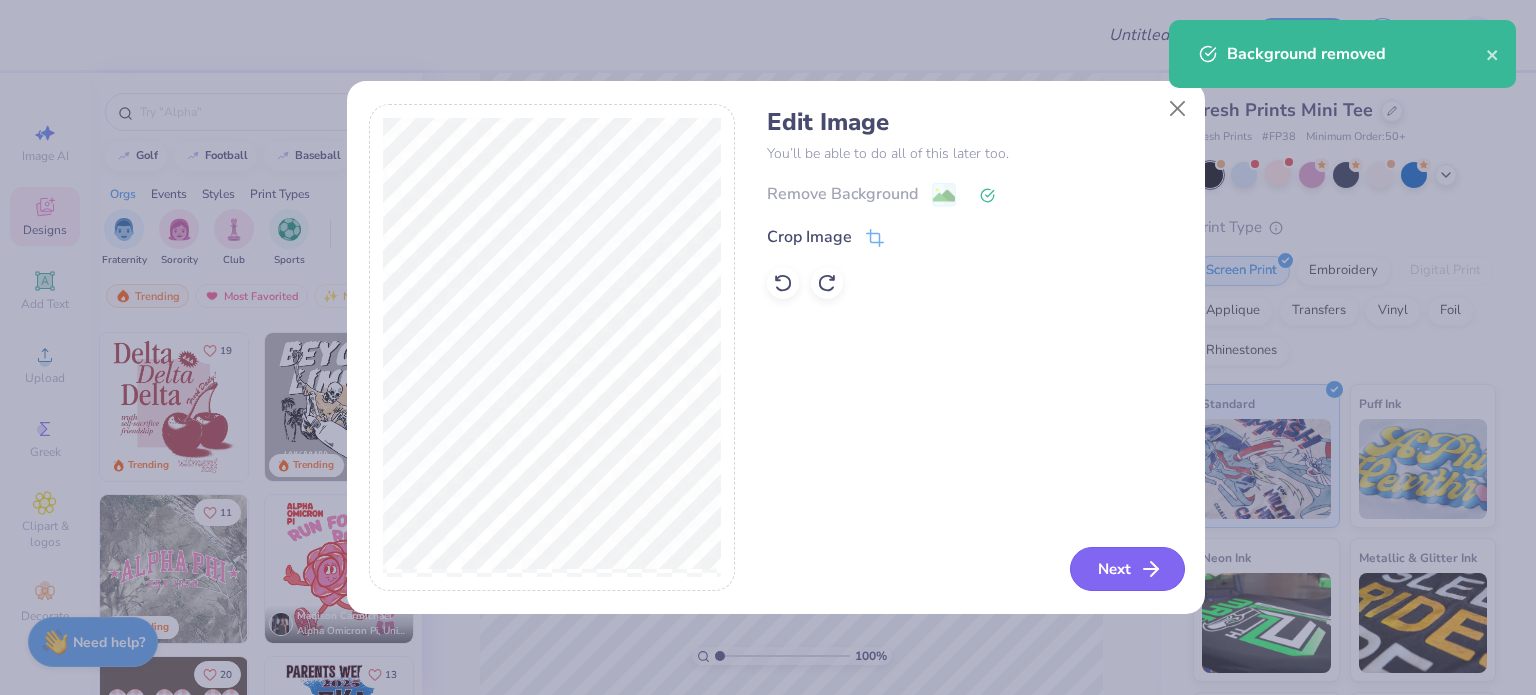 click on "Next" at bounding box center [1127, 569] 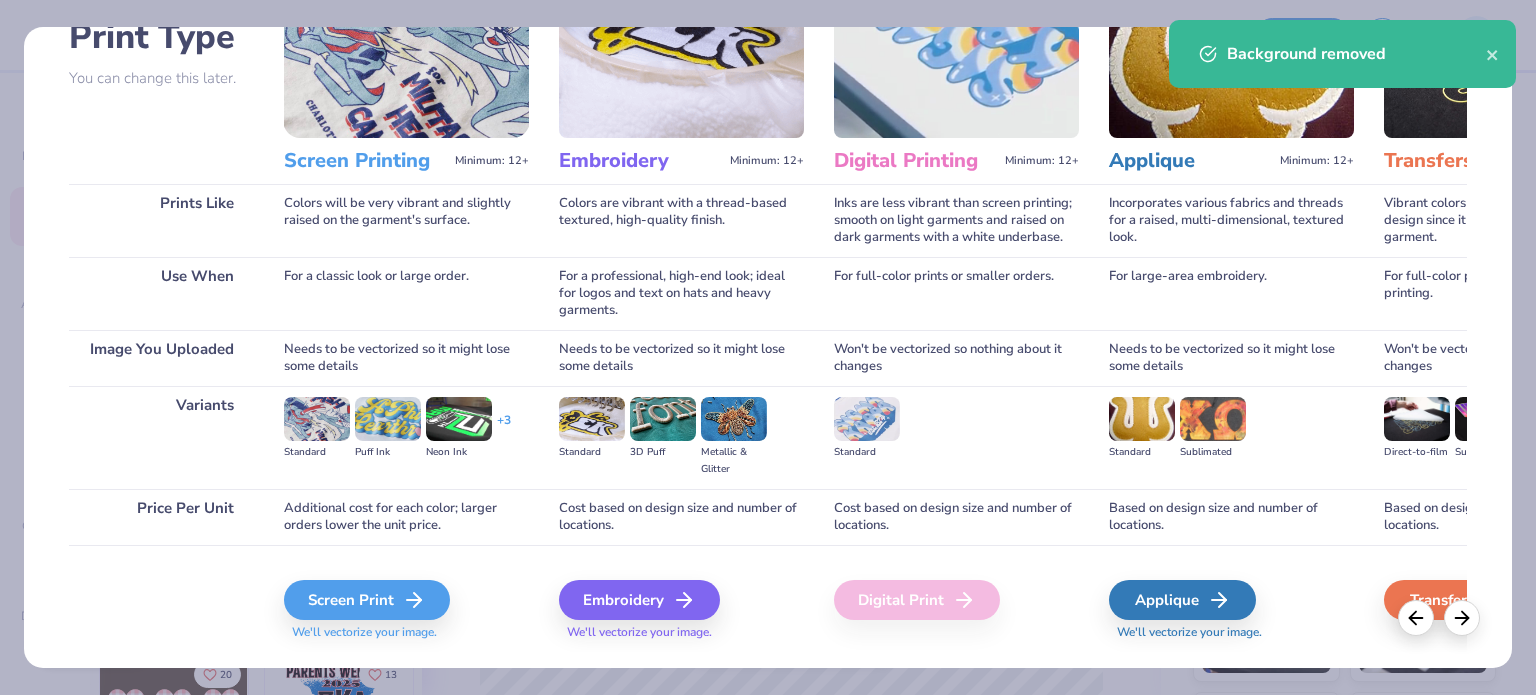 scroll, scrollTop: 201, scrollLeft: 0, axis: vertical 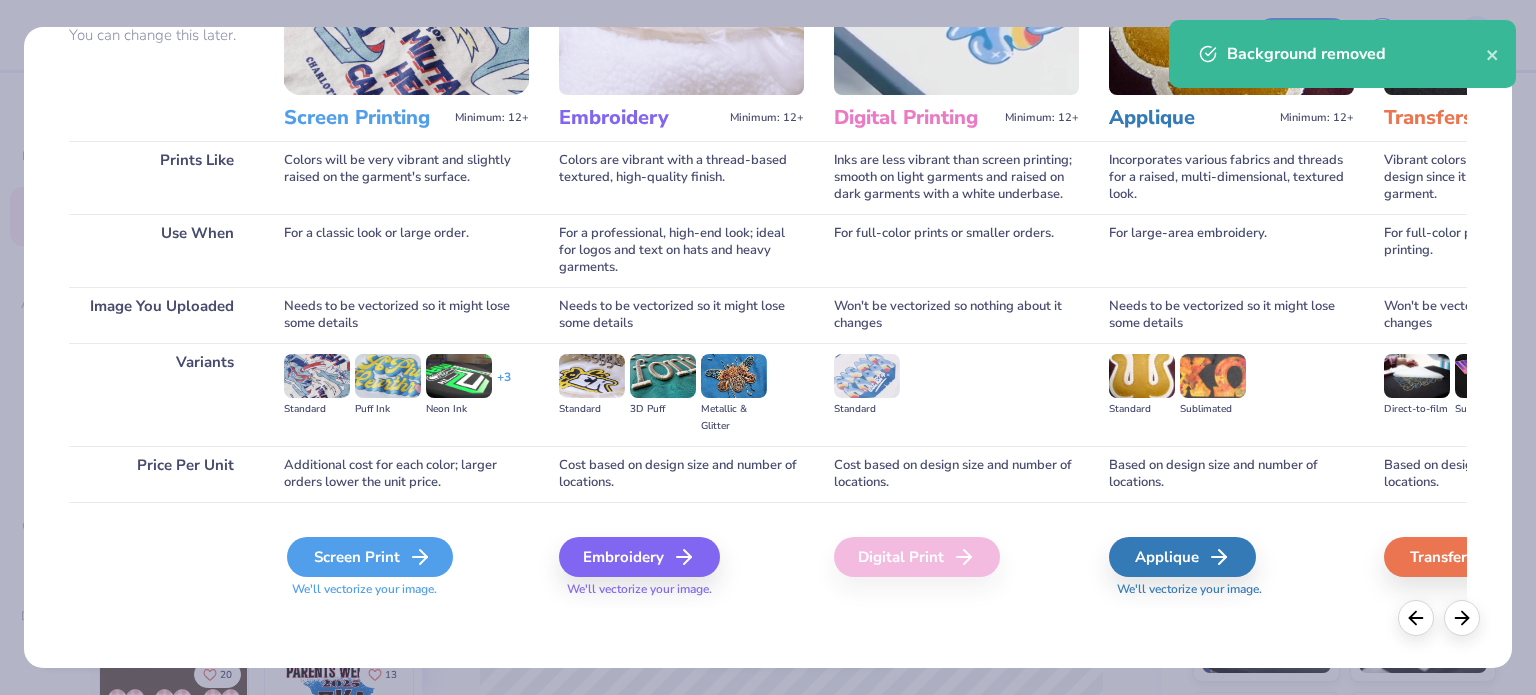 click on "Screen Print" at bounding box center [370, 557] 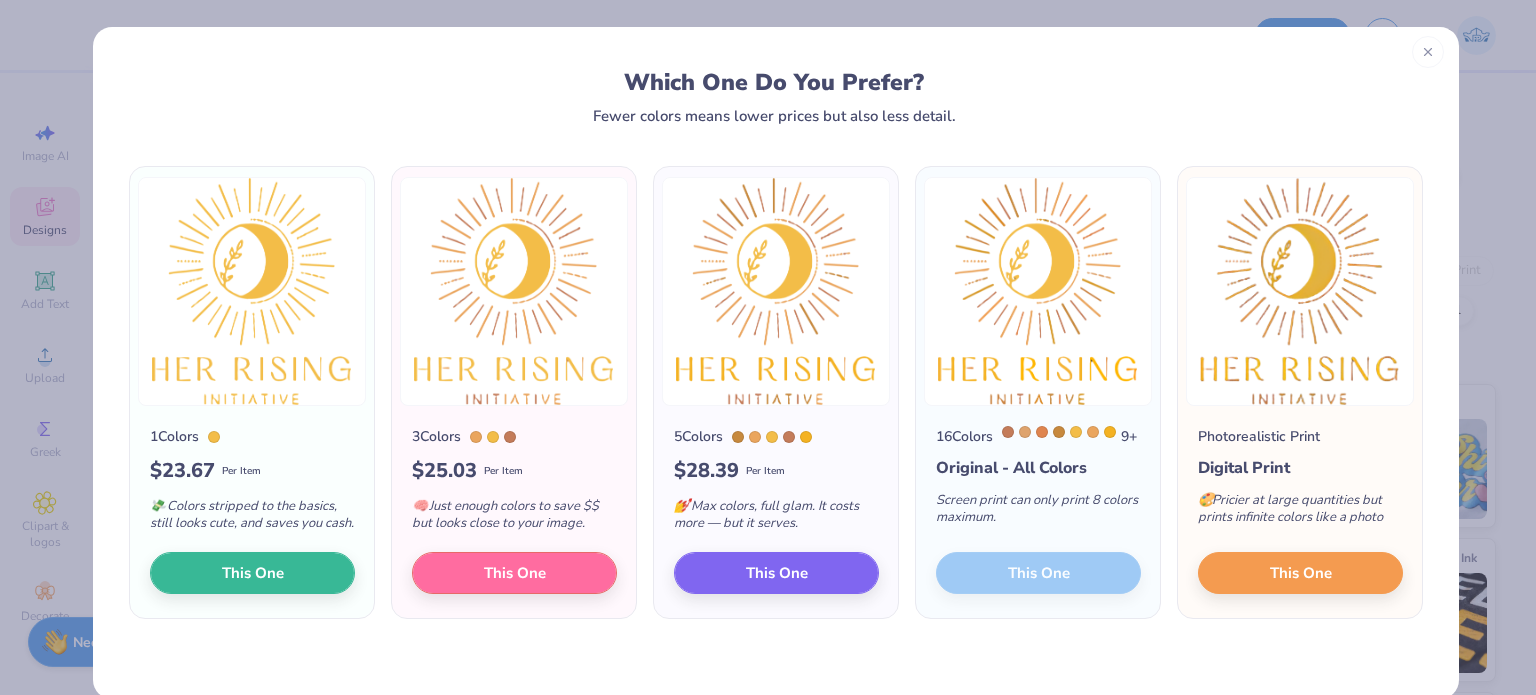 click at bounding box center [1428, 52] 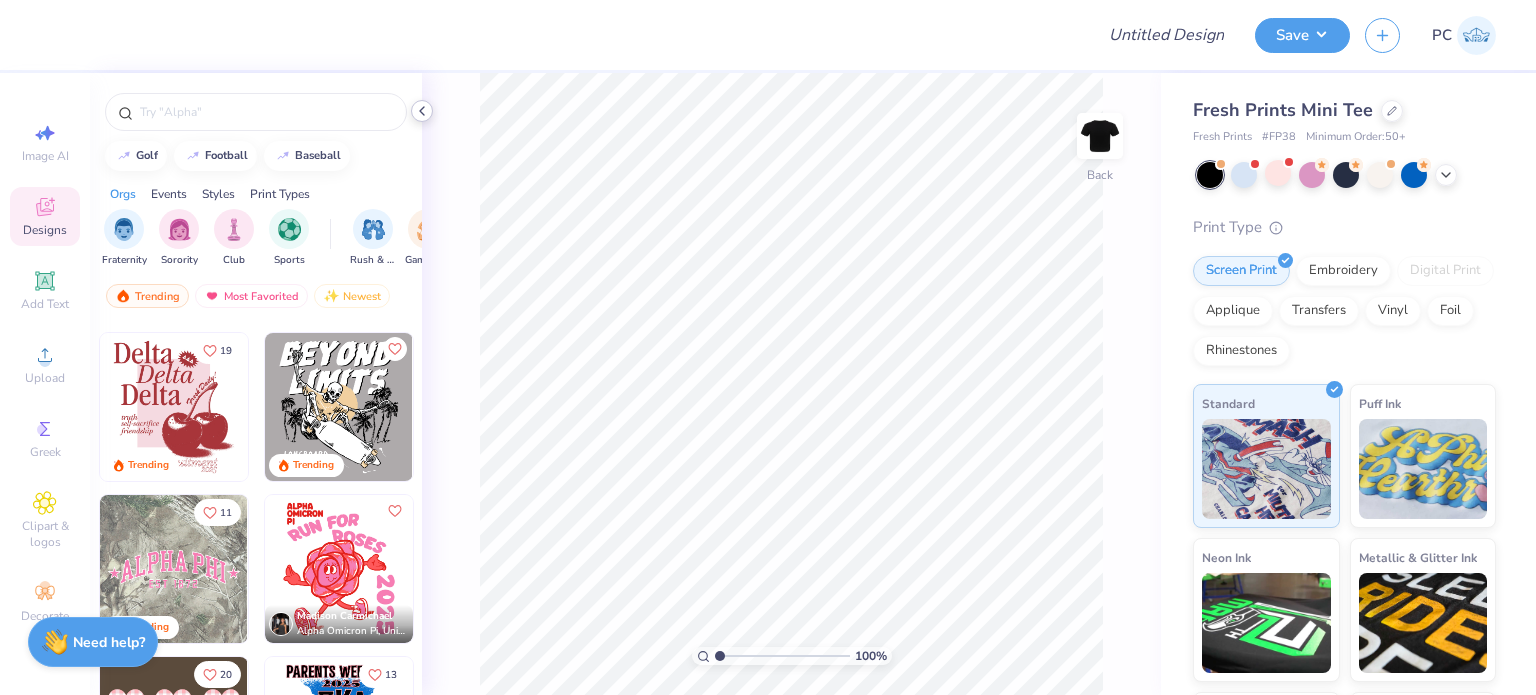 click 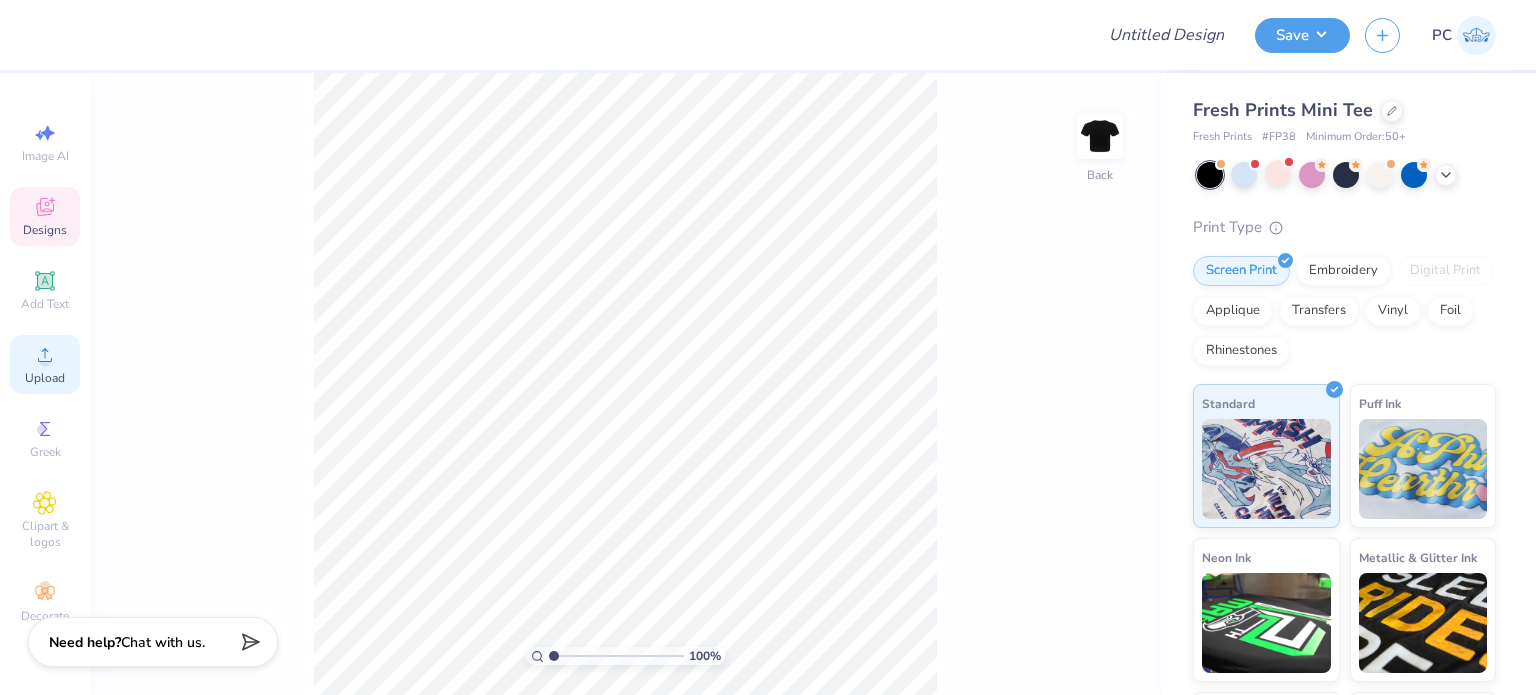 click 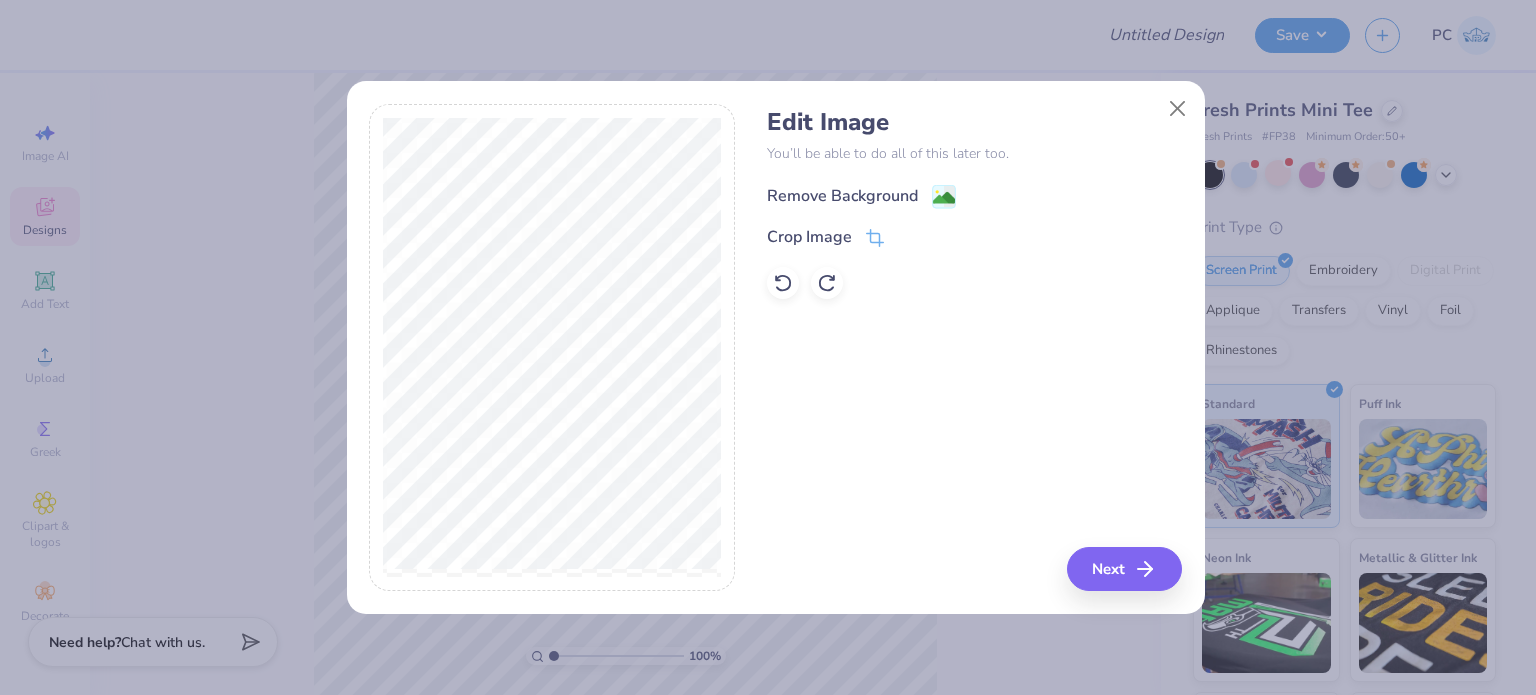 click 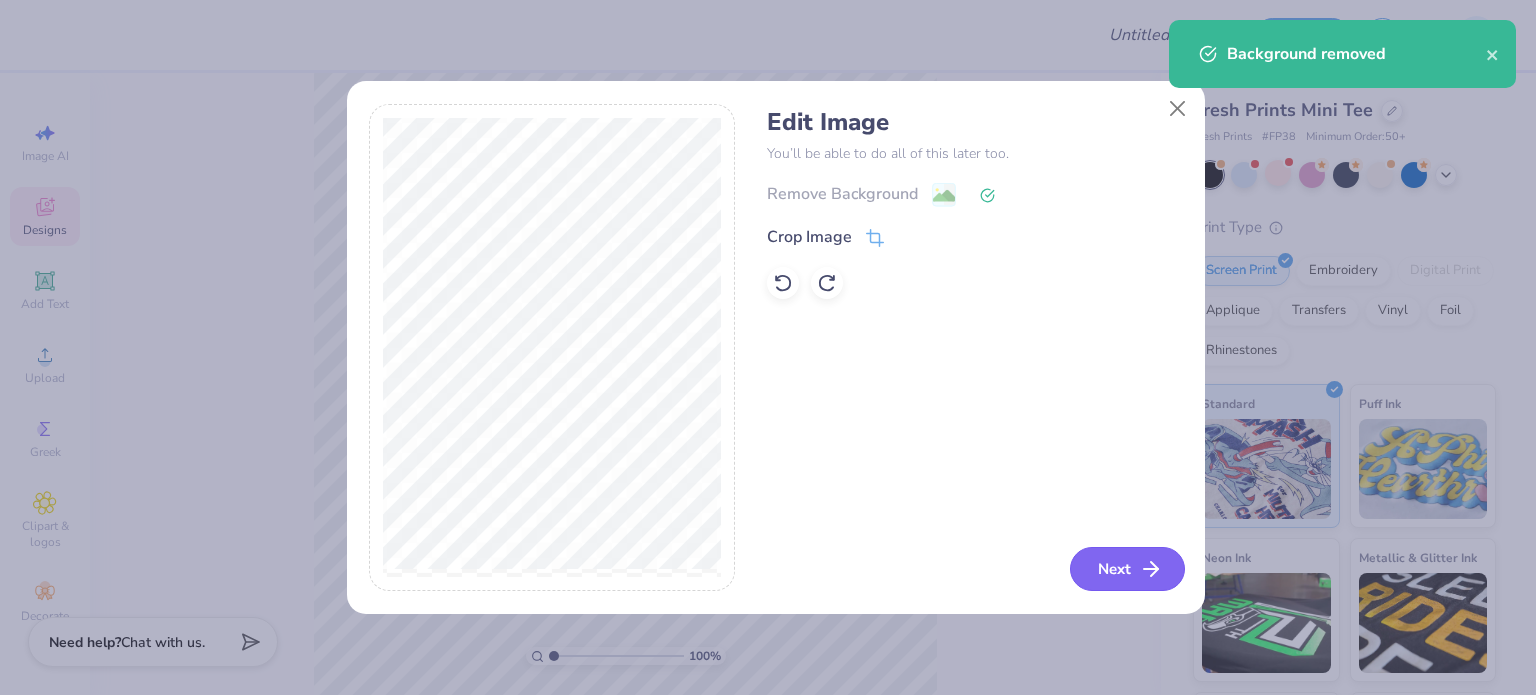 click on "Next" at bounding box center [1127, 569] 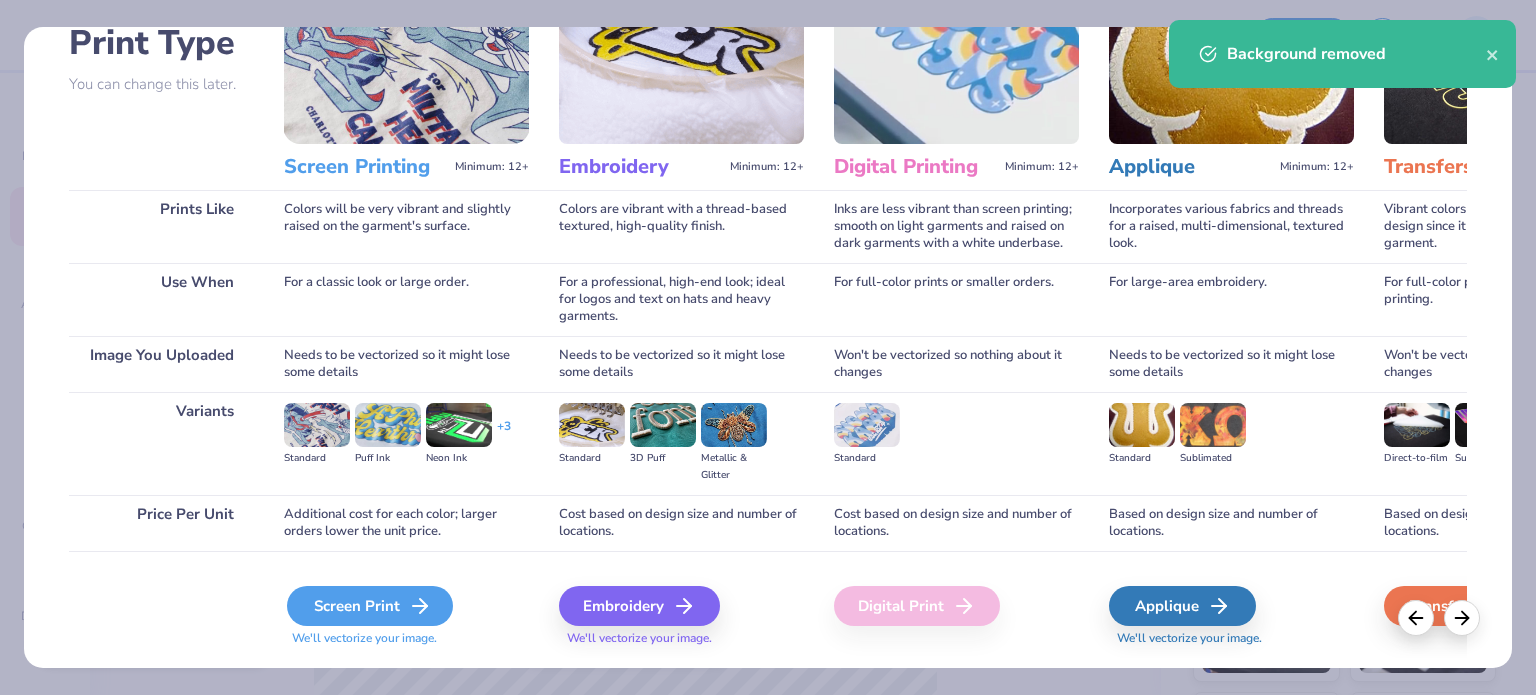 scroll, scrollTop: 201, scrollLeft: 0, axis: vertical 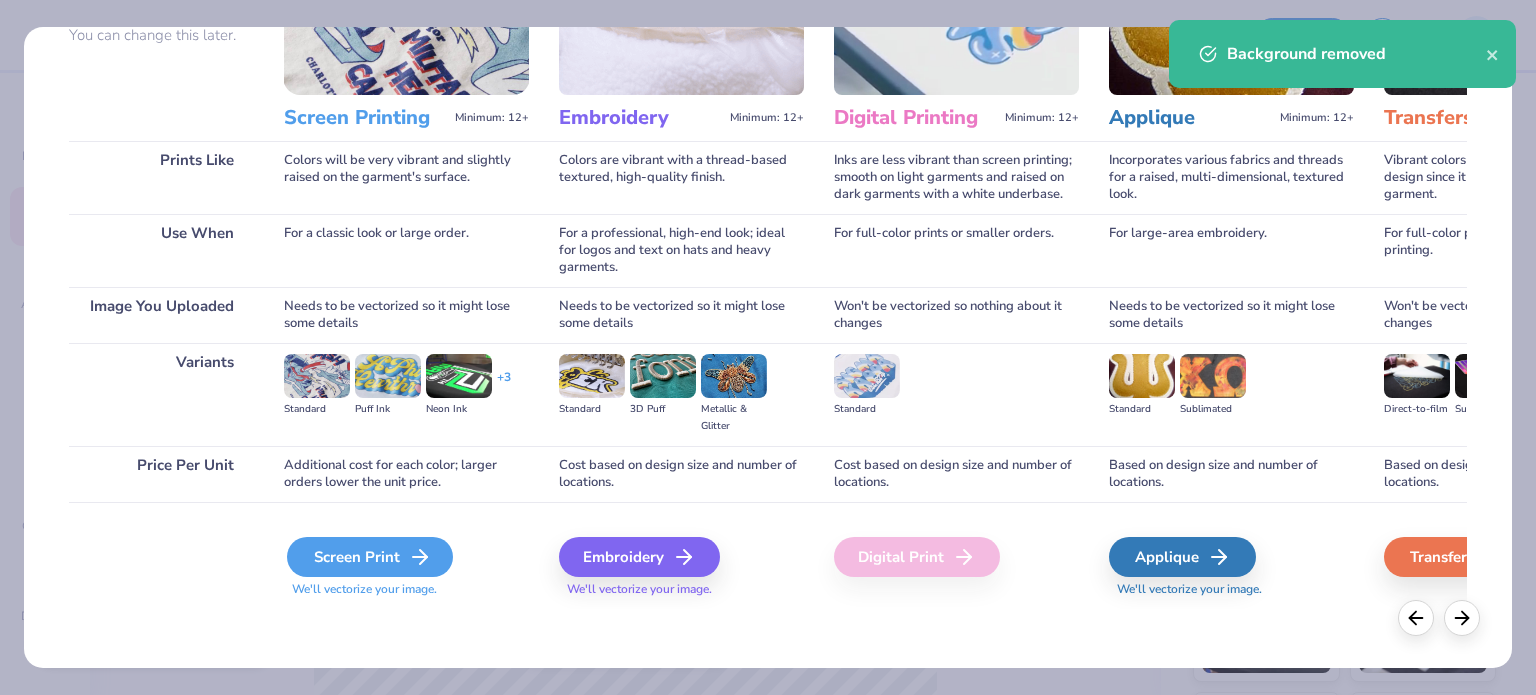 click on "Screen Print" at bounding box center (370, 557) 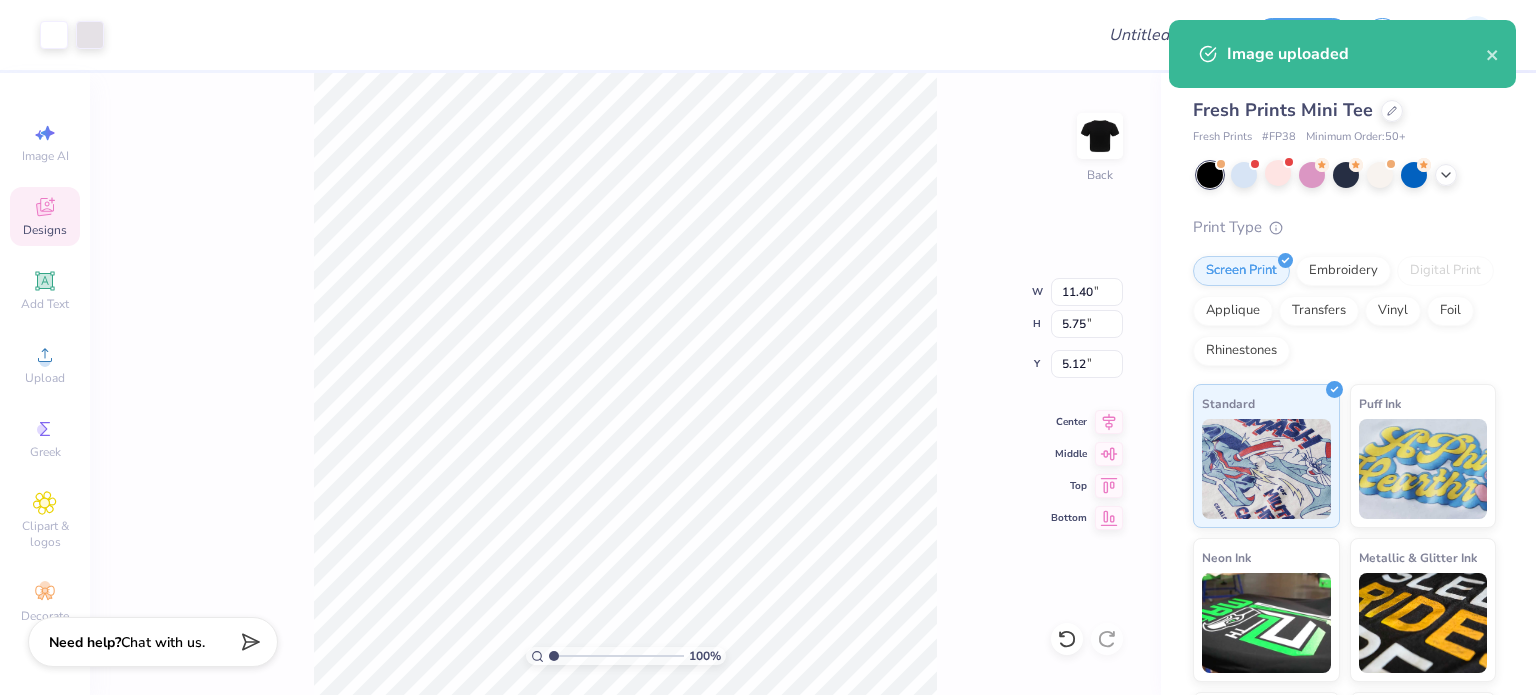 type on "3.00" 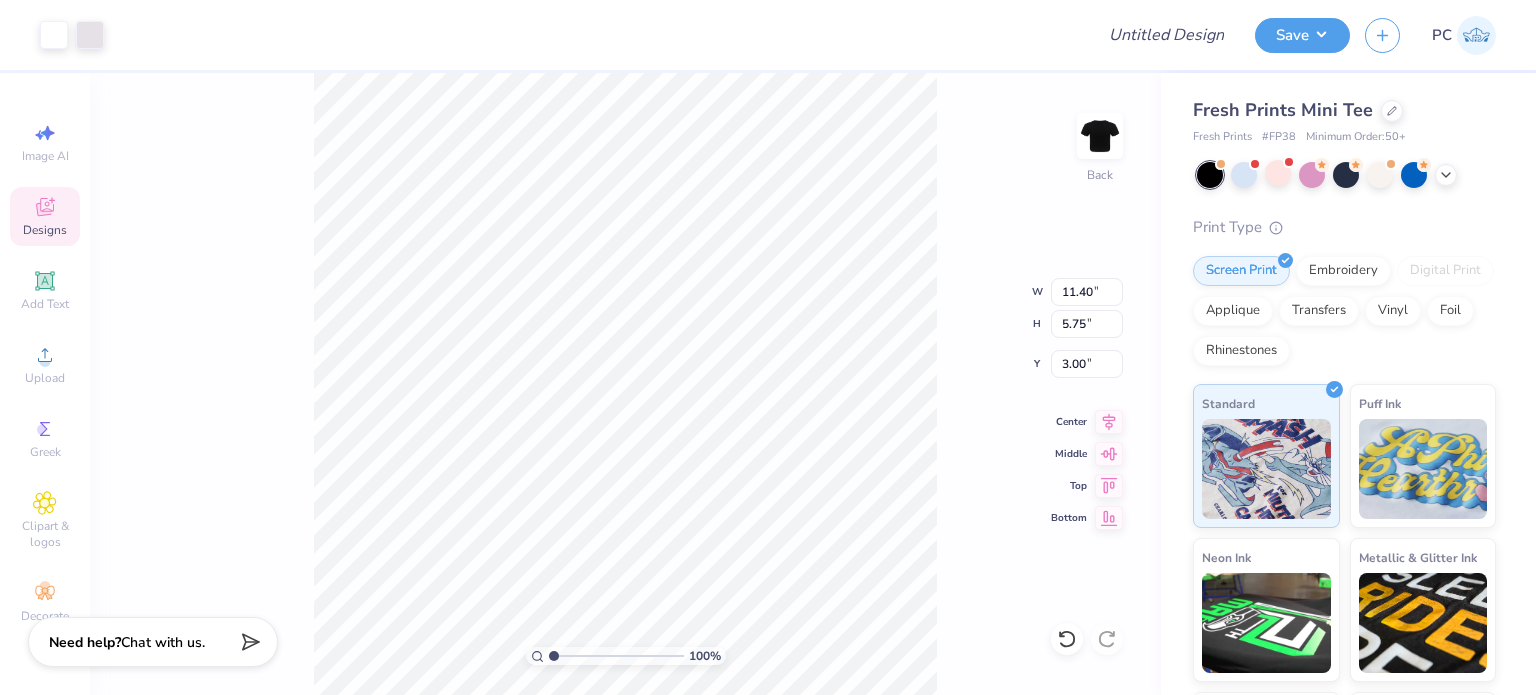 type on "6.39" 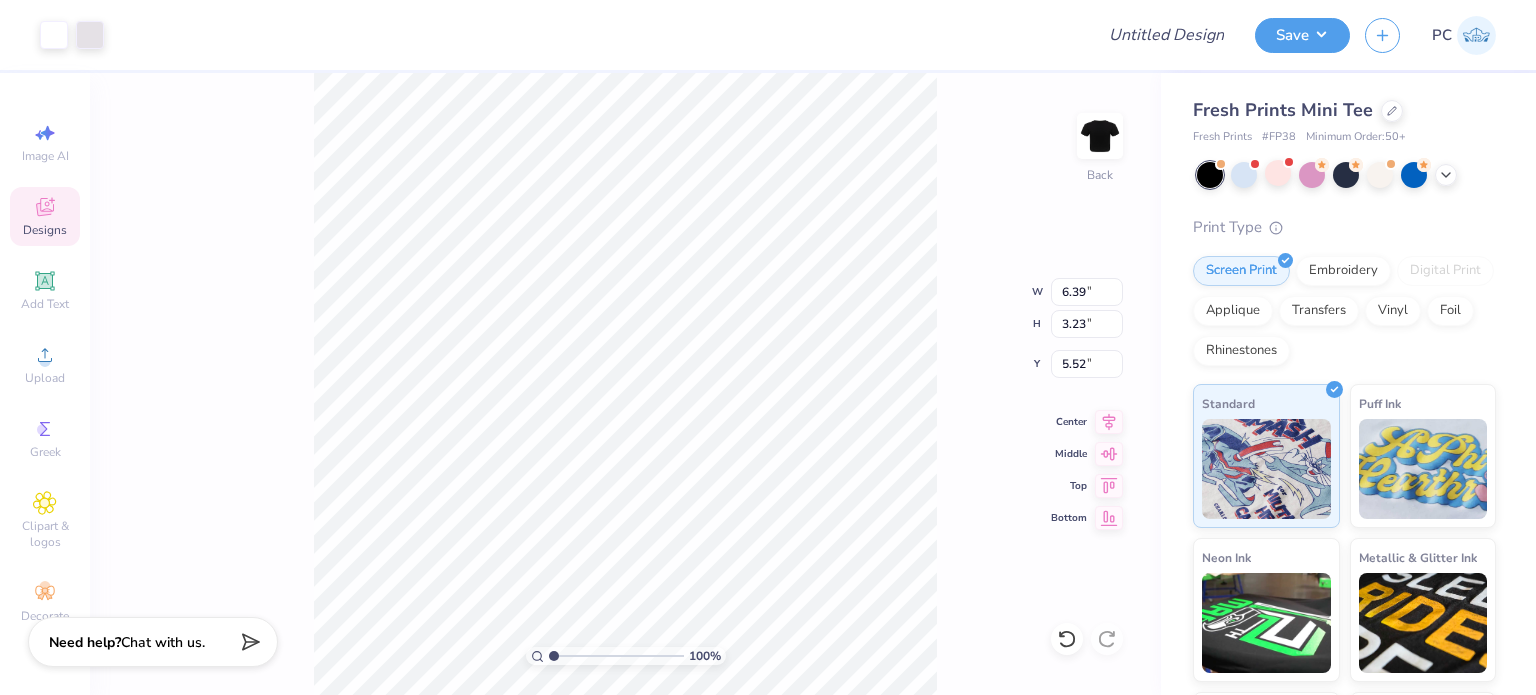 type on "3.00" 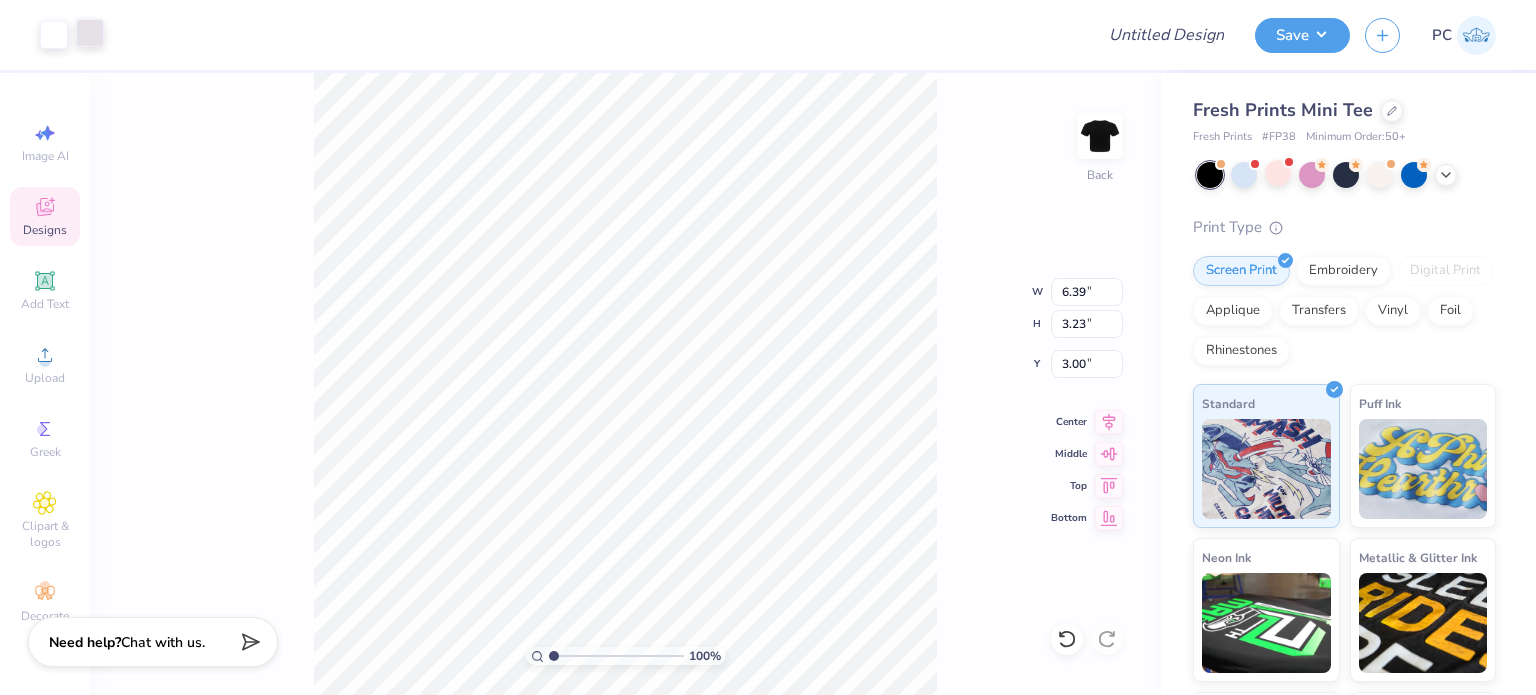 click at bounding box center (90, 33) 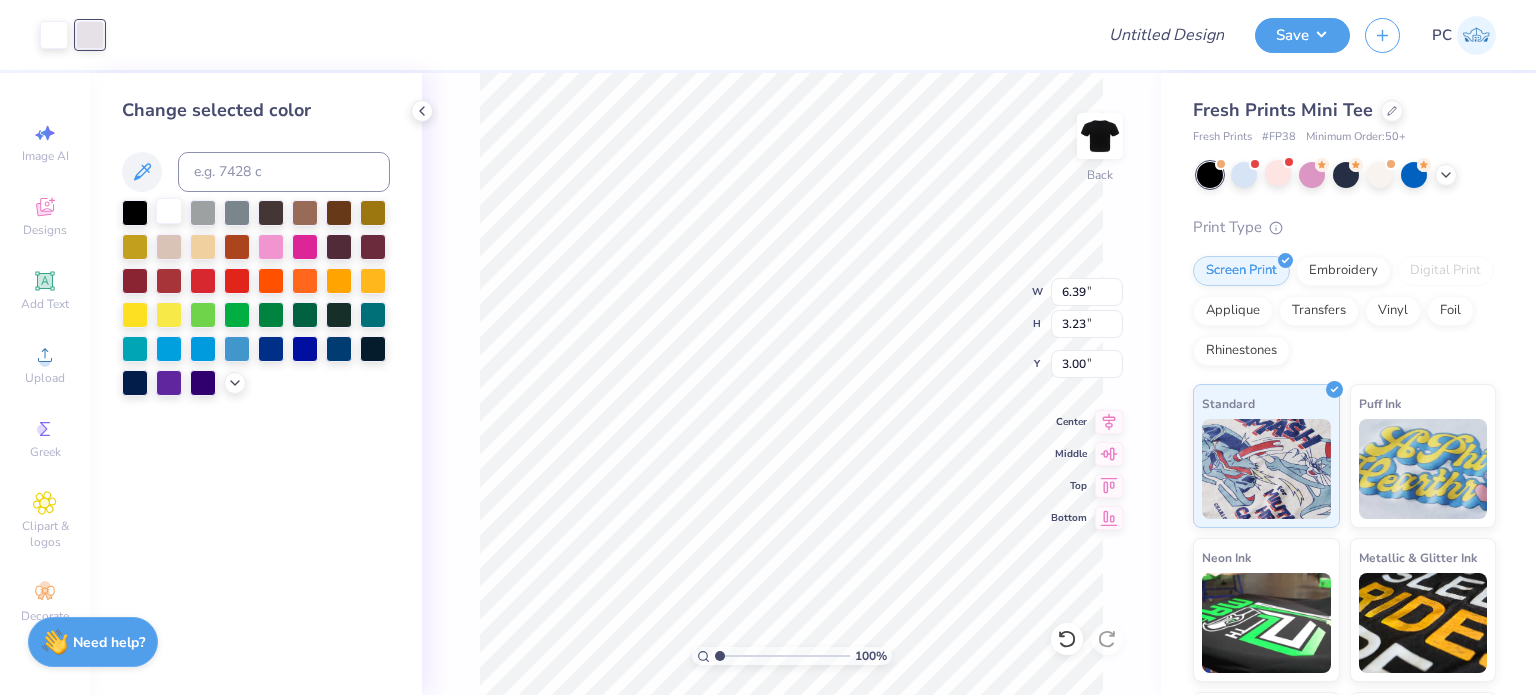 click at bounding box center (169, 211) 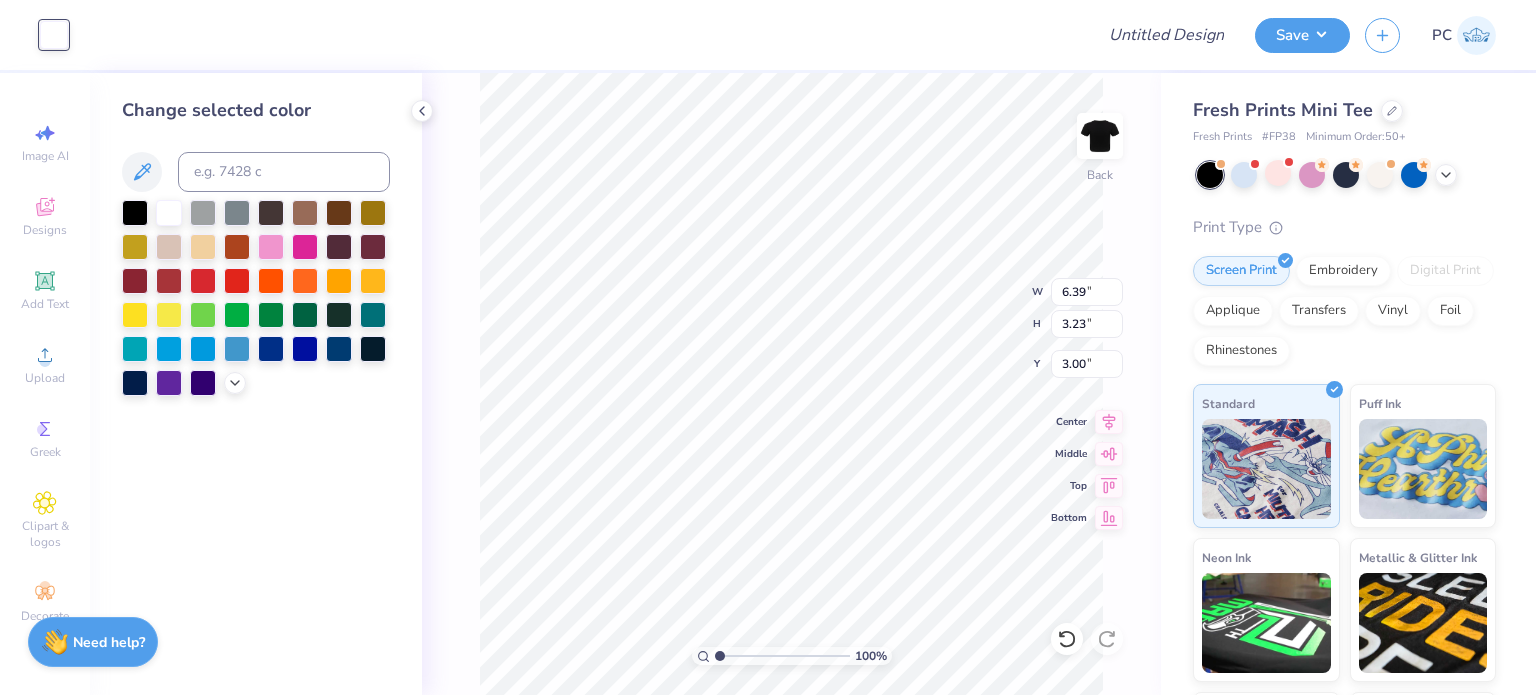 click at bounding box center [54, 35] 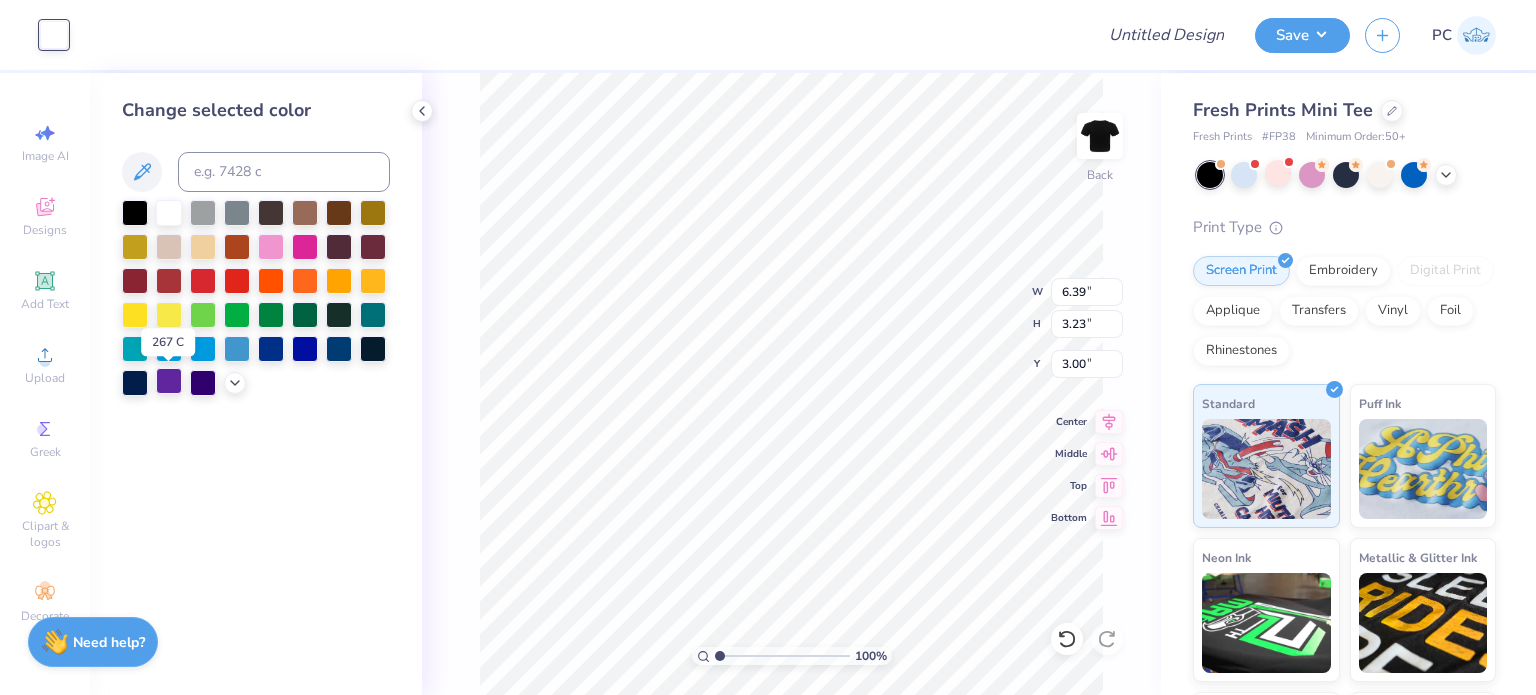 click at bounding box center [169, 381] 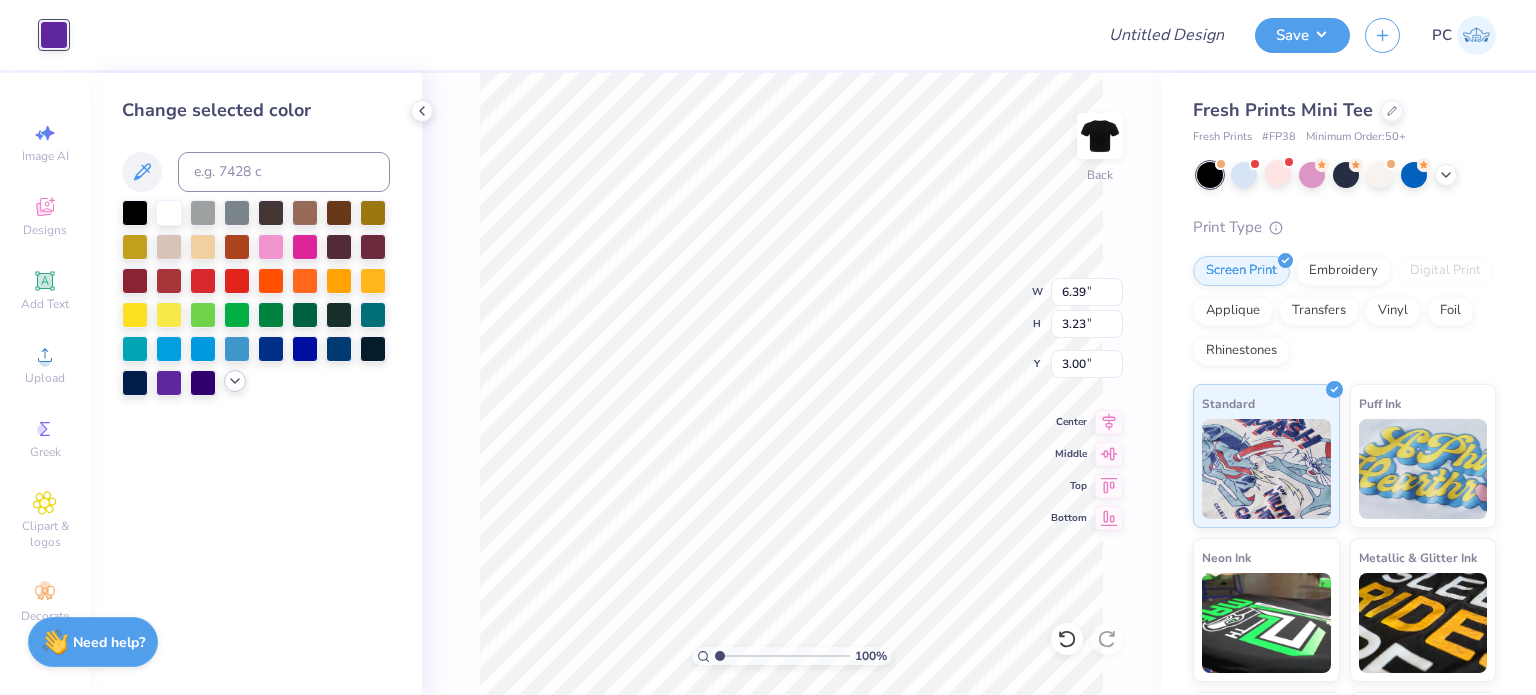 click 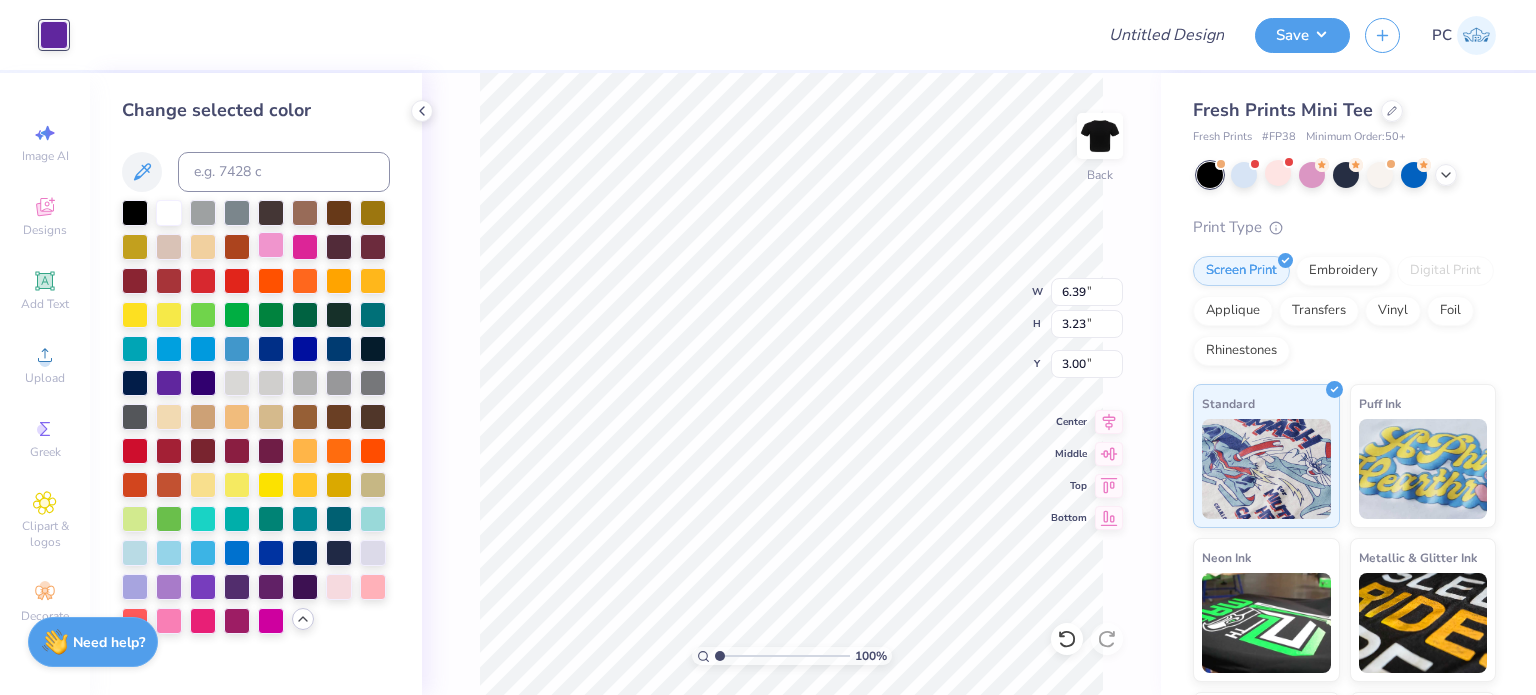 click at bounding box center (271, 245) 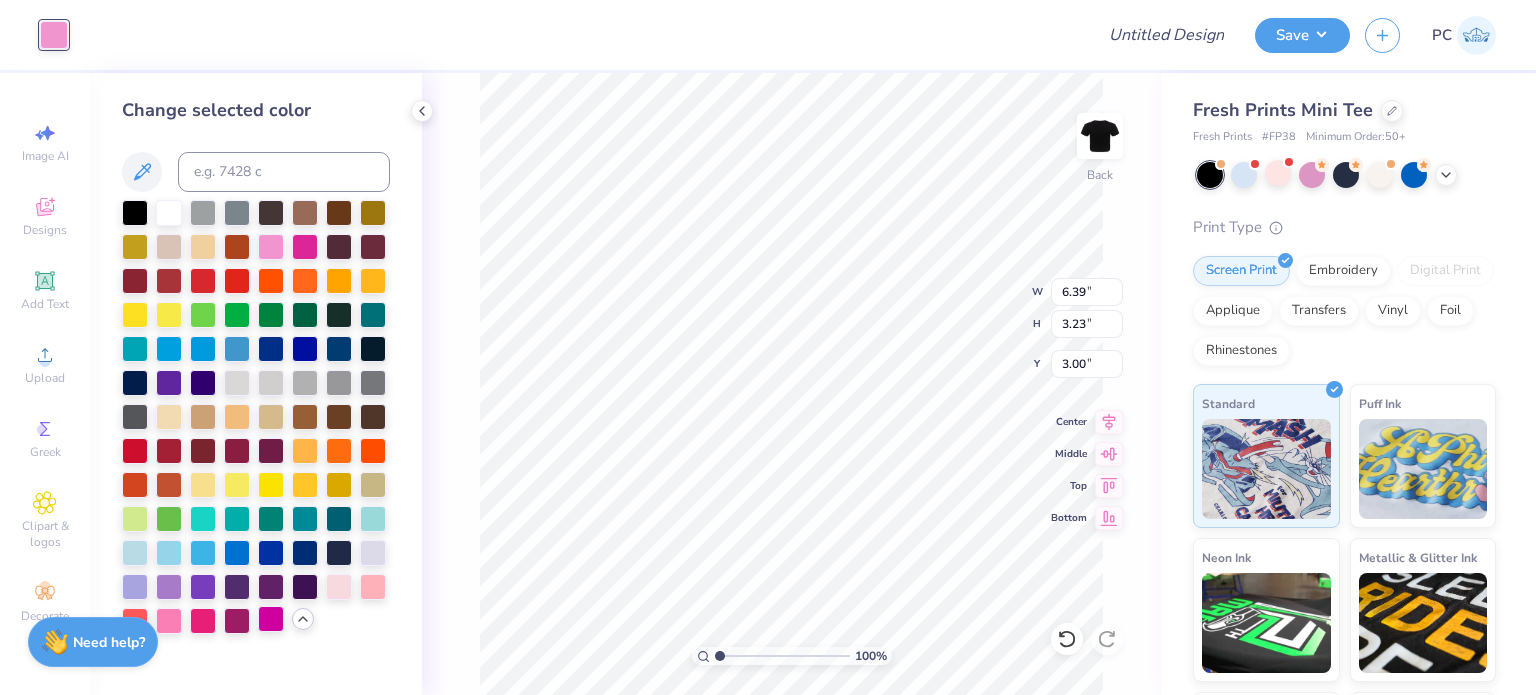 click at bounding box center (271, 619) 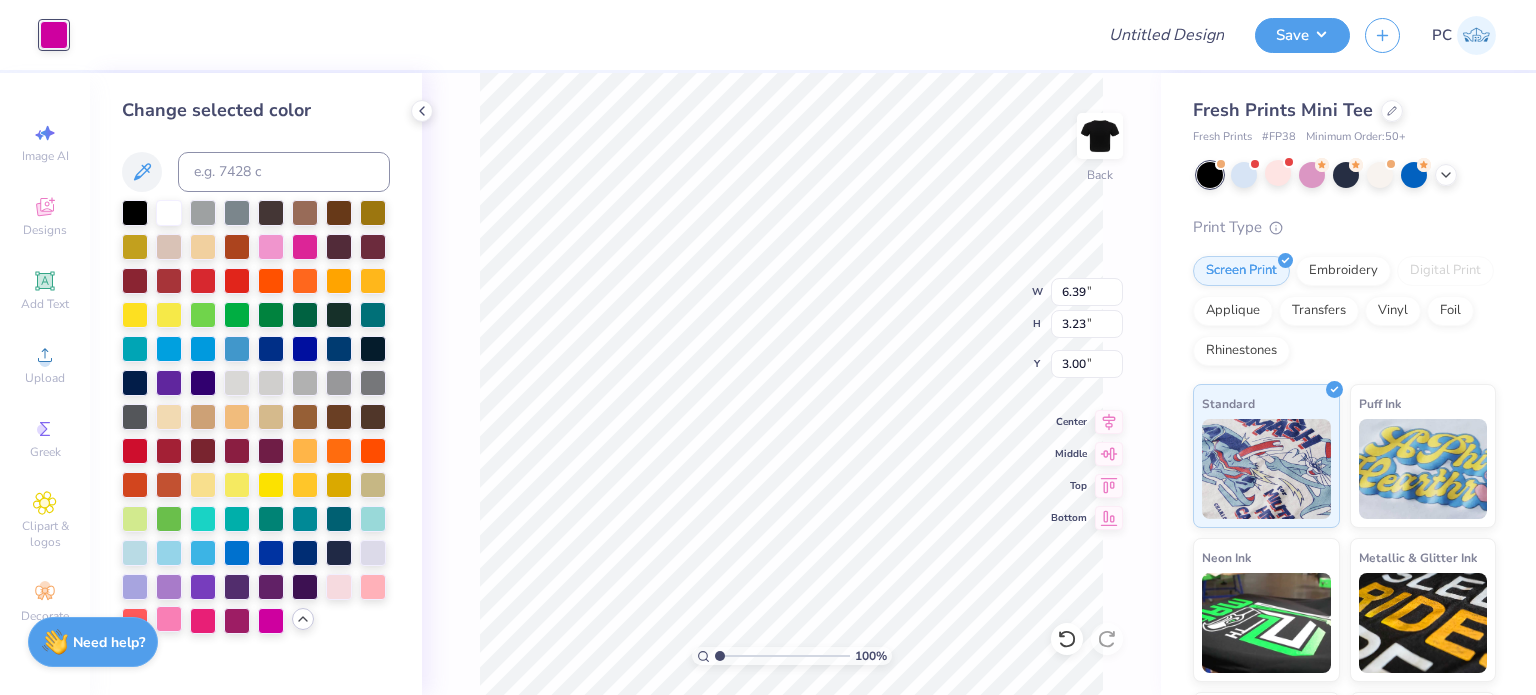 click at bounding box center (169, 619) 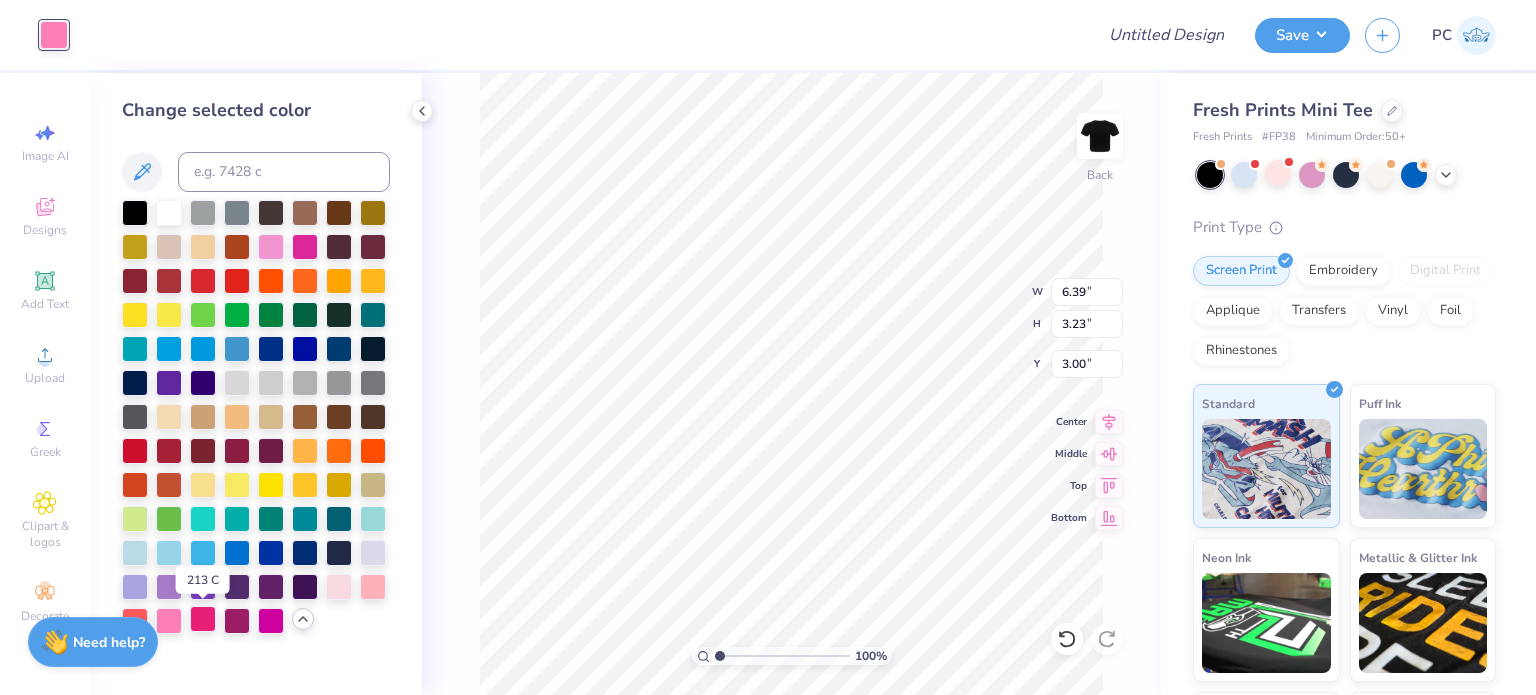 click at bounding box center (203, 619) 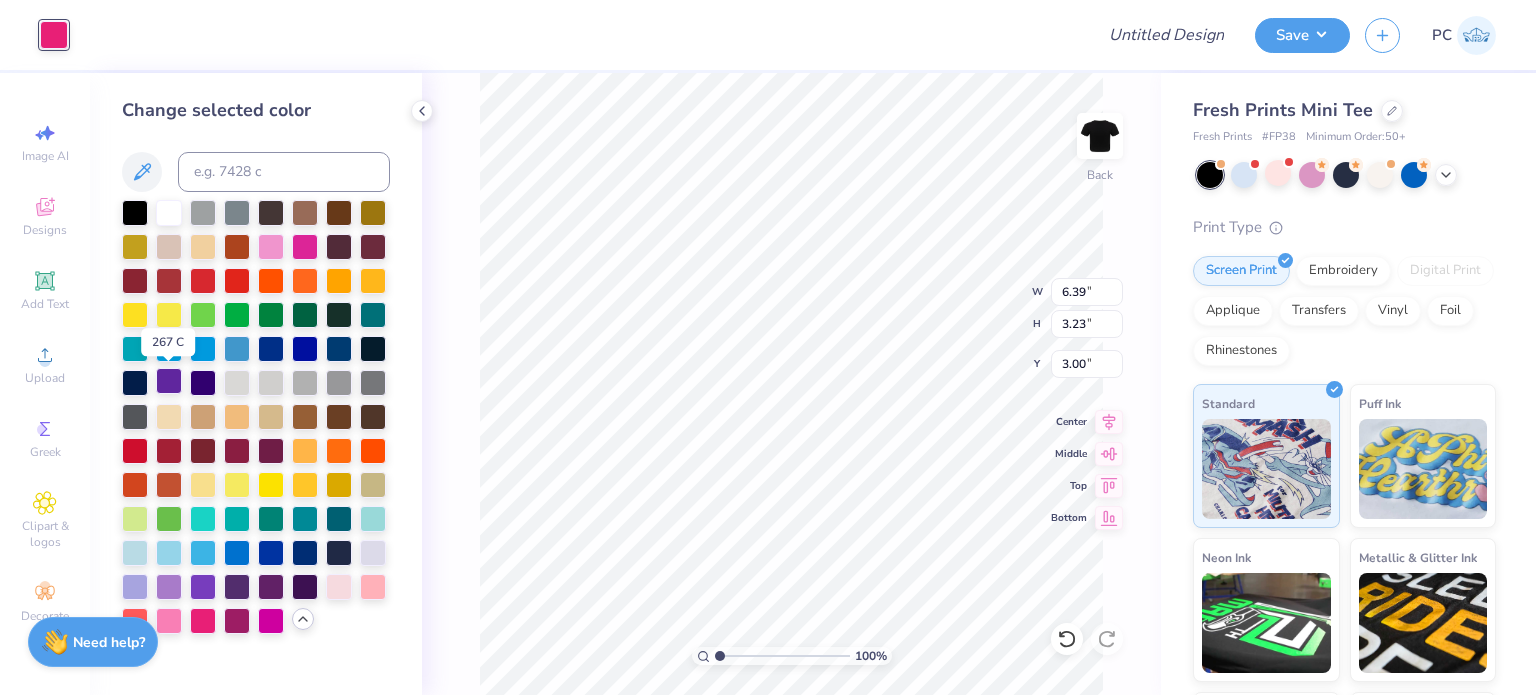 click at bounding box center [169, 381] 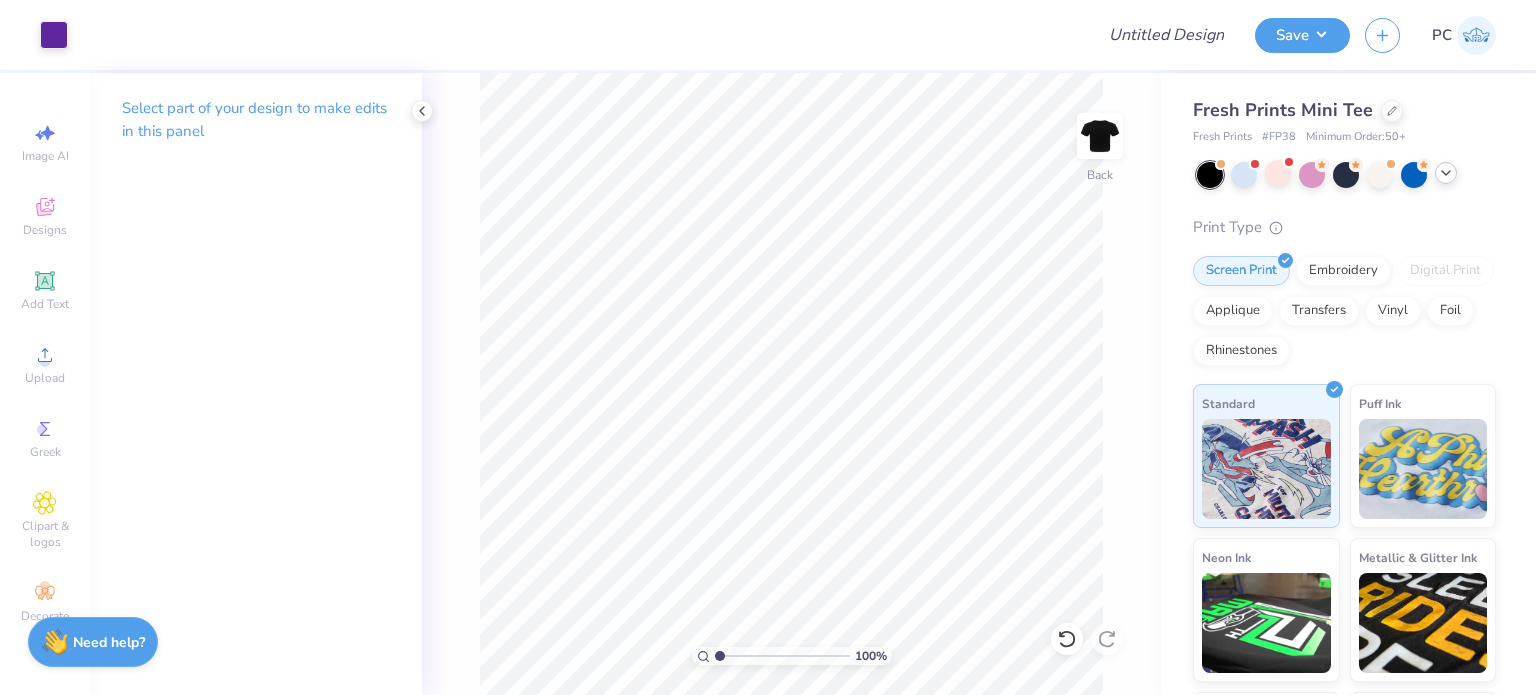 click 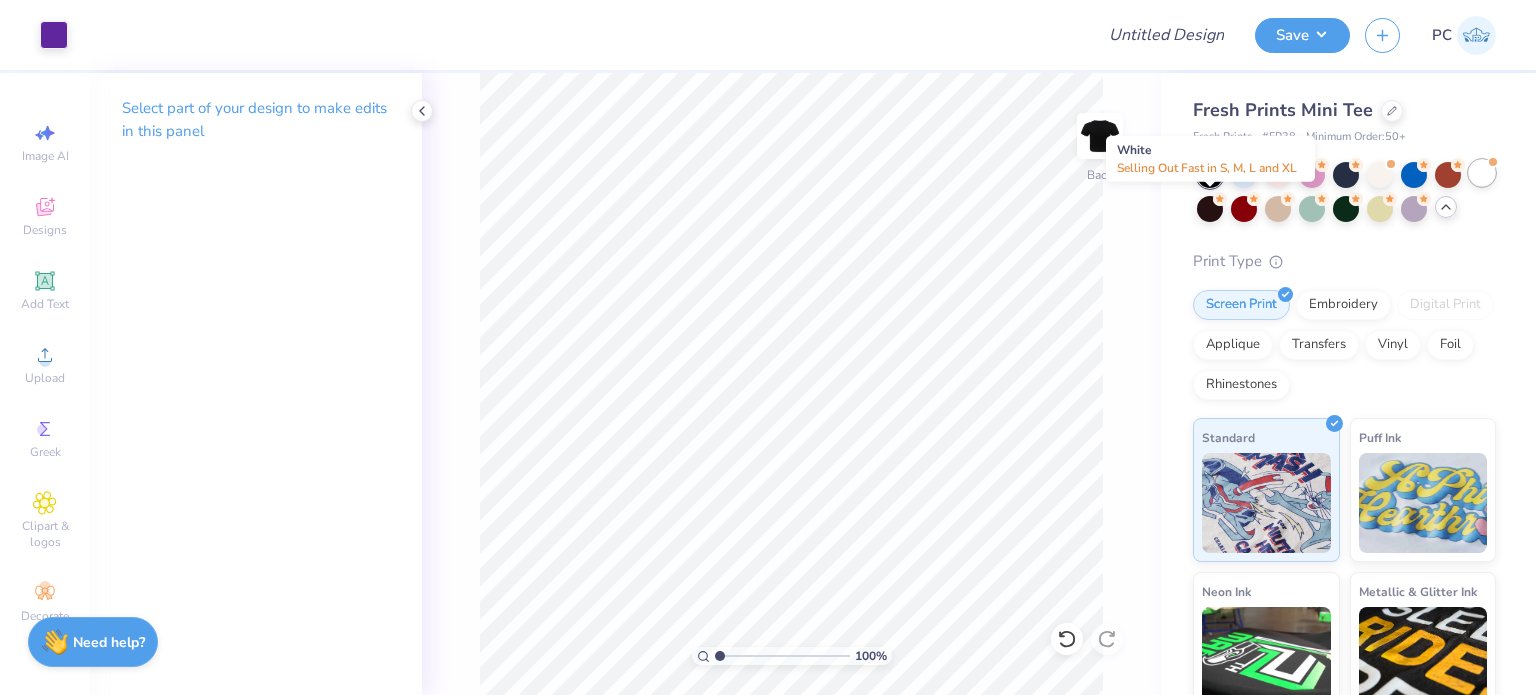 click at bounding box center [1482, 173] 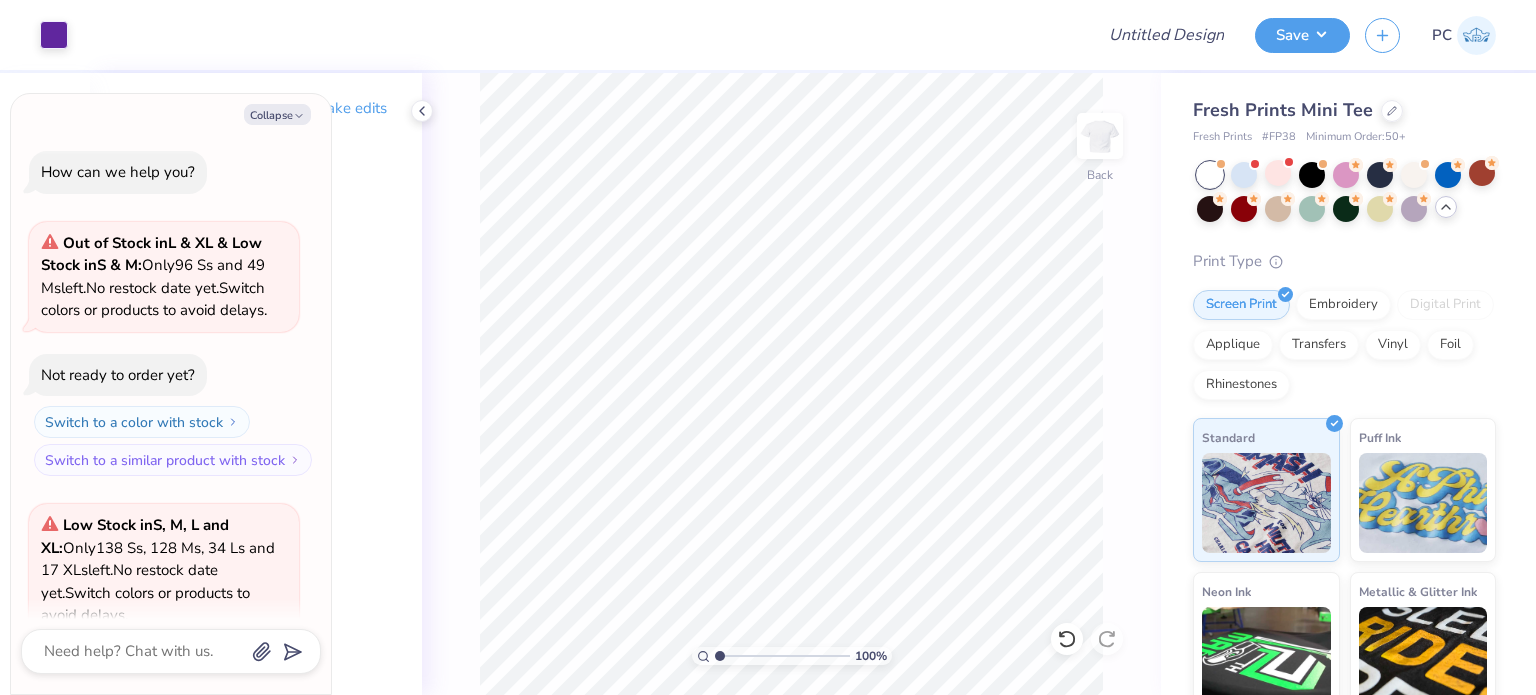scroll, scrollTop: 482, scrollLeft: 0, axis: vertical 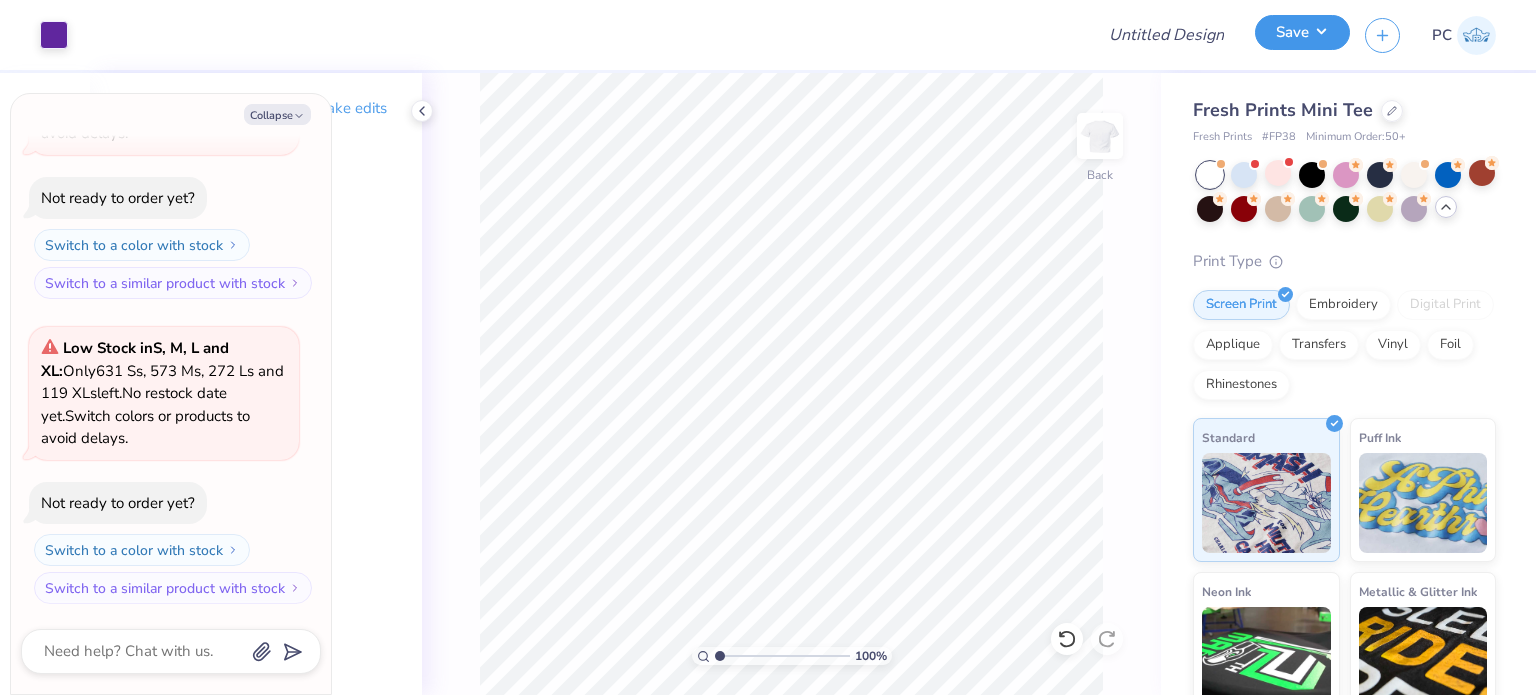 click on "Save" at bounding box center [1302, 32] 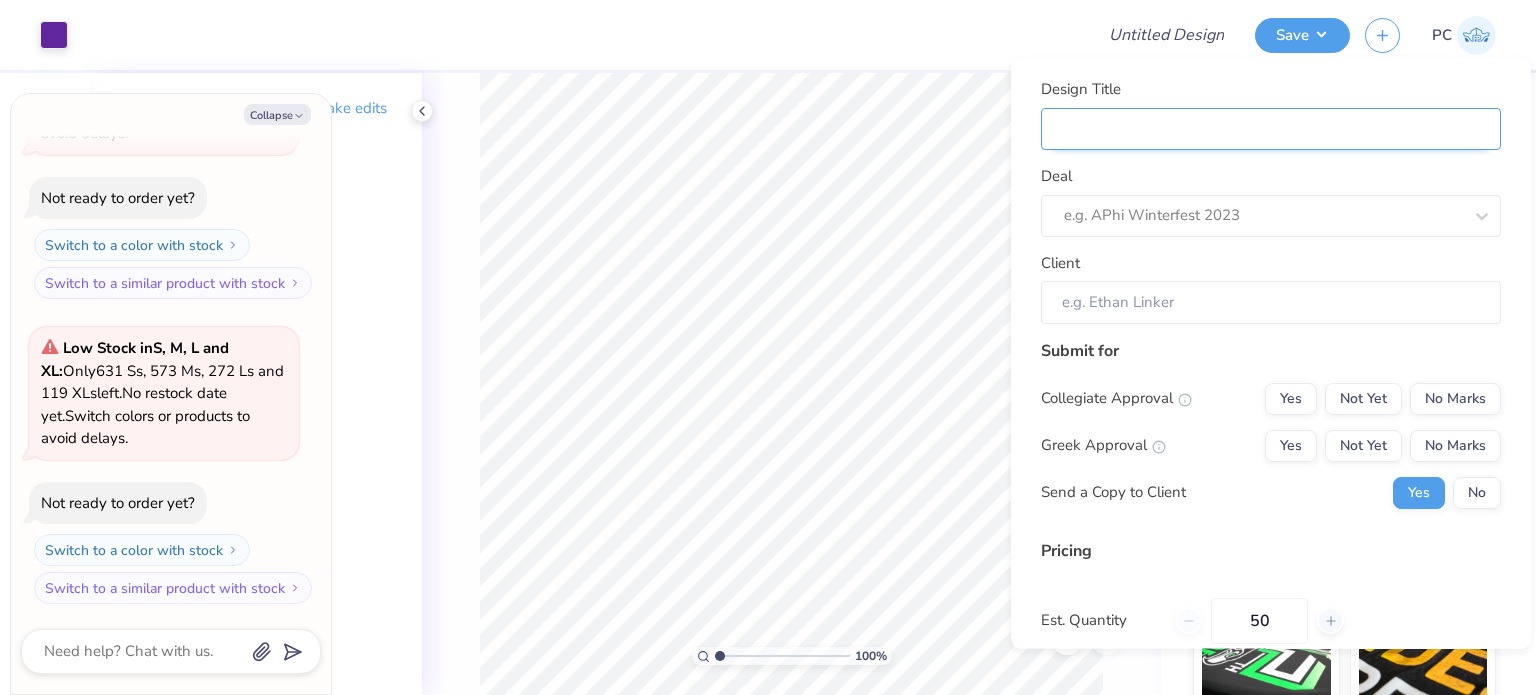 click on "Design Title" at bounding box center [1271, 128] 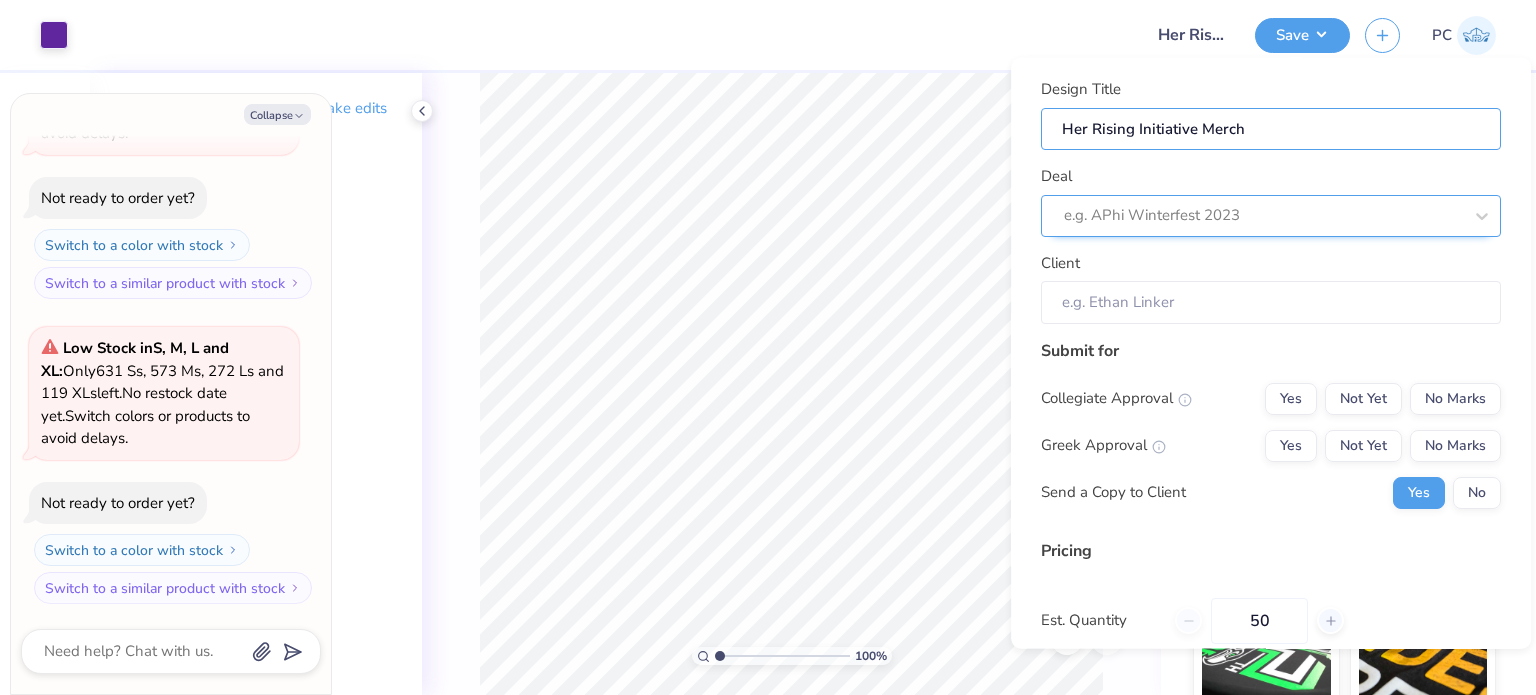 type on "Her Rising Initiative Merch" 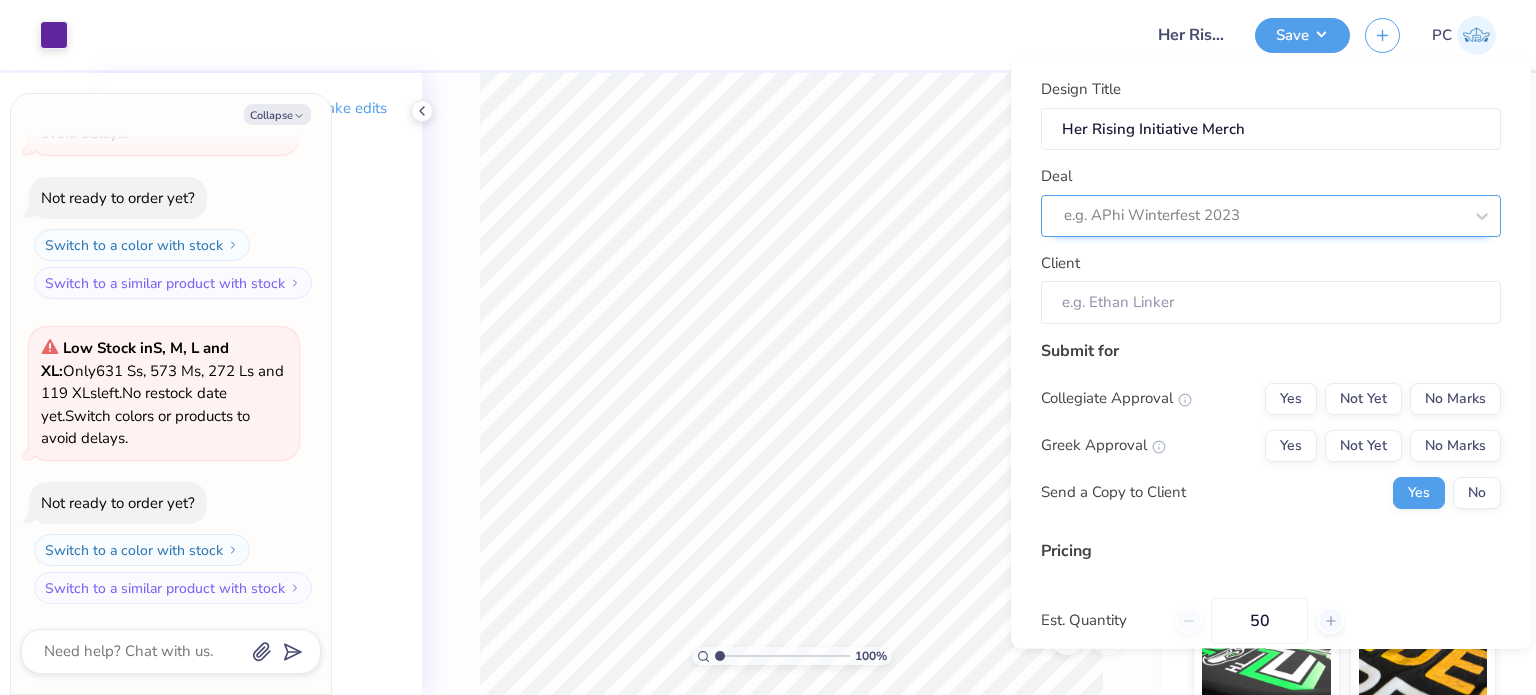click on "e.g. APhi Winterfest 2023" at bounding box center [1271, 215] 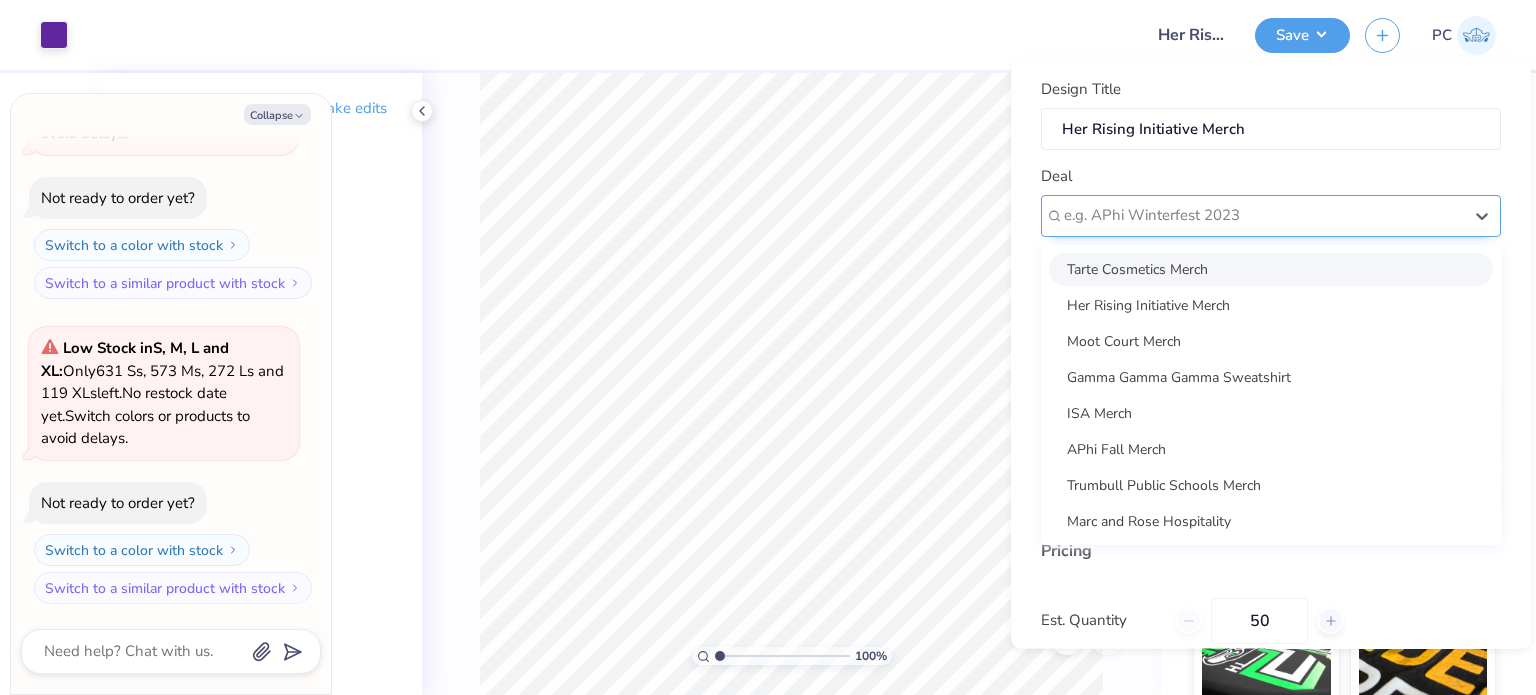 paste on "Her Rising Initiative Merch" 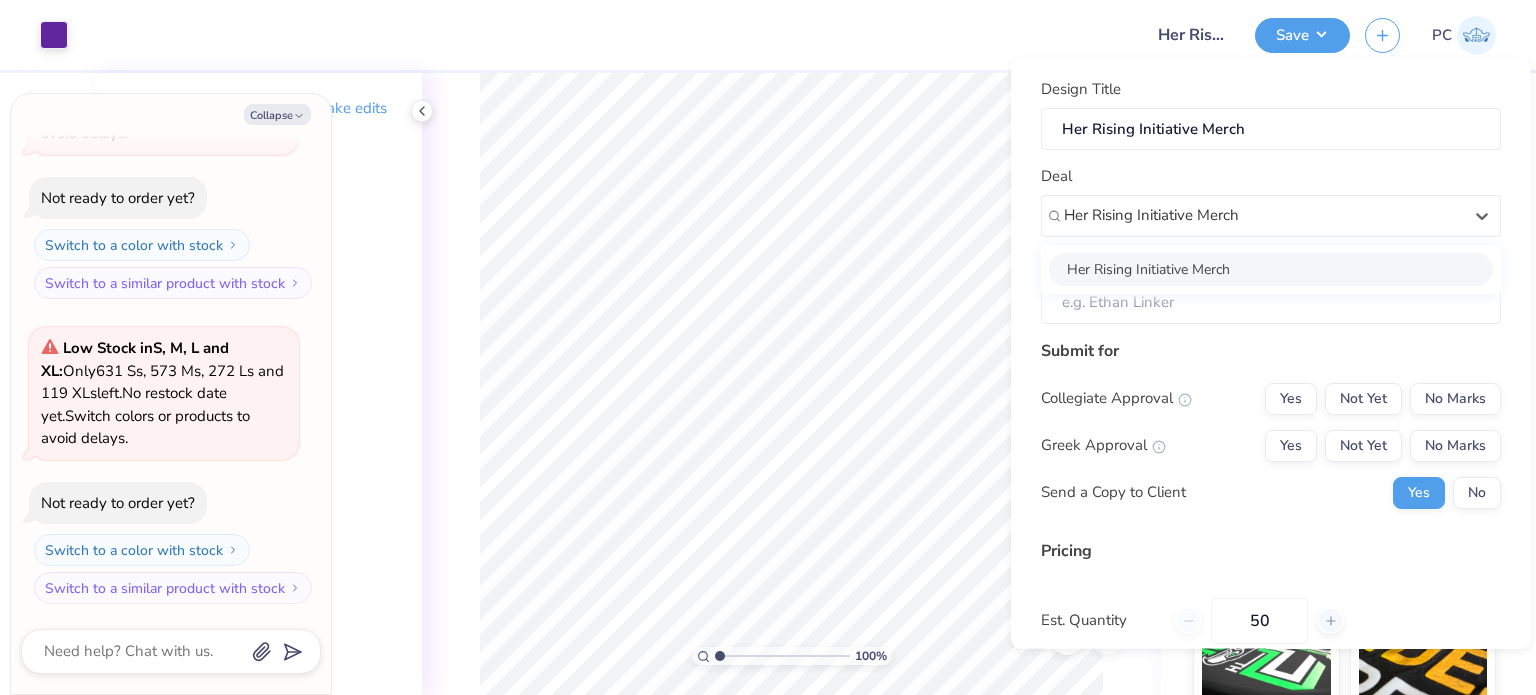 click on "Her Rising Initiative Merch" at bounding box center (1271, 268) 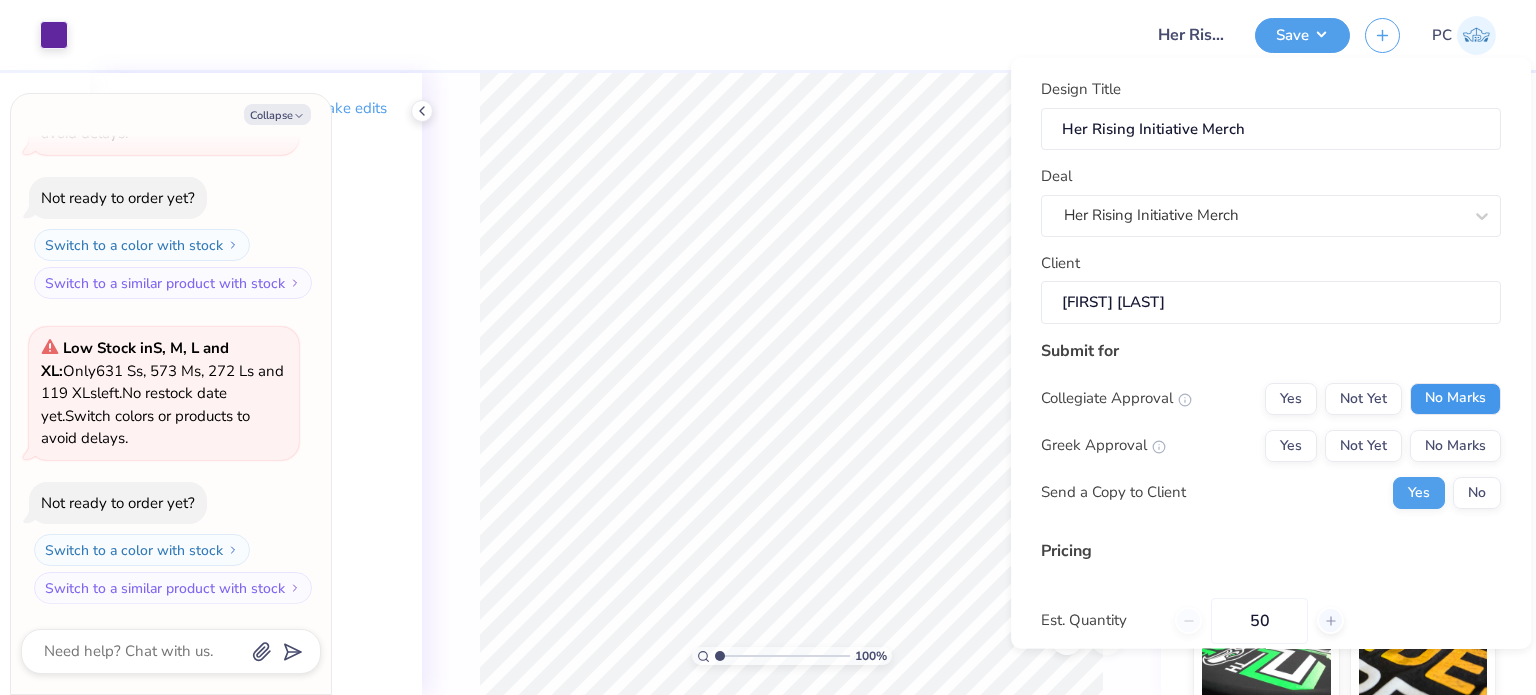 click on "No Marks" at bounding box center (1455, 398) 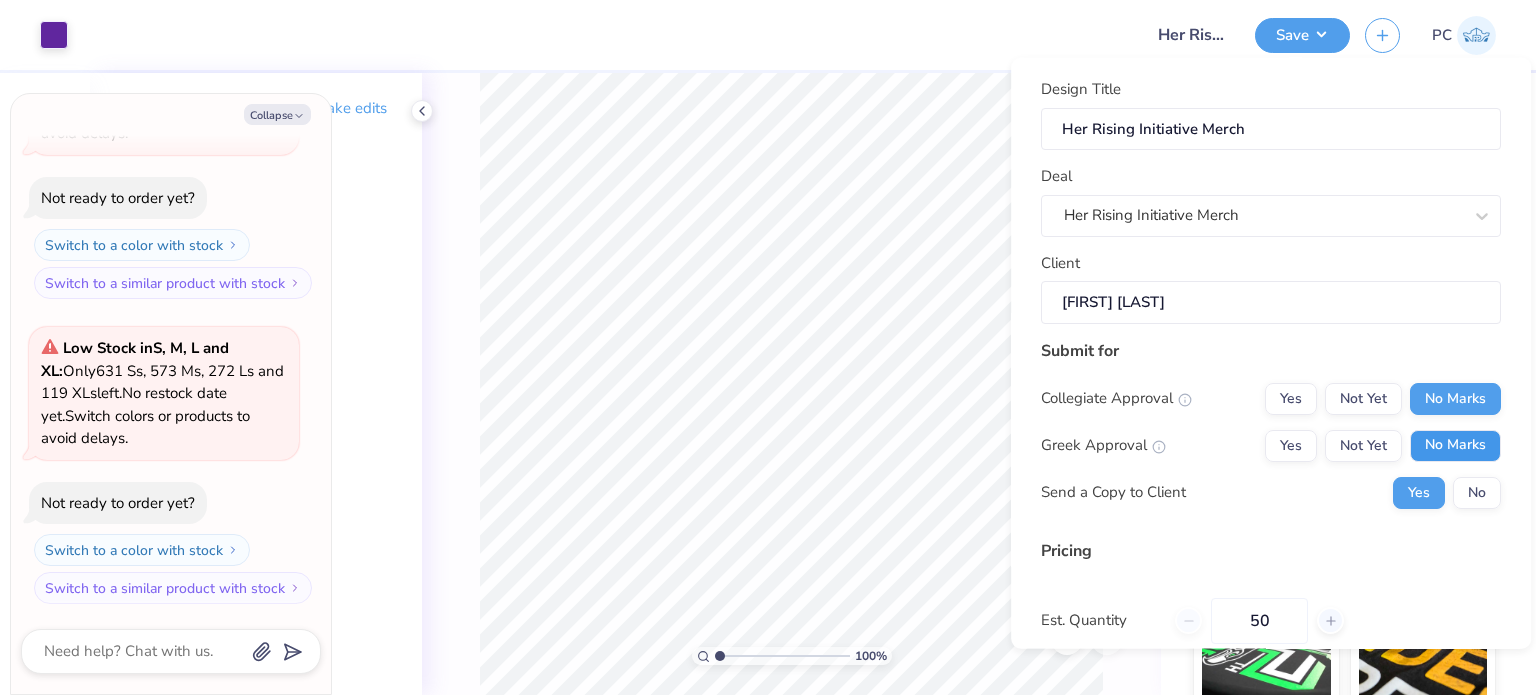 click on "No Marks" at bounding box center [1455, 445] 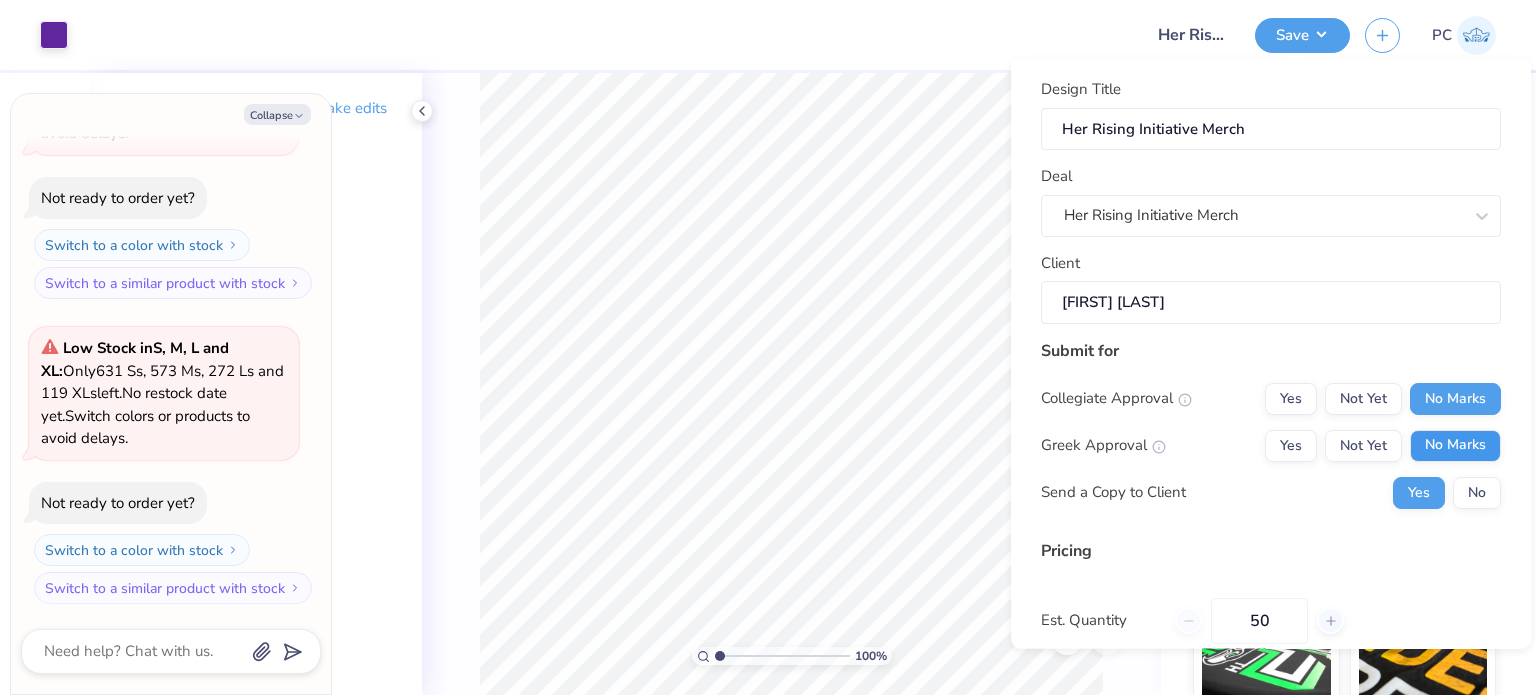 type on "– –" 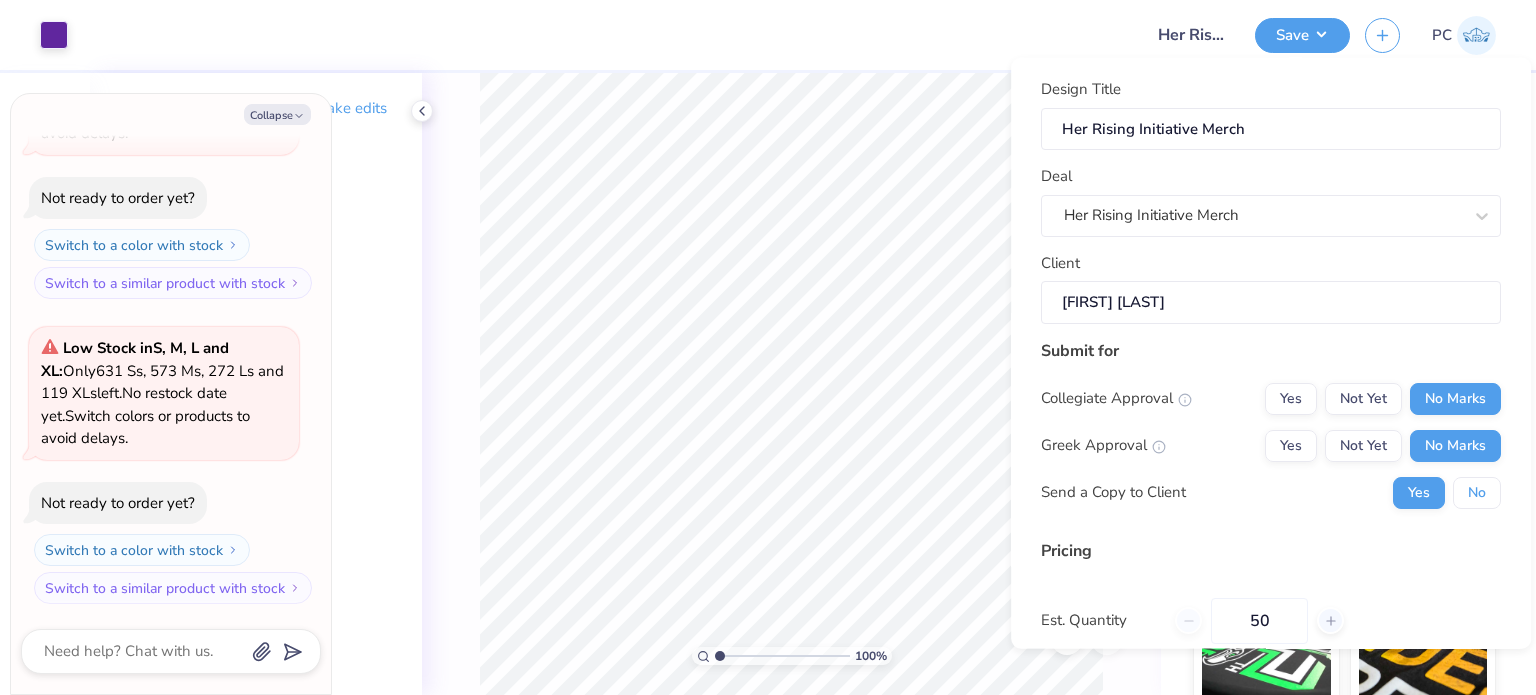 click on "No" at bounding box center (1477, 492) 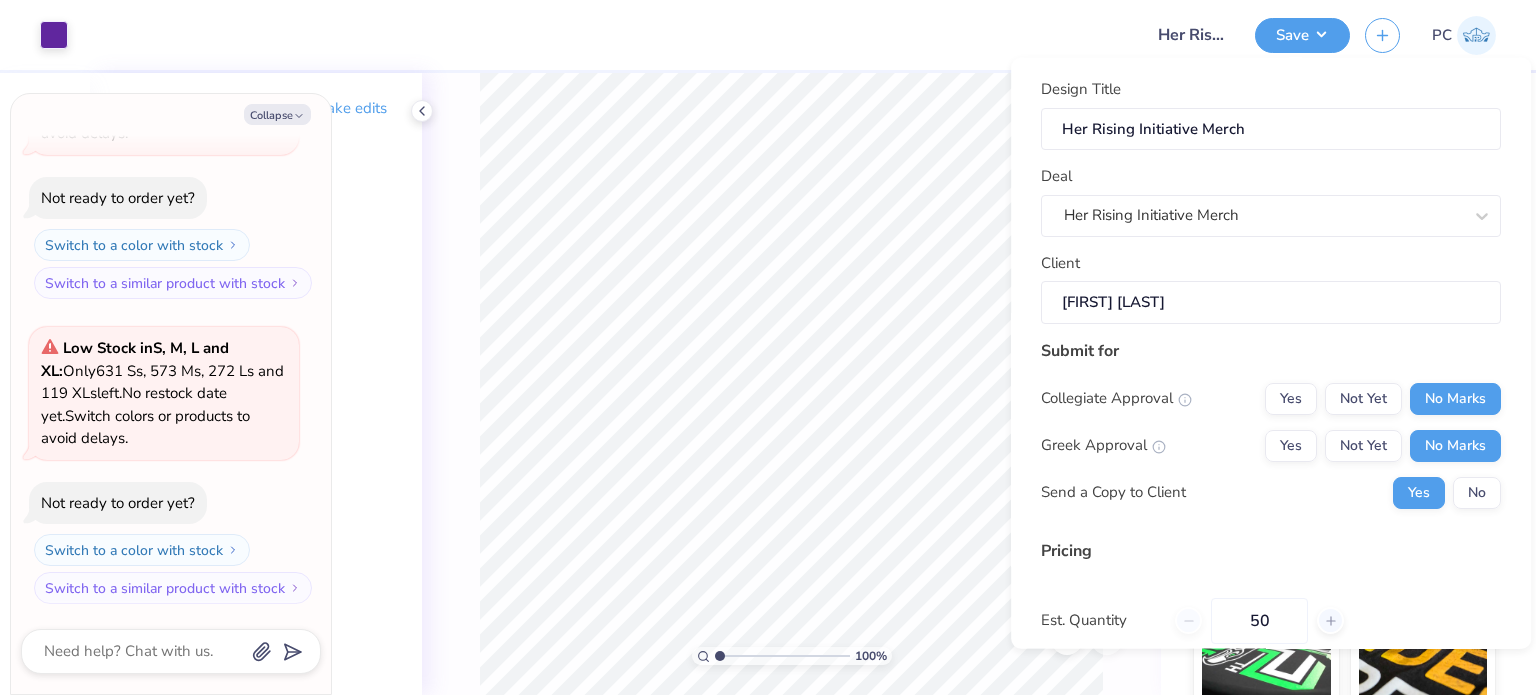 type on "x" 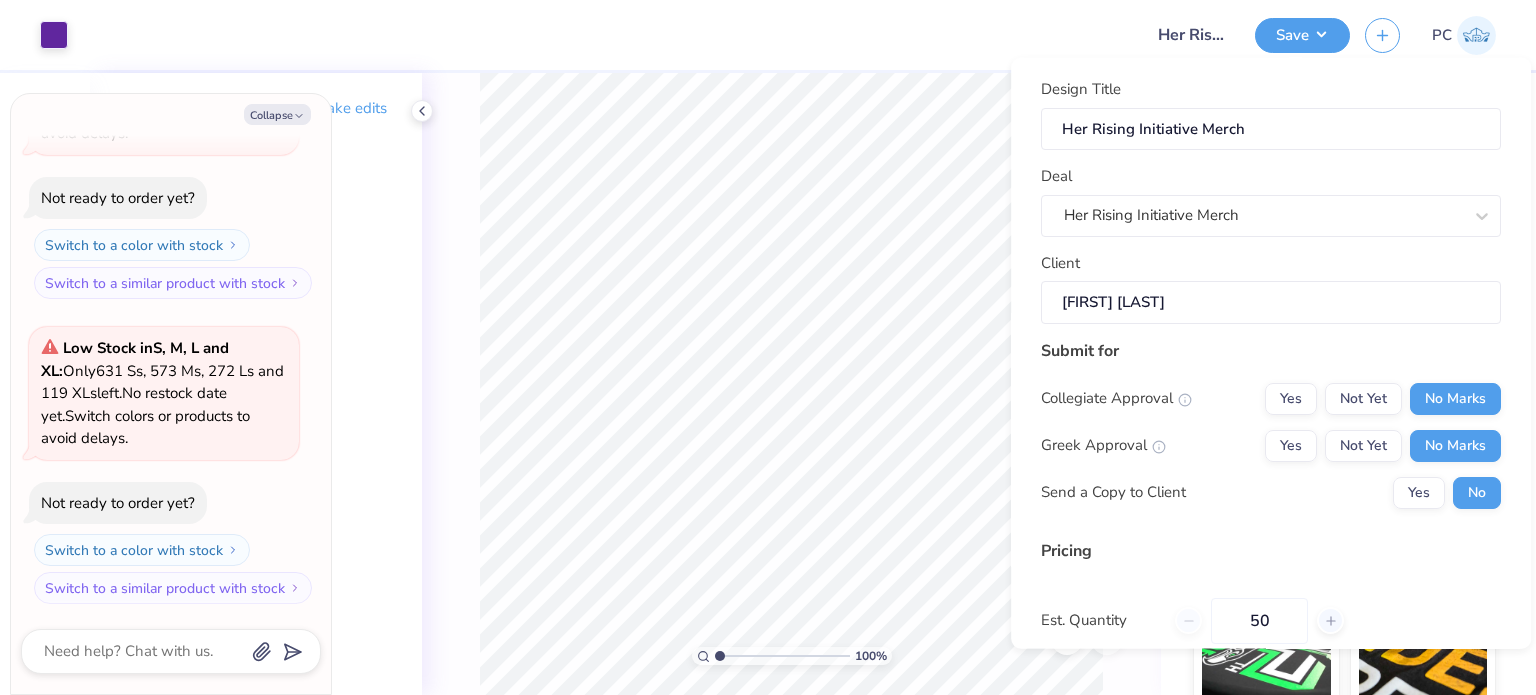 type on "$22.93" 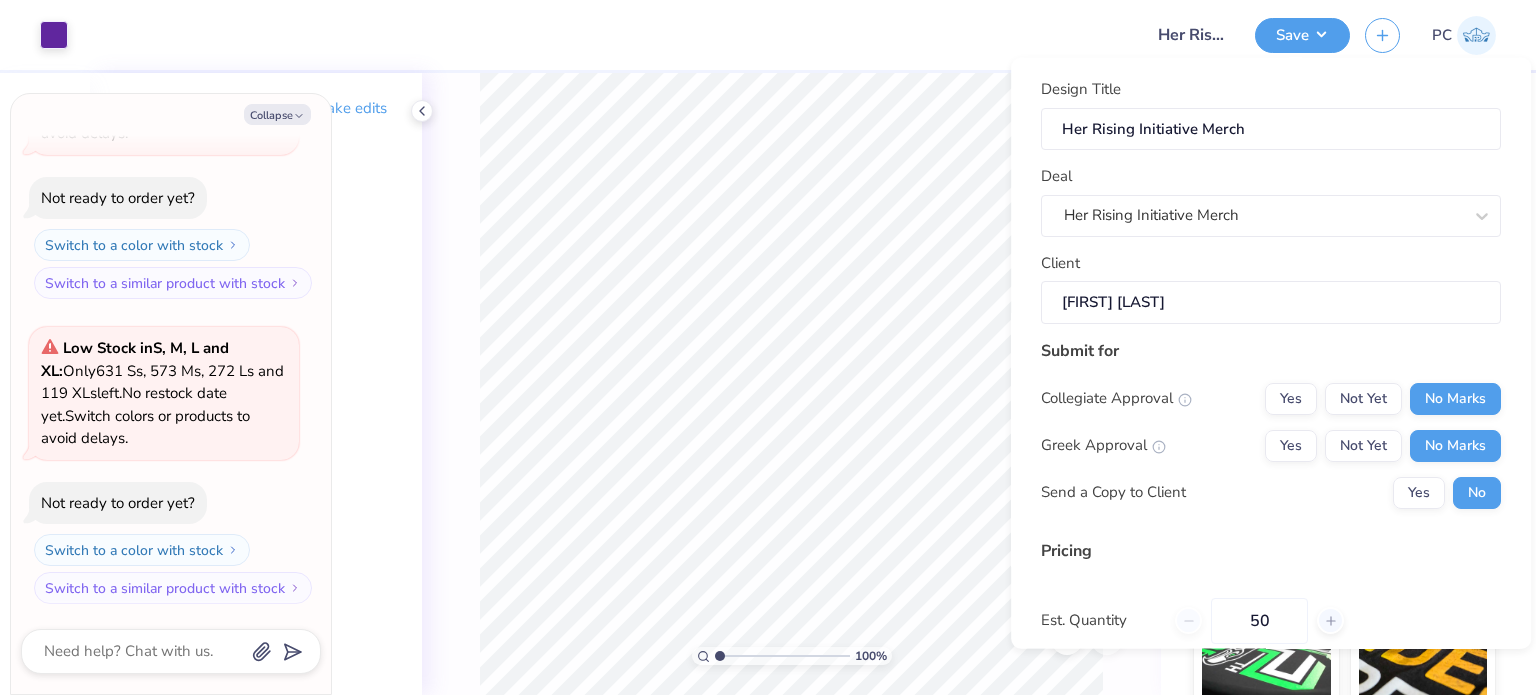 type on "x" 